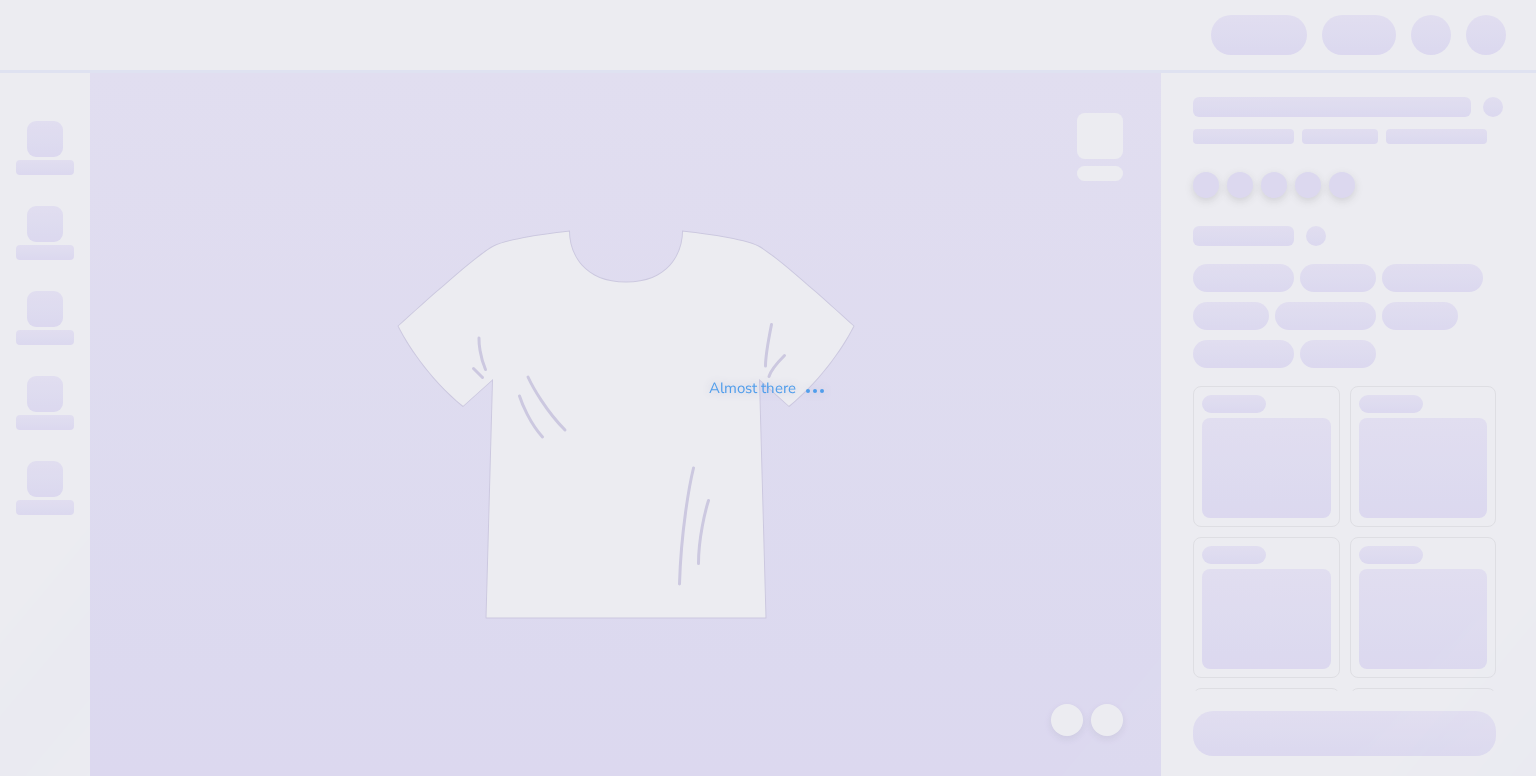 scroll, scrollTop: 0, scrollLeft: 0, axis: both 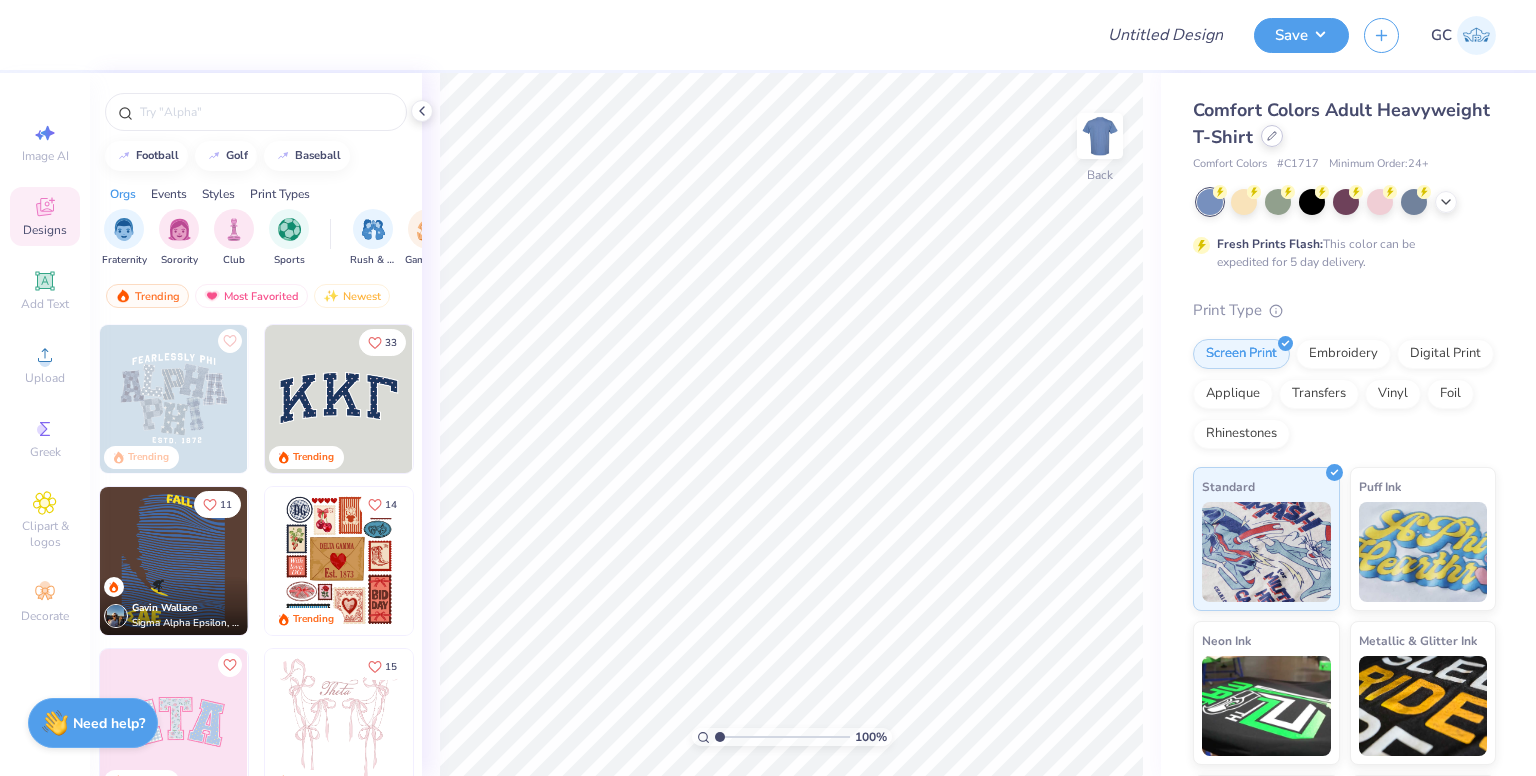 click 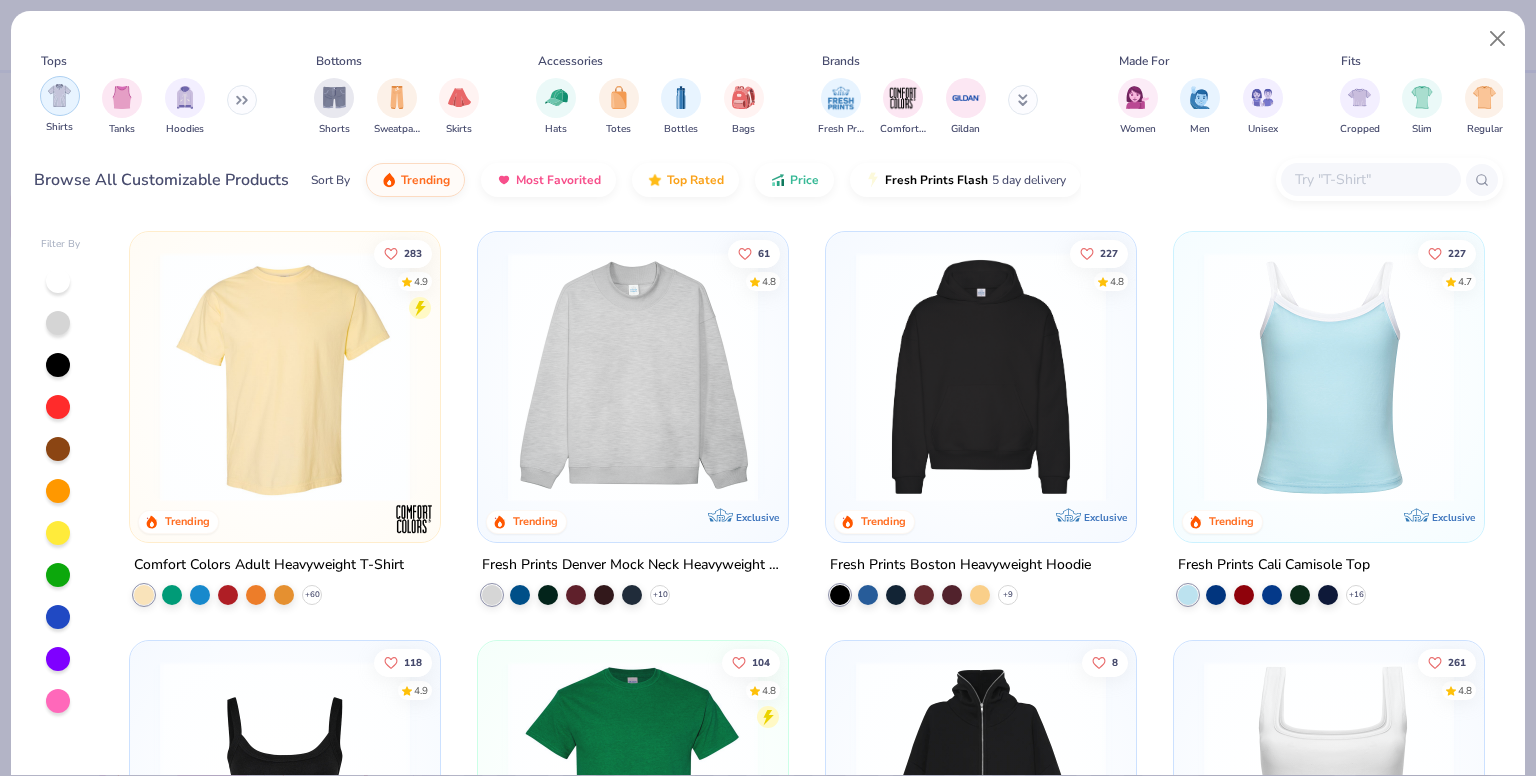 click at bounding box center [59, 95] 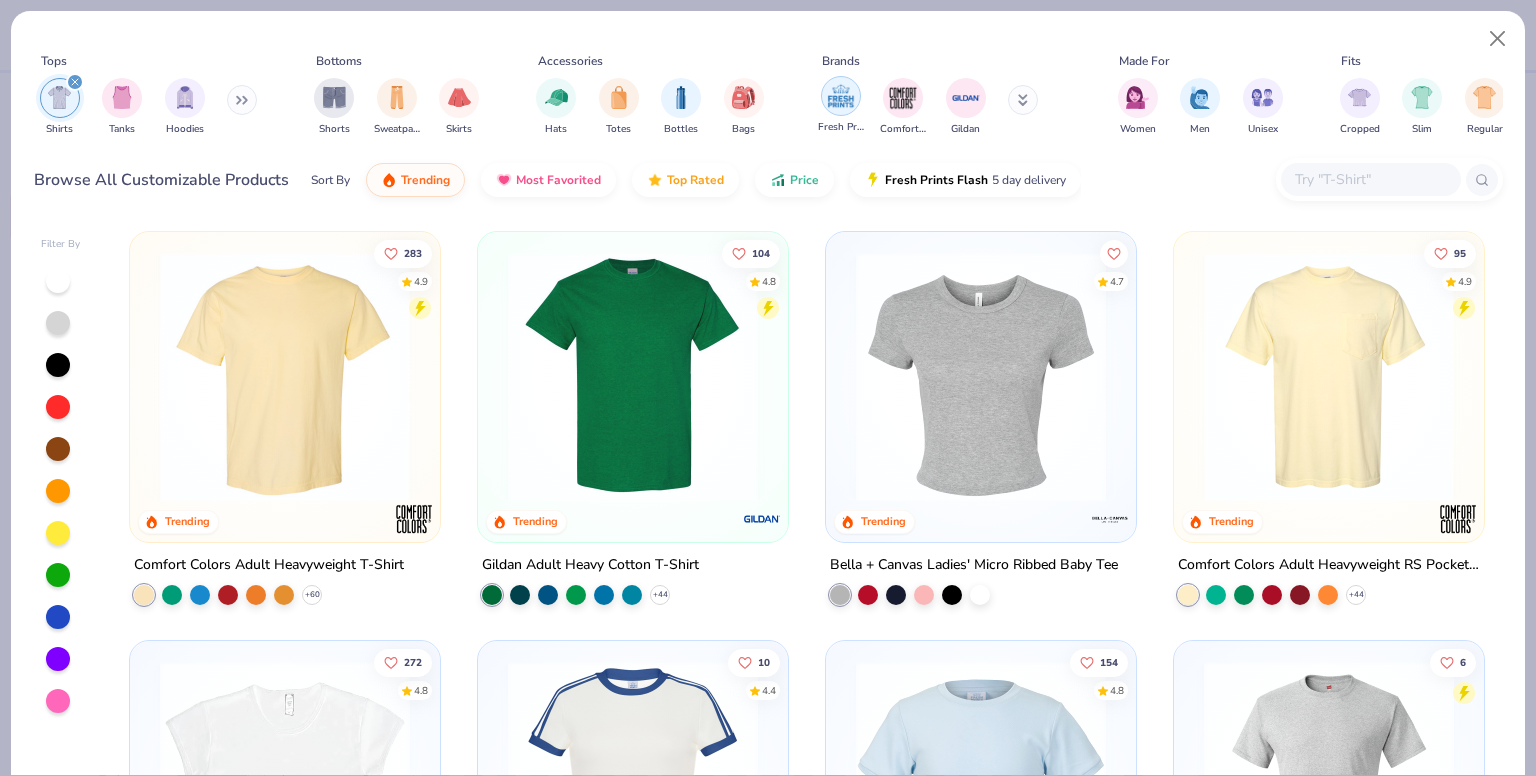 click at bounding box center (841, 96) 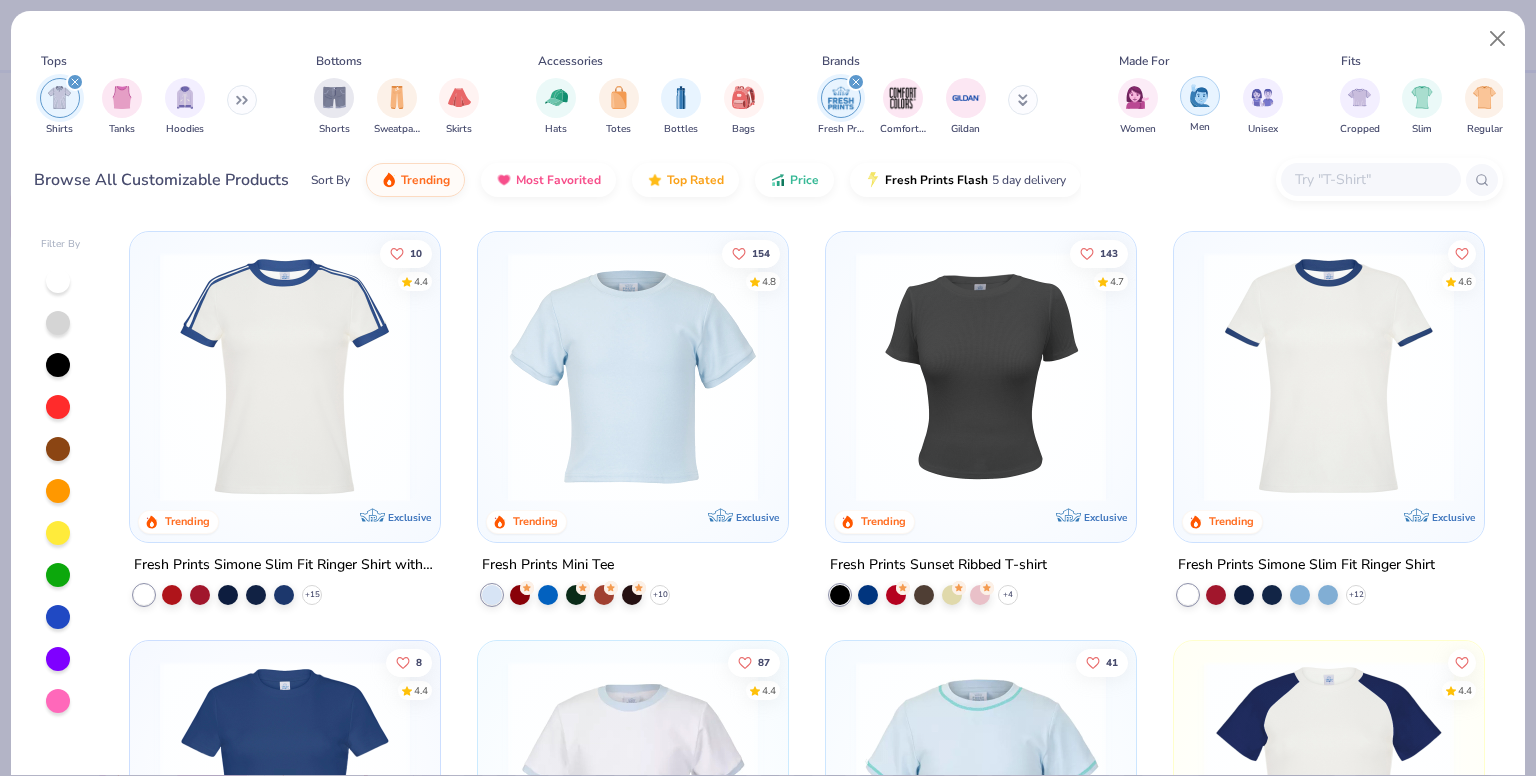 click at bounding box center (1200, 96) 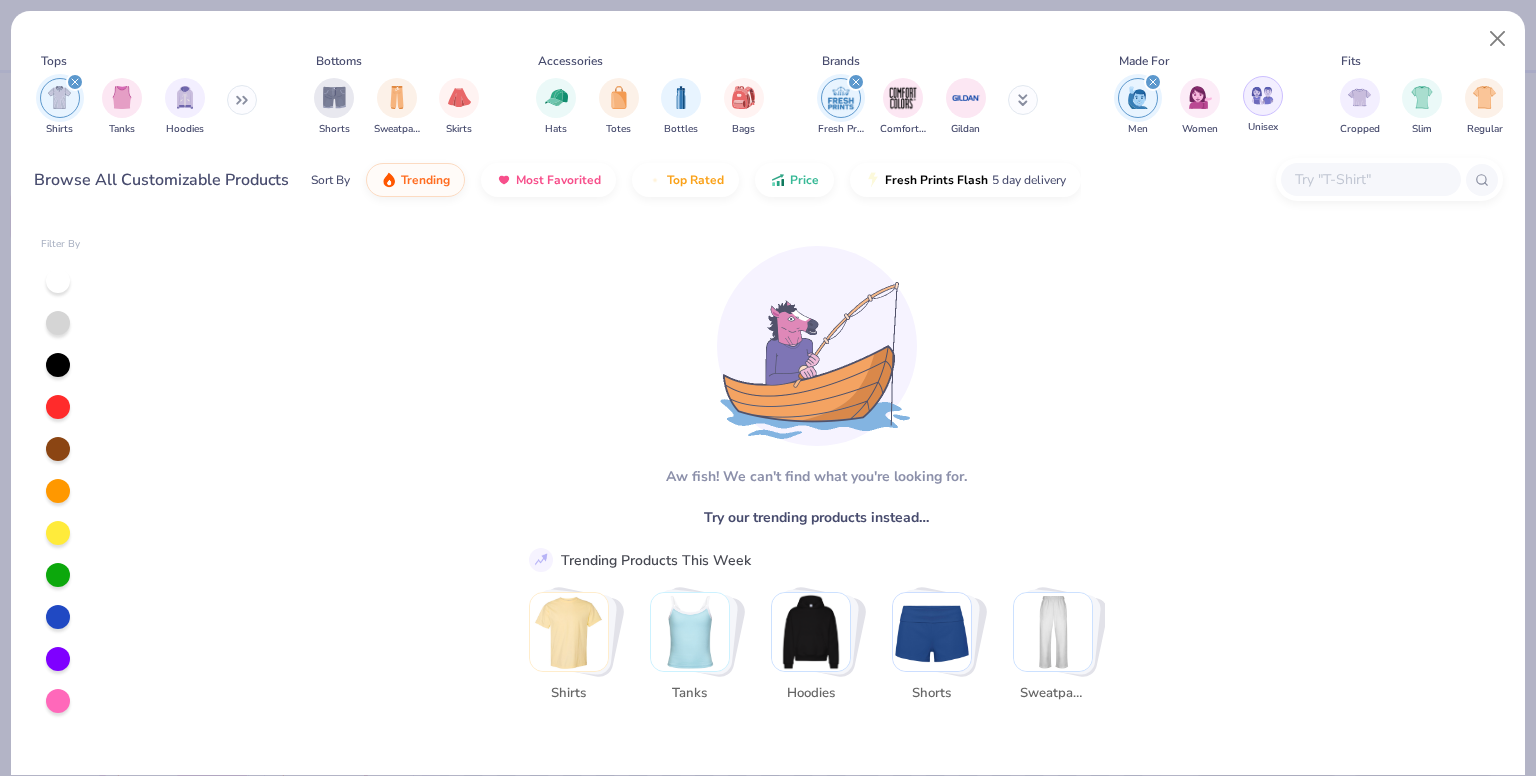 click at bounding box center (1263, 96) 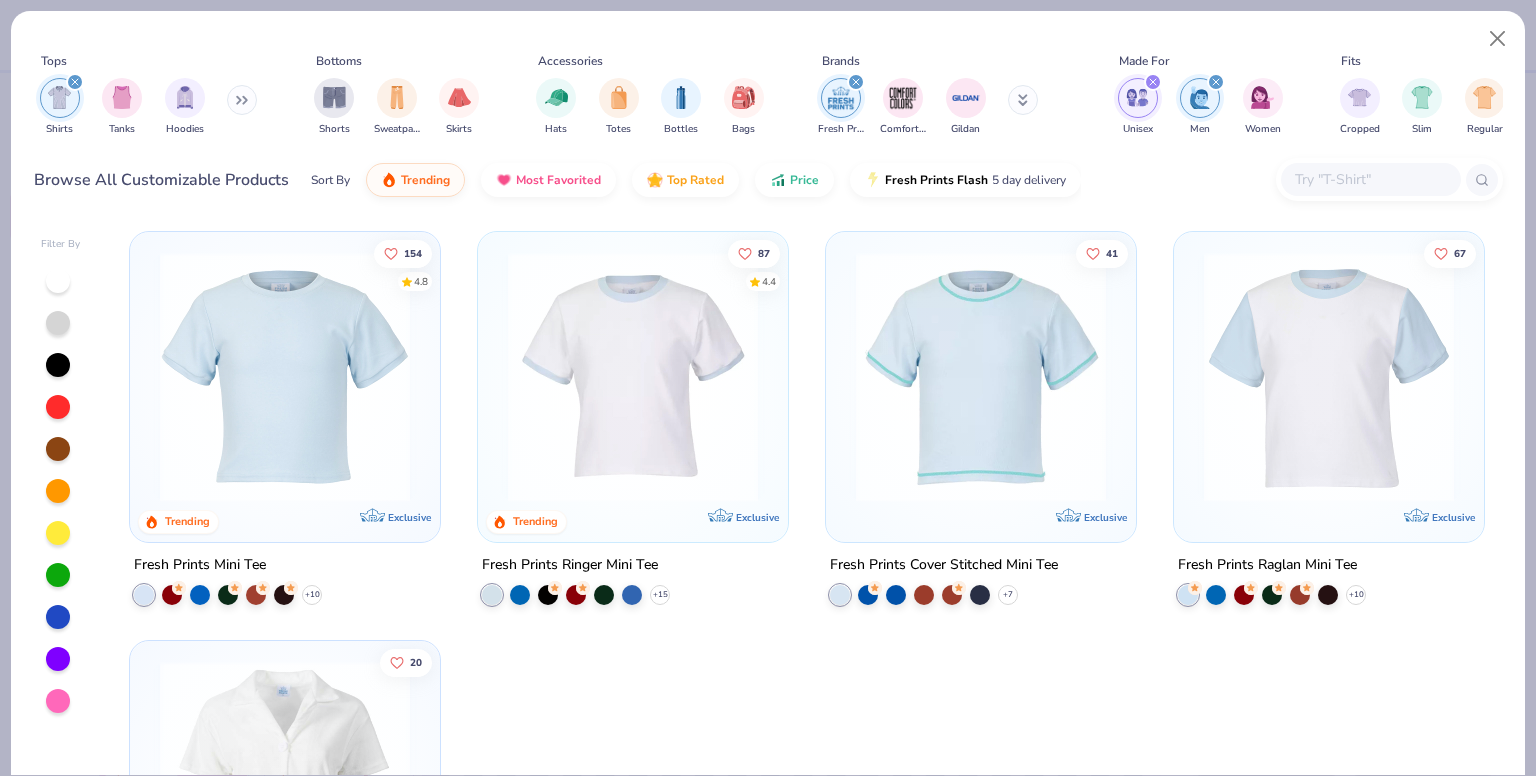 click 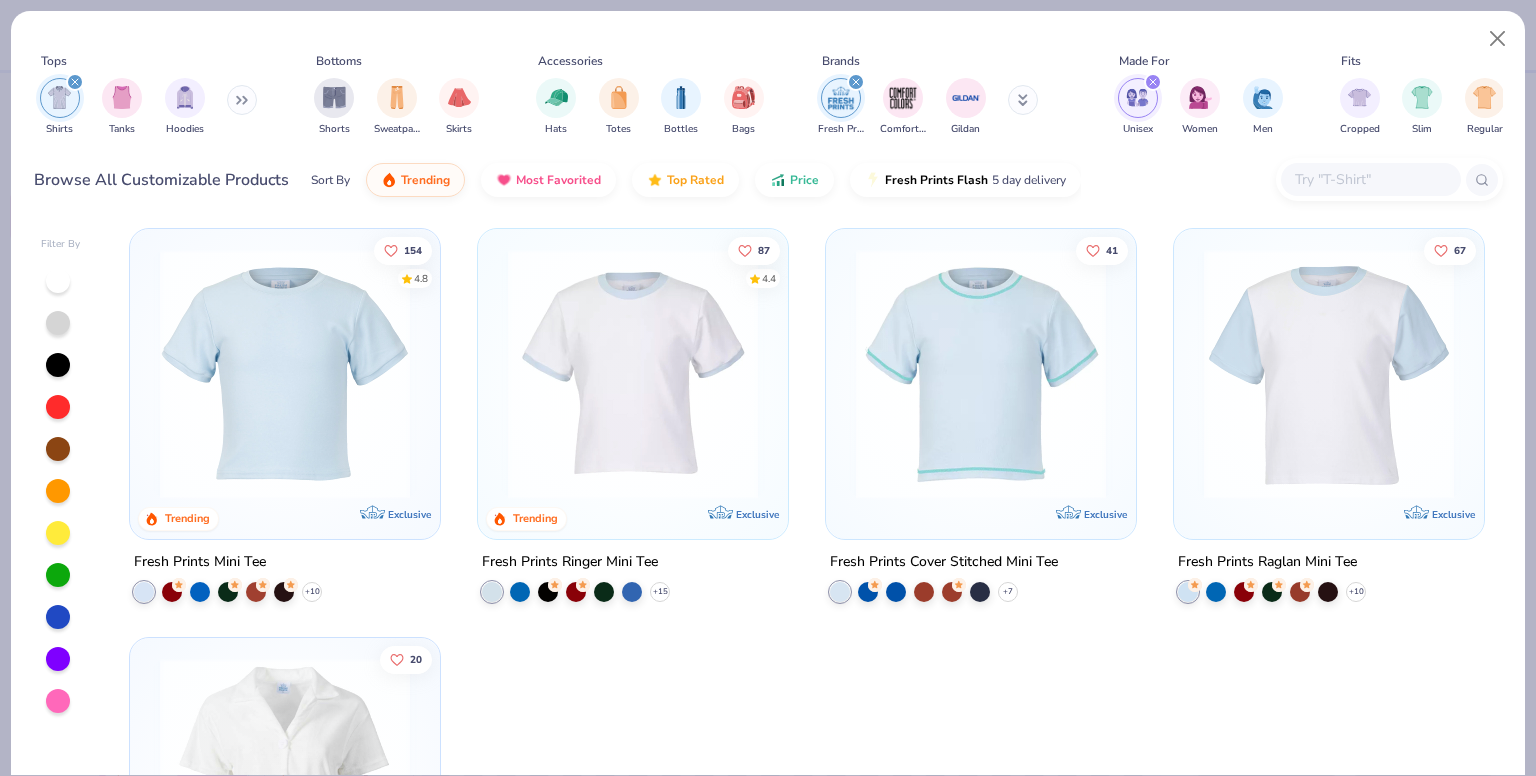 scroll, scrollTop: 0, scrollLeft: 0, axis: both 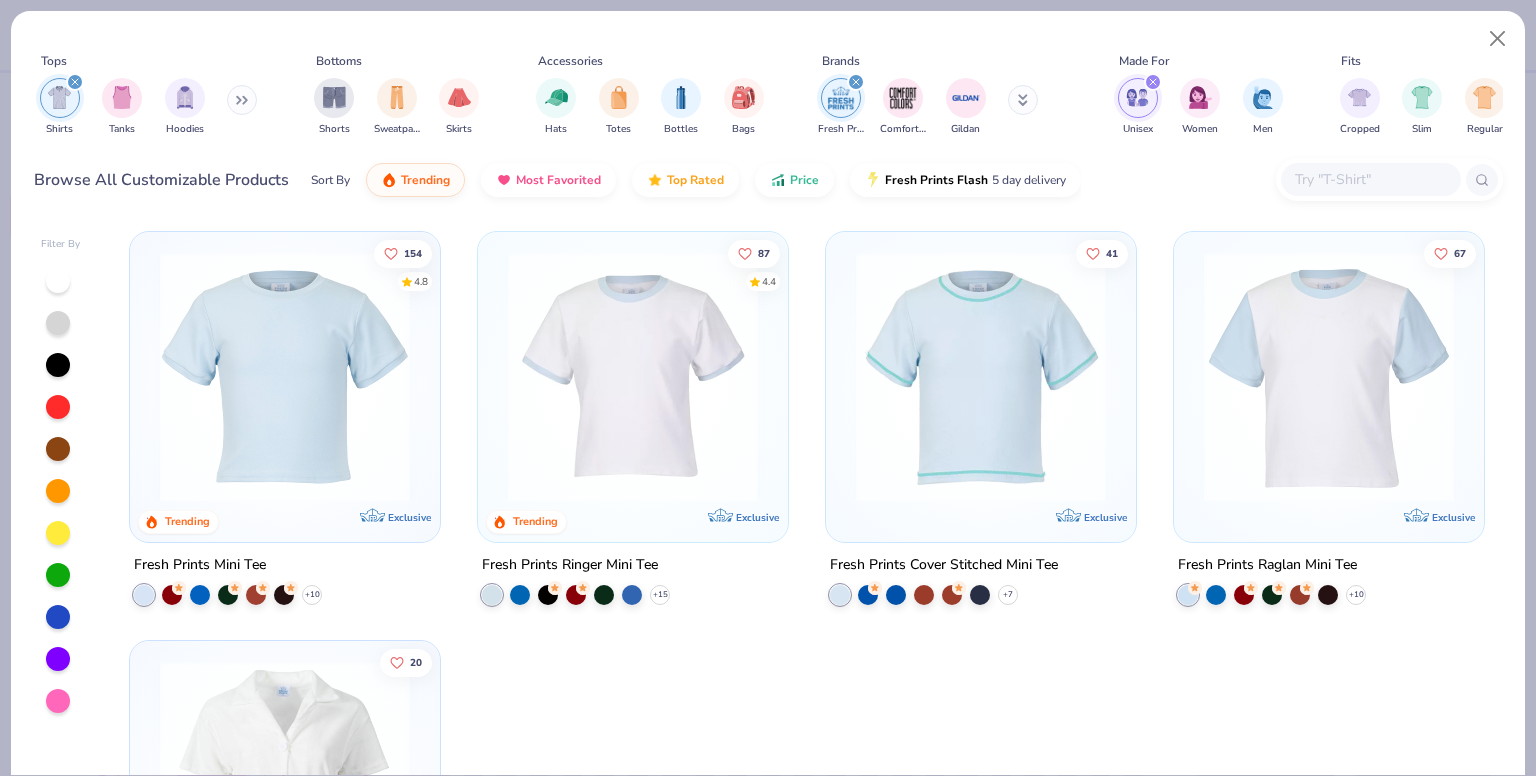 click 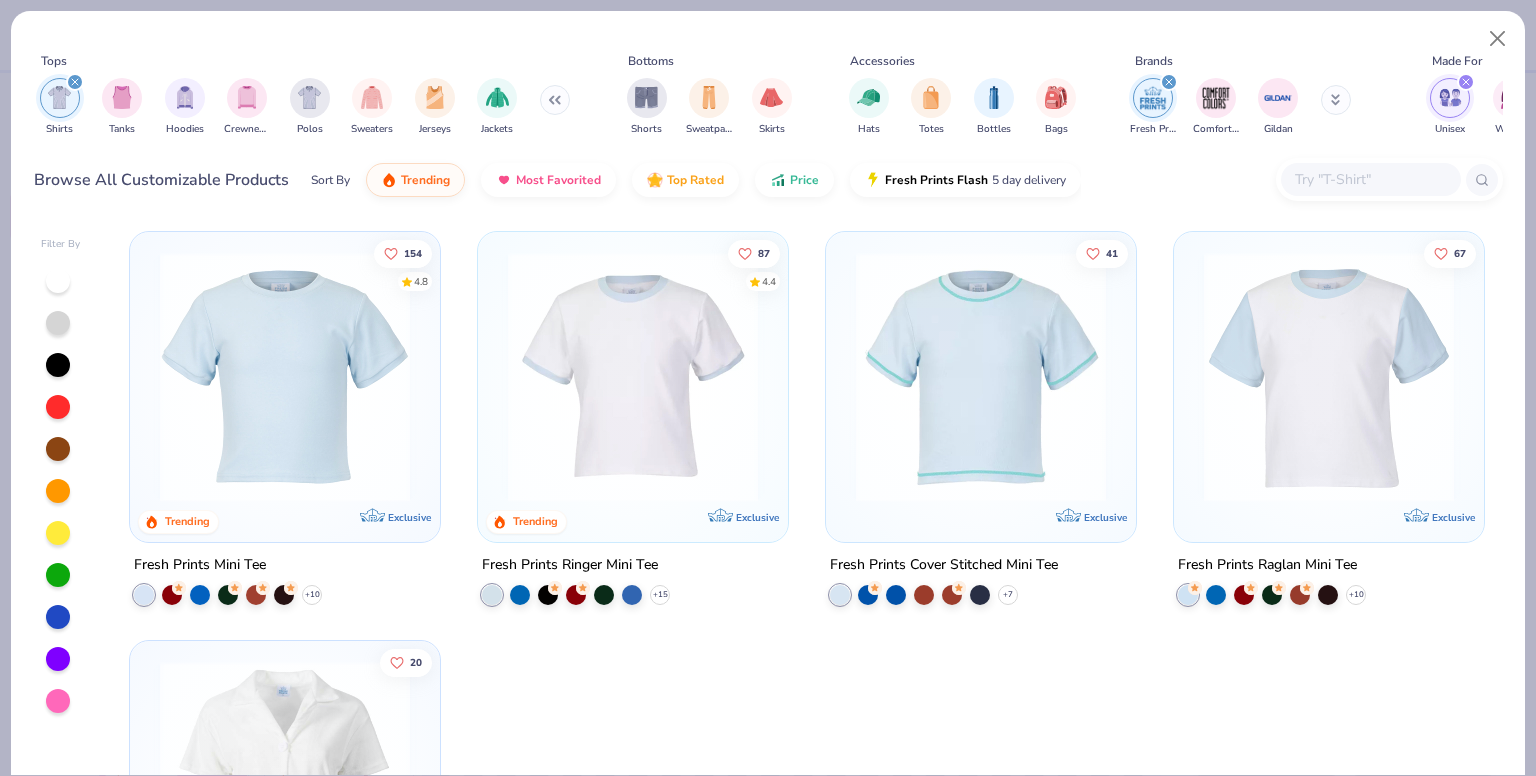 click 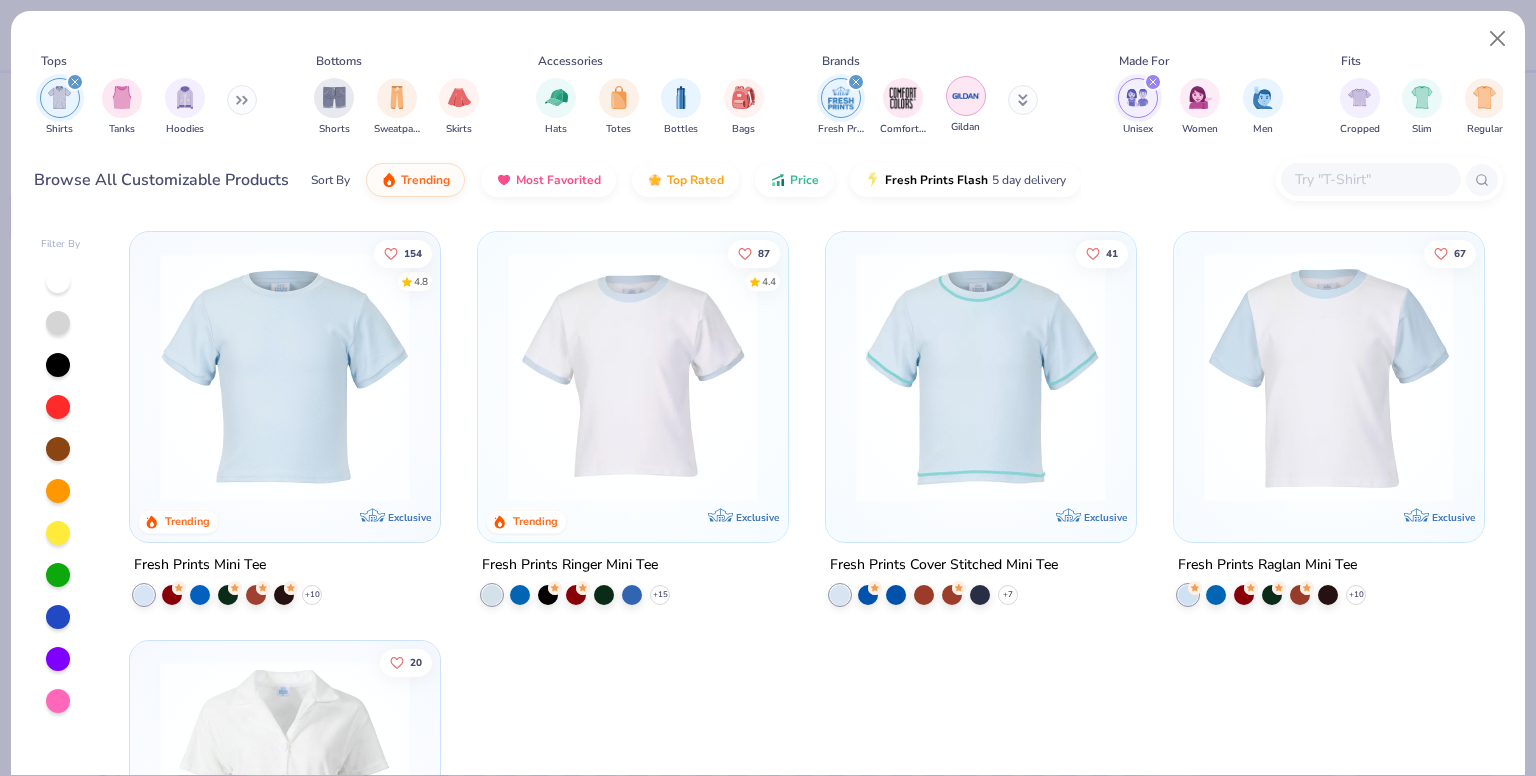 click at bounding box center [966, 96] 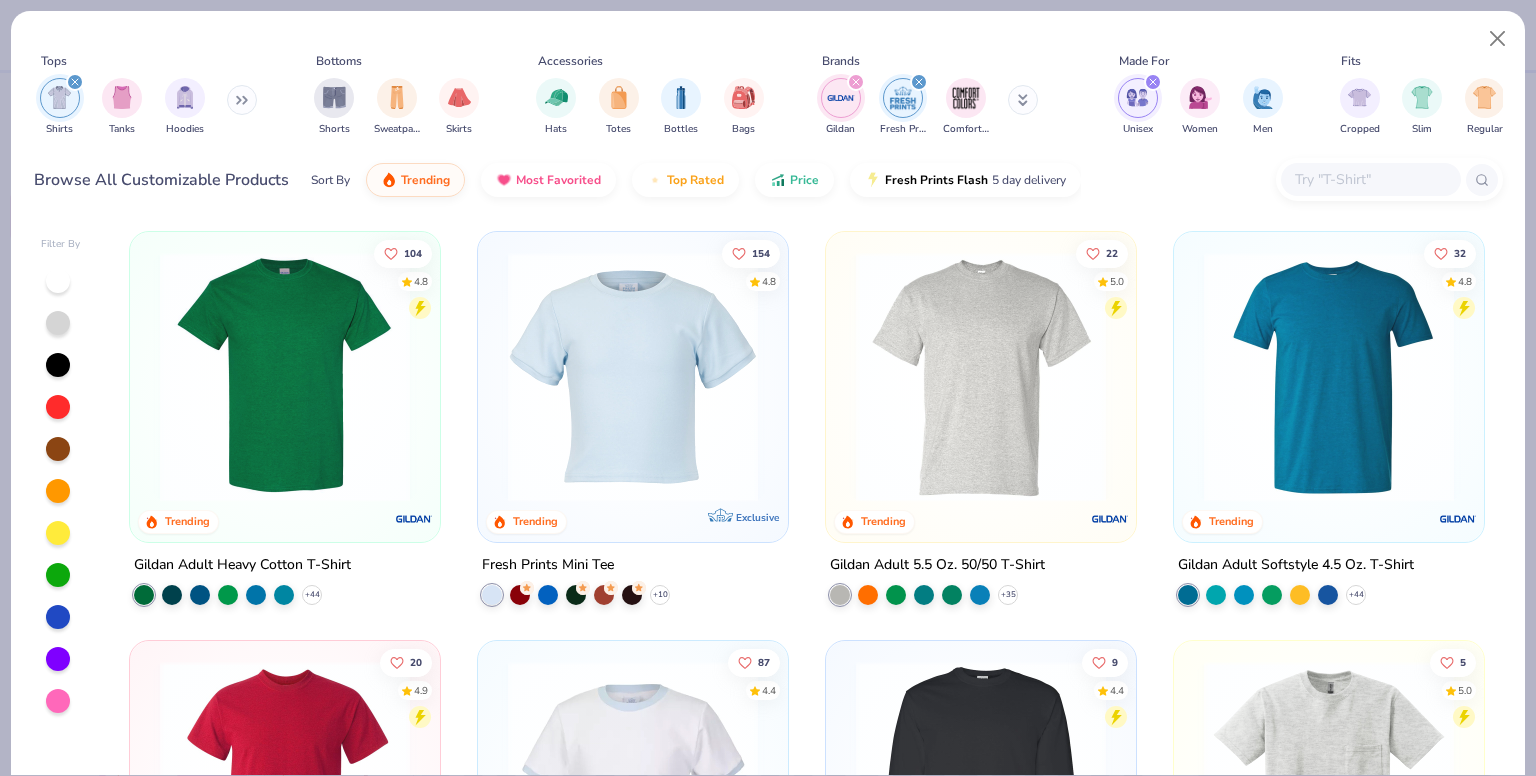 click 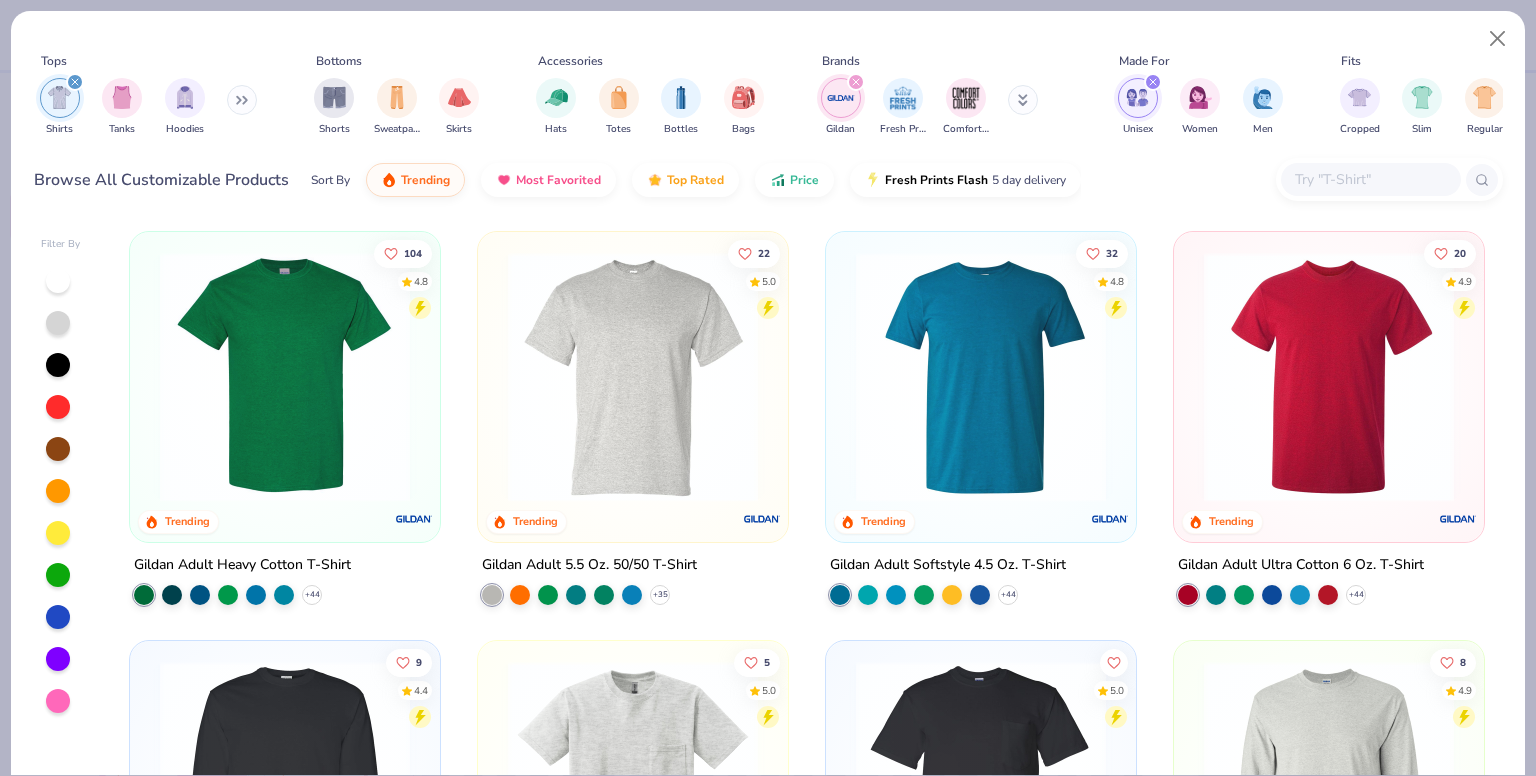 click at bounding box center (981, 377) 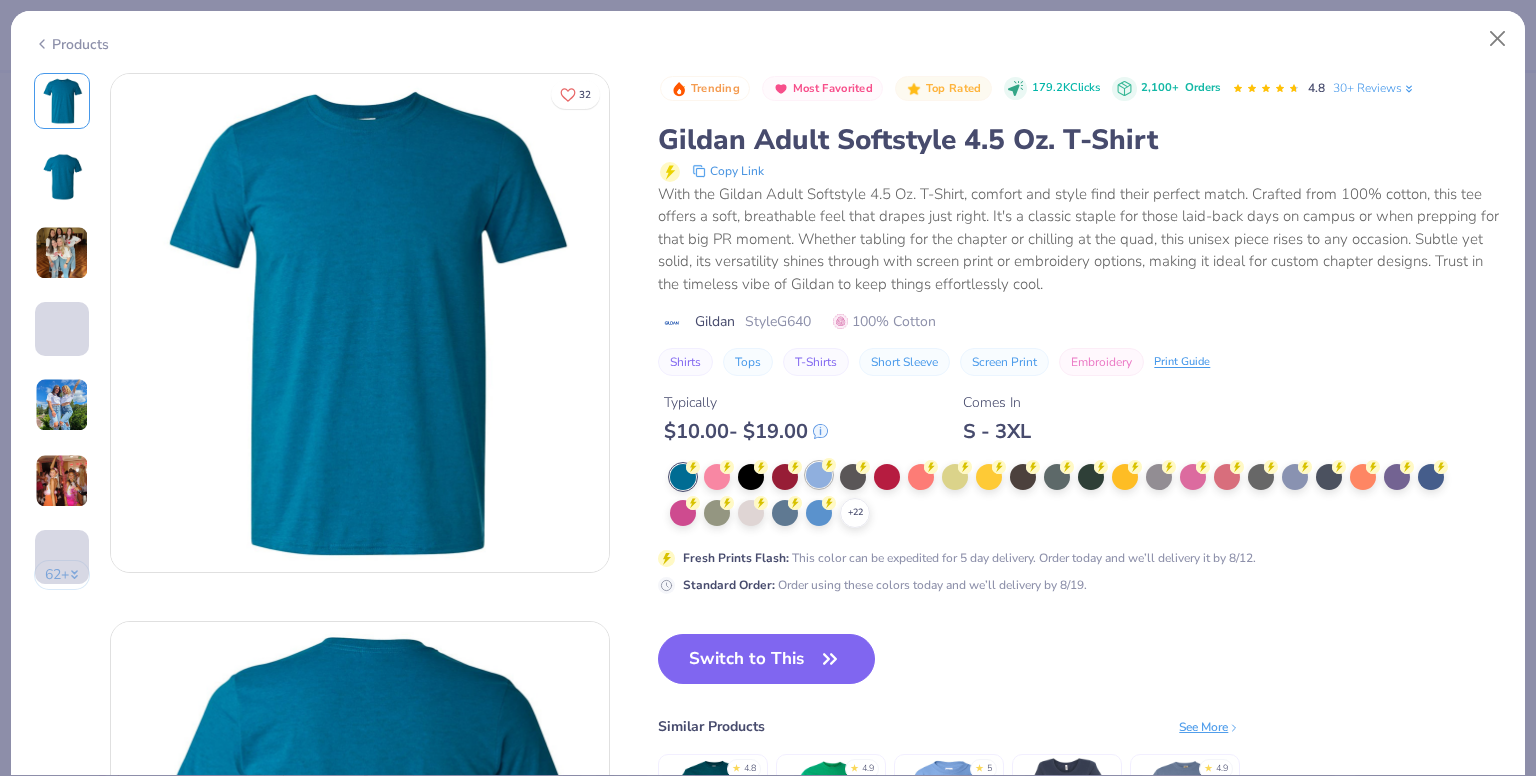 click at bounding box center [819, 475] 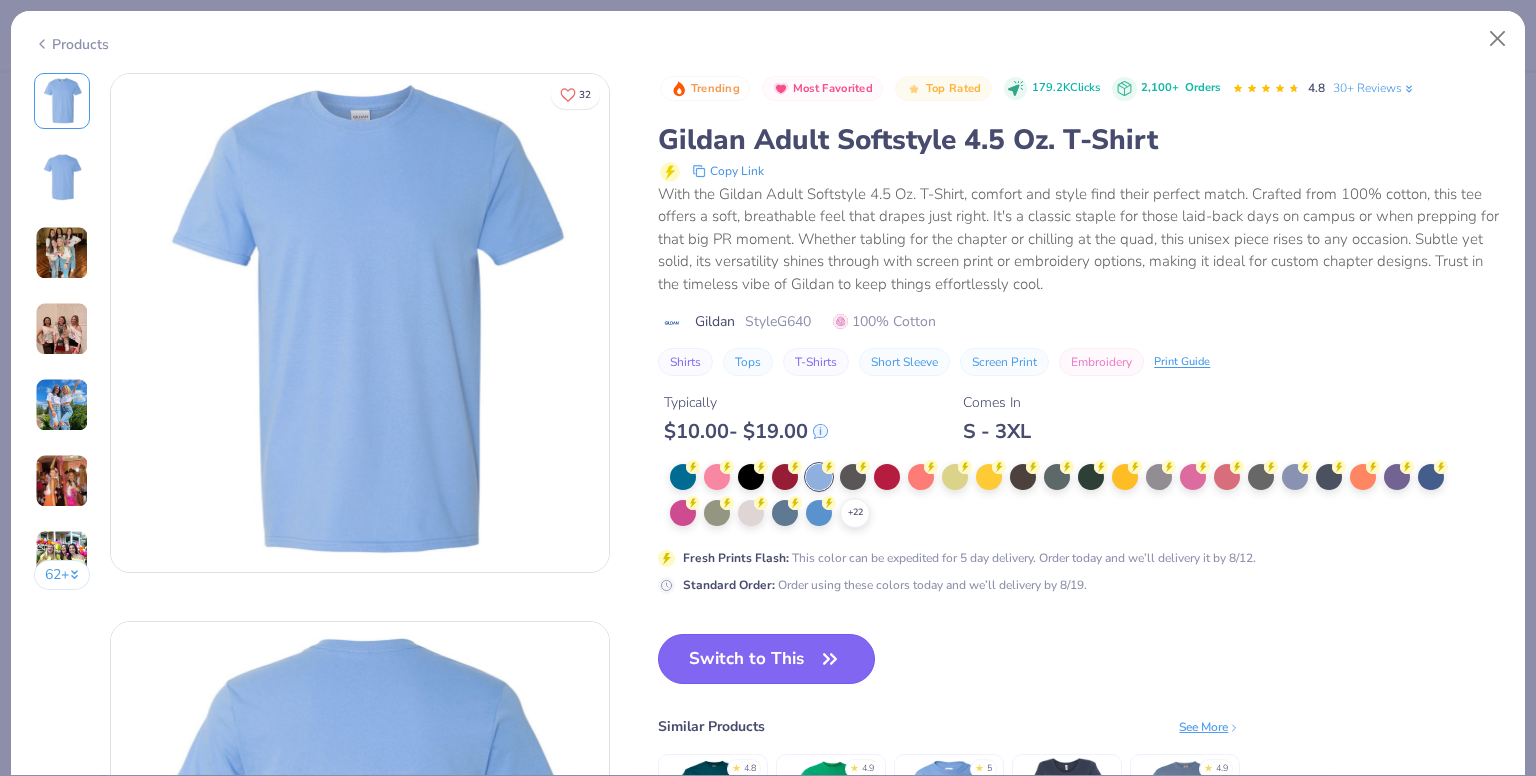 click on "Switch to This" at bounding box center [766, 659] 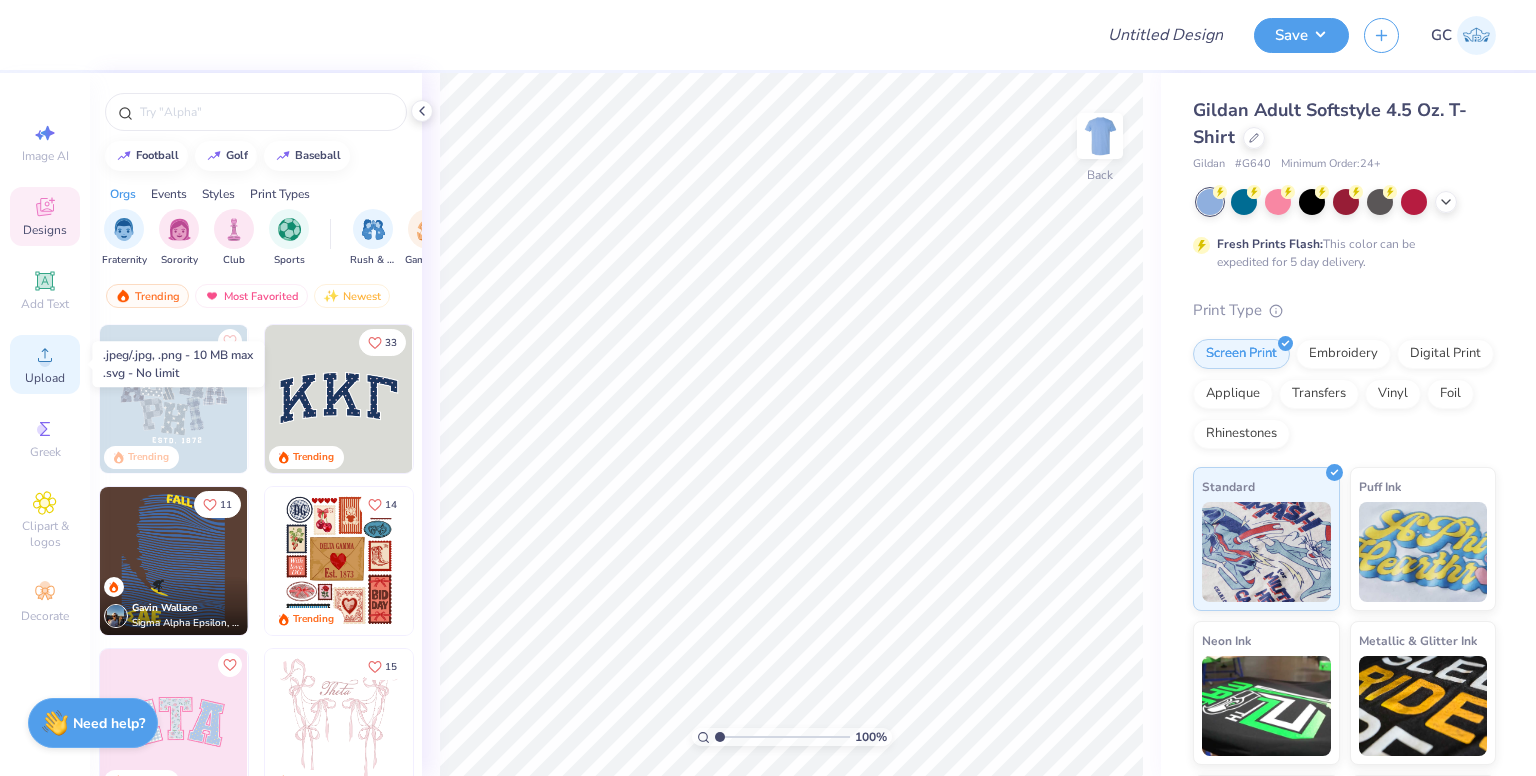 click 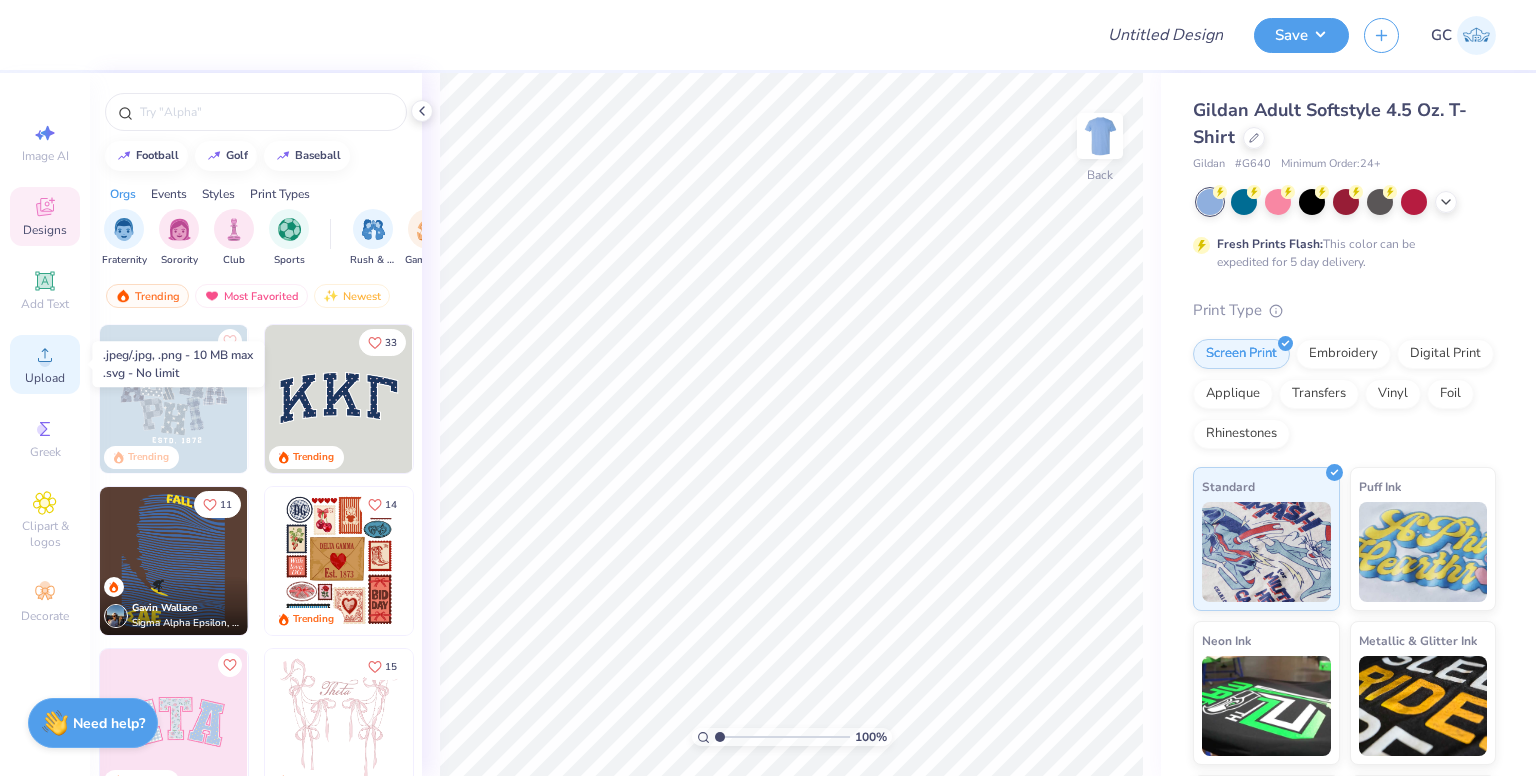 click on "Upload" at bounding box center [45, 364] 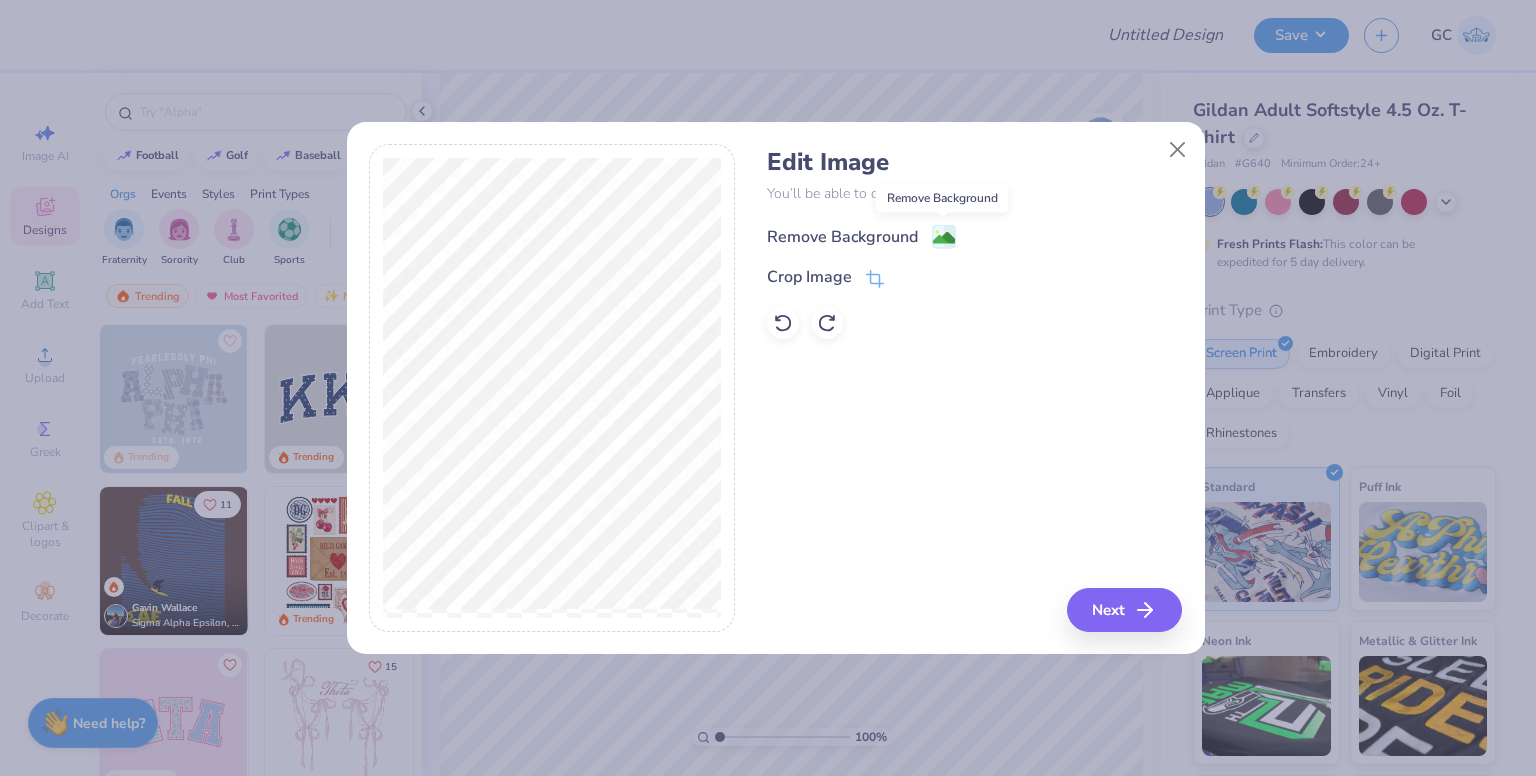 click 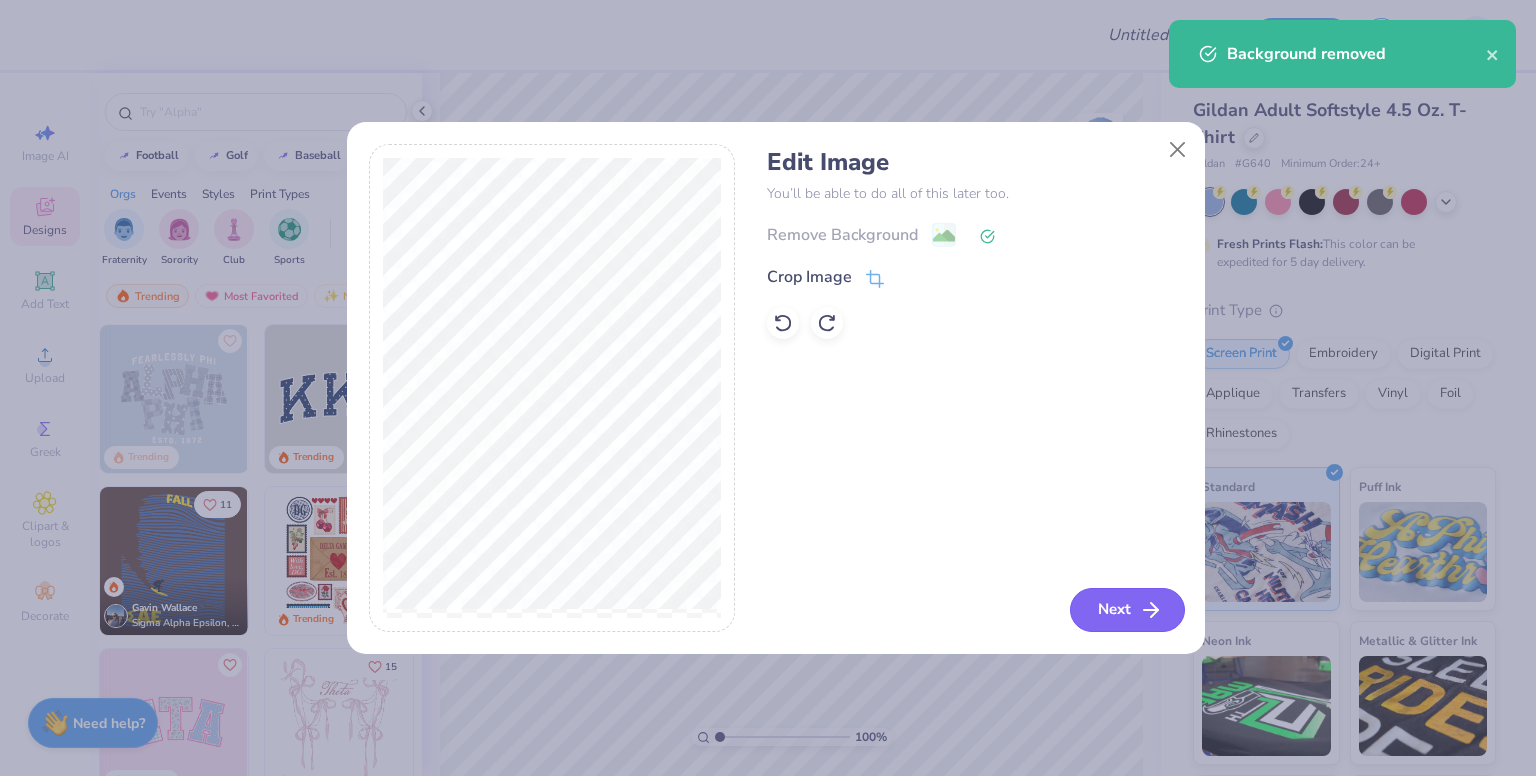 click on "Next" at bounding box center [1127, 610] 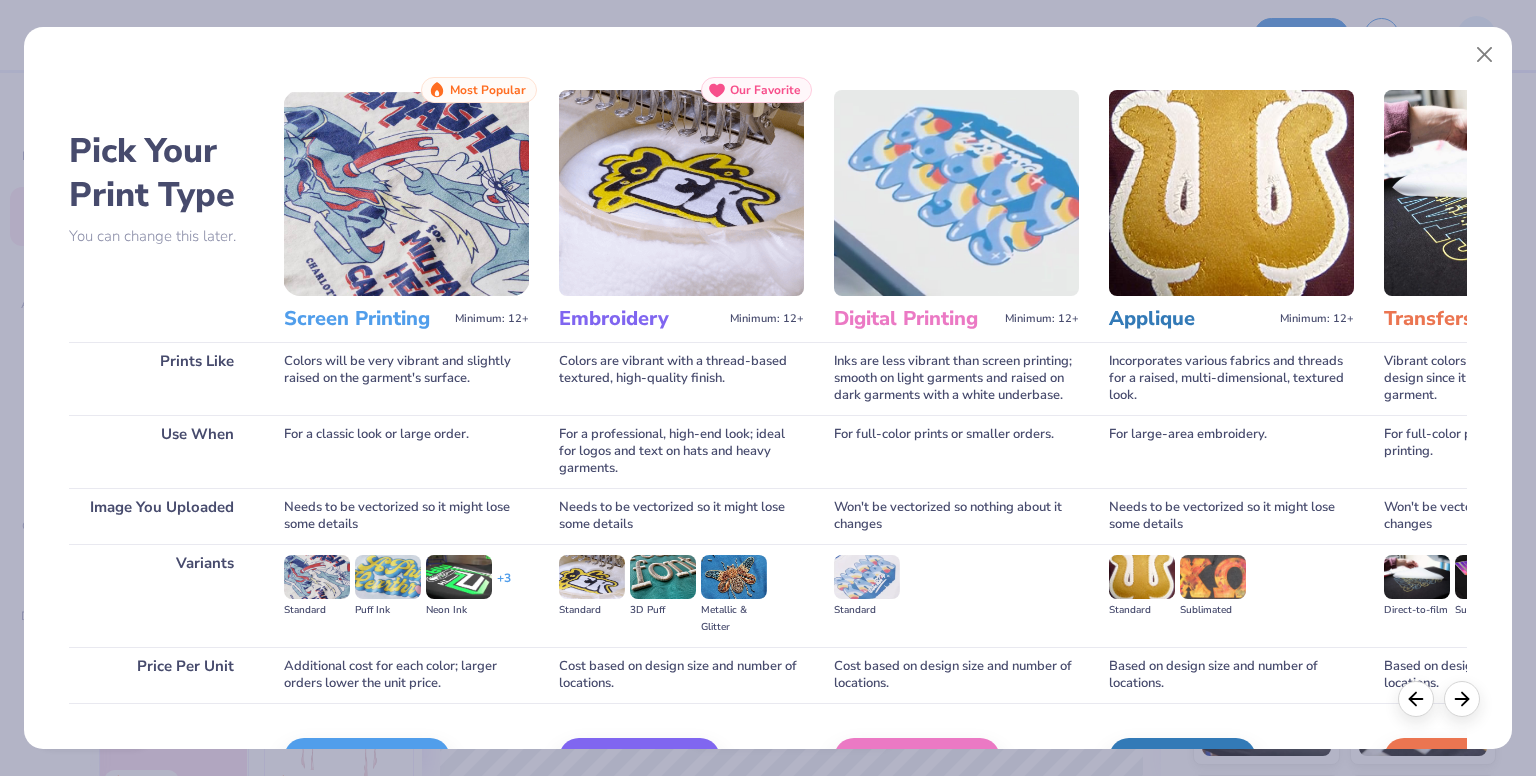 scroll, scrollTop: 120, scrollLeft: 0, axis: vertical 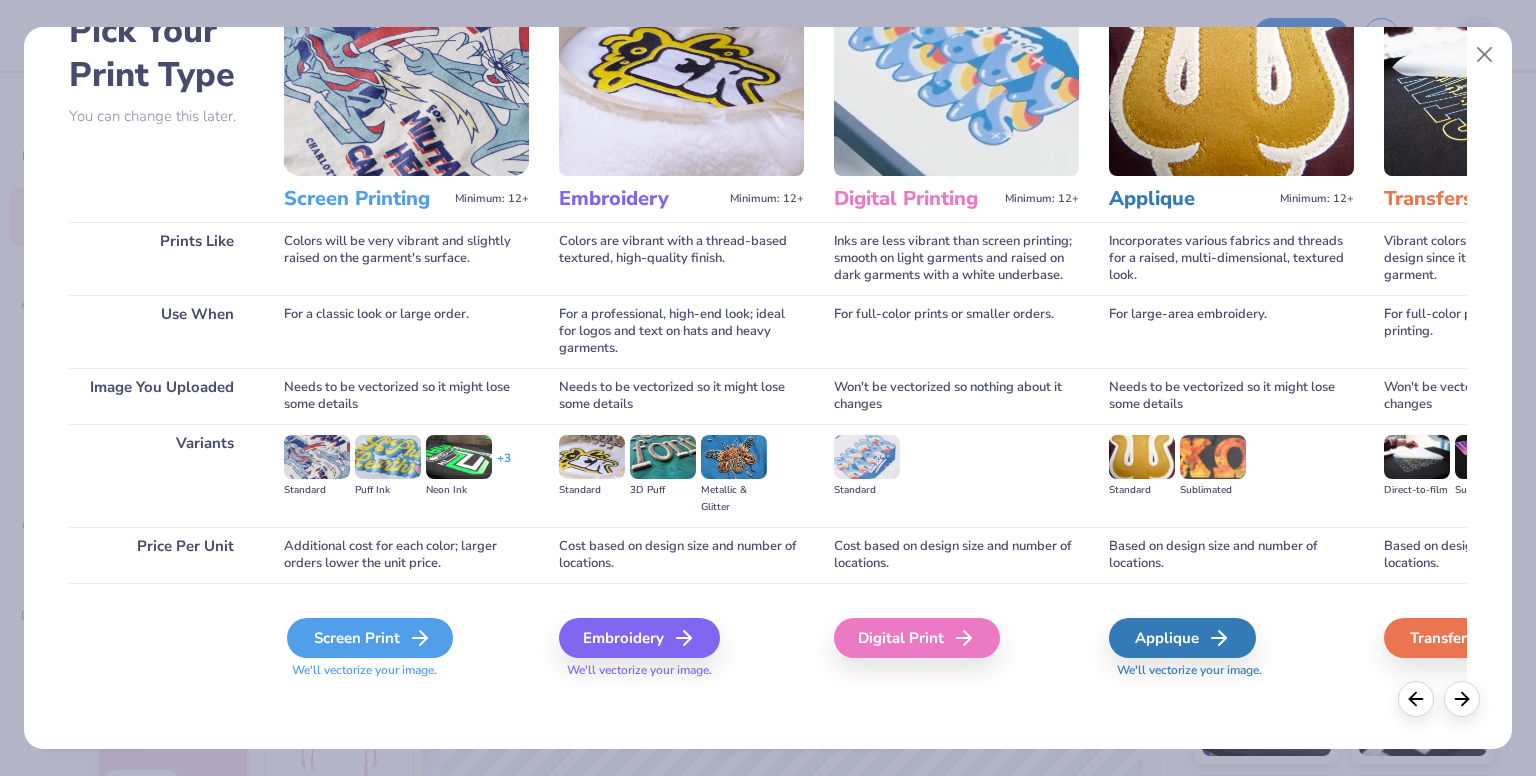 click on "Screen Print" at bounding box center [370, 638] 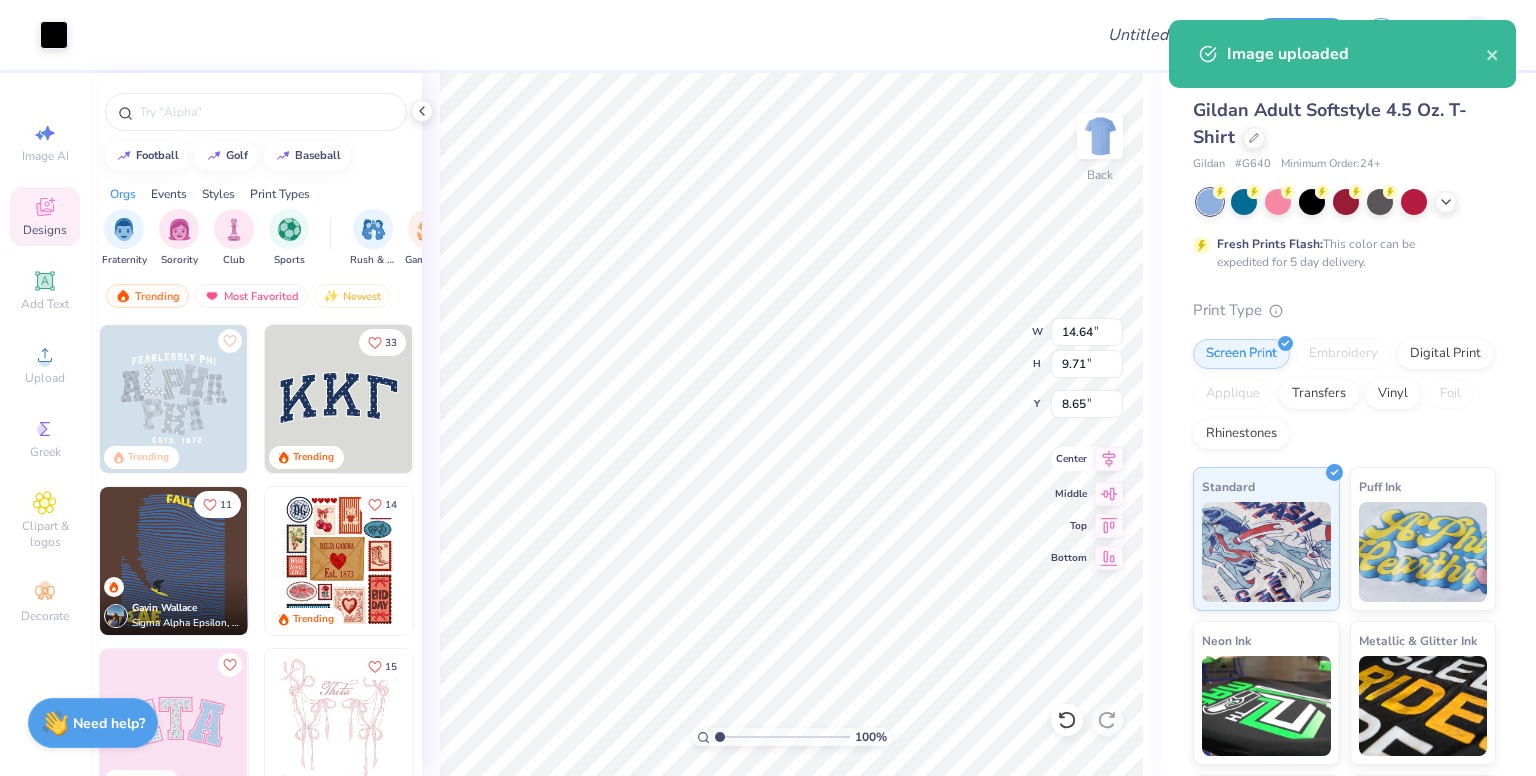 click 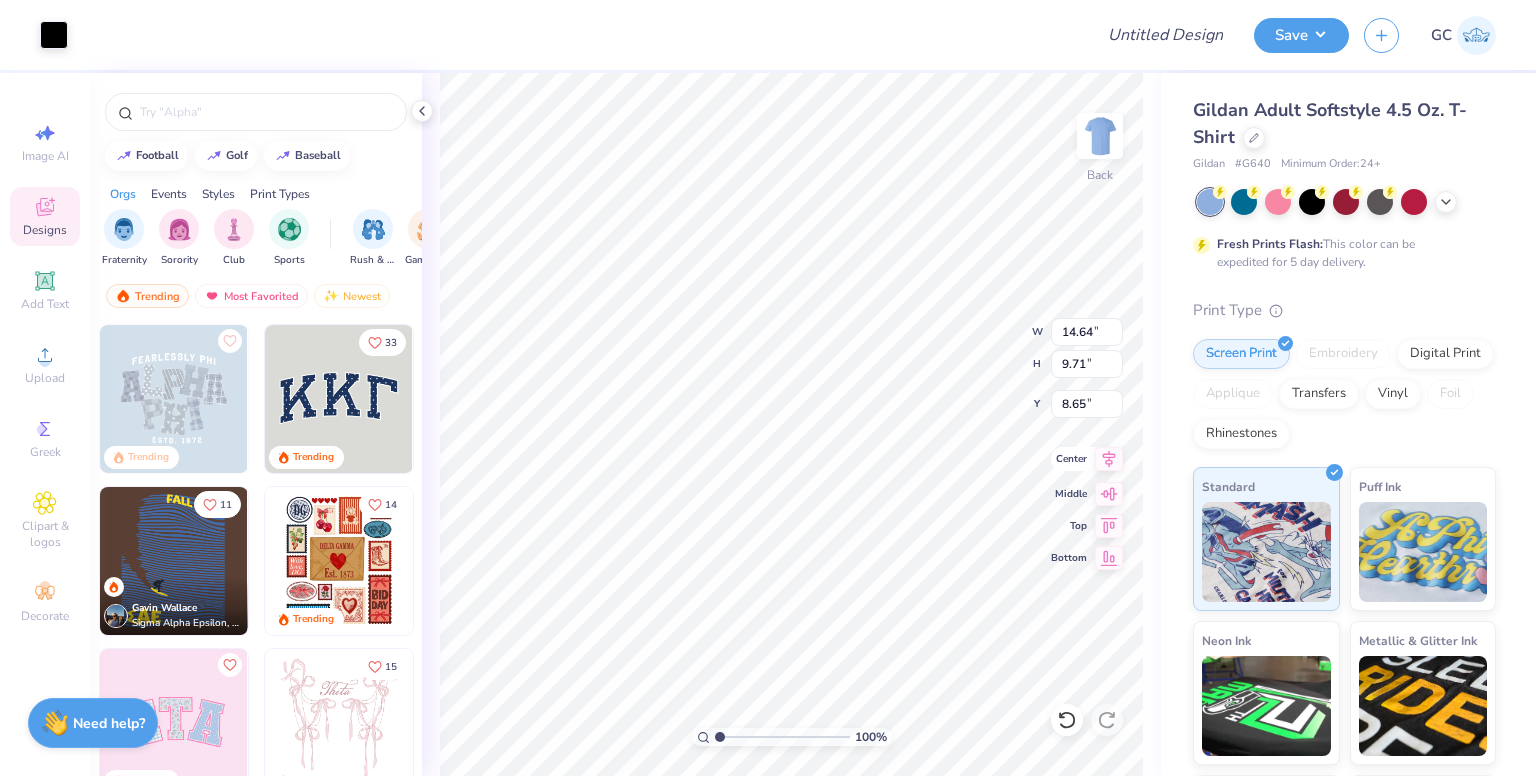 click 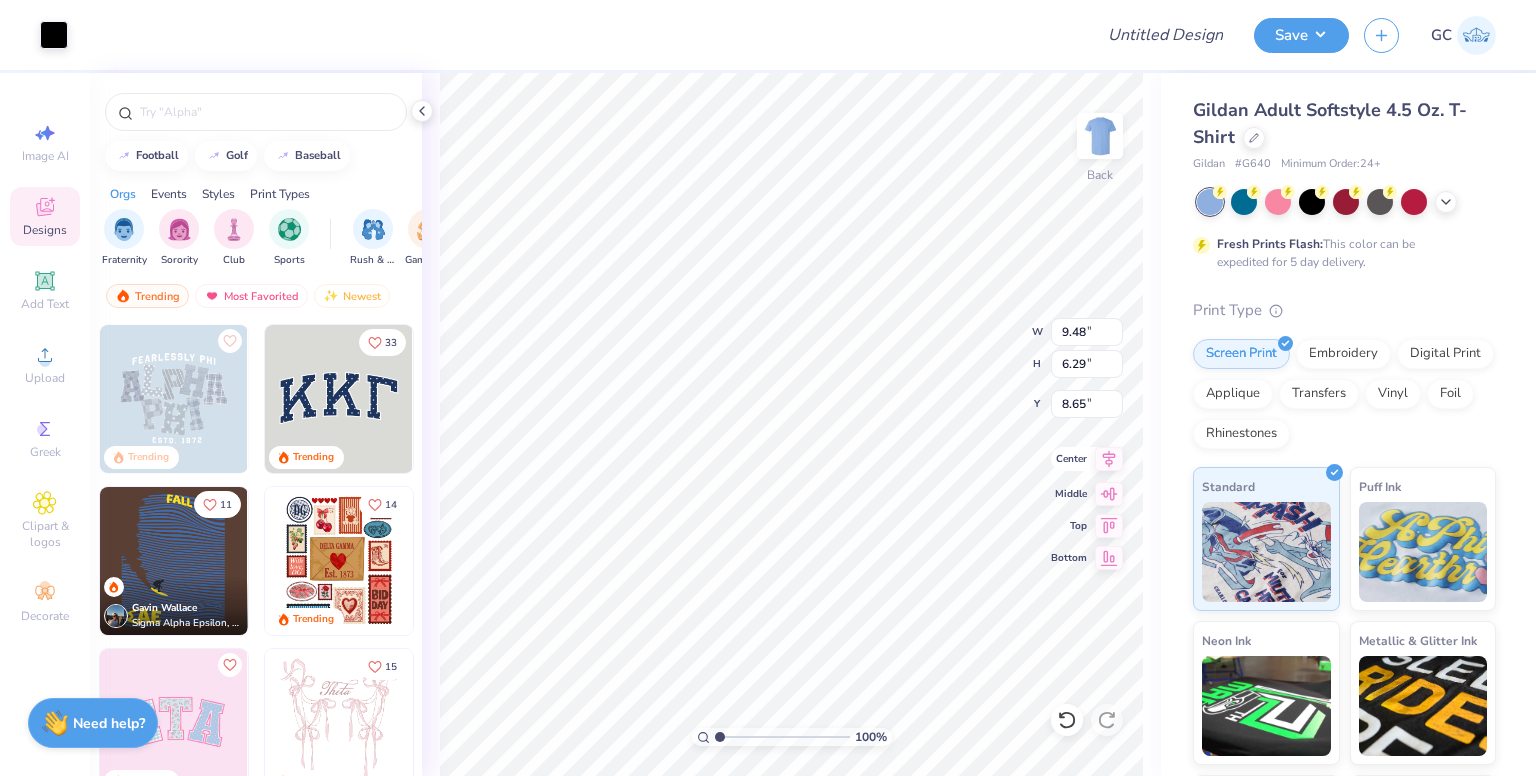 type on "9.48" 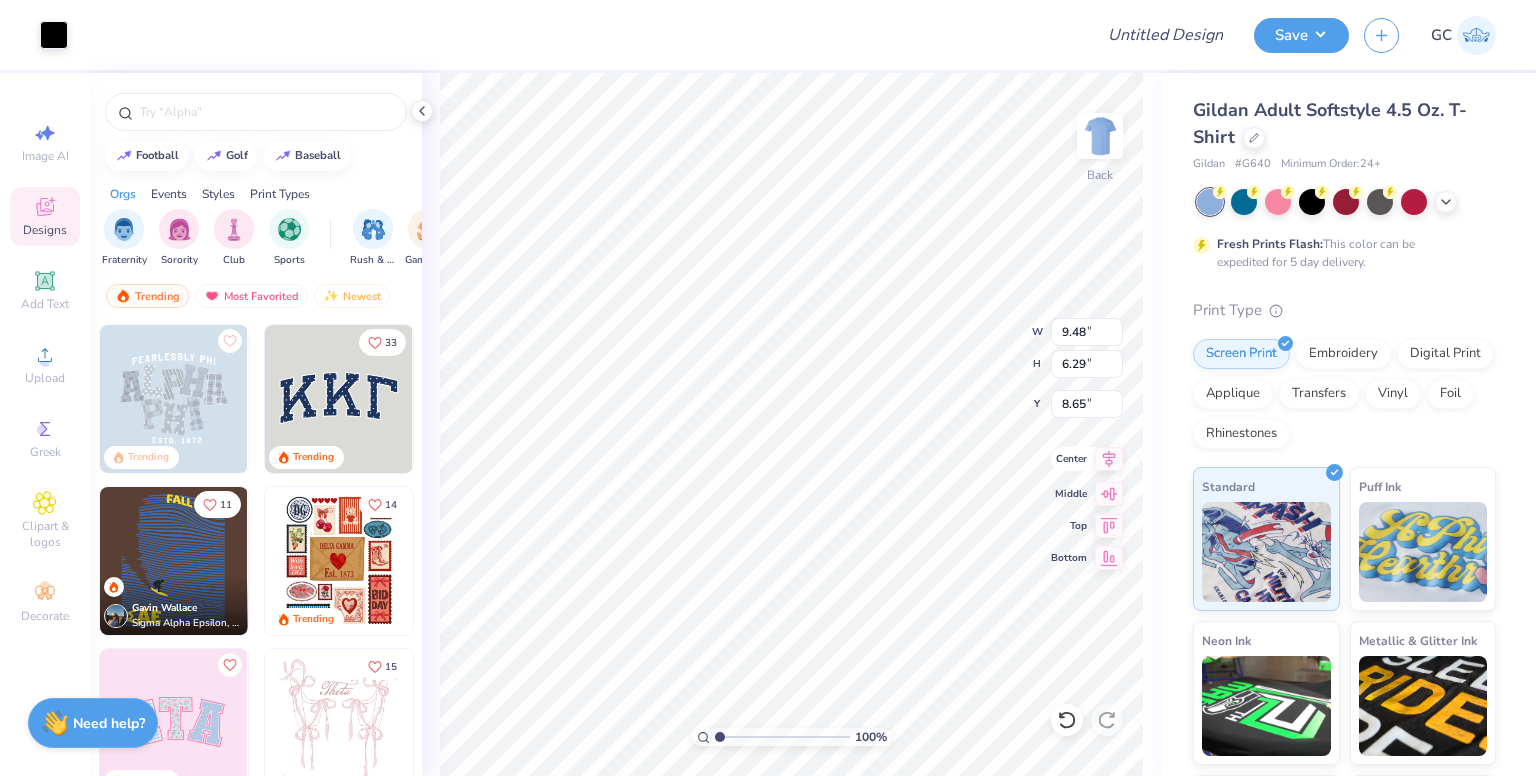 type on "6.29" 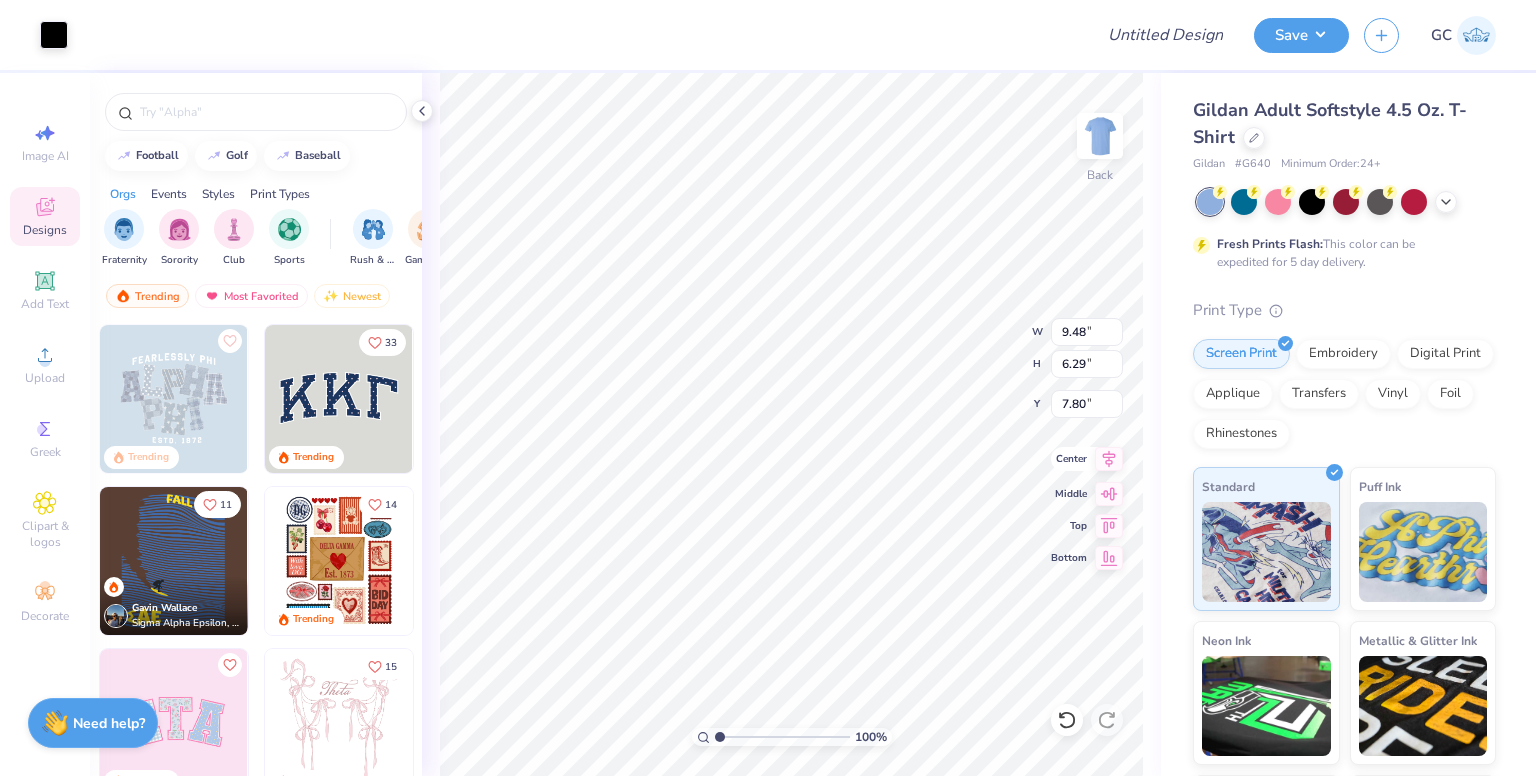 type on "7.83" 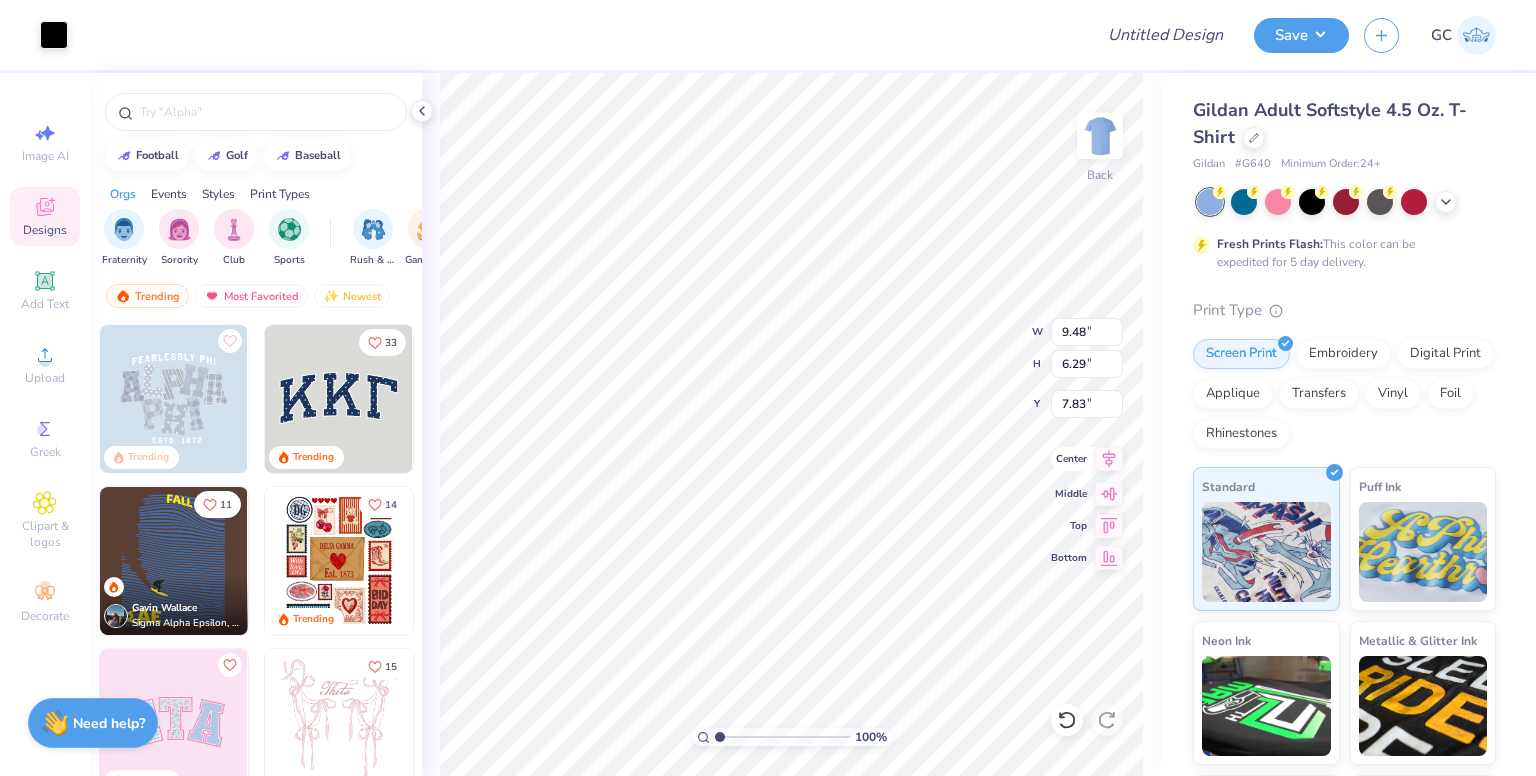 type on "7.13" 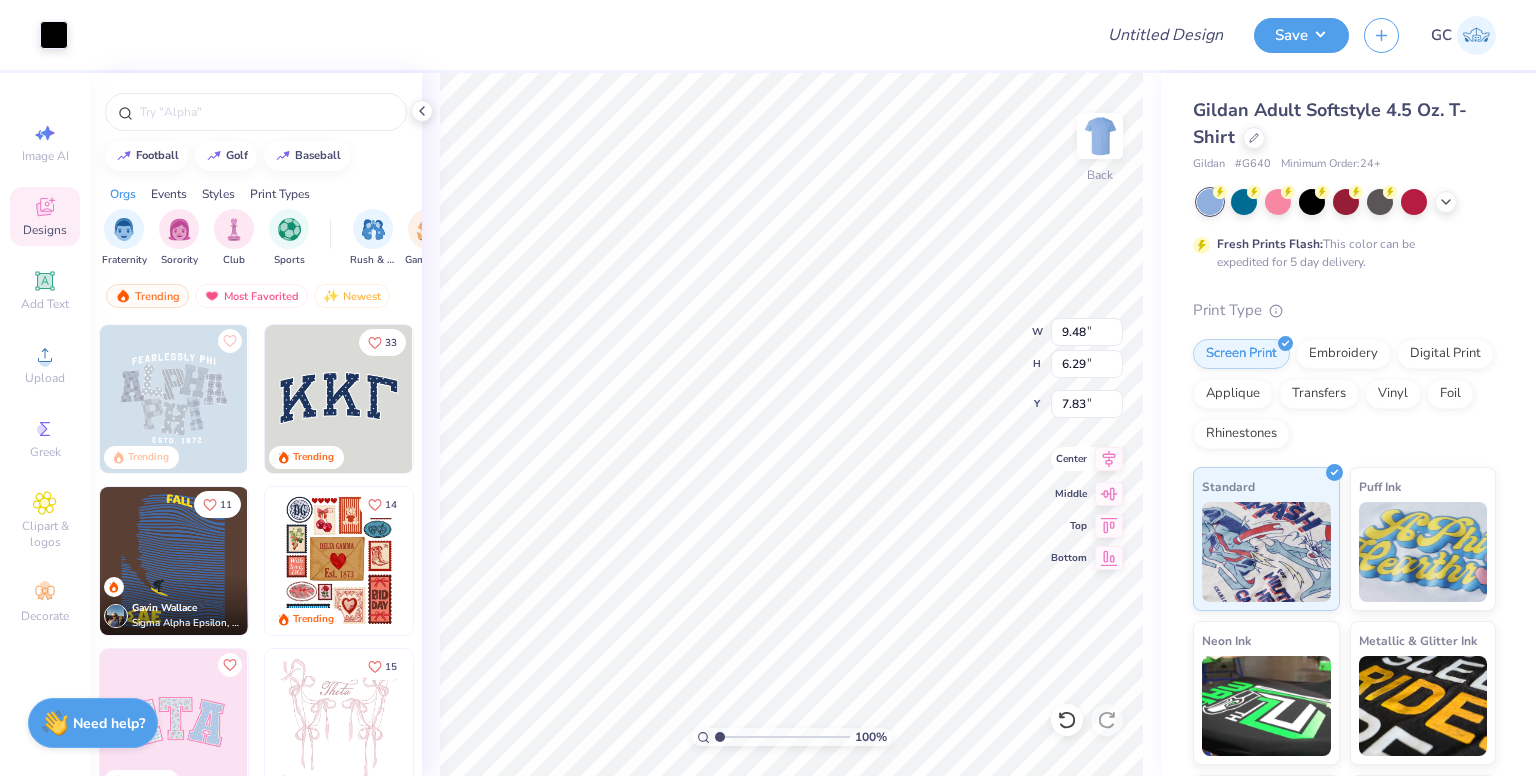 type on "4.73" 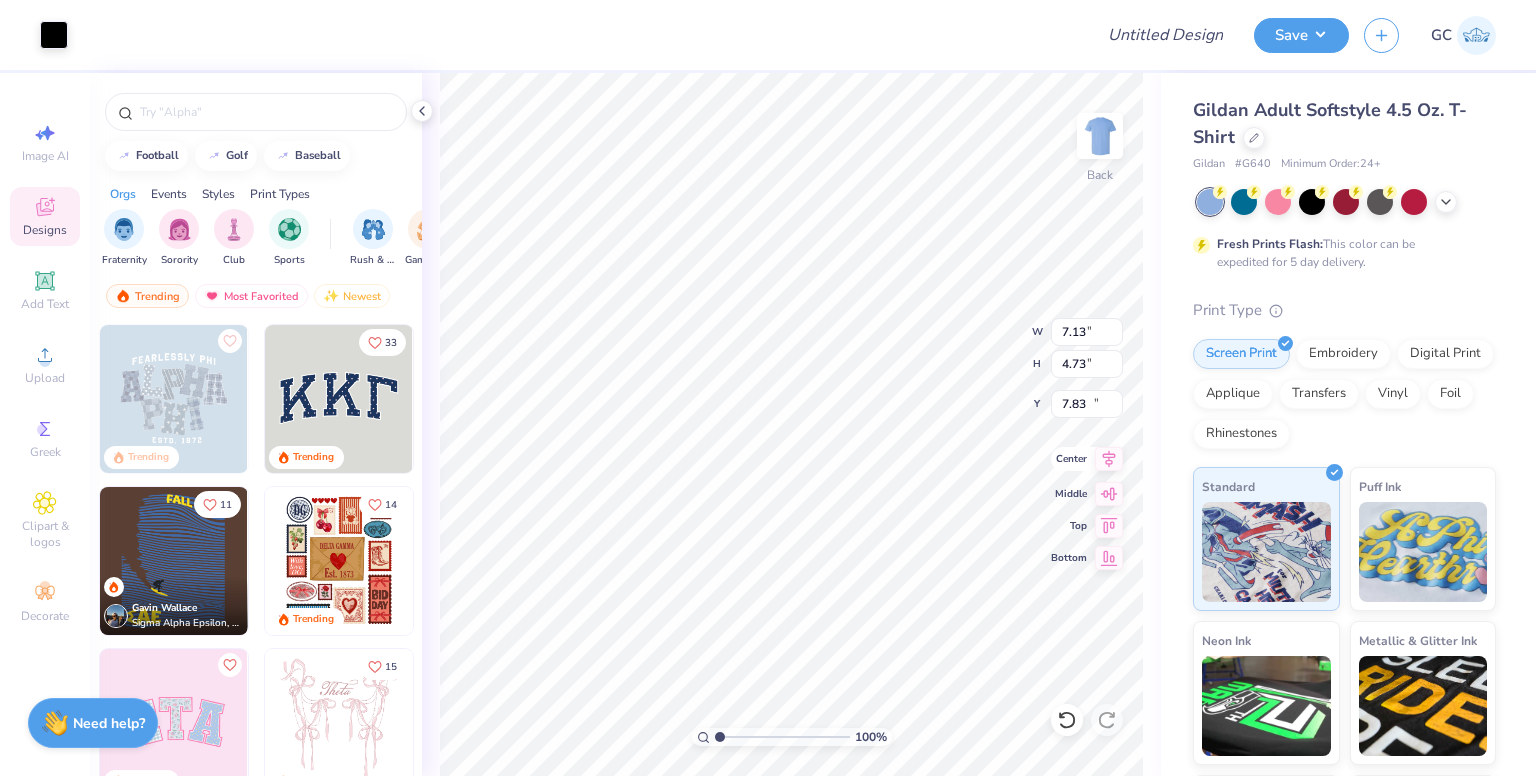 type on "10.09" 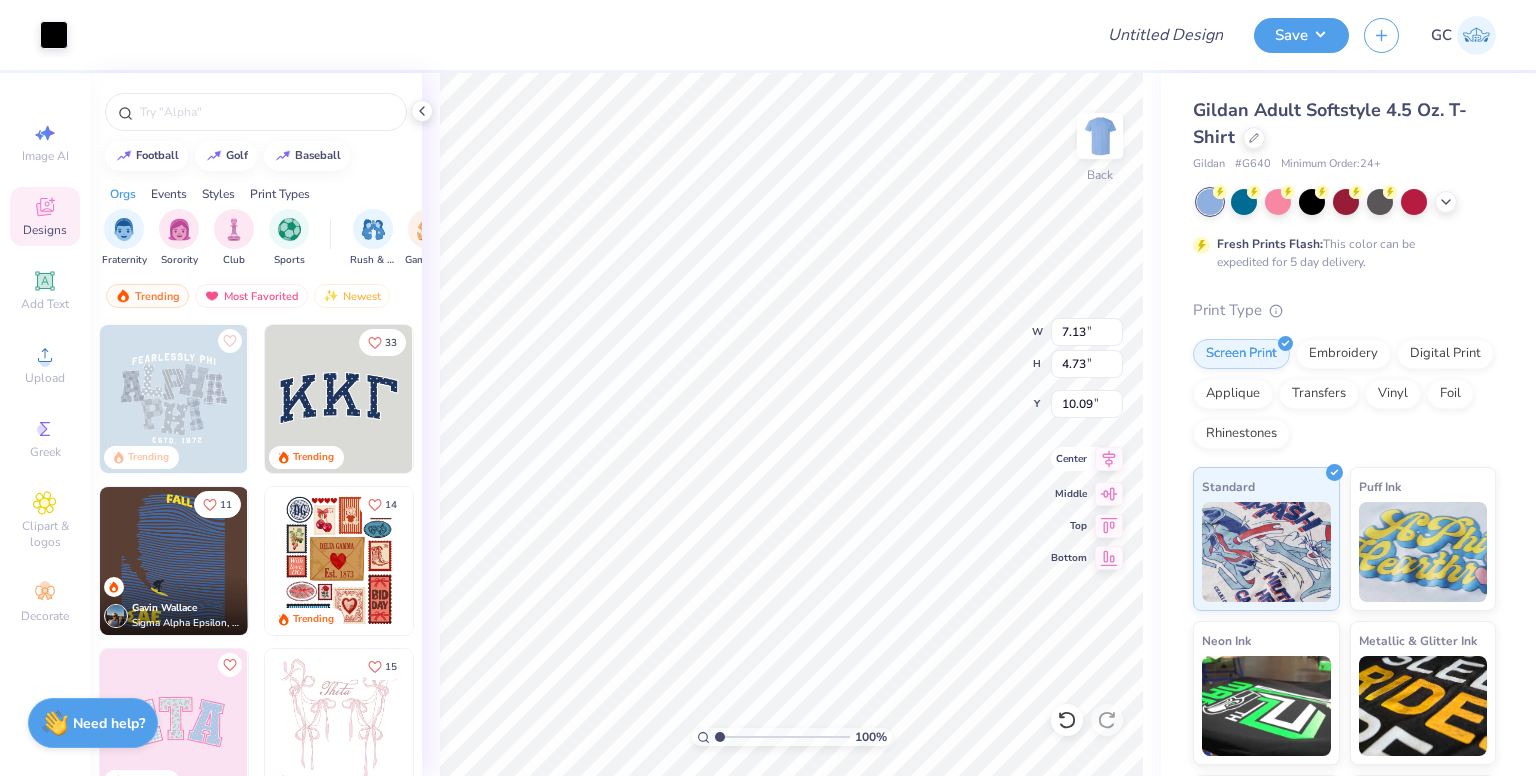 type on "3.31" 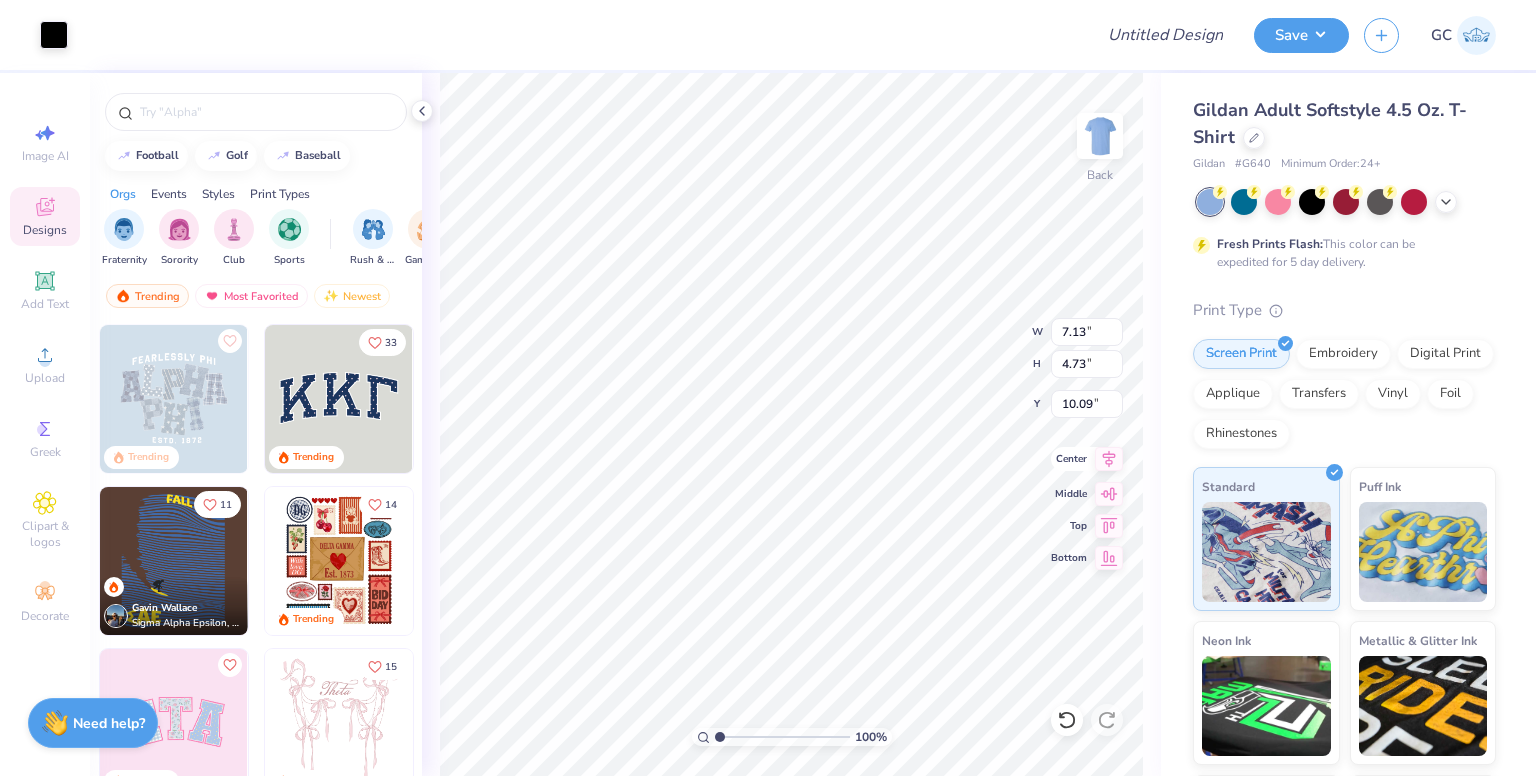 type on "2.19" 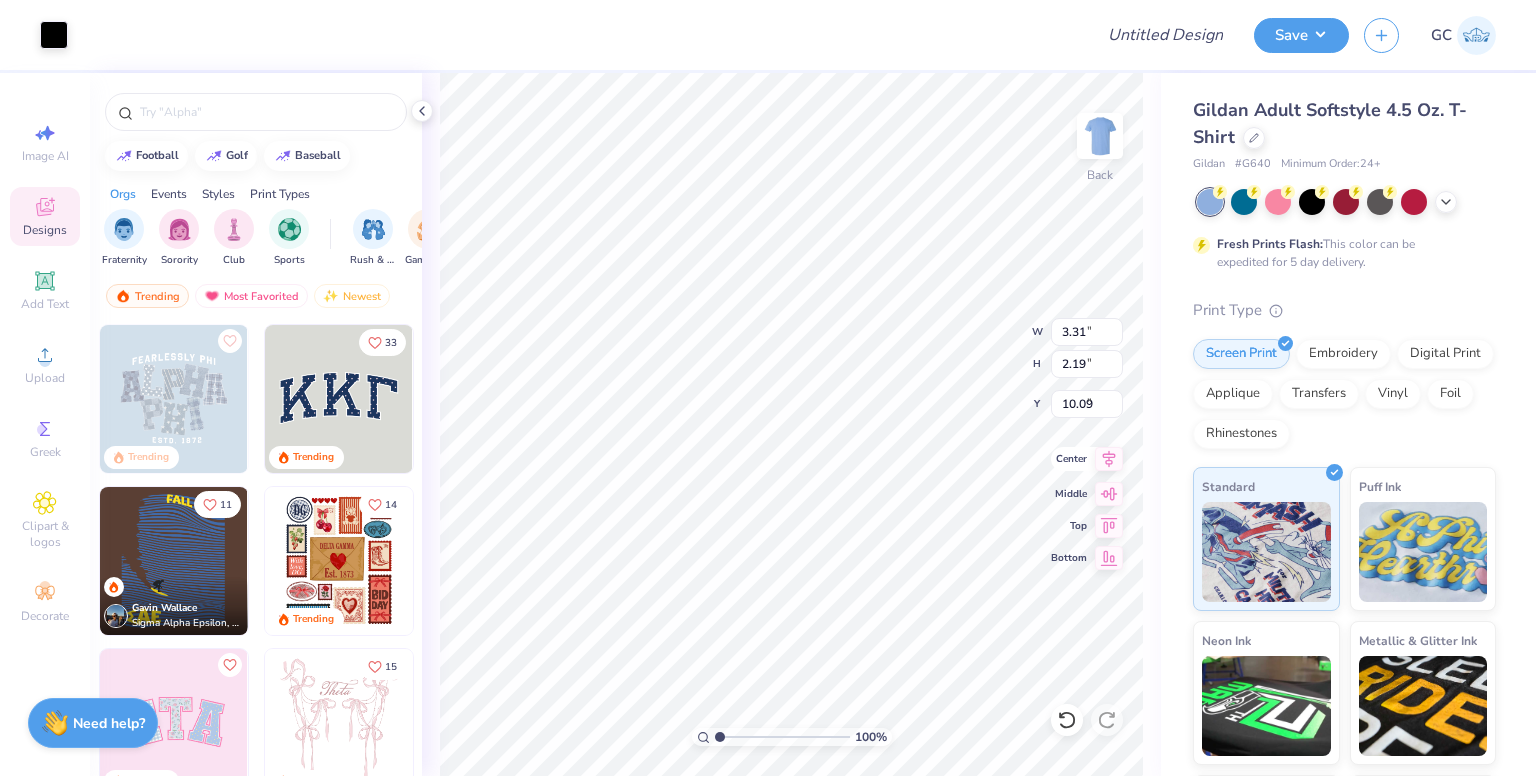 type on "4.73" 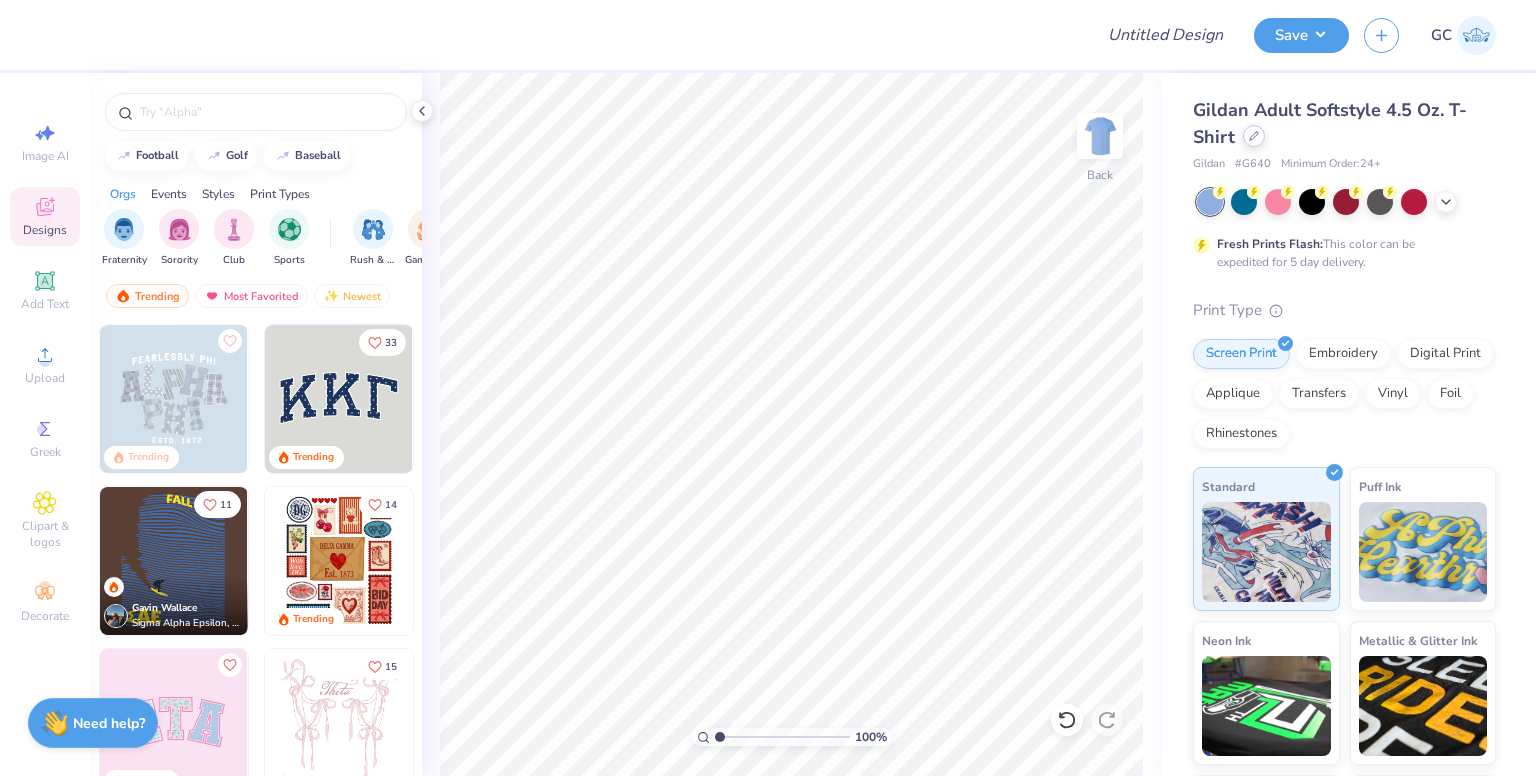 click at bounding box center (1254, 136) 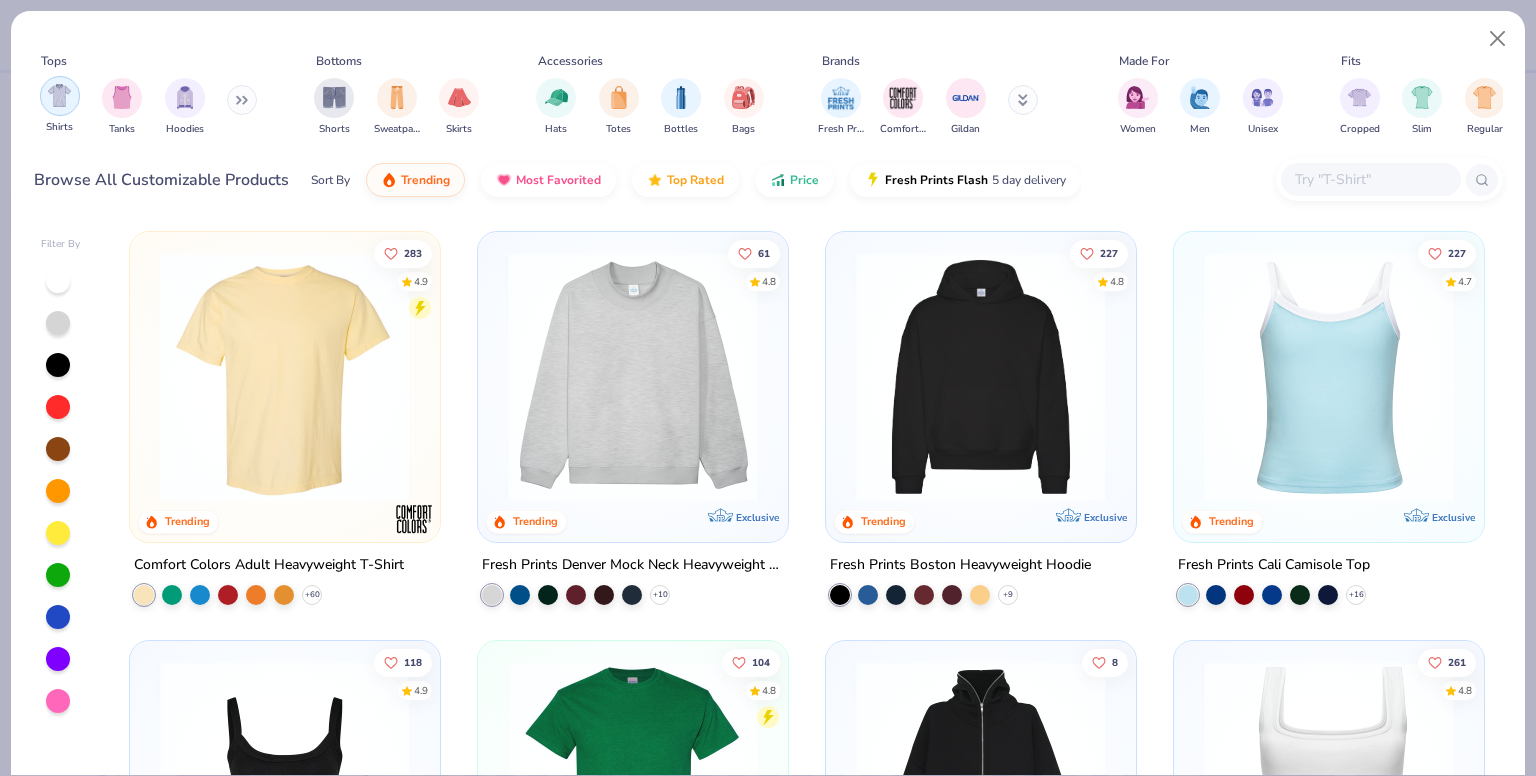click at bounding box center (59, 95) 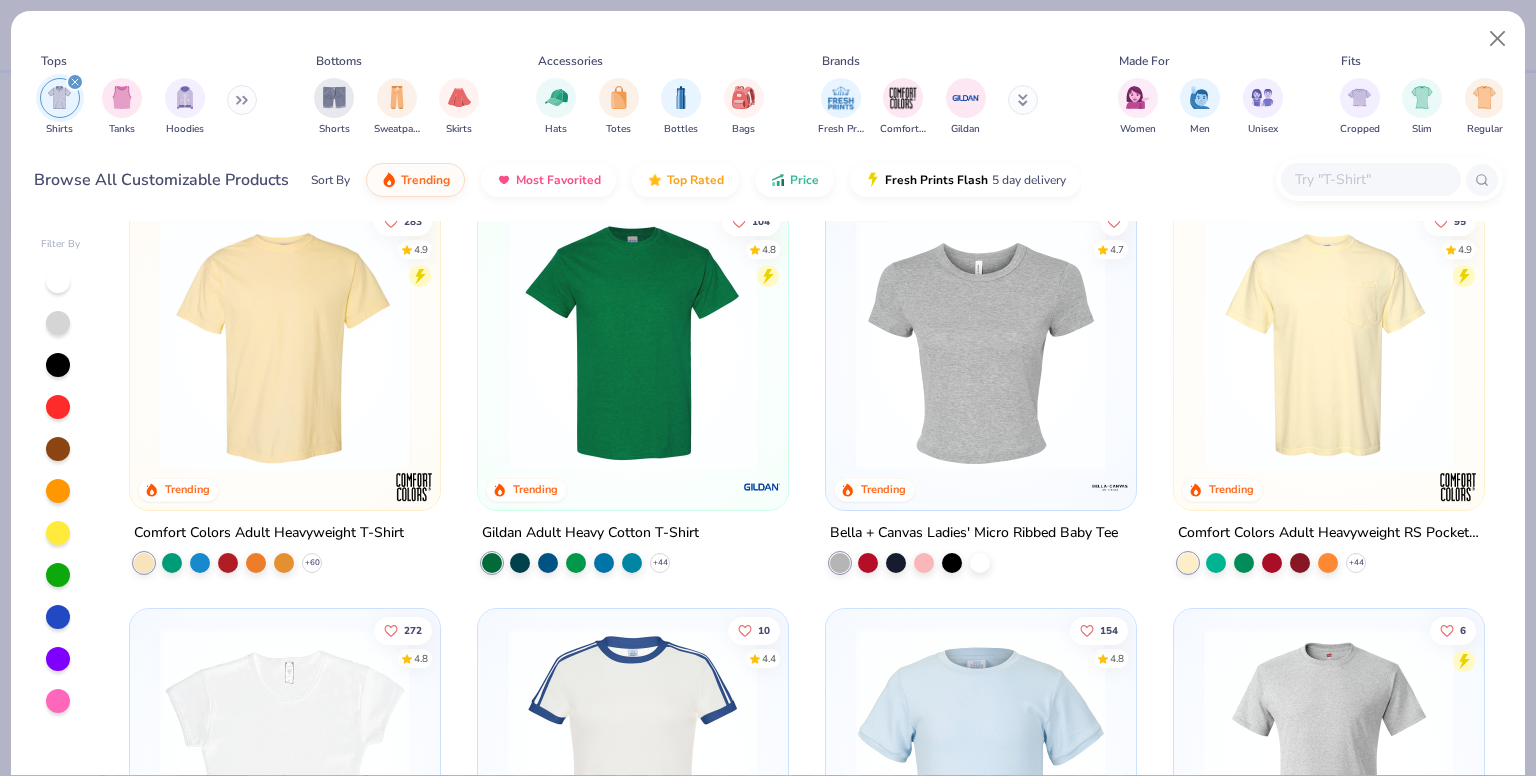 scroll, scrollTop: 58, scrollLeft: 0, axis: vertical 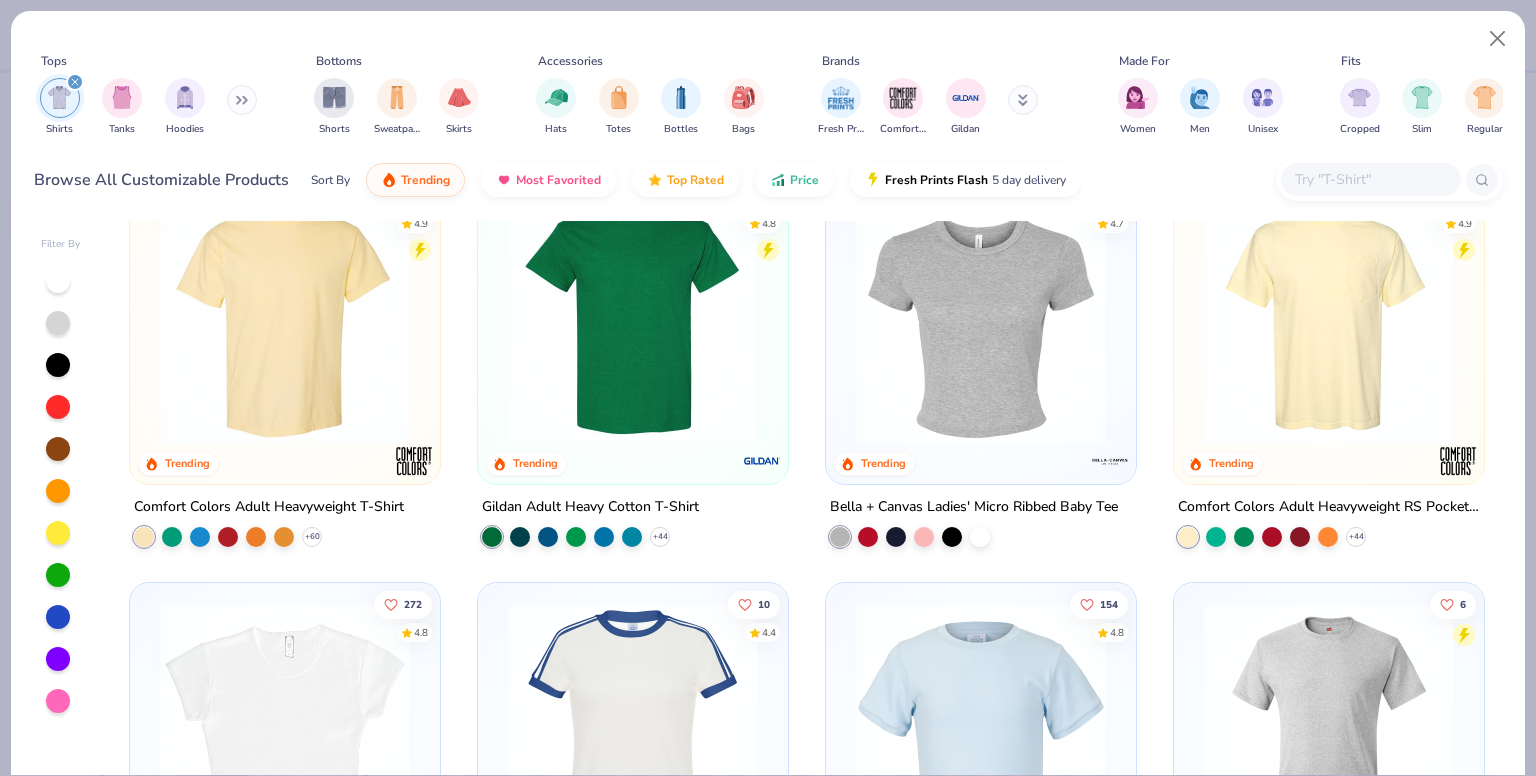 click at bounding box center (1370, 179) 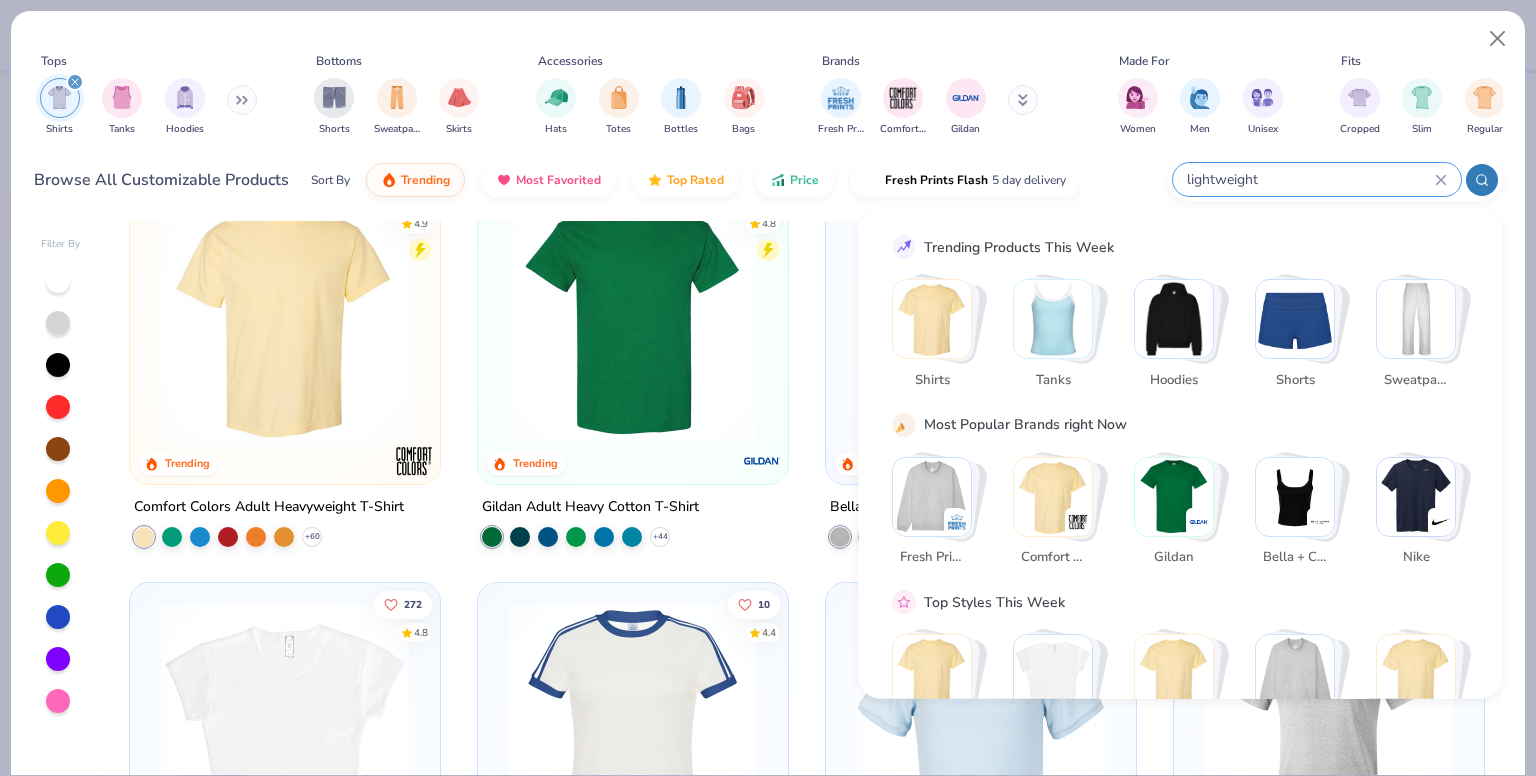 type on "lightweight" 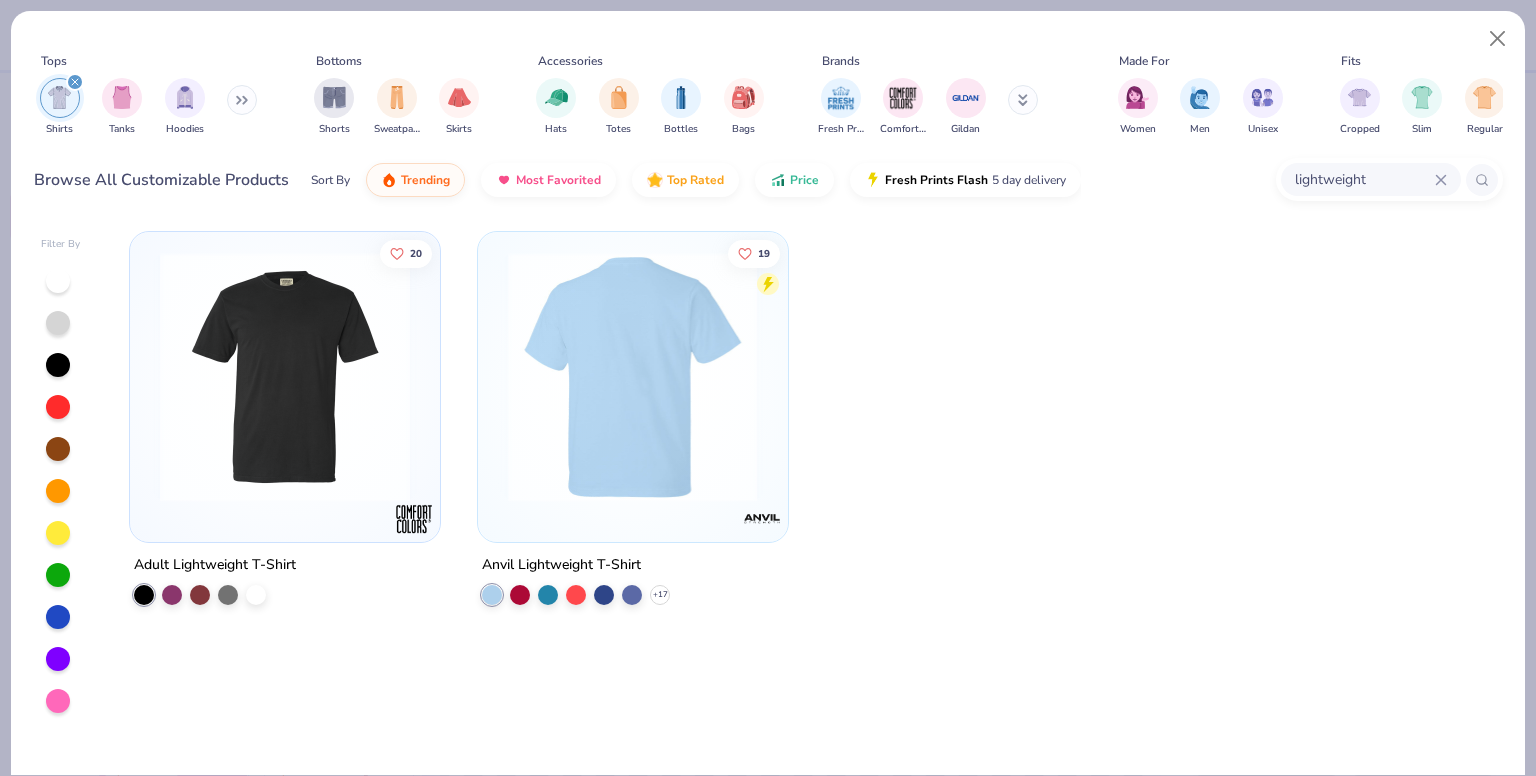 click at bounding box center [363, 377] 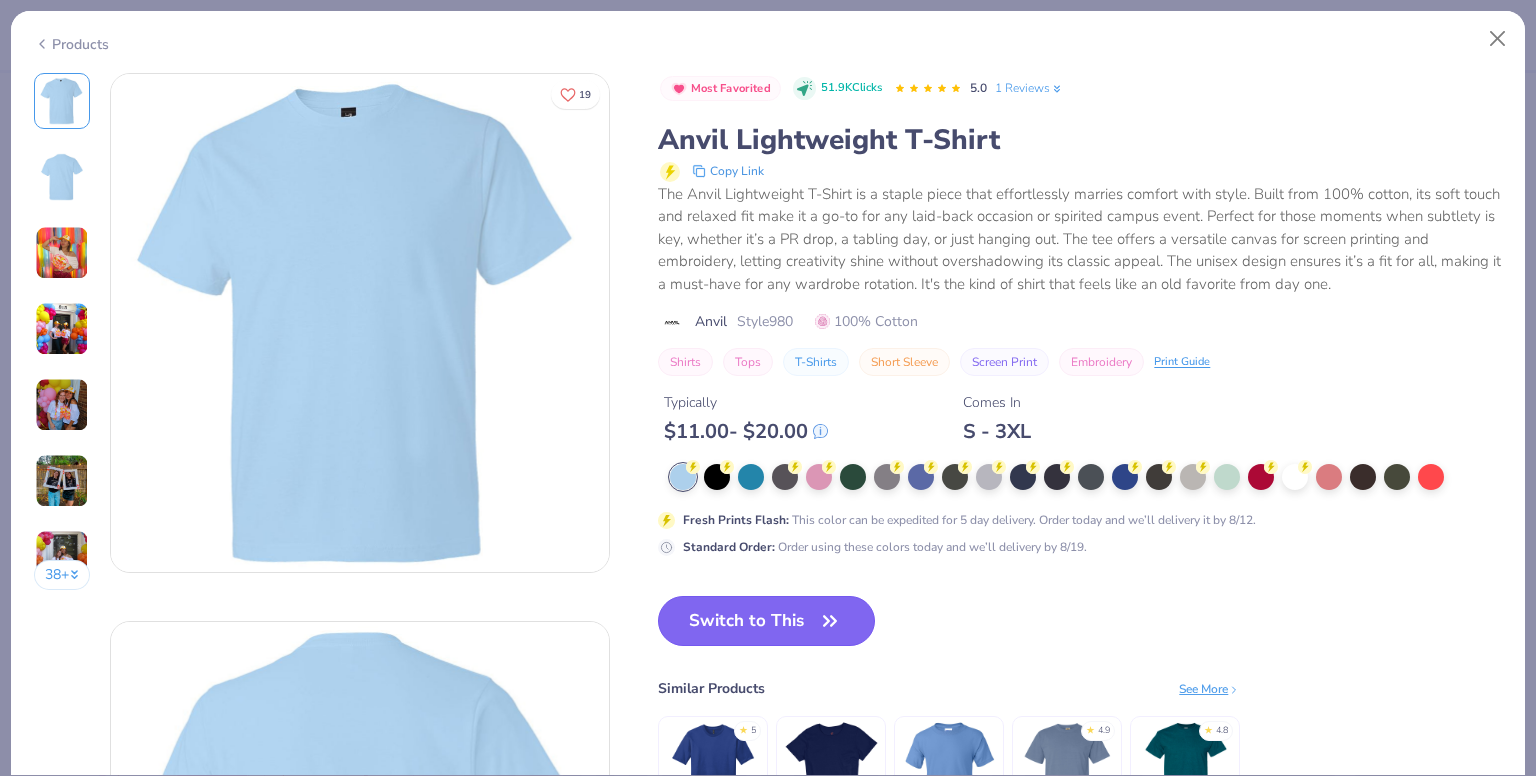 click on "Switch to This" at bounding box center [766, 621] 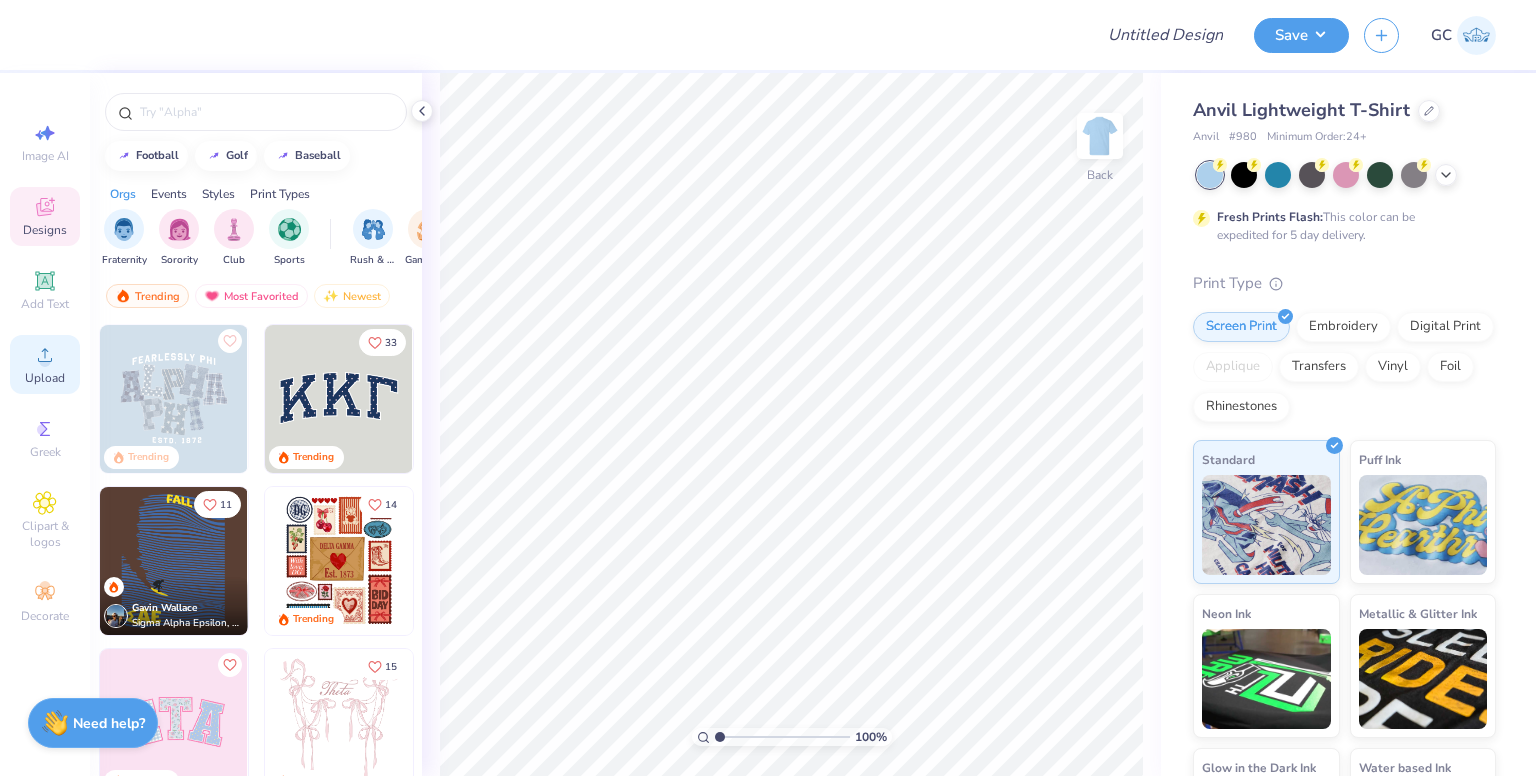 click on "Upload" at bounding box center [45, 378] 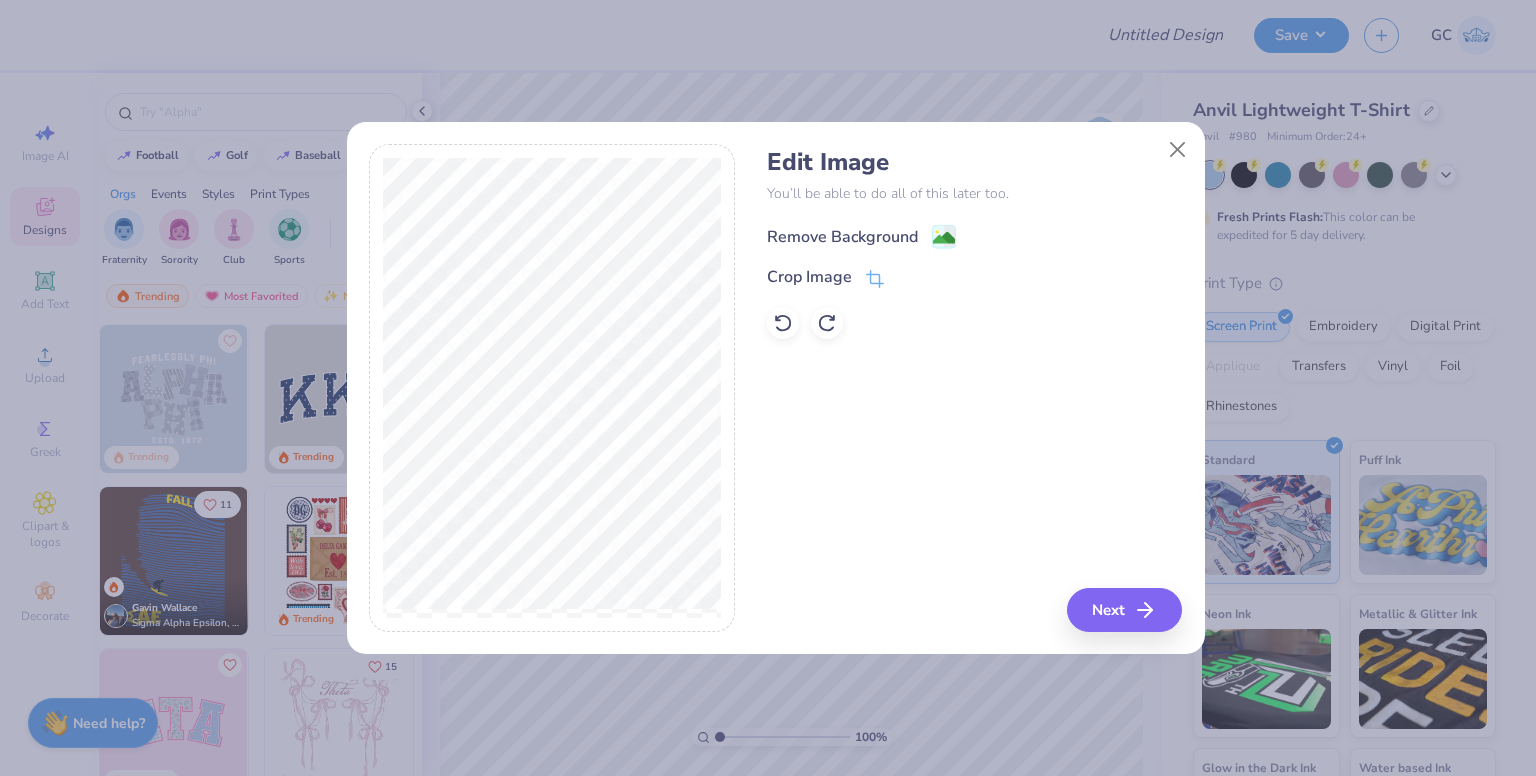 click 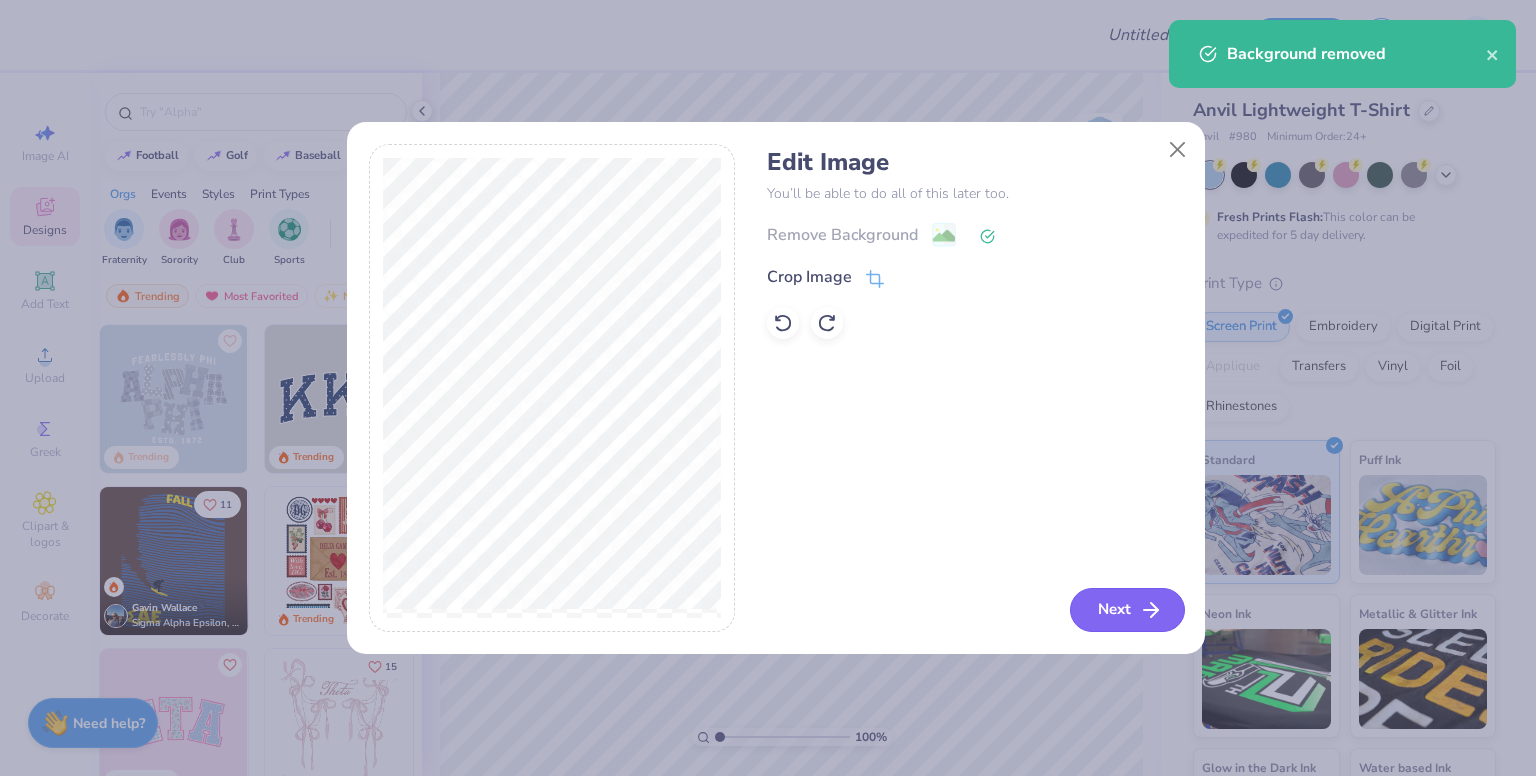 click on "Next" at bounding box center [1127, 610] 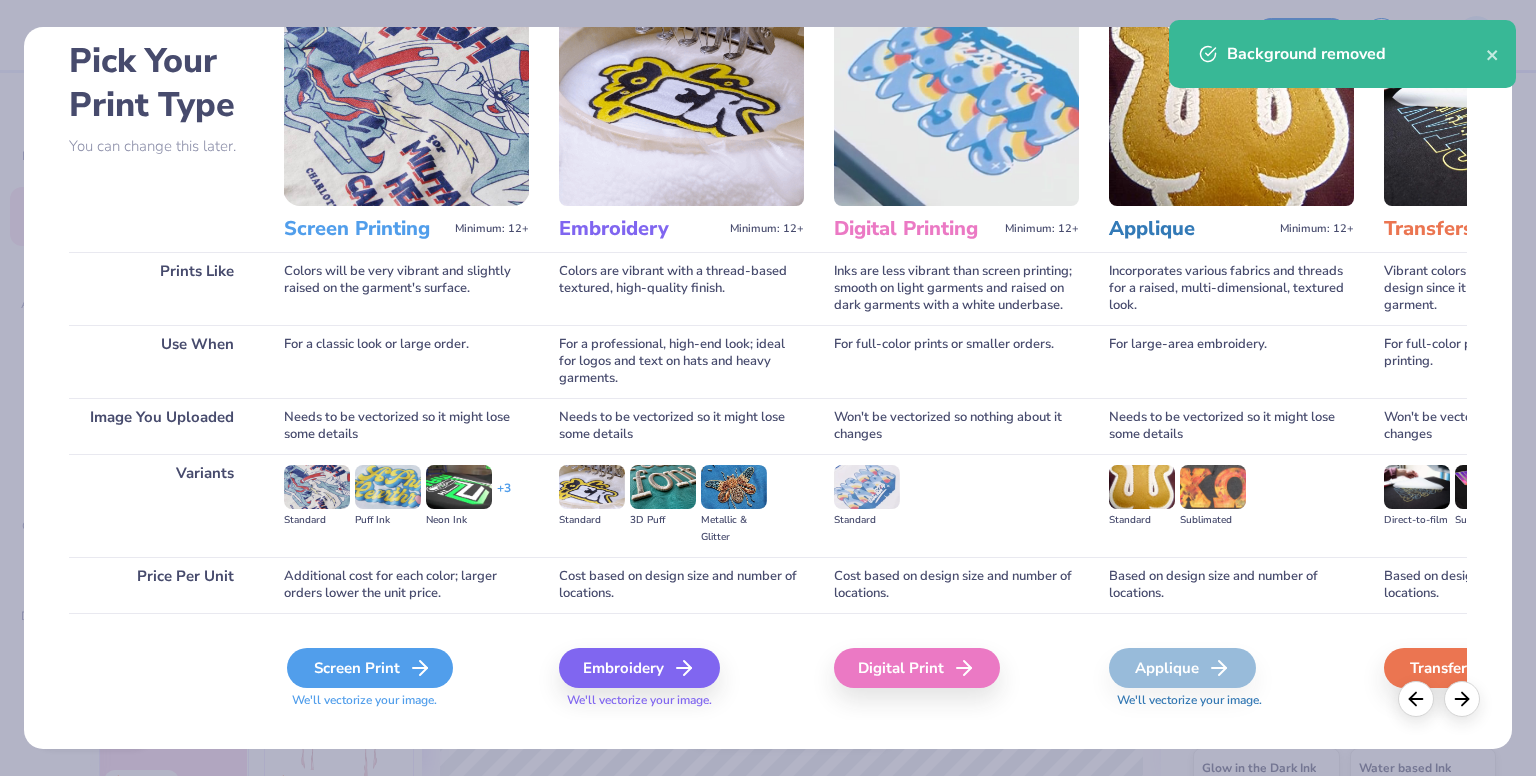 scroll, scrollTop: 91, scrollLeft: 0, axis: vertical 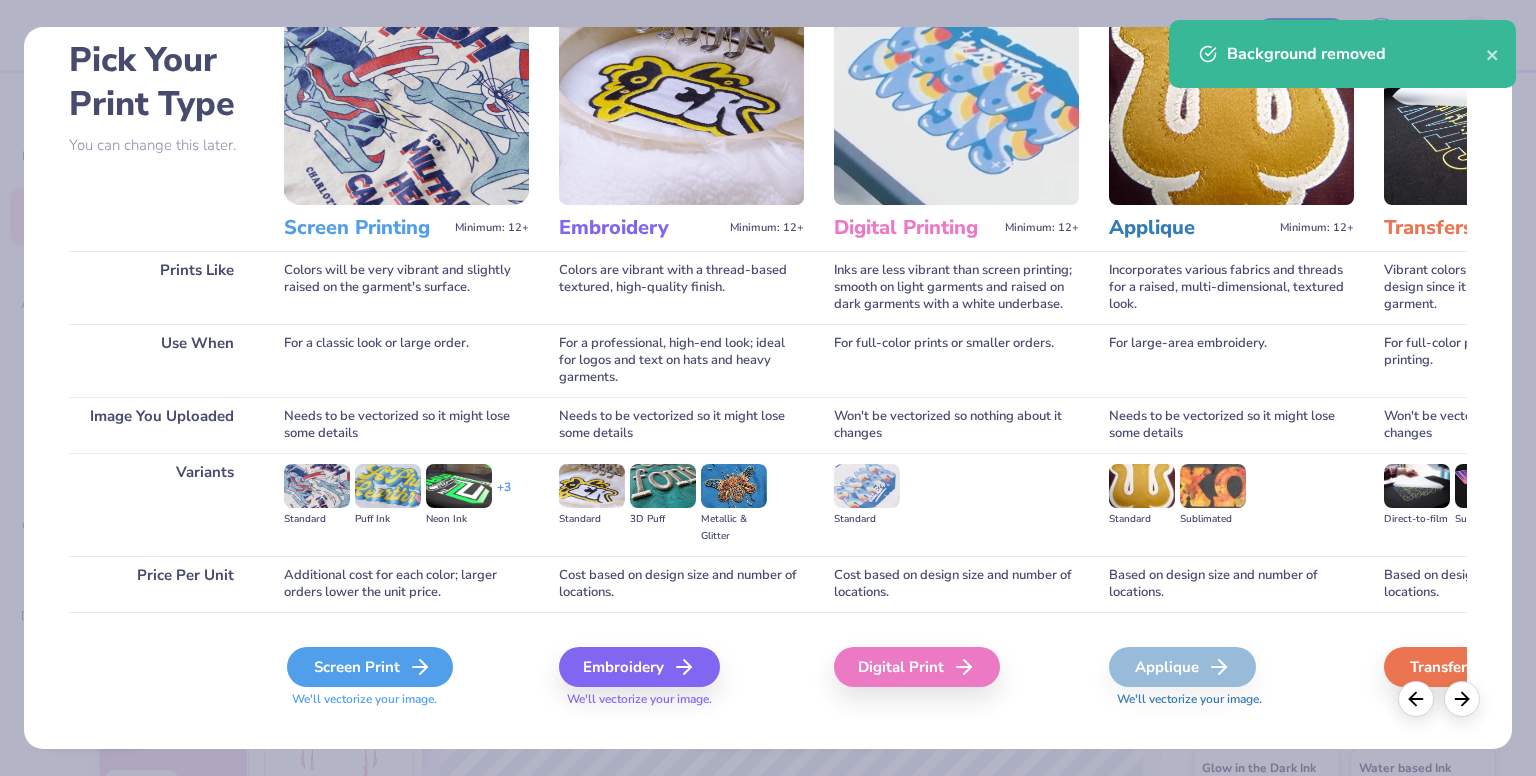 click on "Screen Print" at bounding box center [370, 667] 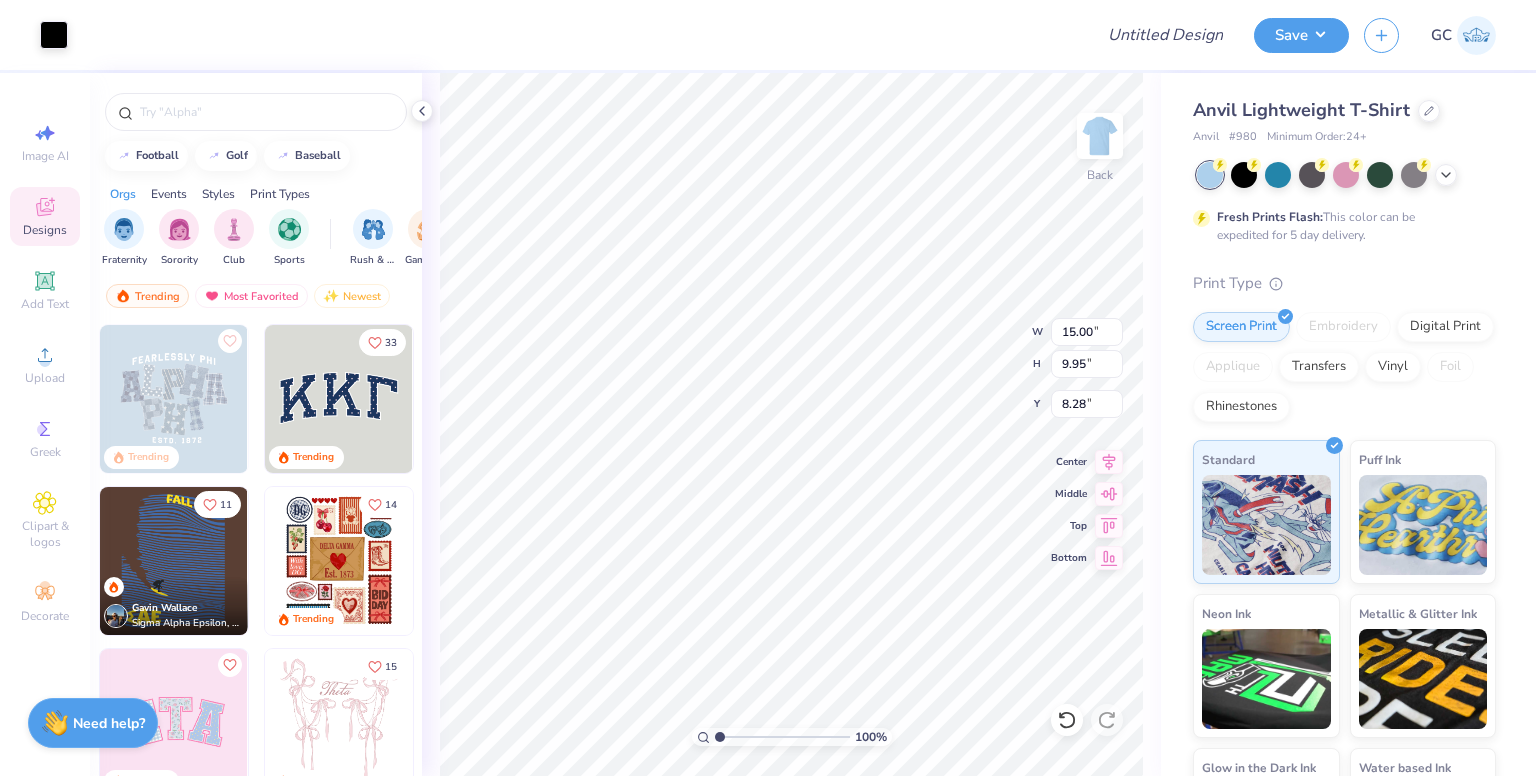 type on "13.02" 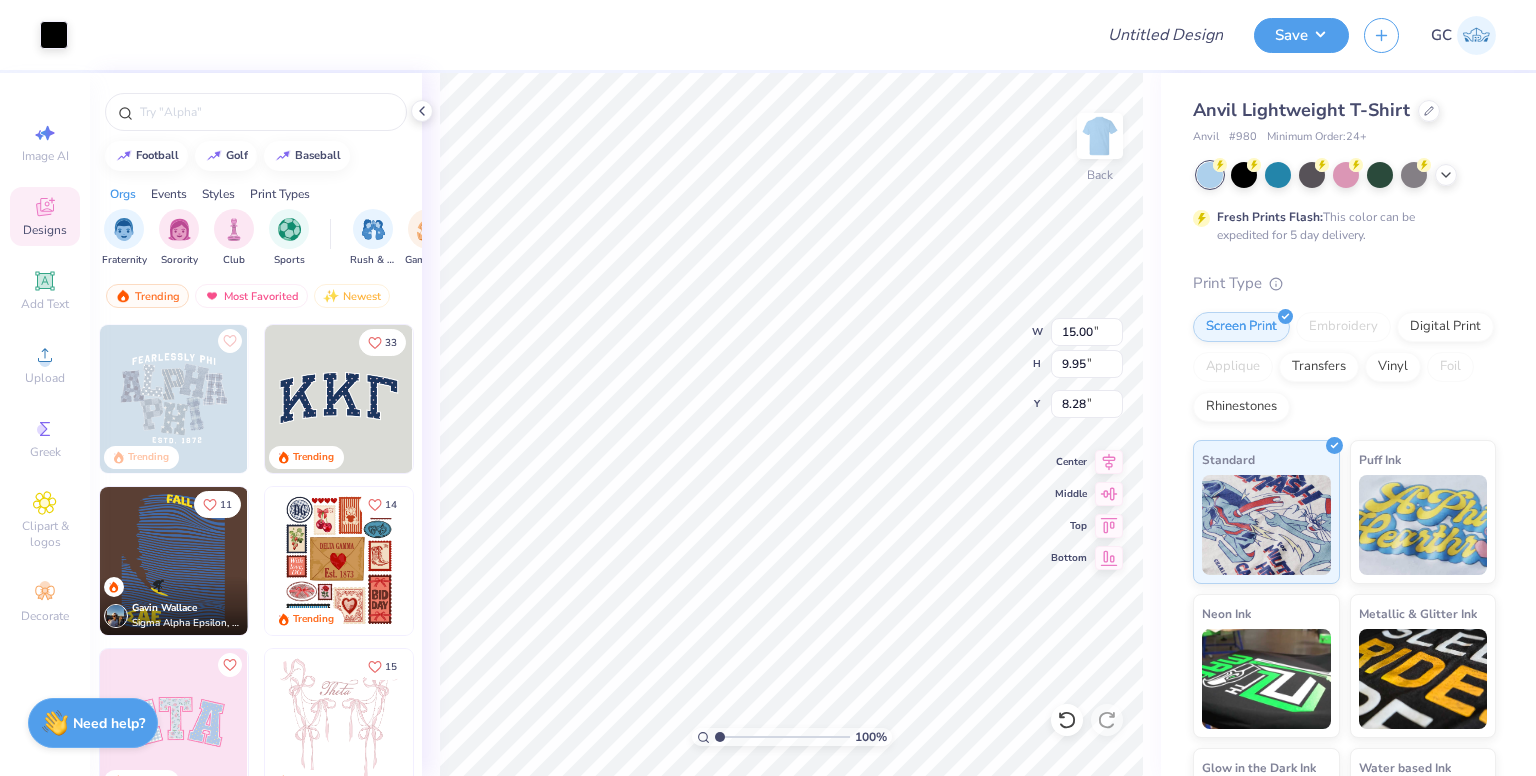 type on "8.64" 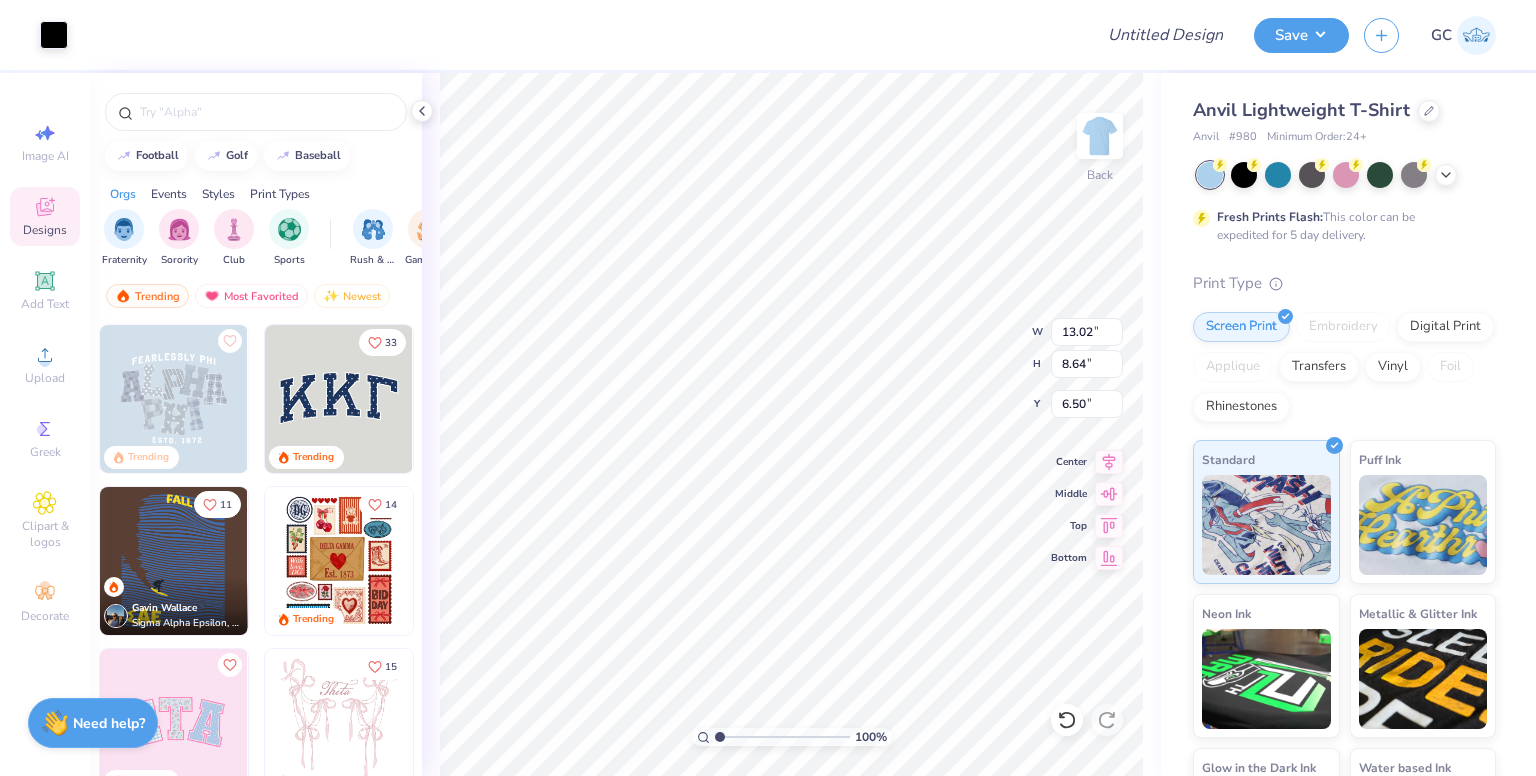 type on "6.50" 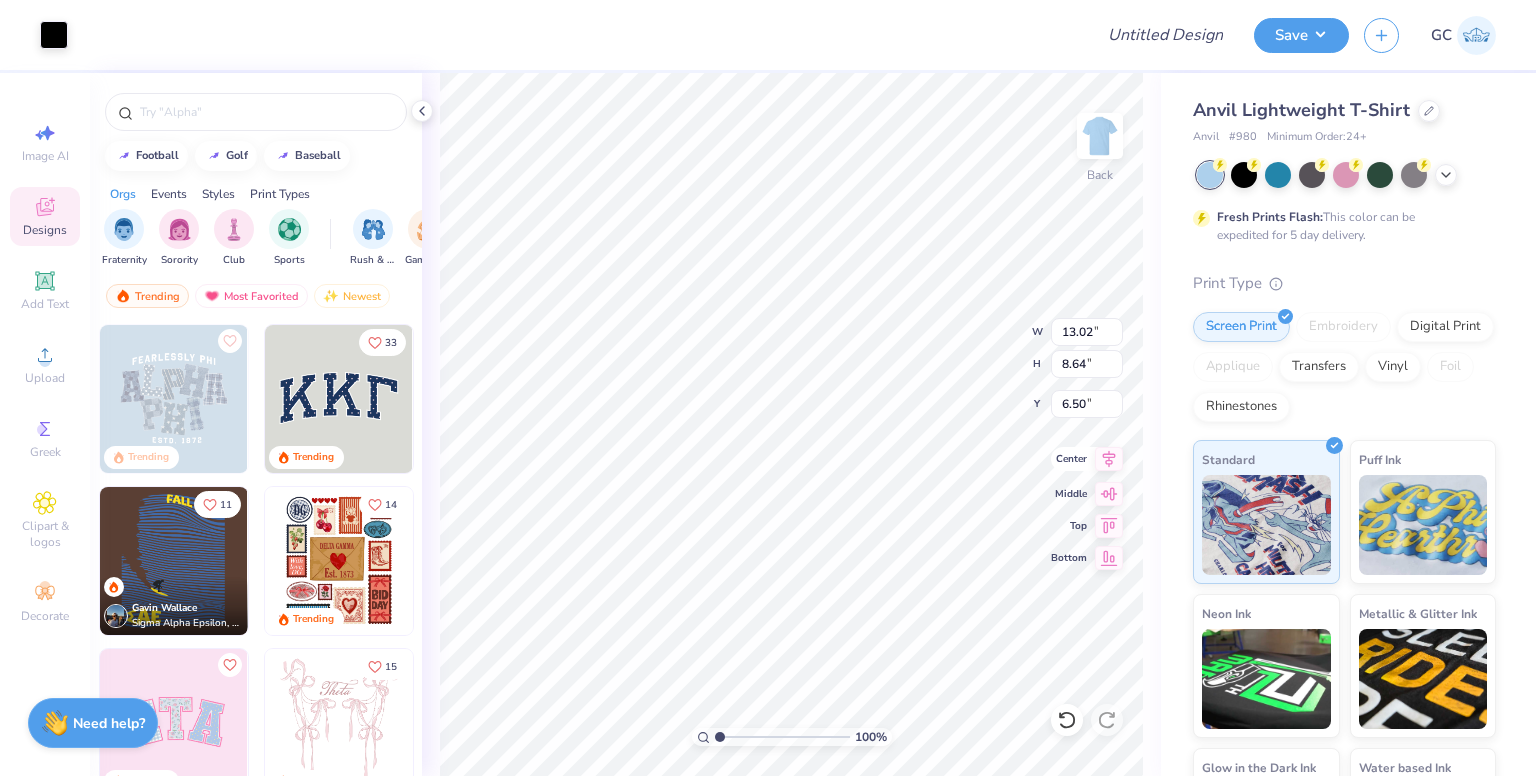 click 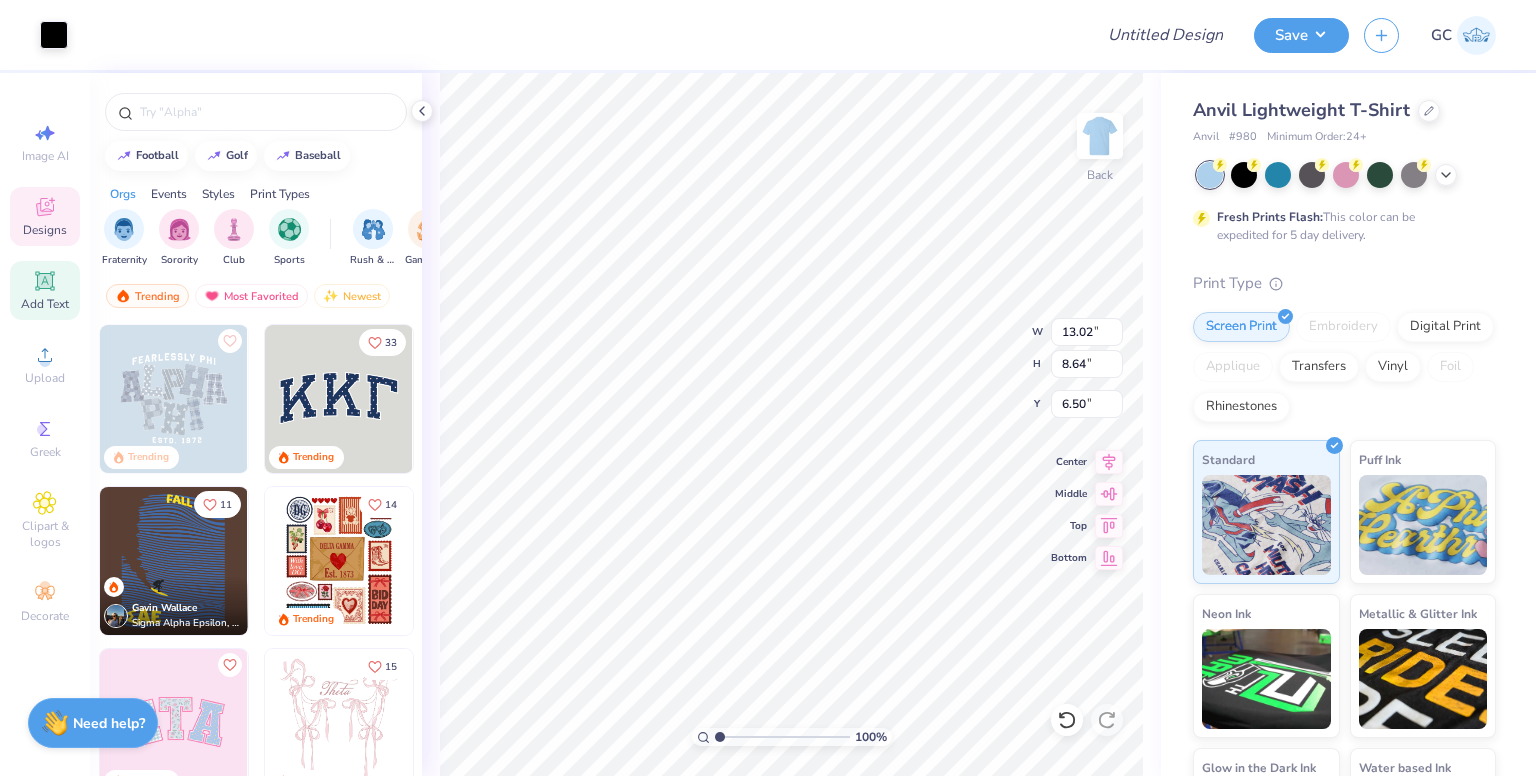 click on "Add Text" at bounding box center (45, 304) 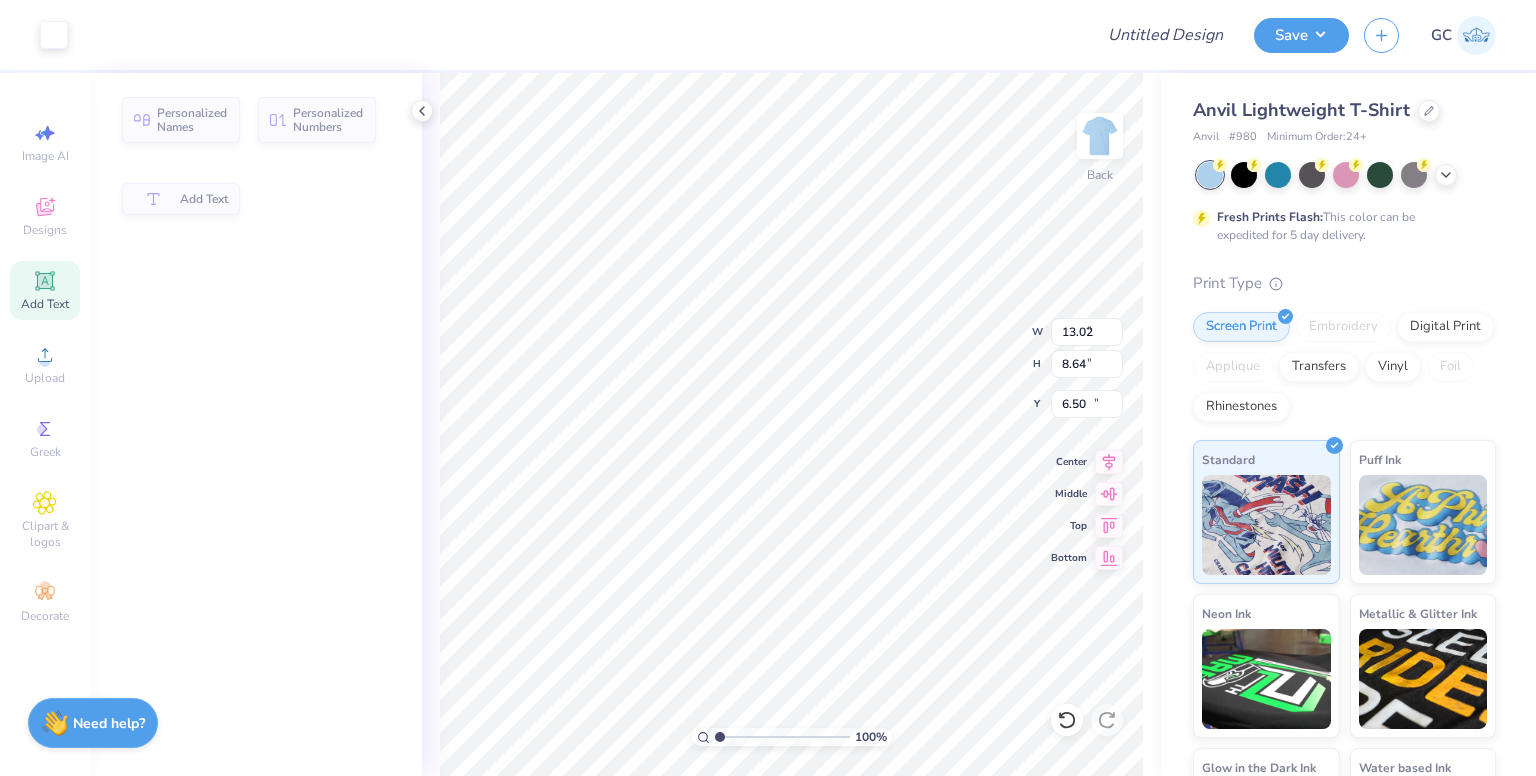 type on "5.64" 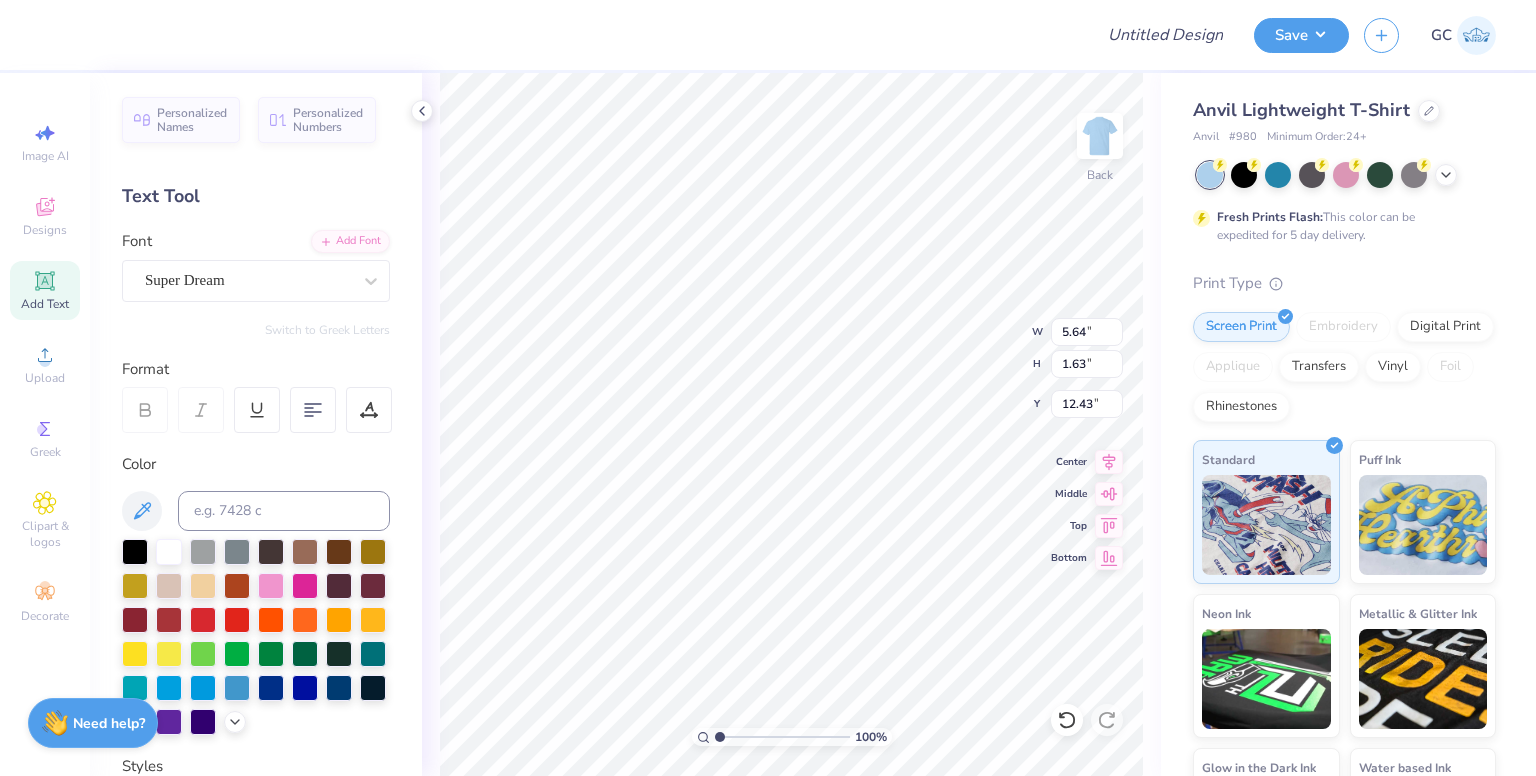 scroll, scrollTop: 16, scrollLeft: 2, axis: both 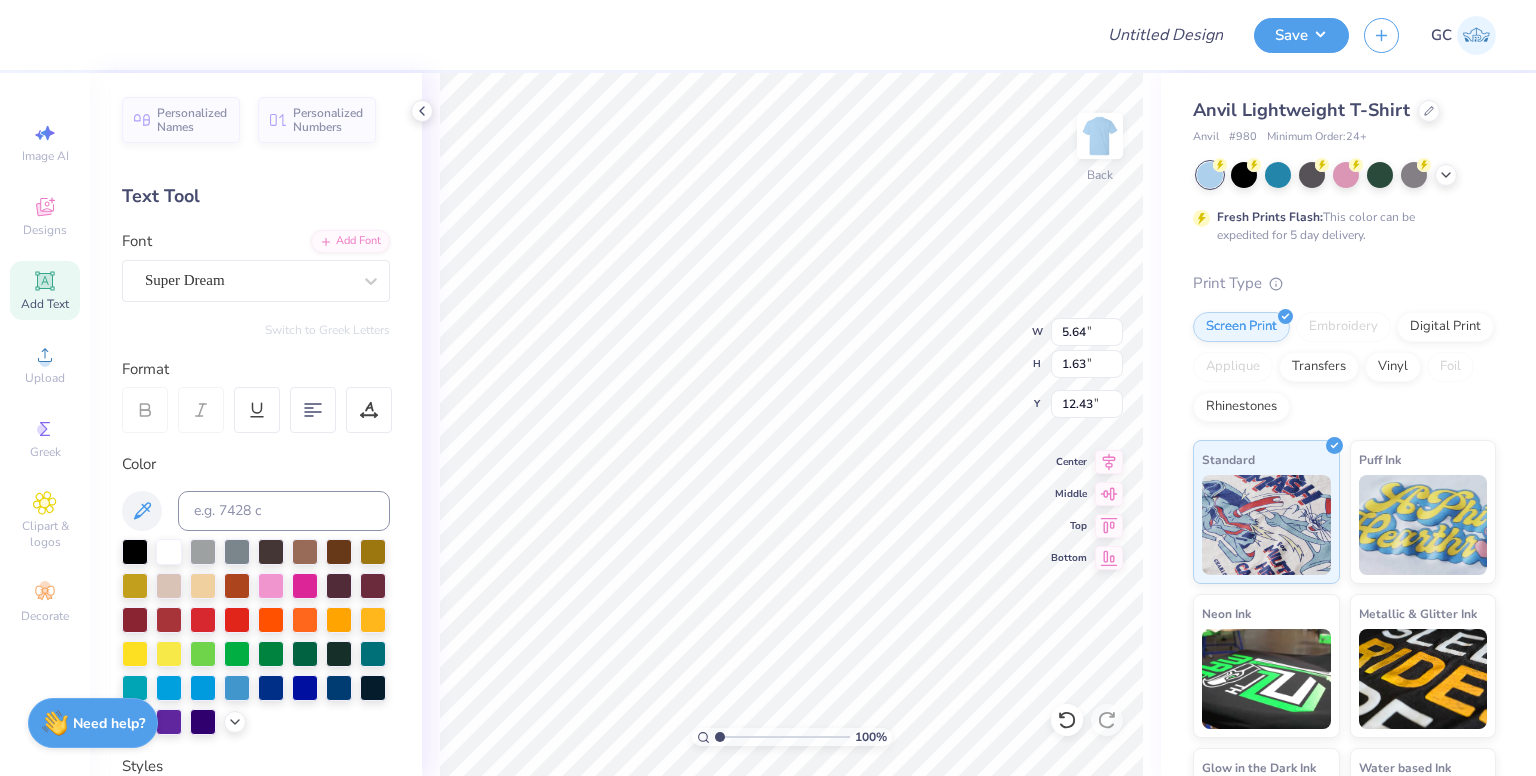 type on "[BRAND] [BRAND]" 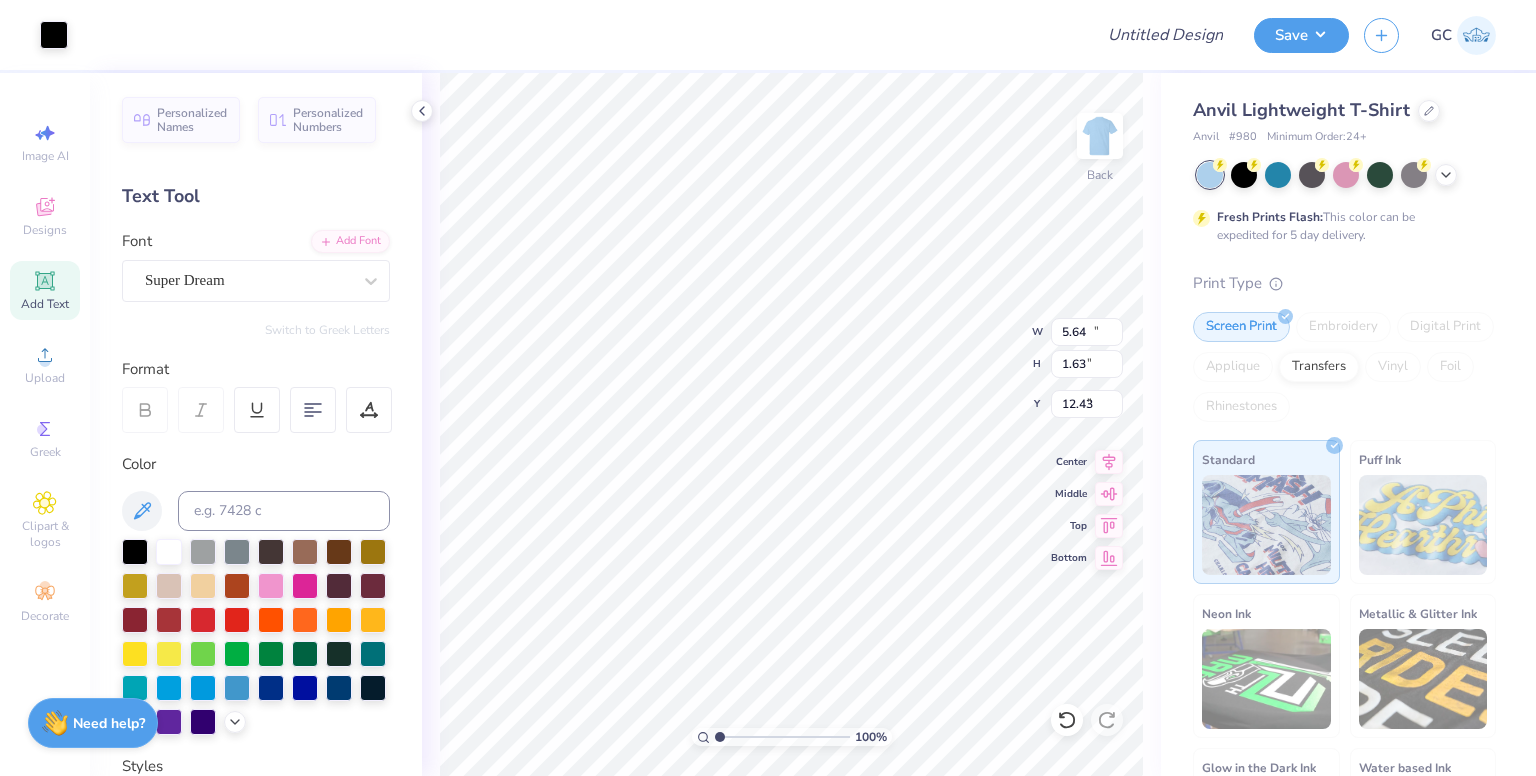 type on "13.02" 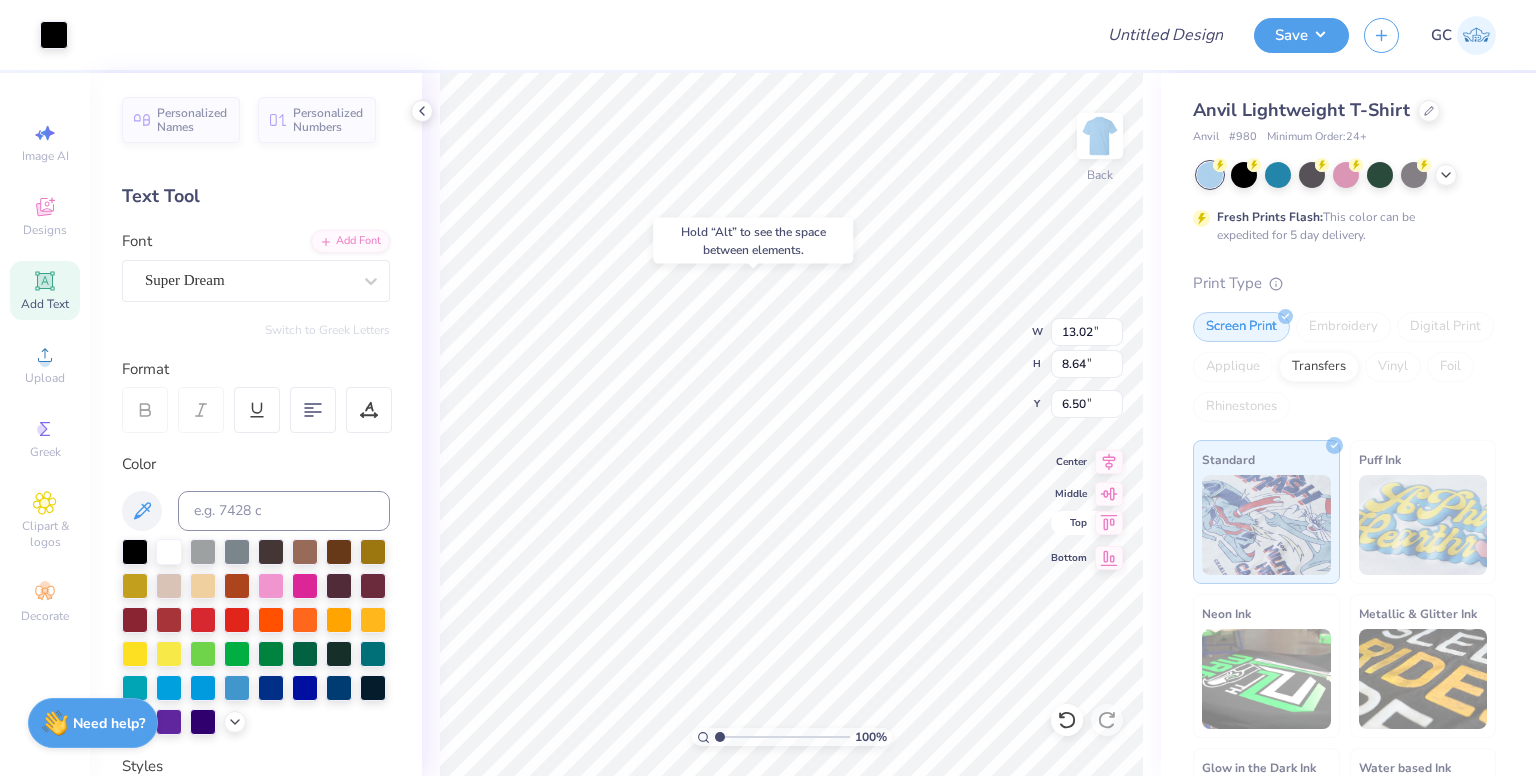type on "6.04" 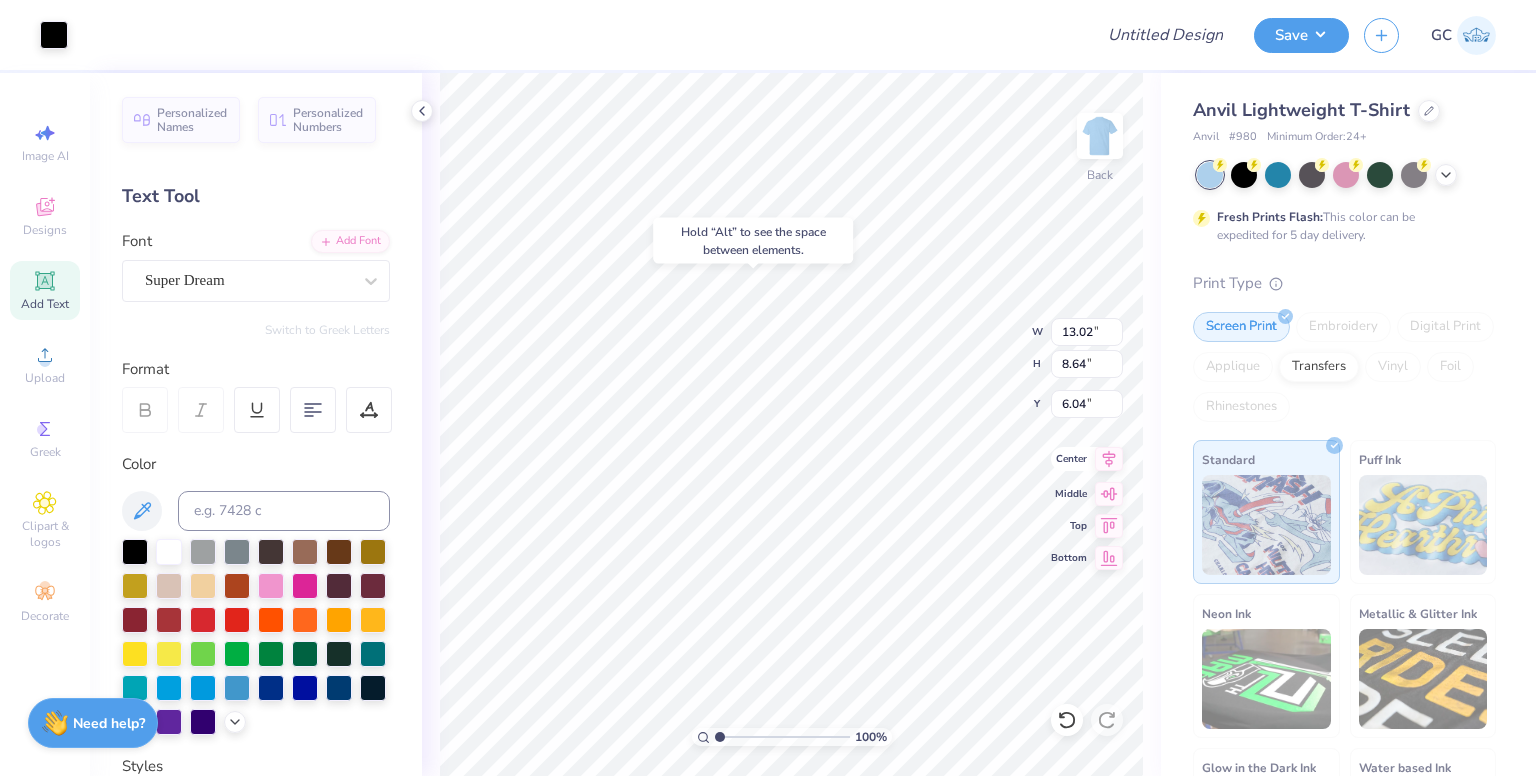 click 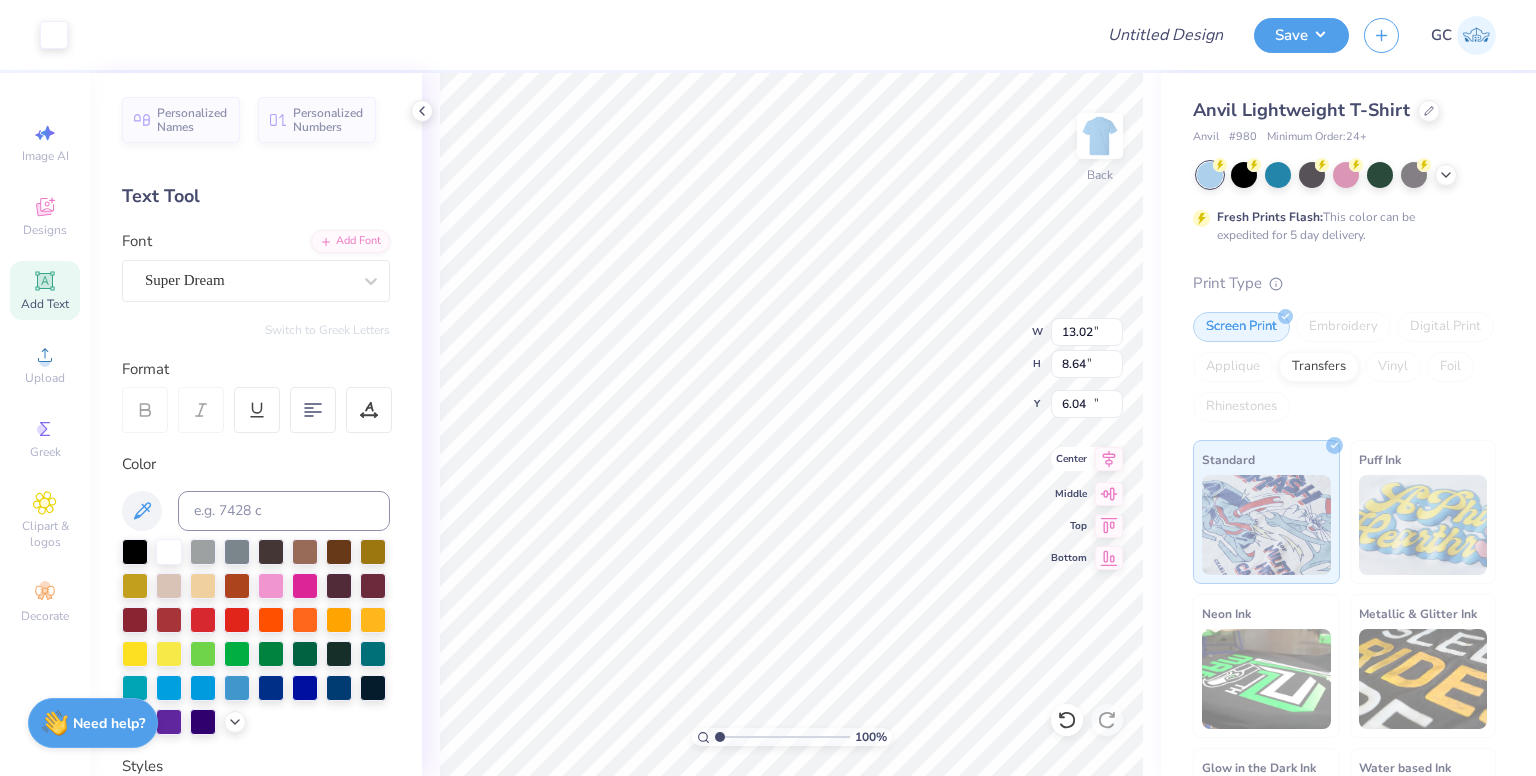 type on "15.19" 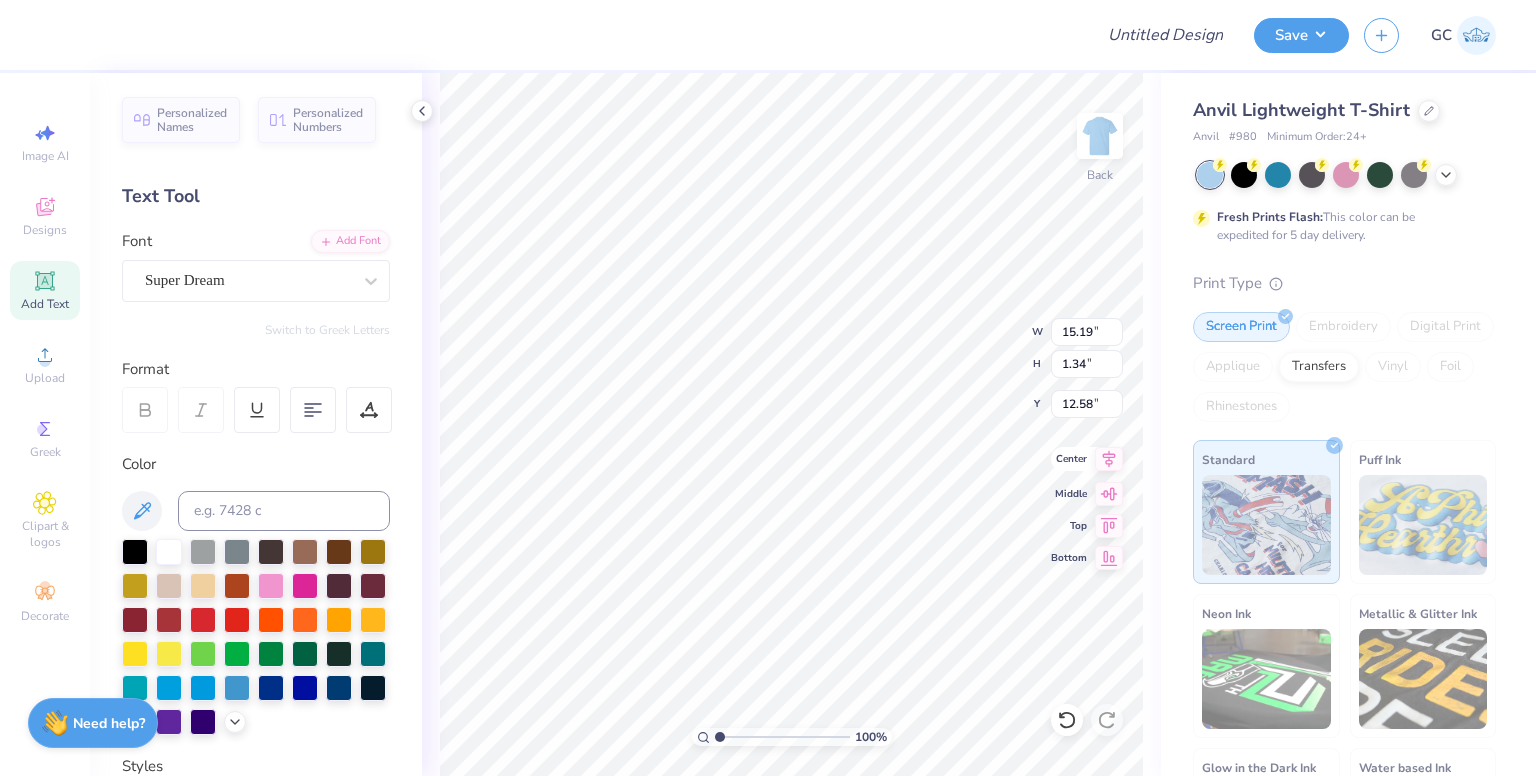 type on "15.48" 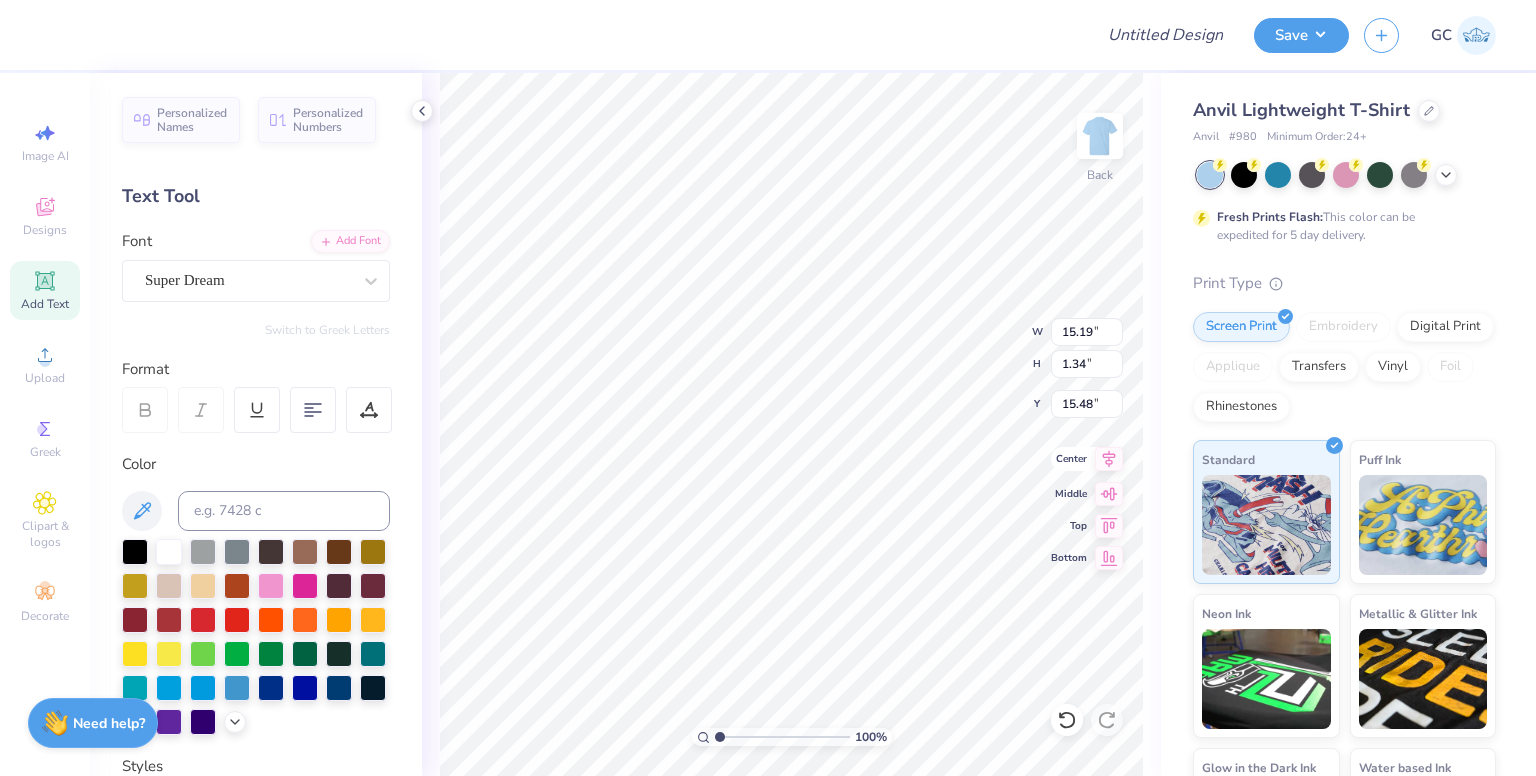 type on "12.76" 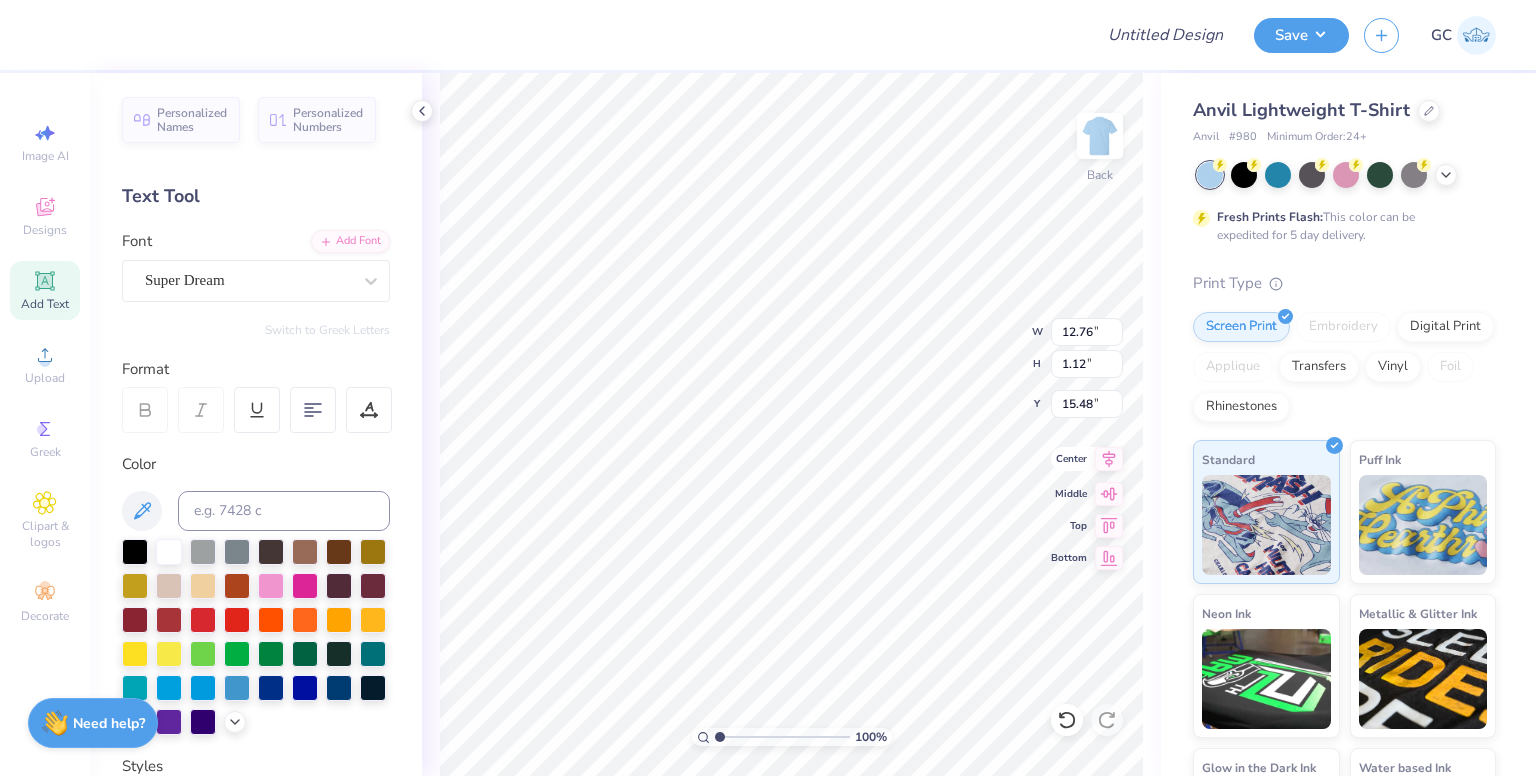 type on "16.00" 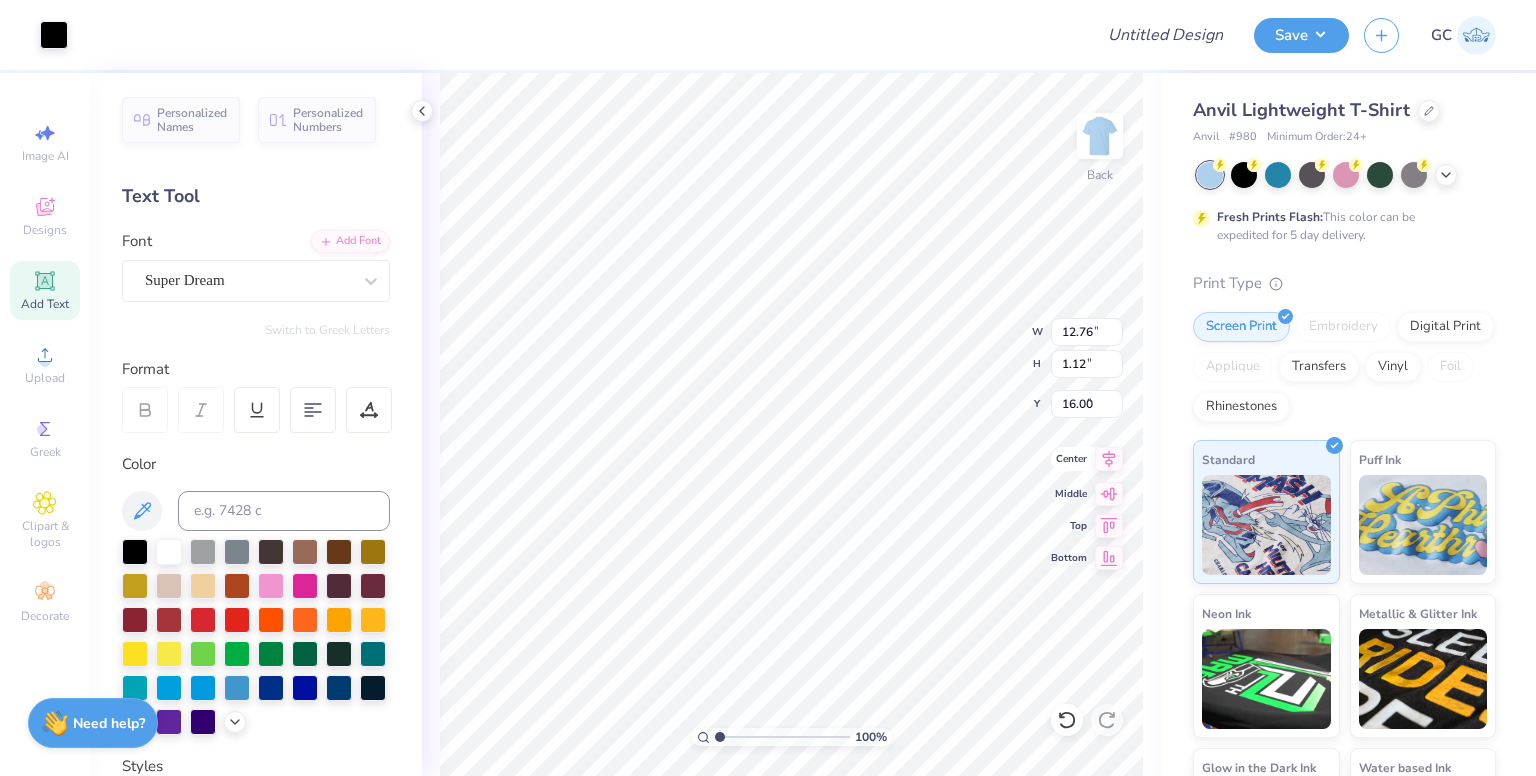 type on "13.02" 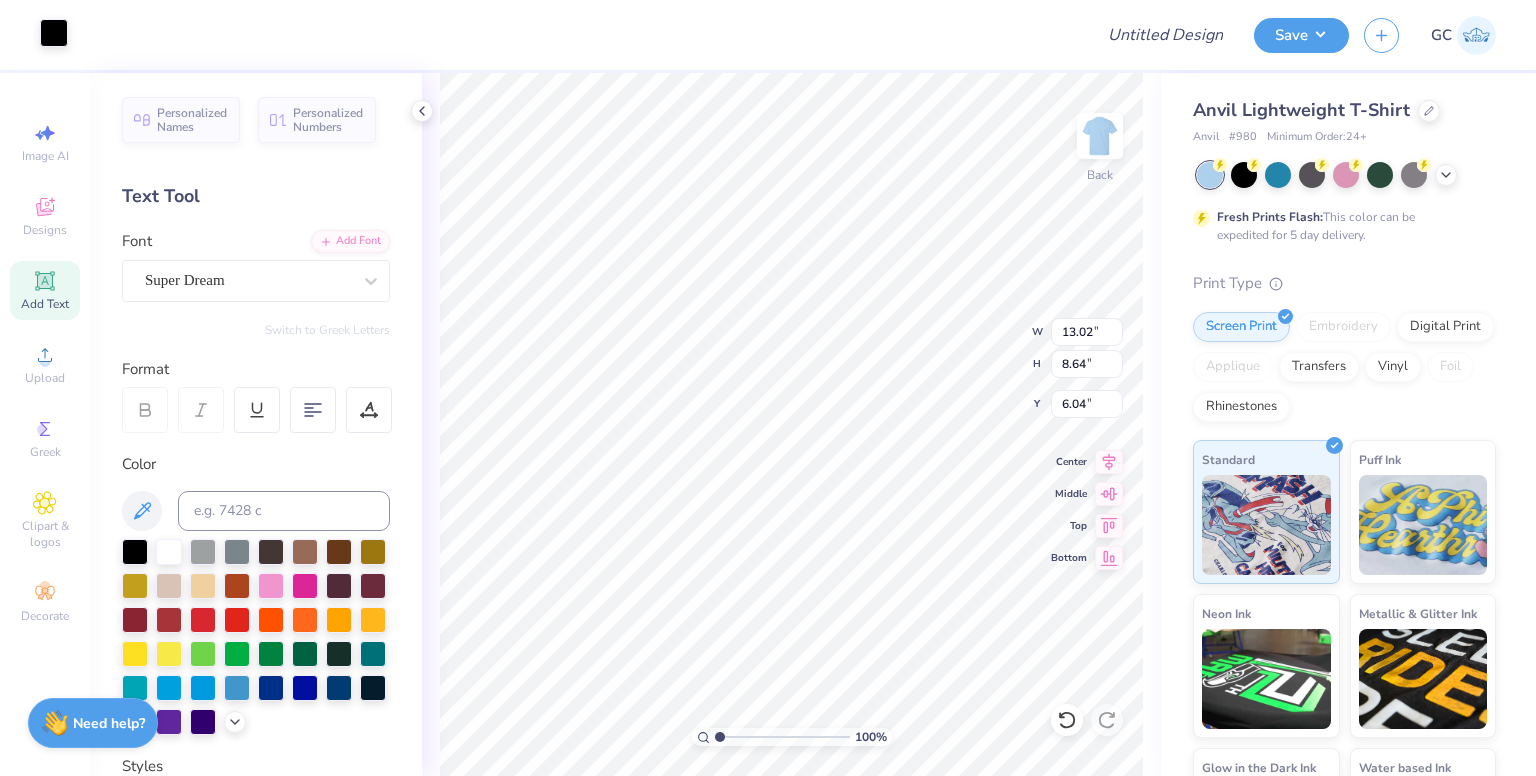 click at bounding box center (54, 33) 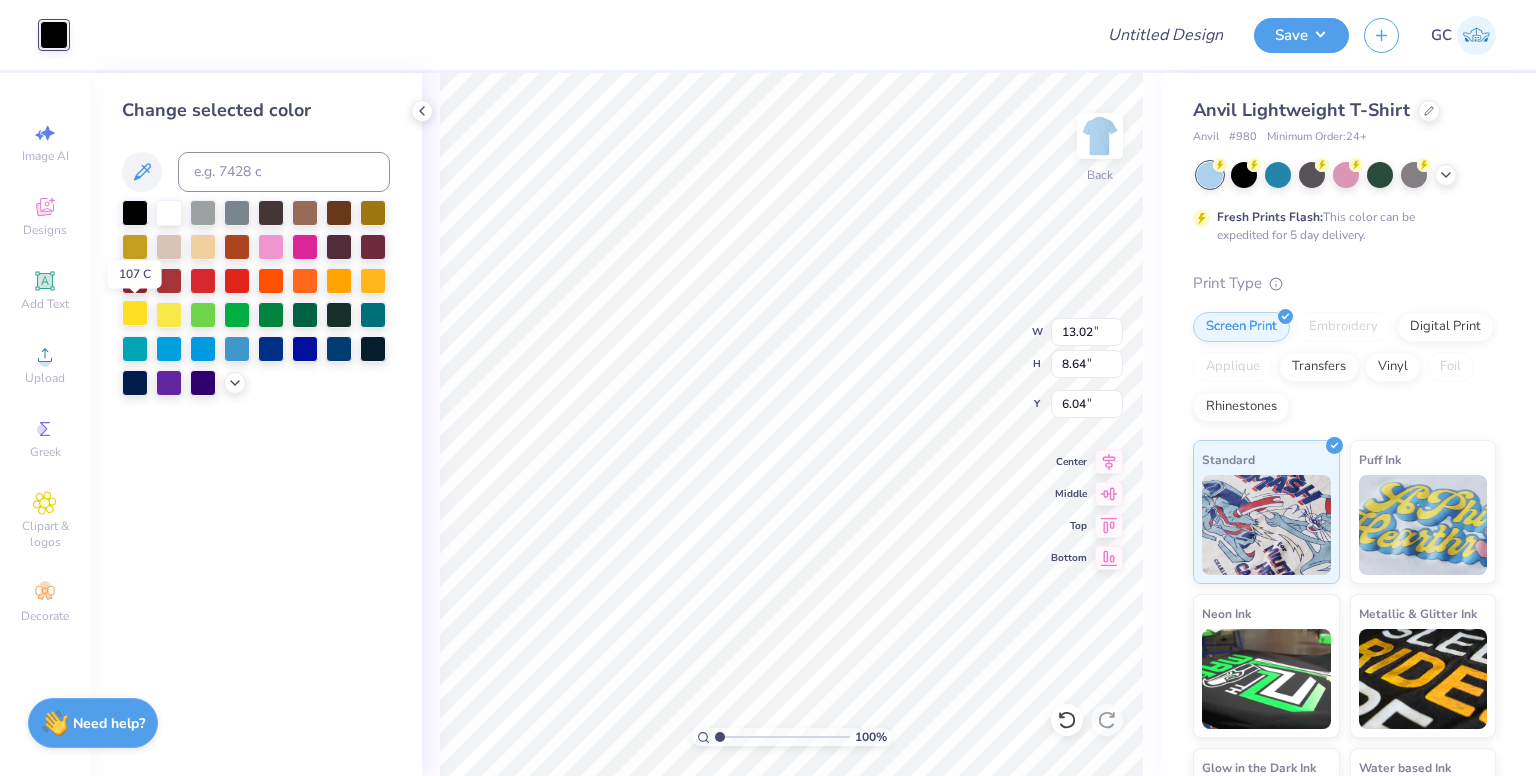 click at bounding box center [135, 313] 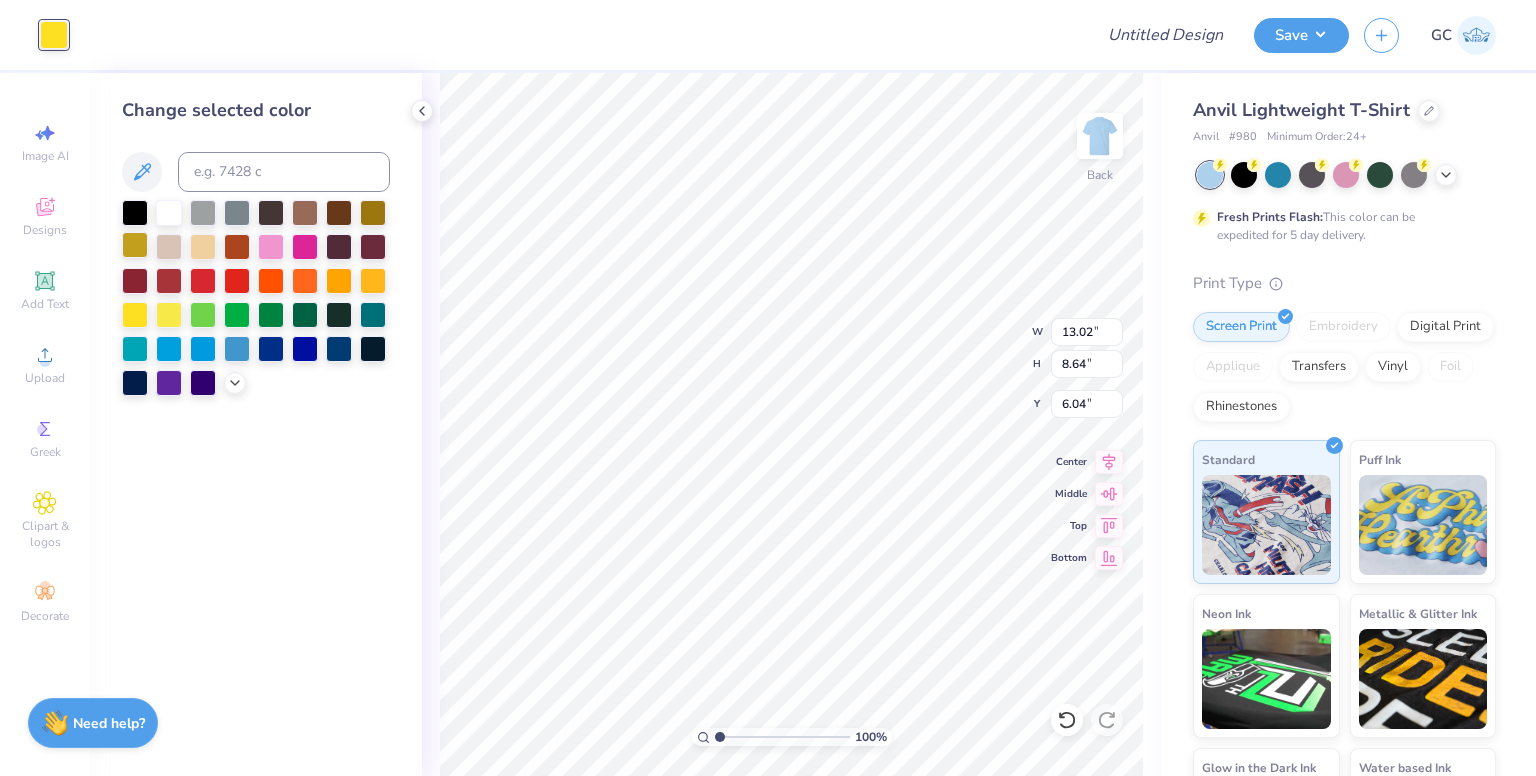 click at bounding box center (135, 245) 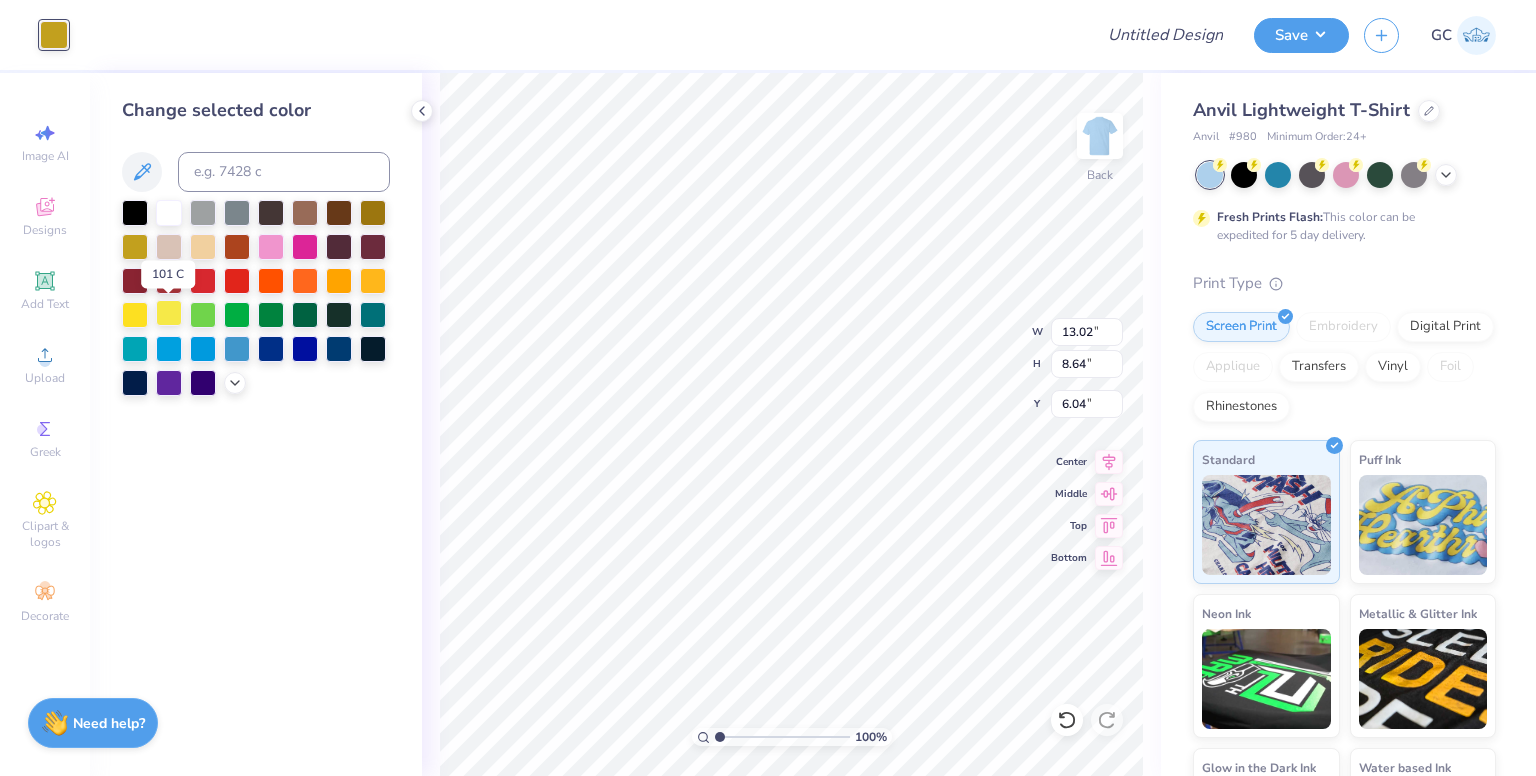 click at bounding box center (169, 313) 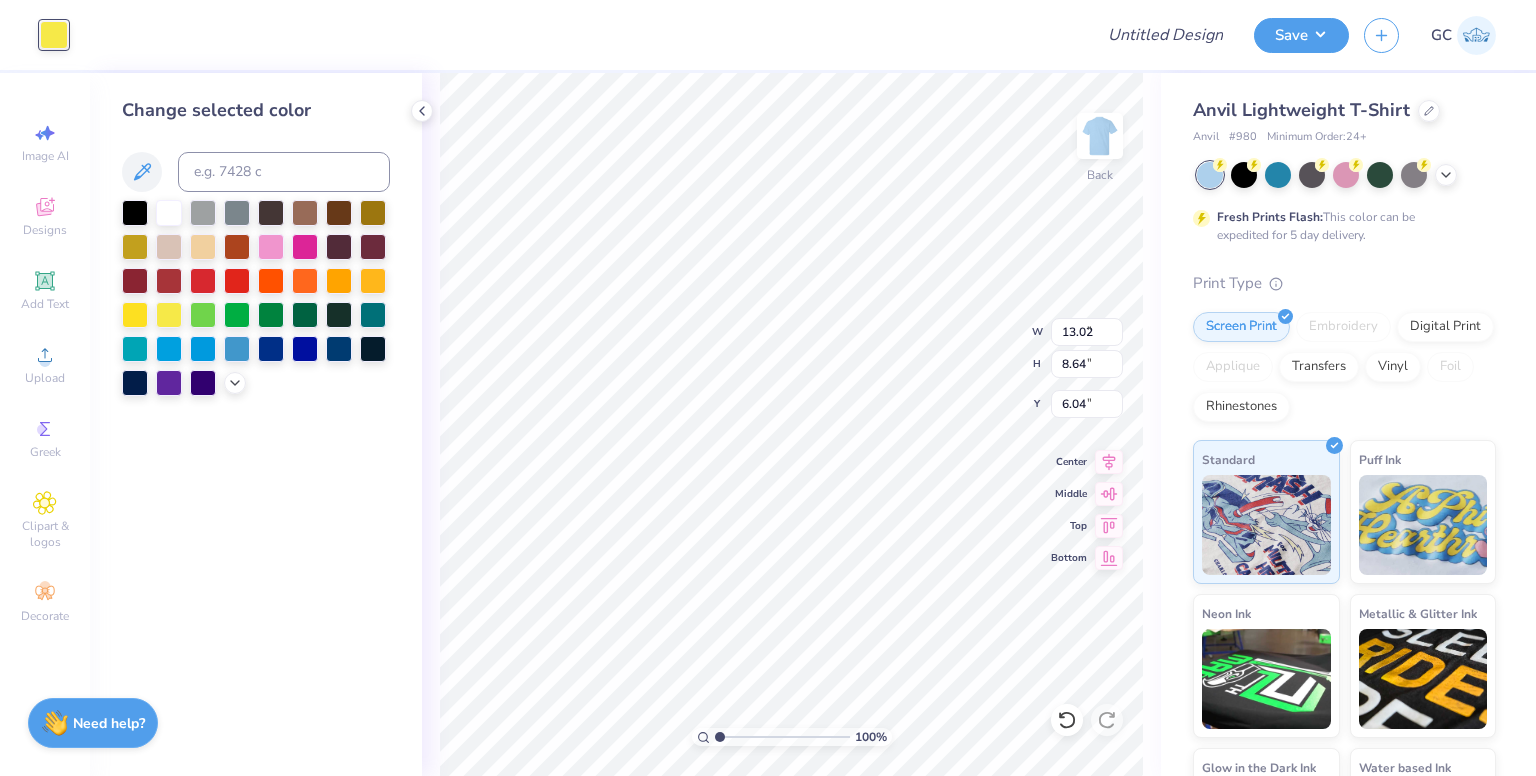 type on "9.28" 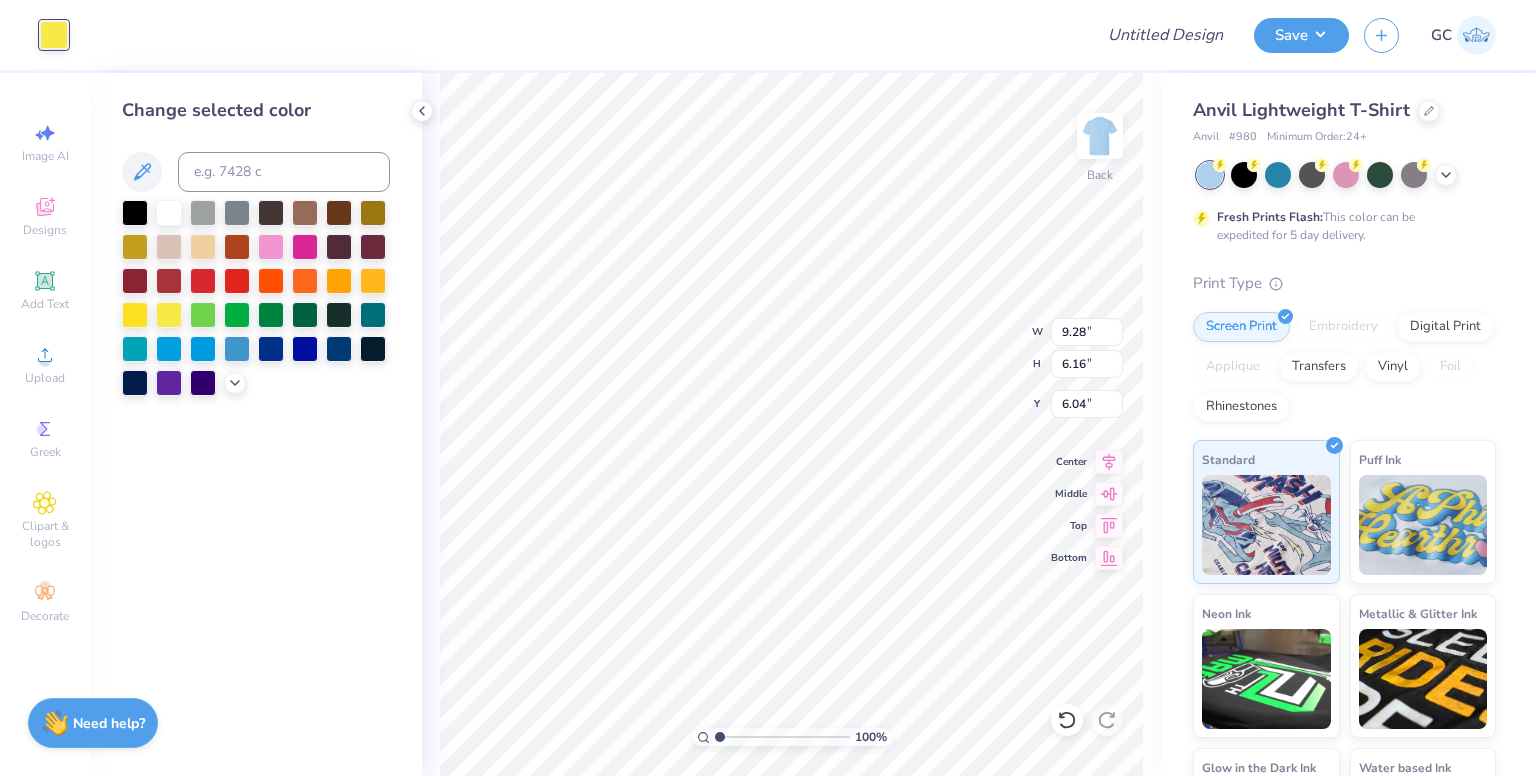 type on "4.79" 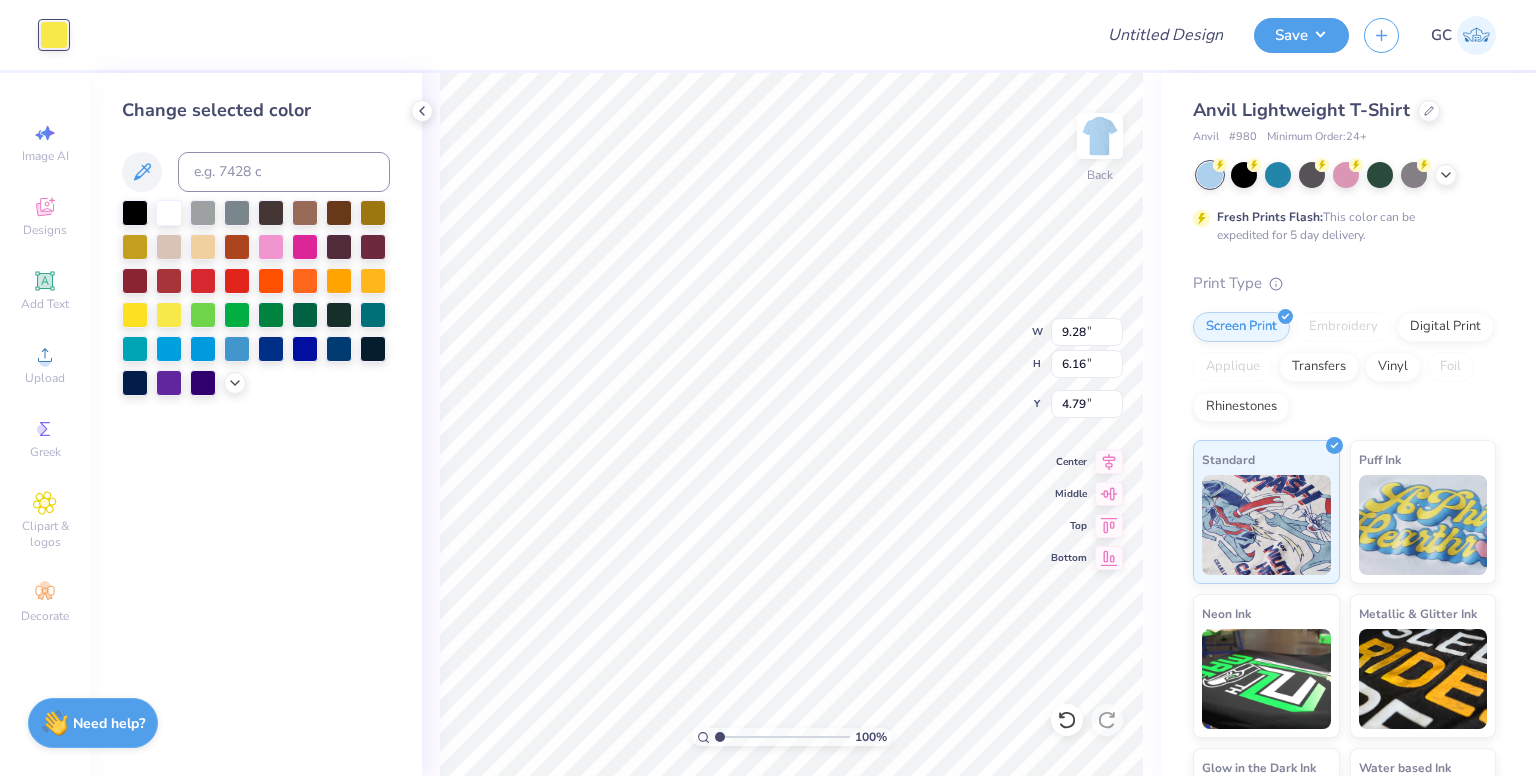 type on "4.55" 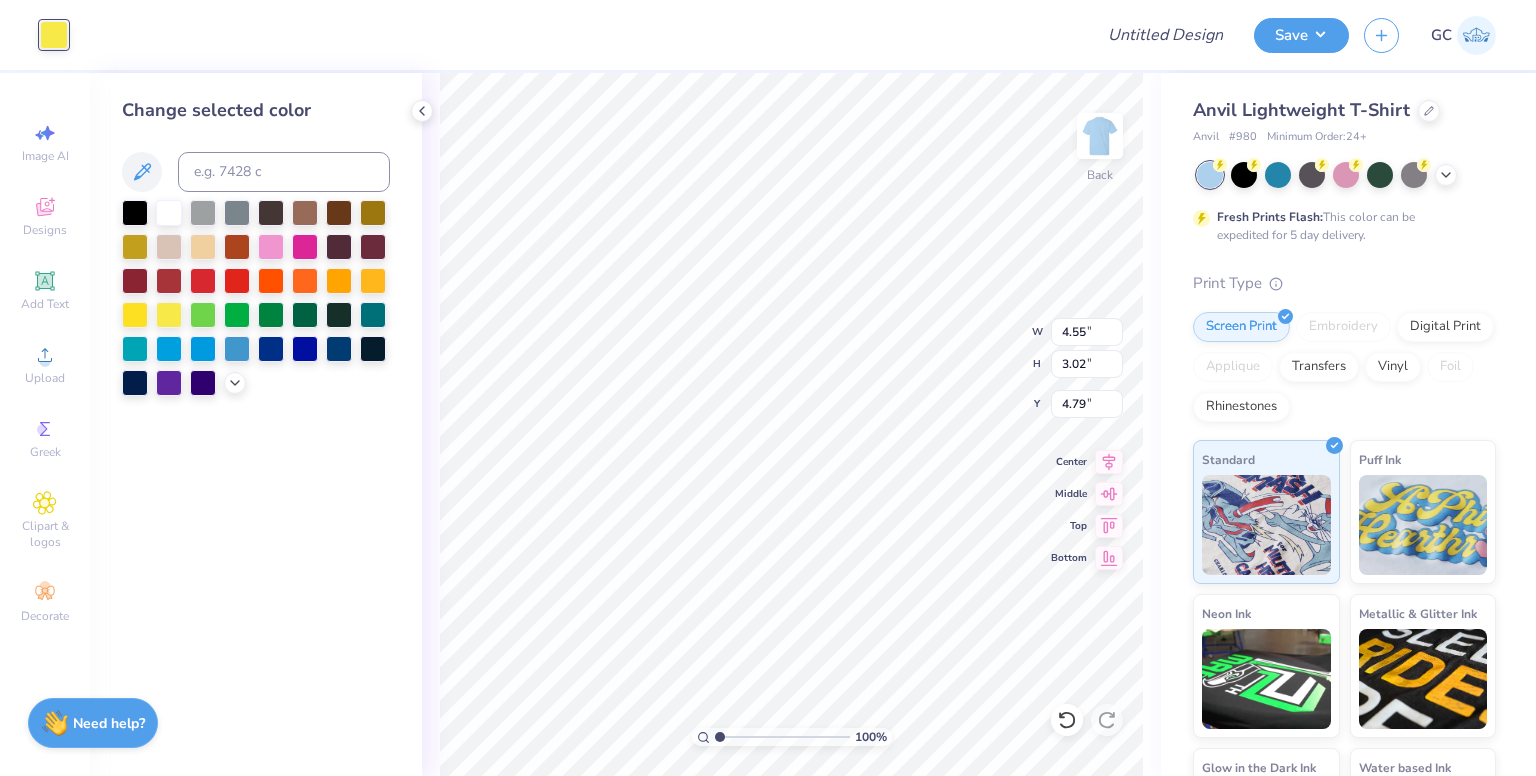 type on "3.00" 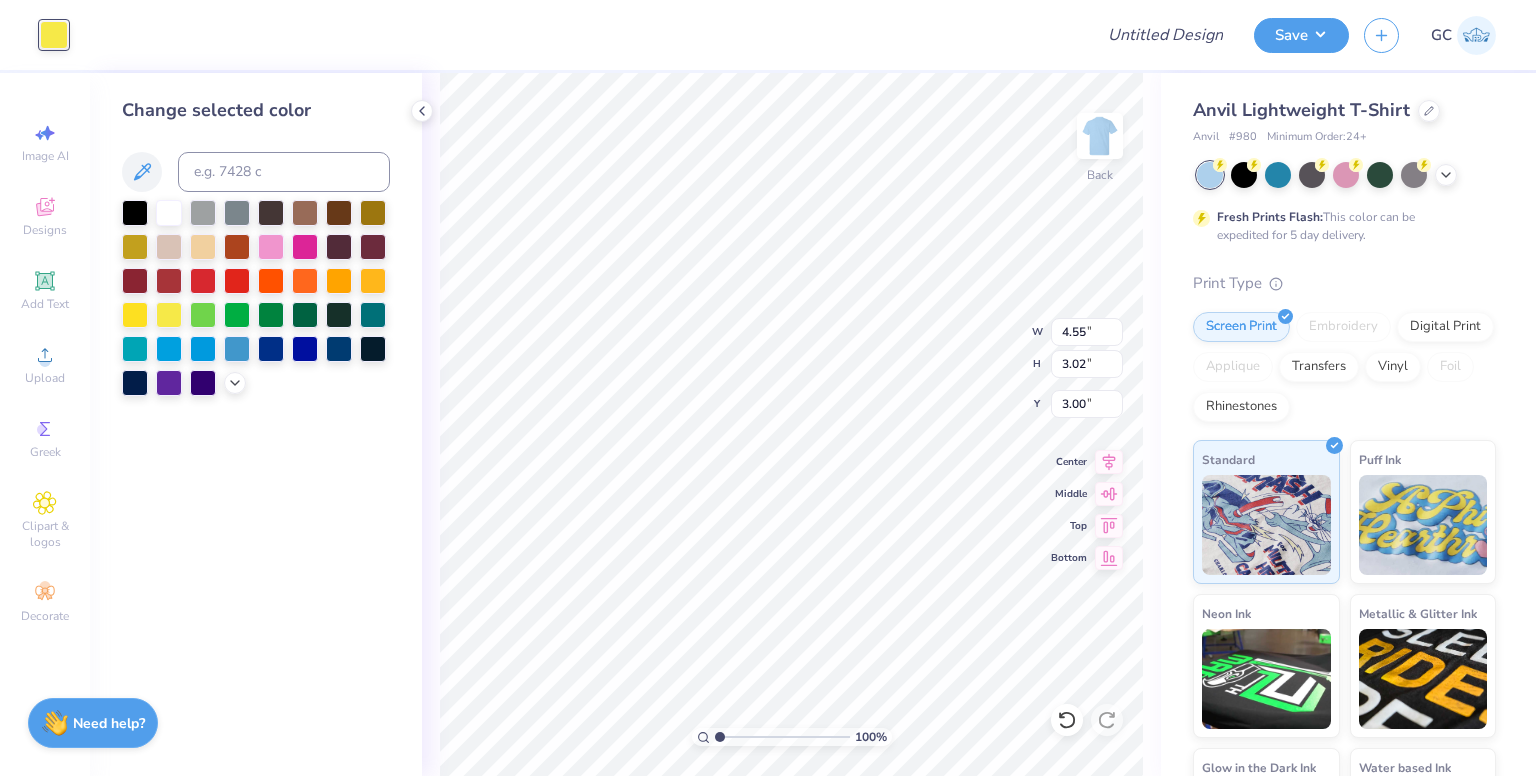 type on "3.38" 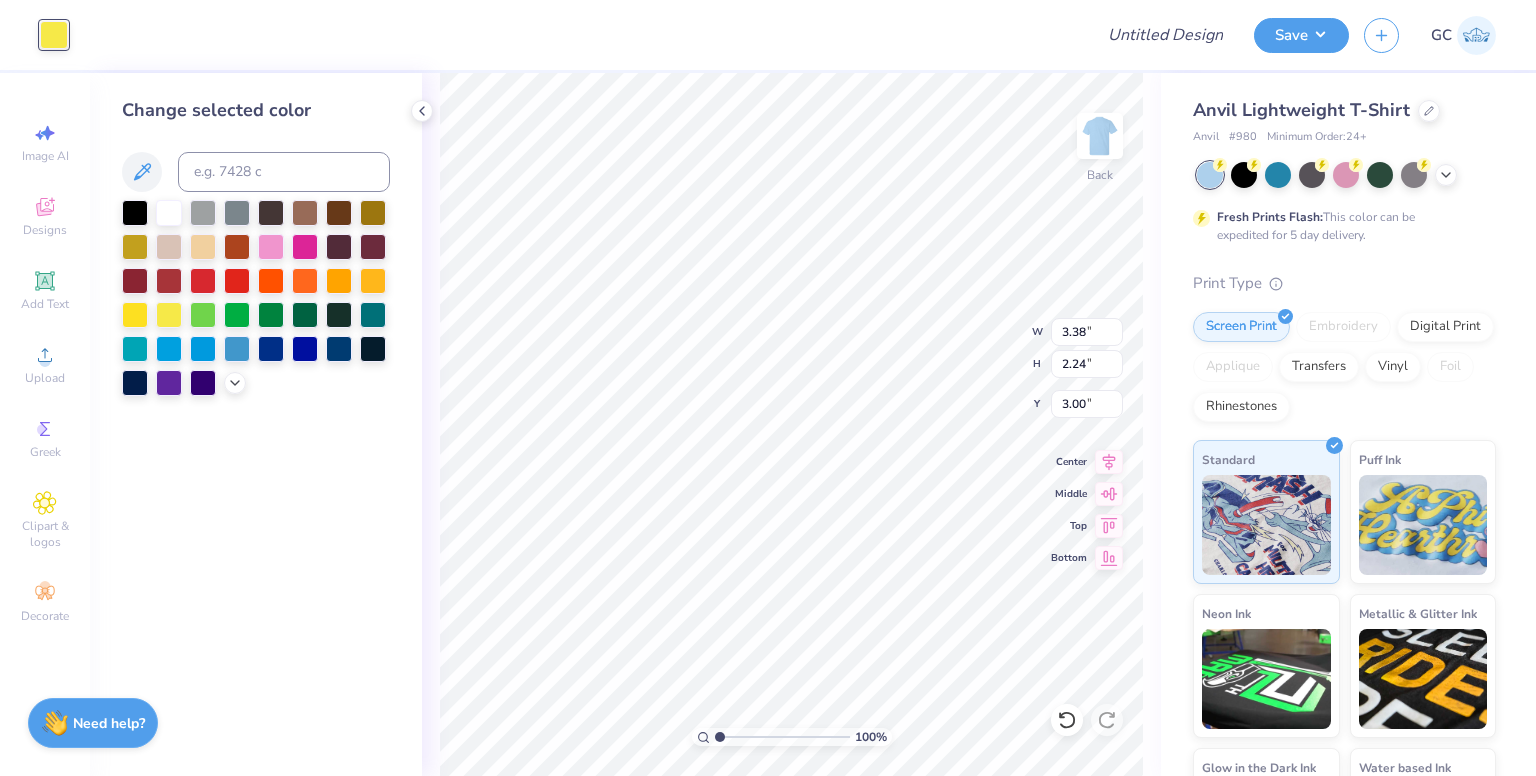type on "3.77" 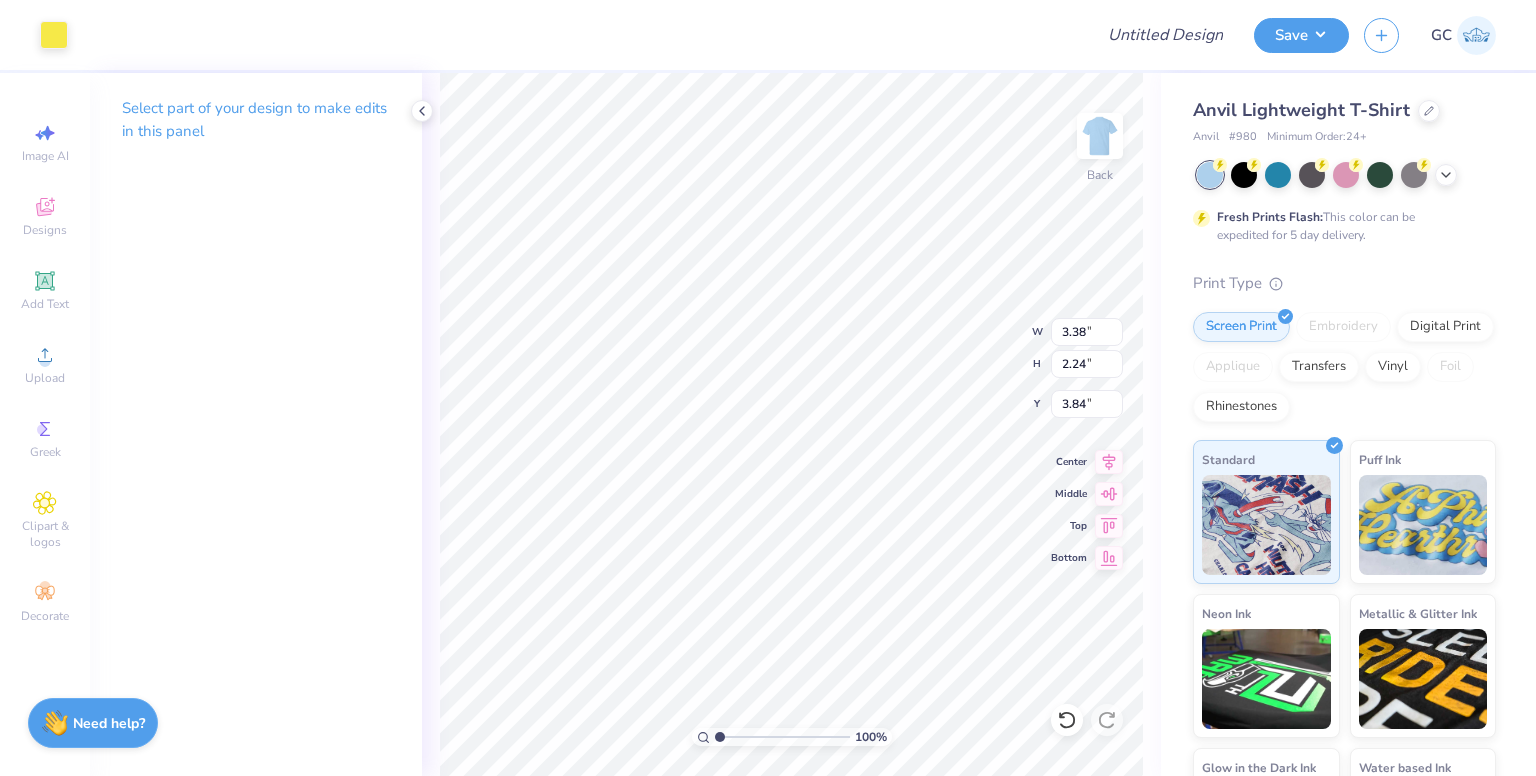 type on "3.84" 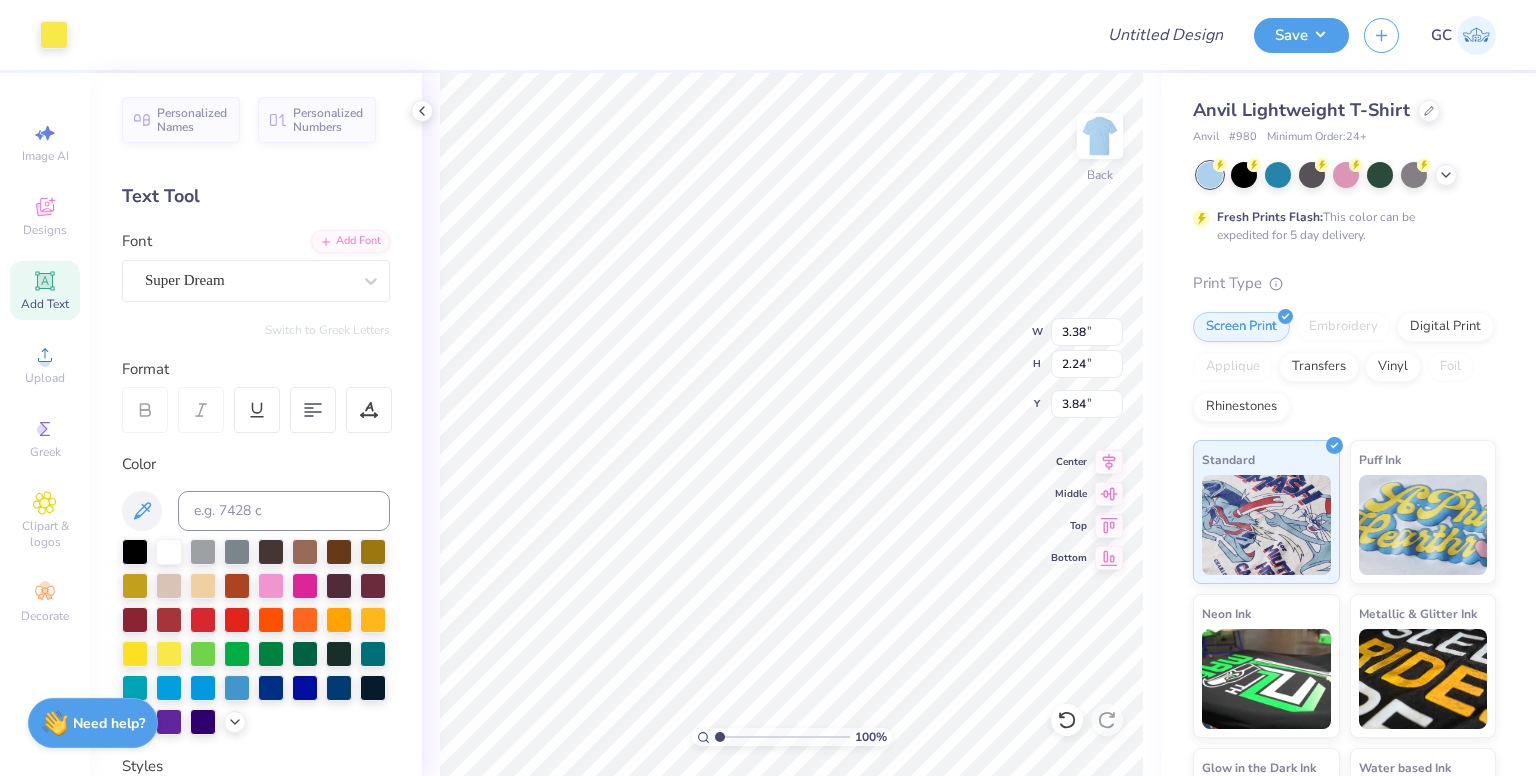 type on "3.38" 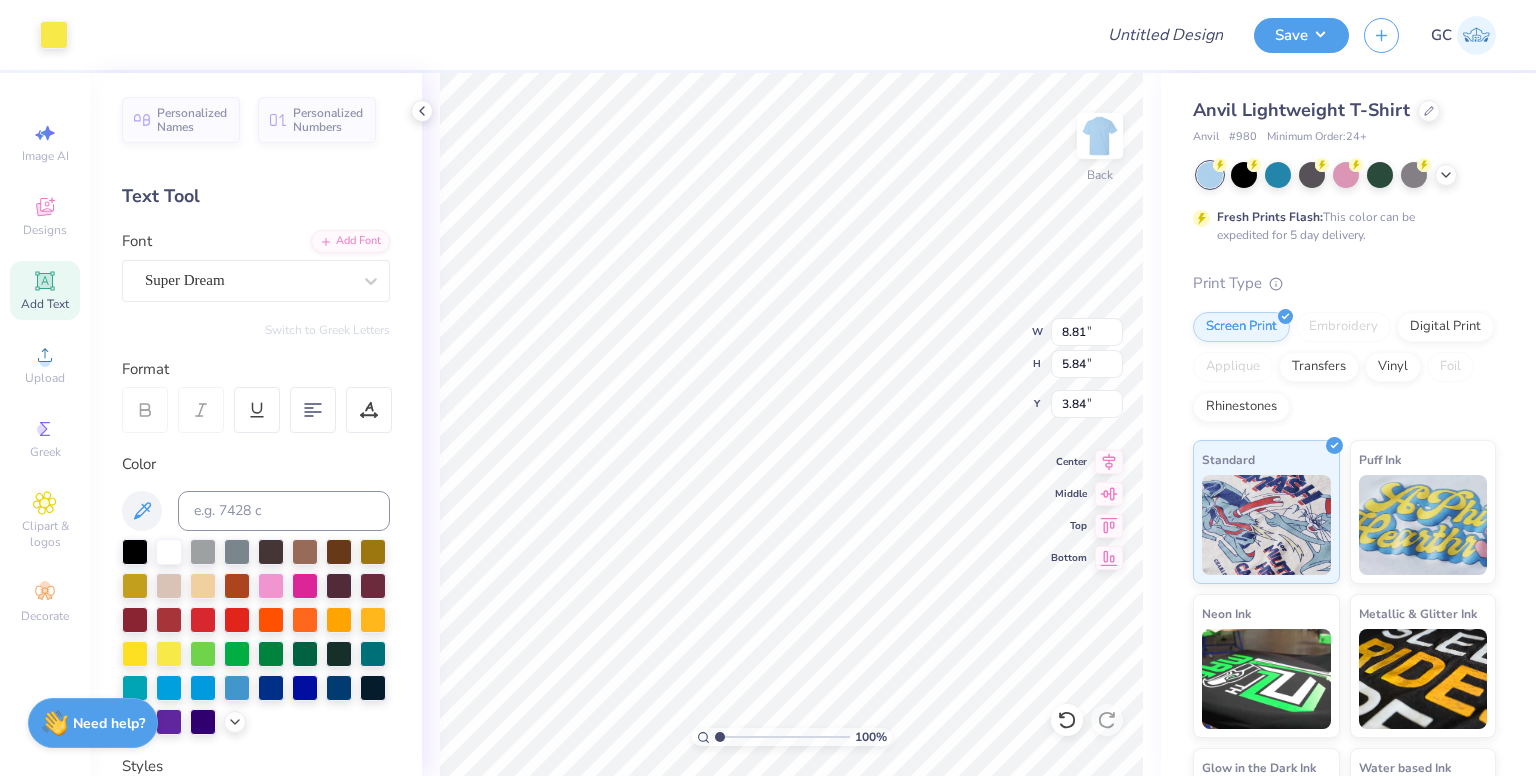 type on "7.78" 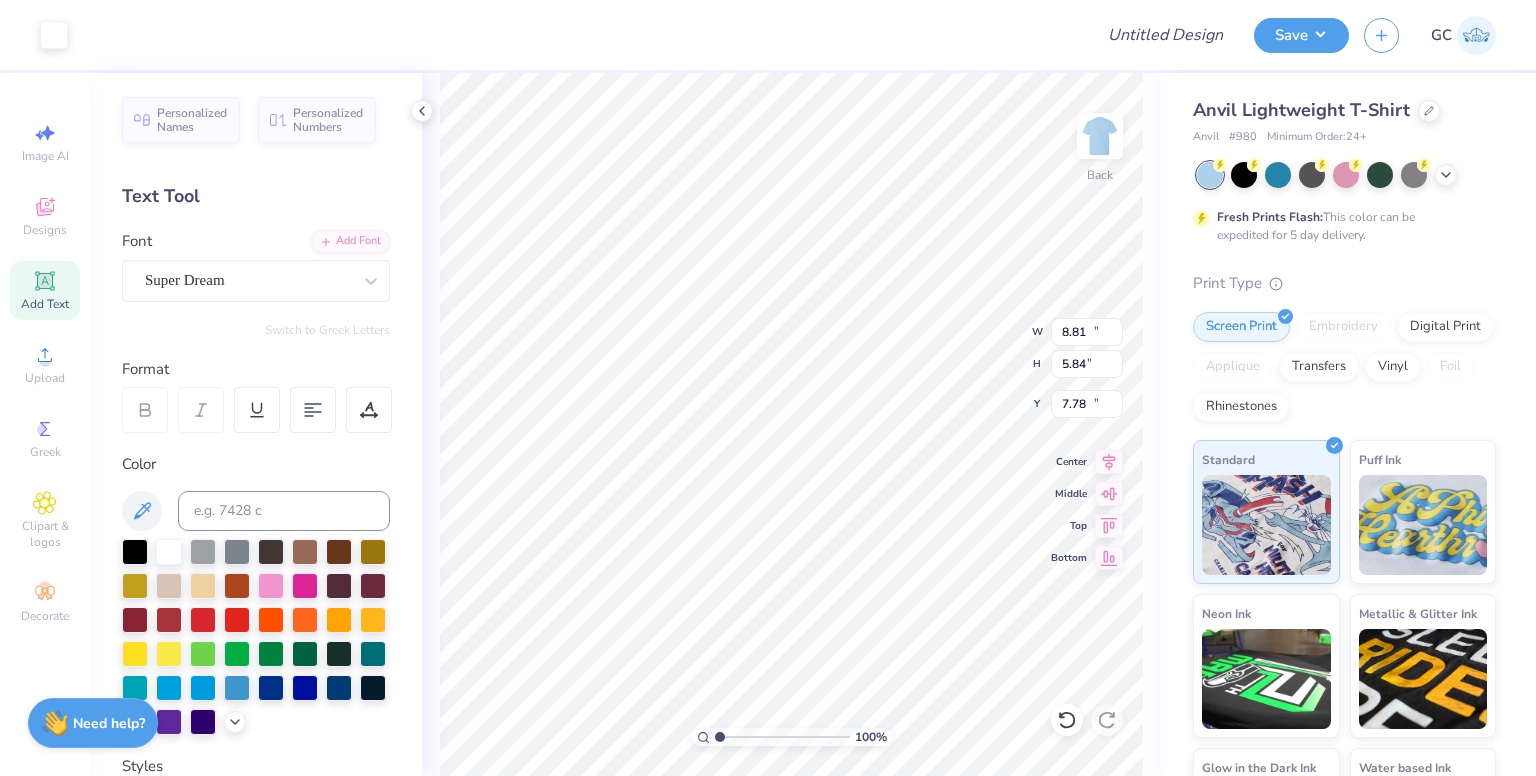 type on "12.76" 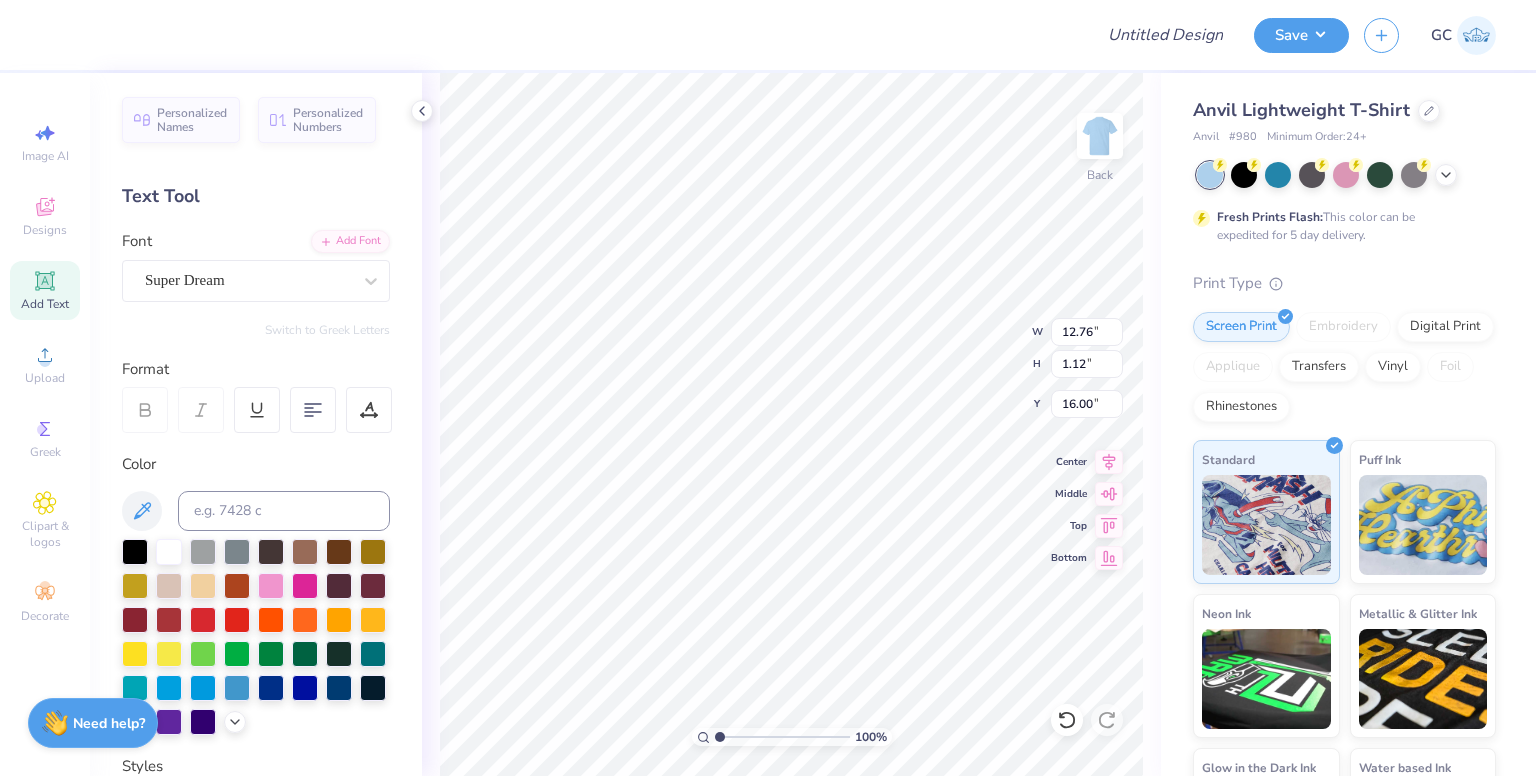 type on "12.77" 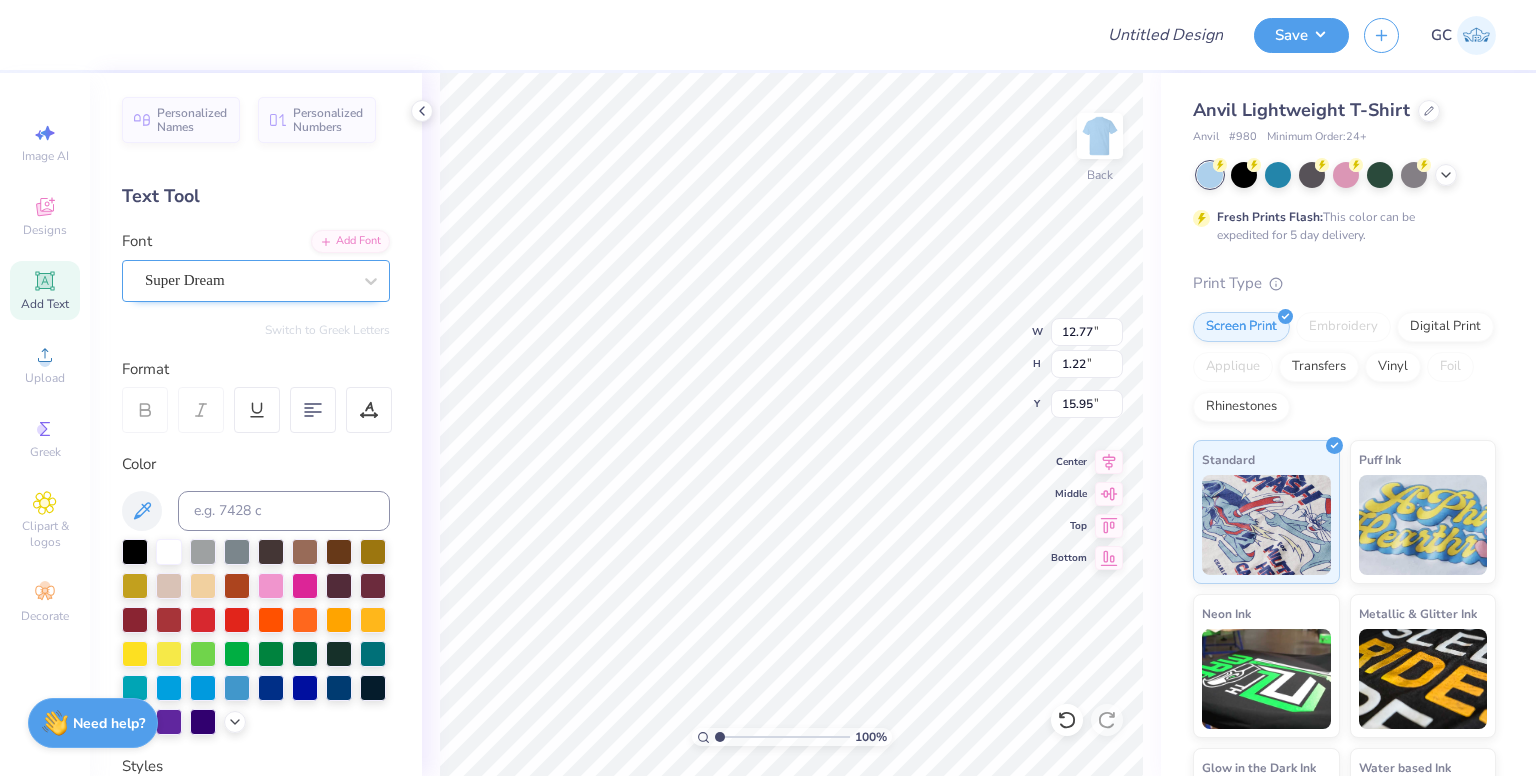 click on "Super Dream" at bounding box center [248, 280] 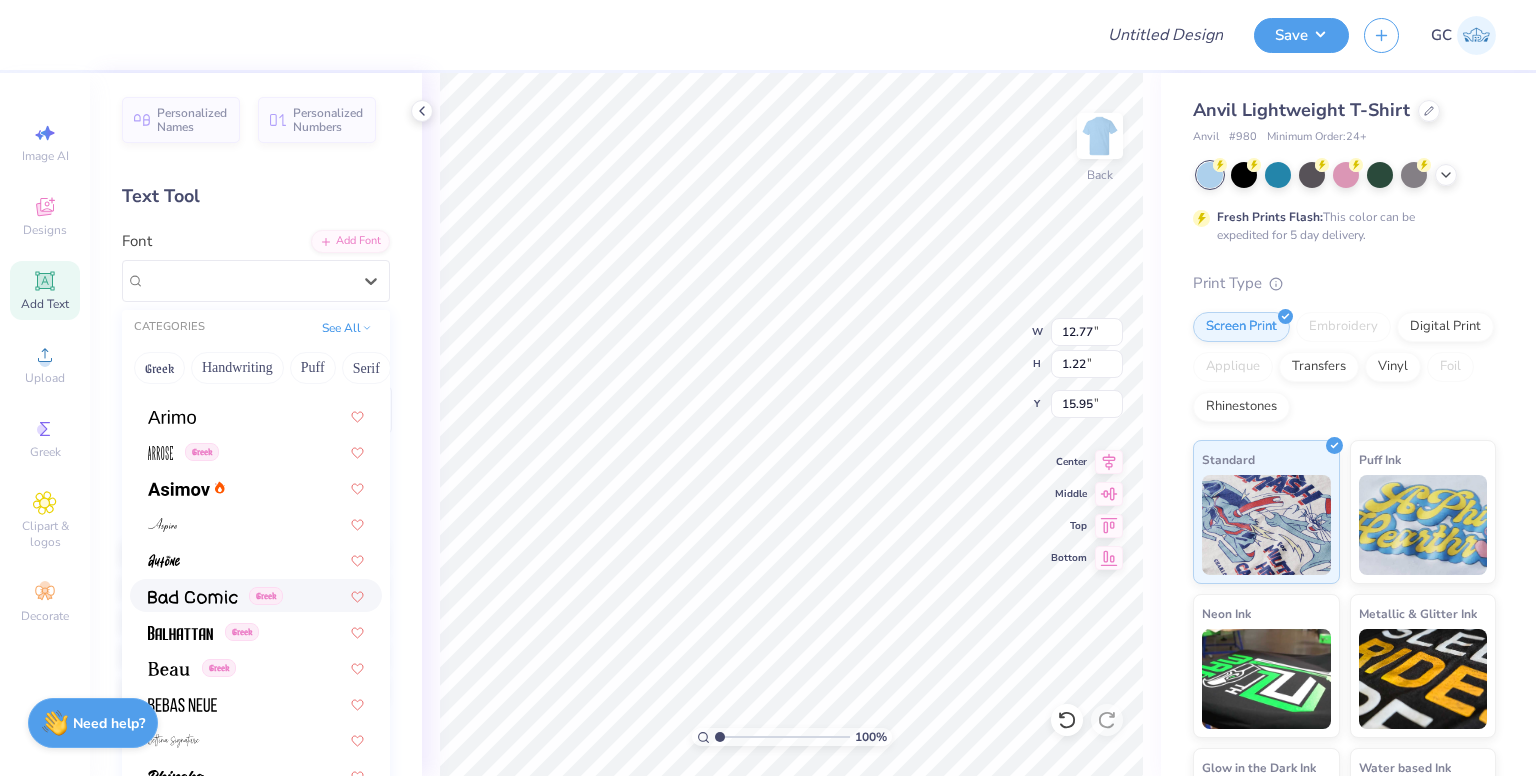 scroll, scrollTop: 680, scrollLeft: 0, axis: vertical 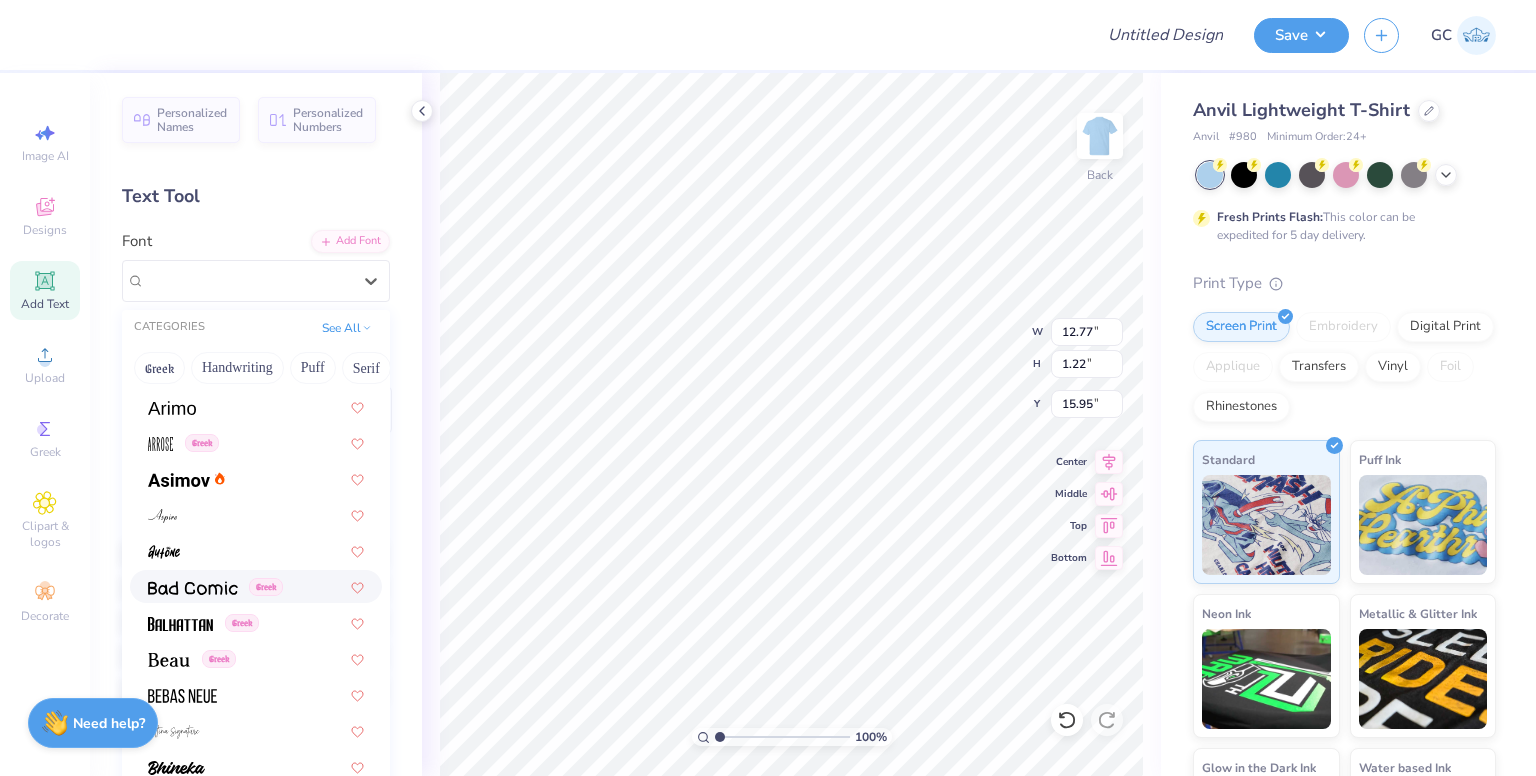 click at bounding box center (193, 588) 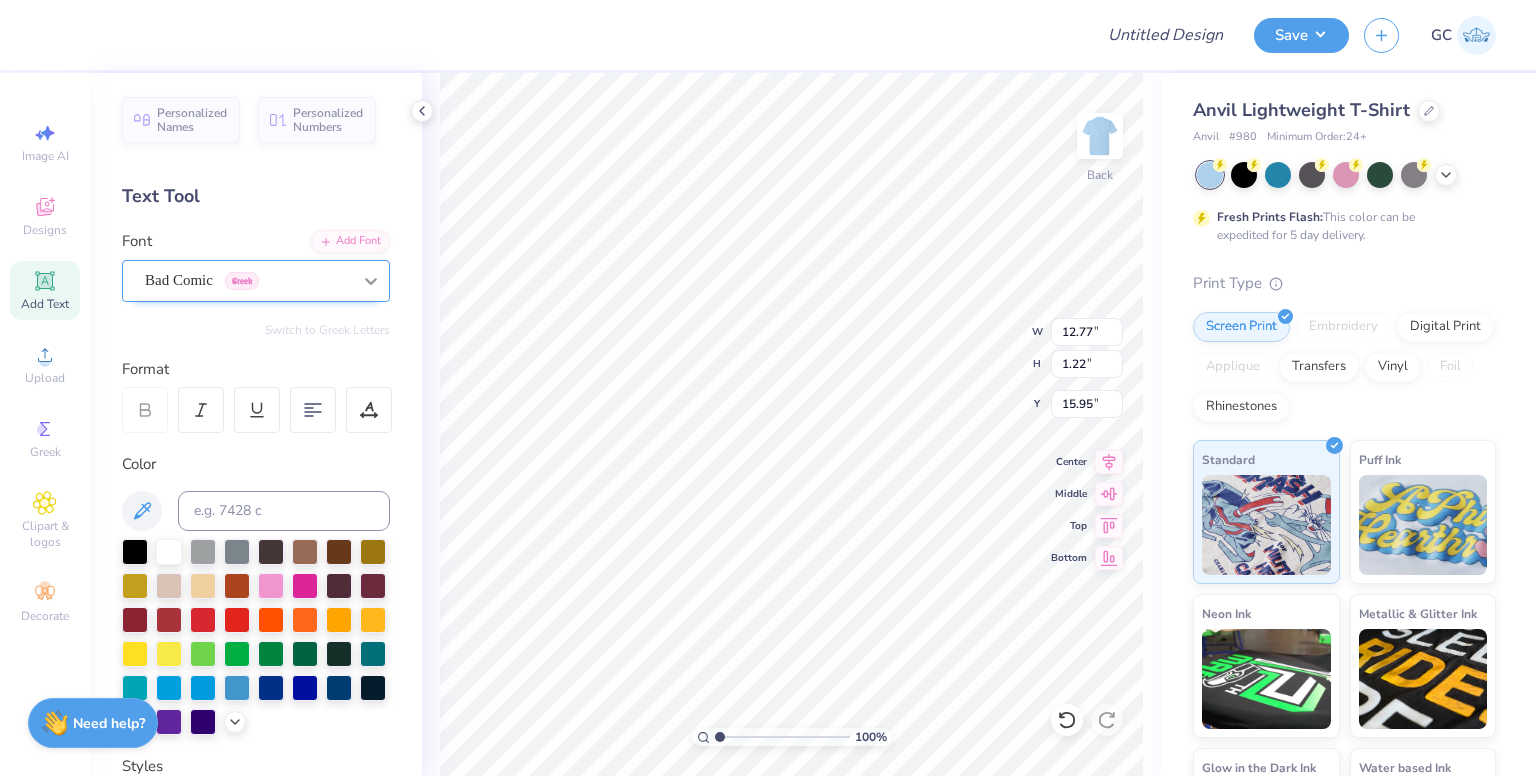 type on "13.65" 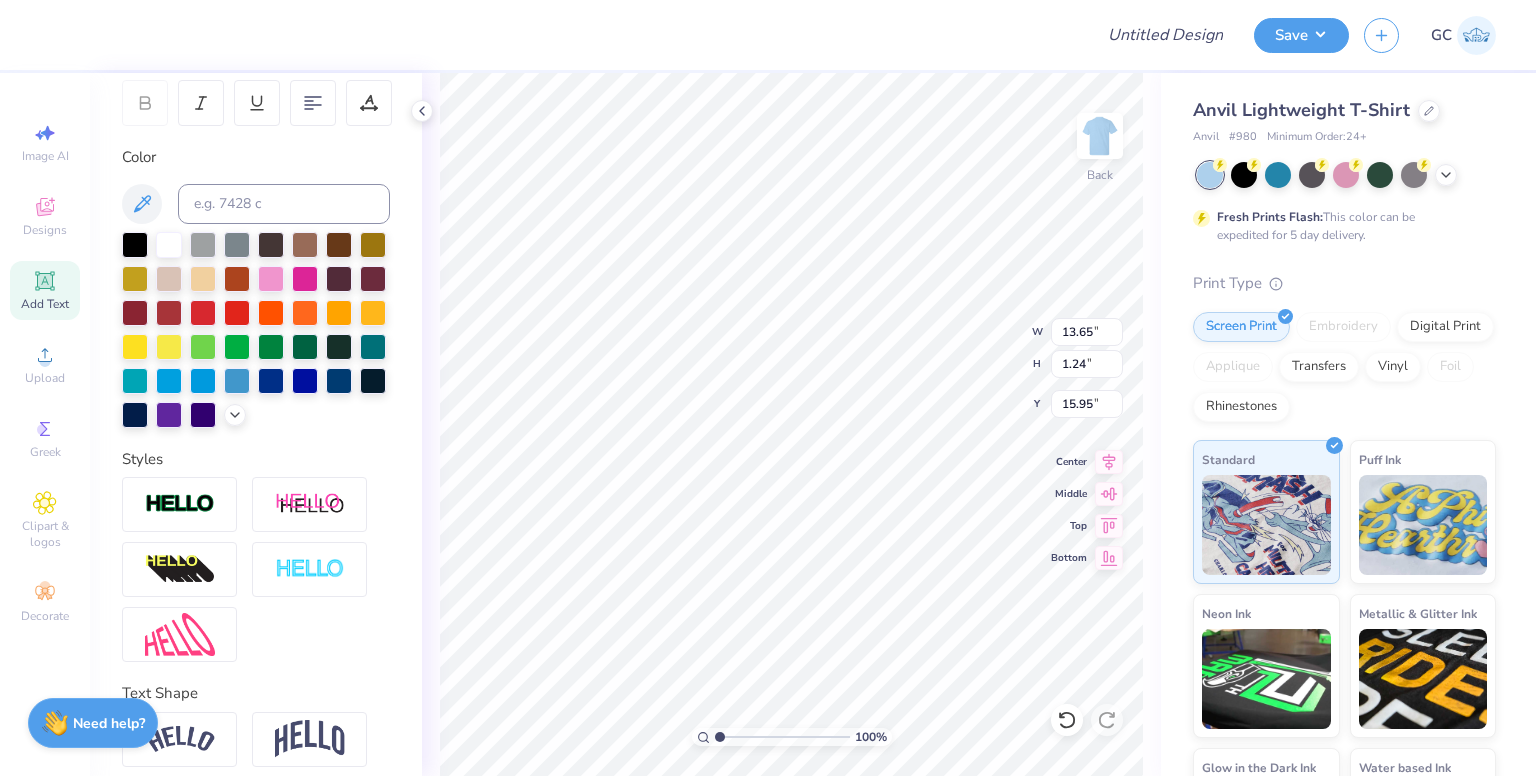 scroll, scrollTop: 420, scrollLeft: 0, axis: vertical 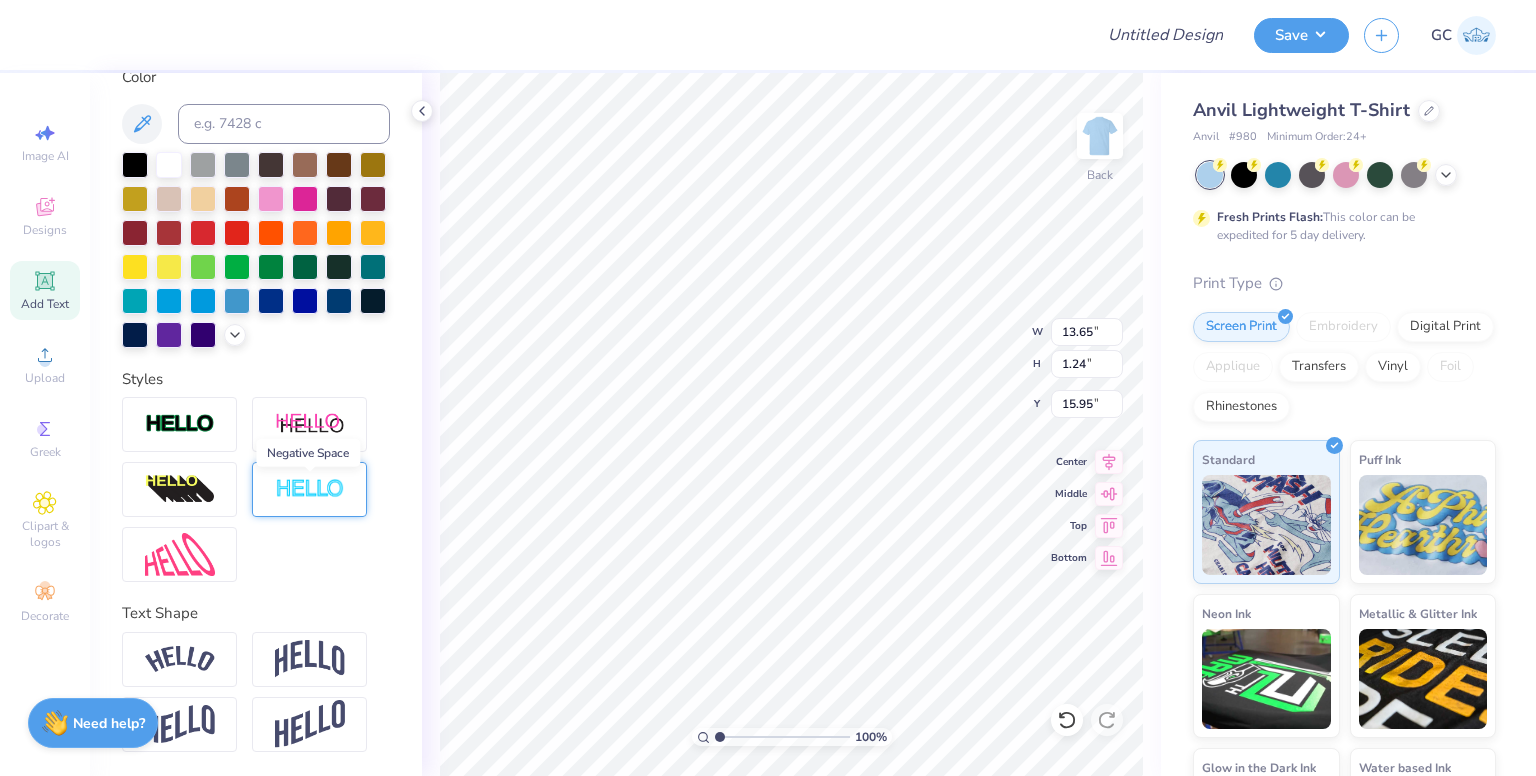 click at bounding box center [310, 489] 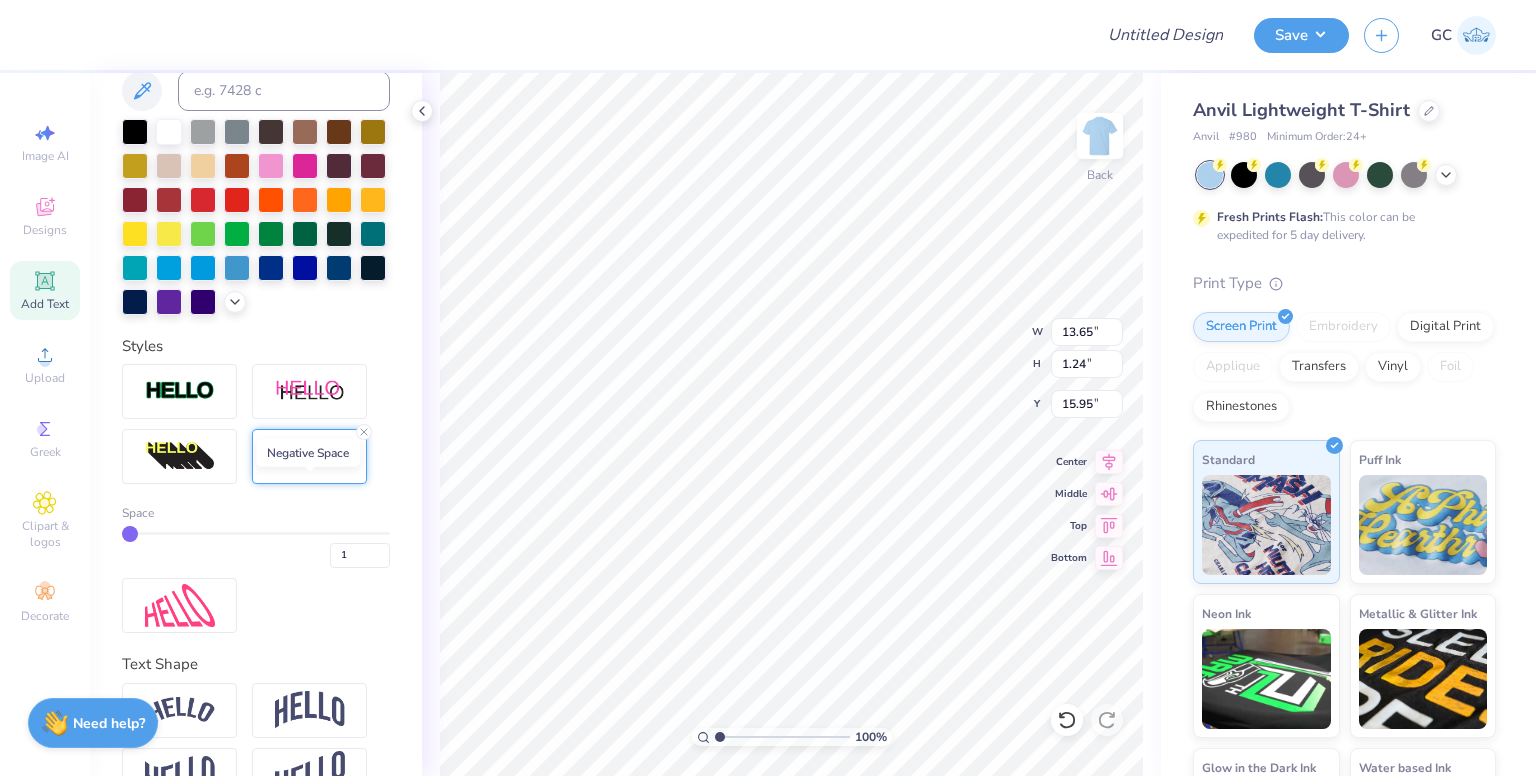 type on "13.67" 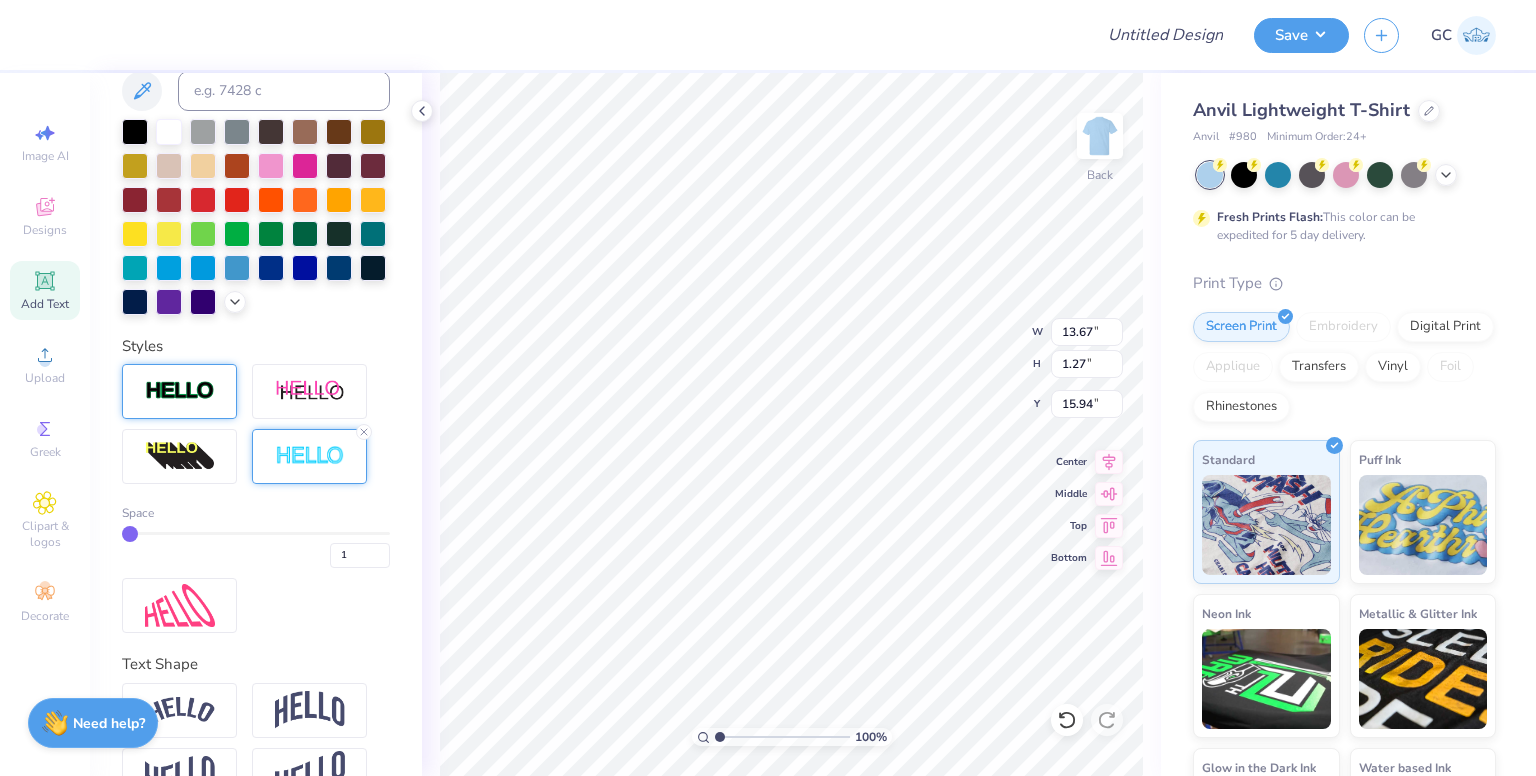 click at bounding box center (180, 391) 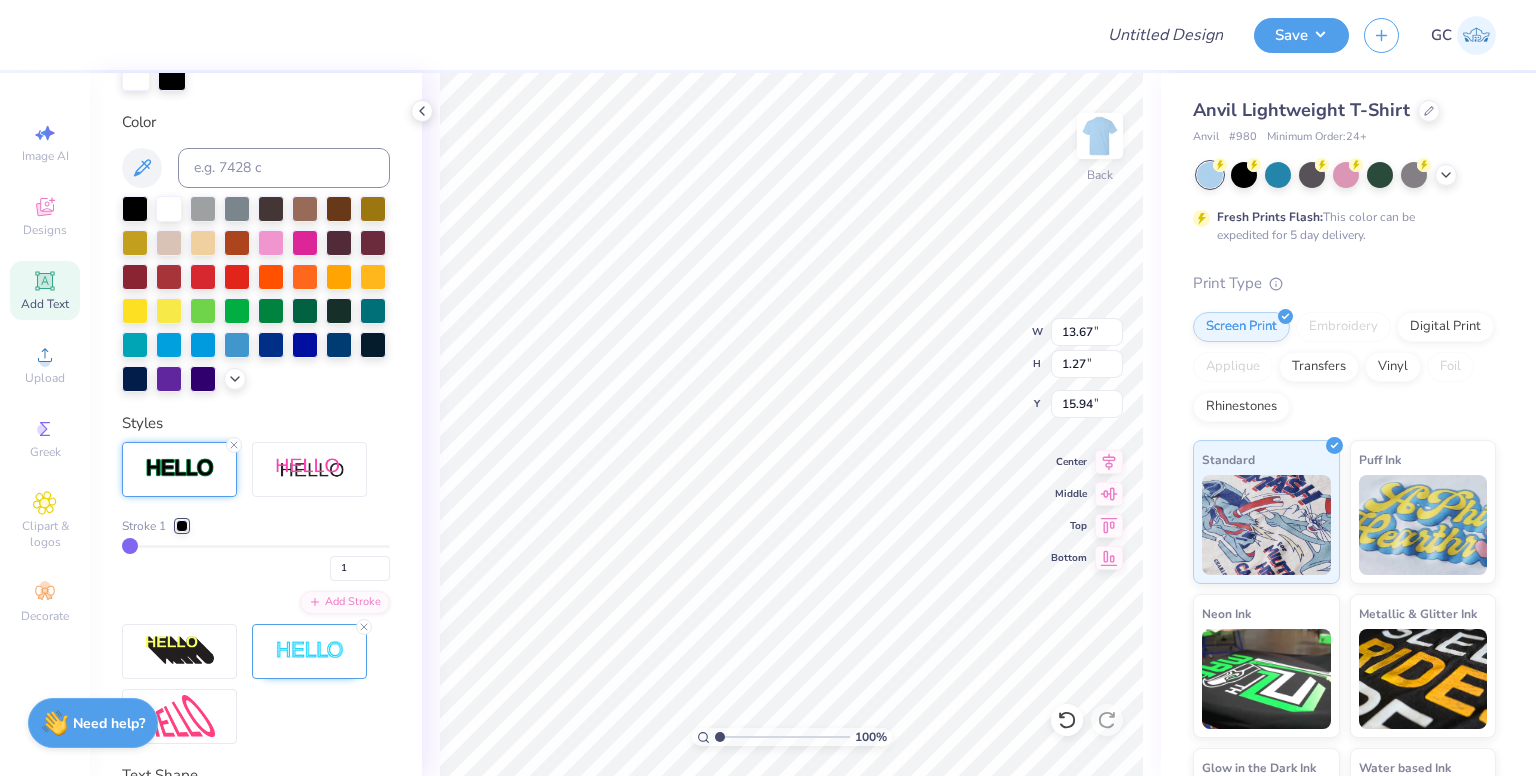 scroll, scrollTop: 496, scrollLeft: 0, axis: vertical 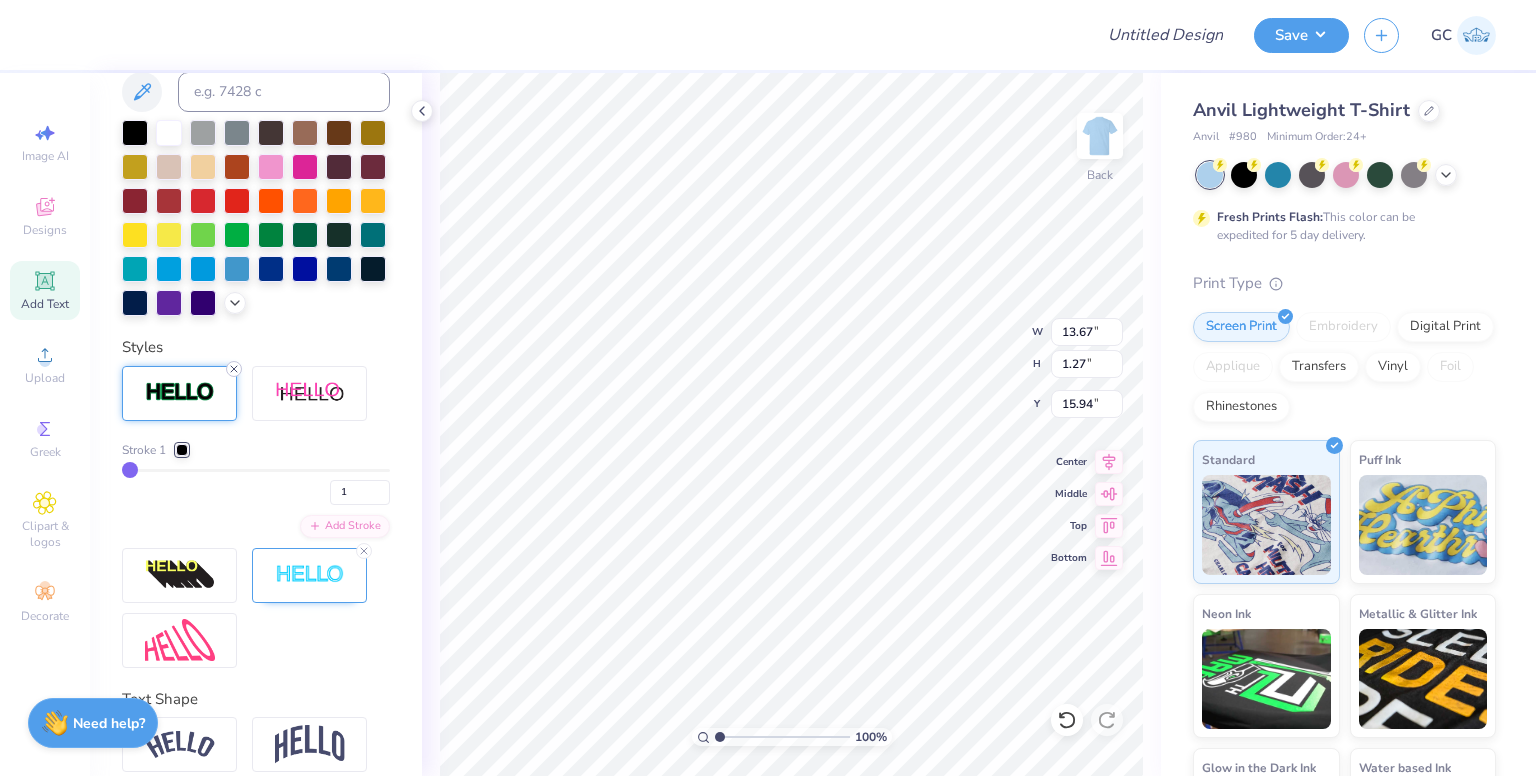 click 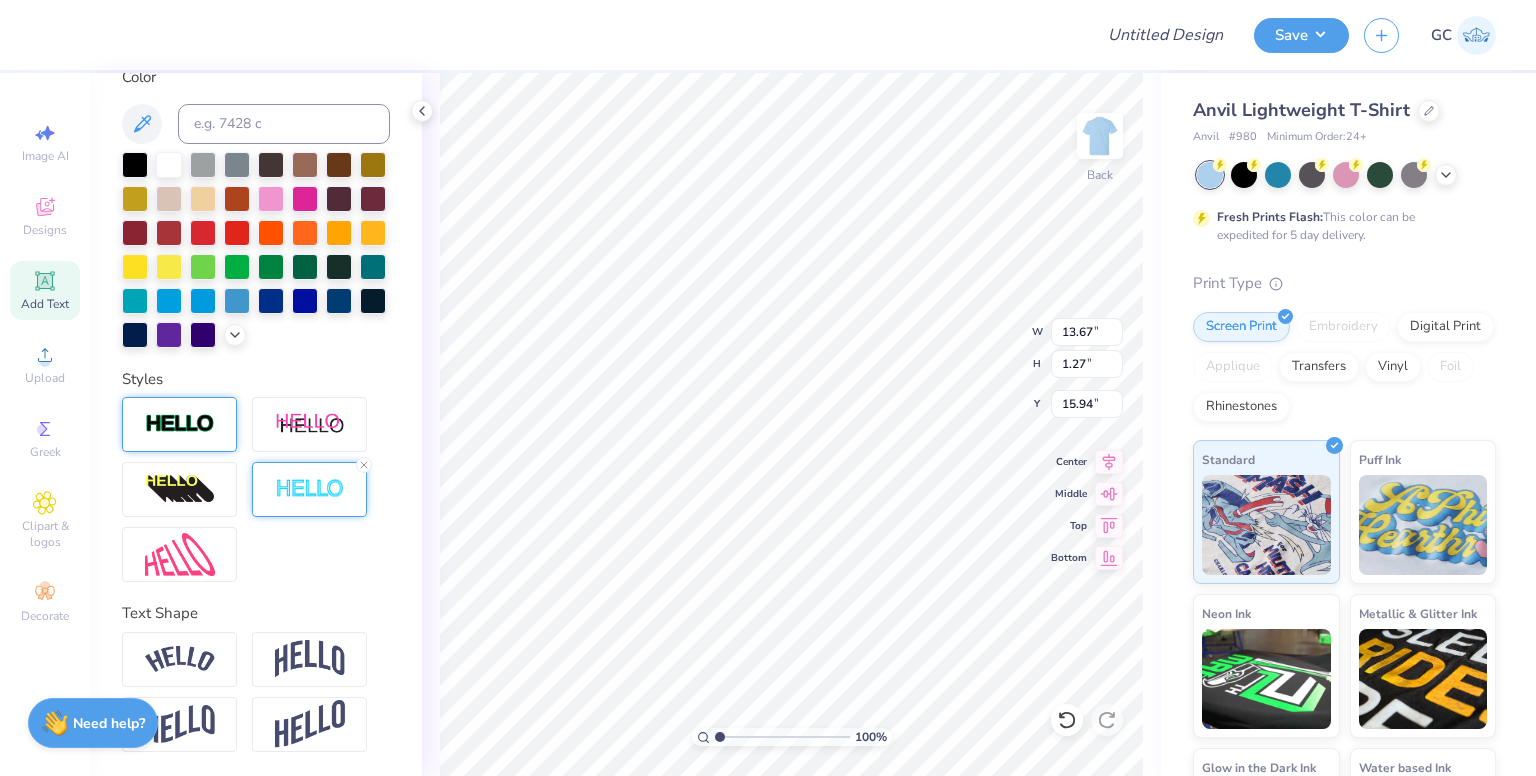 scroll, scrollTop: 420, scrollLeft: 0, axis: vertical 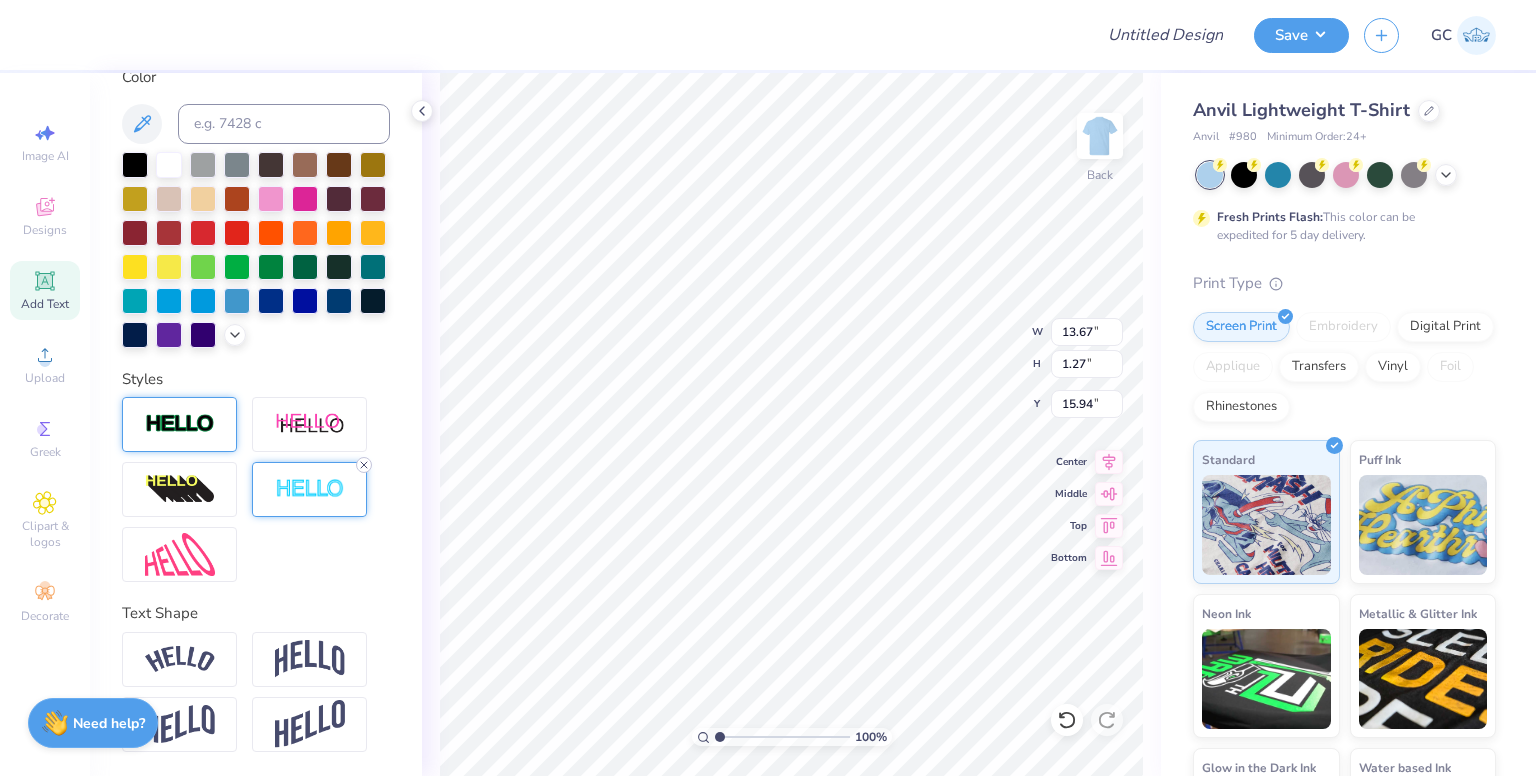 click 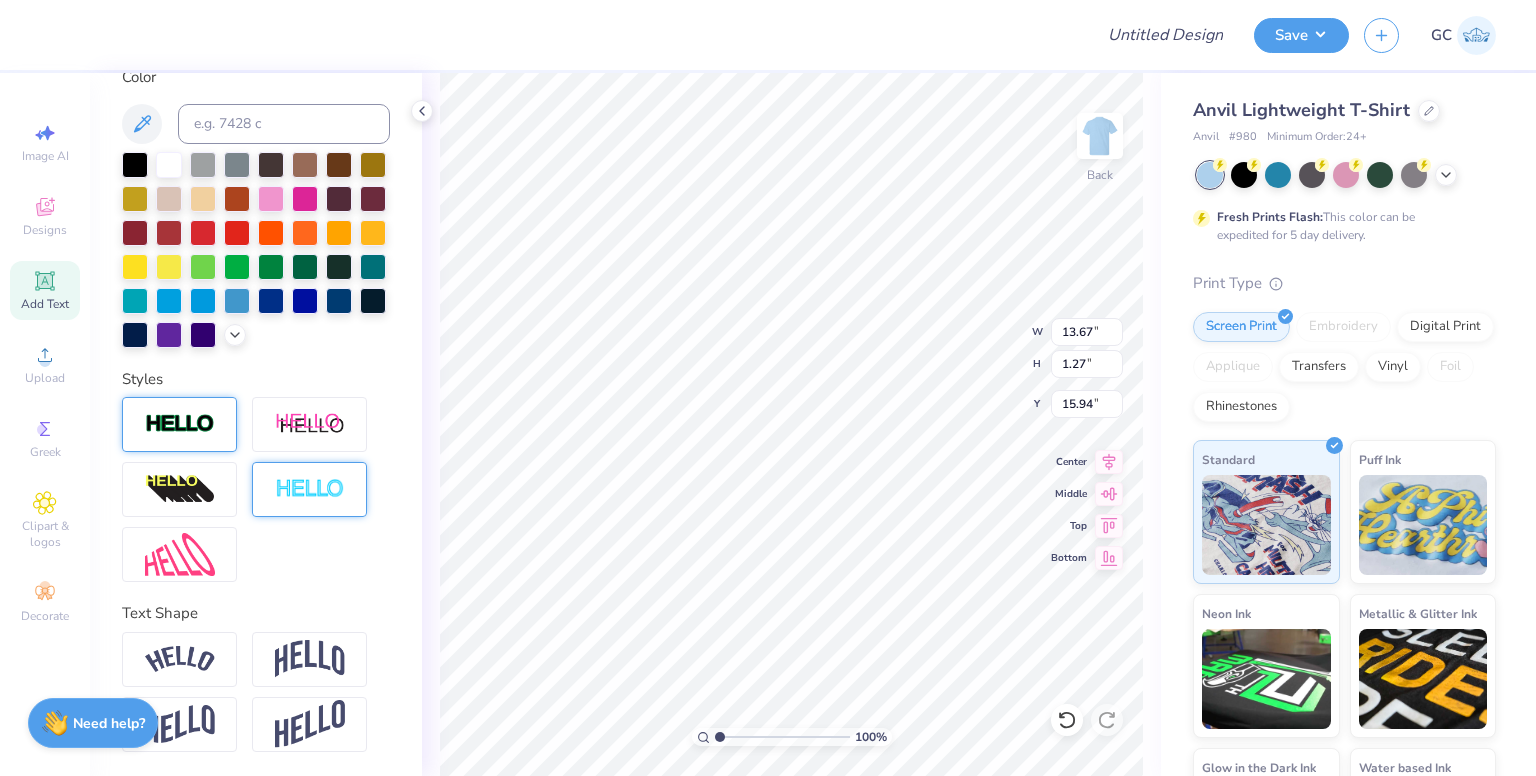 type on "13.65" 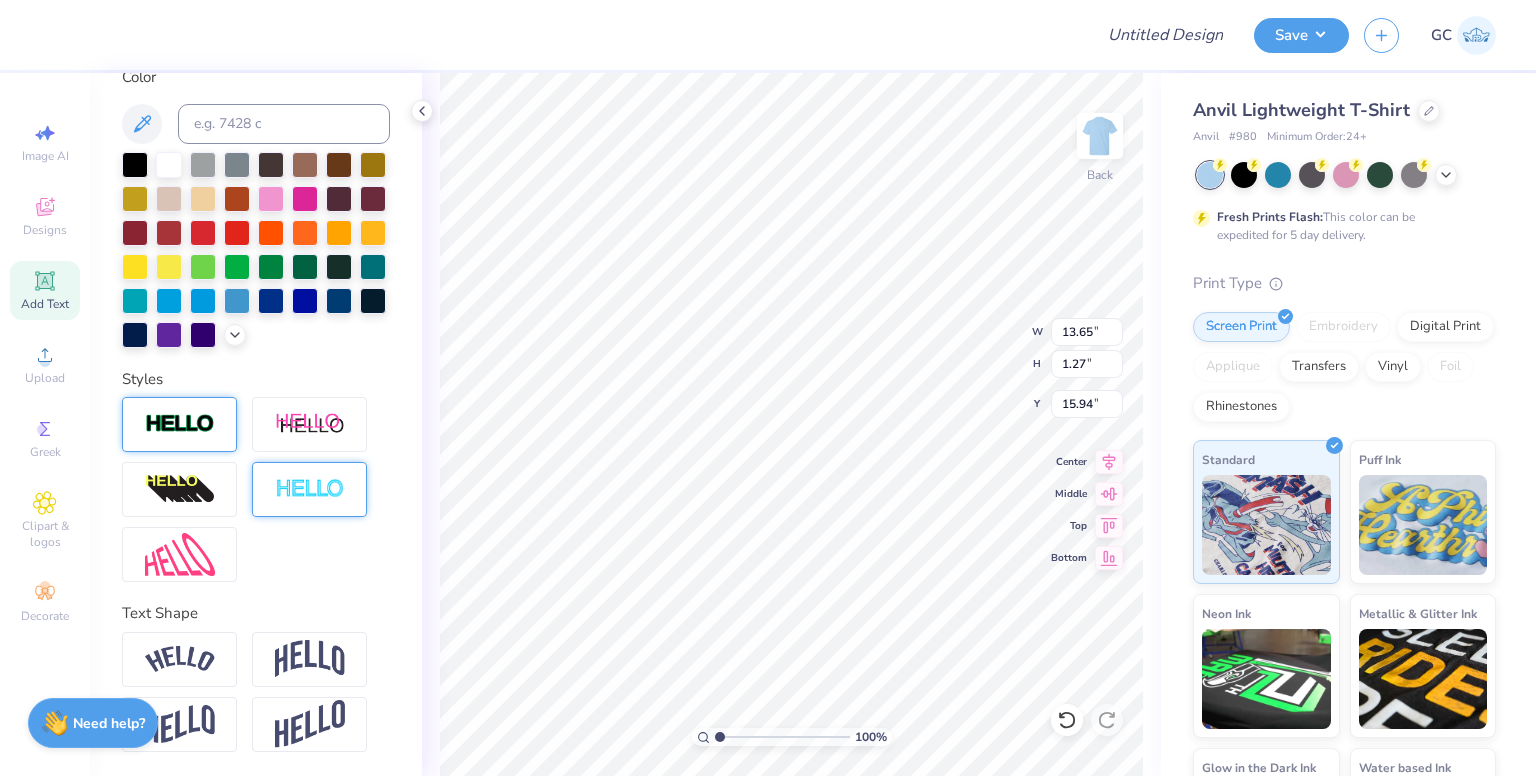 type on "1.24" 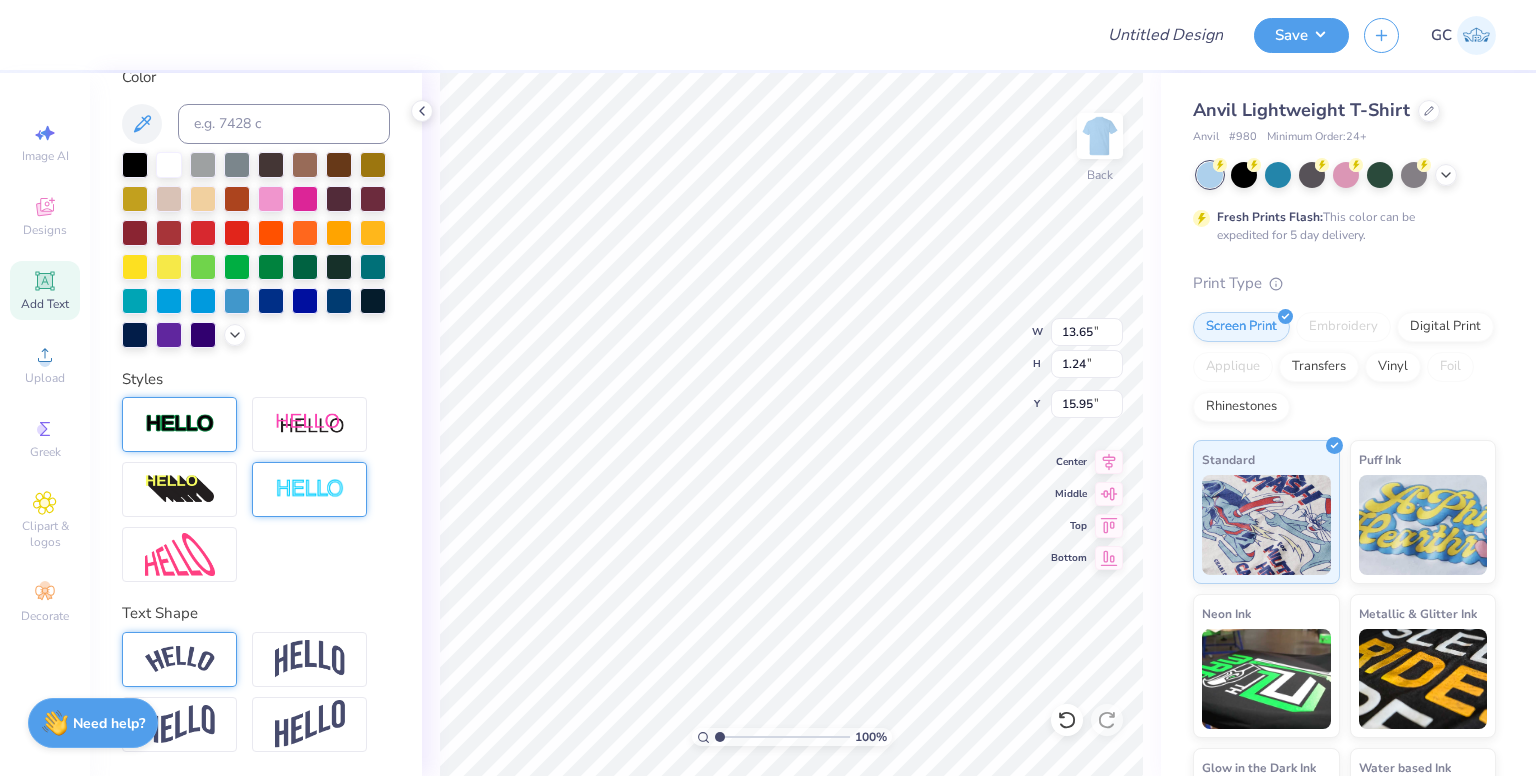 click at bounding box center (180, 659) 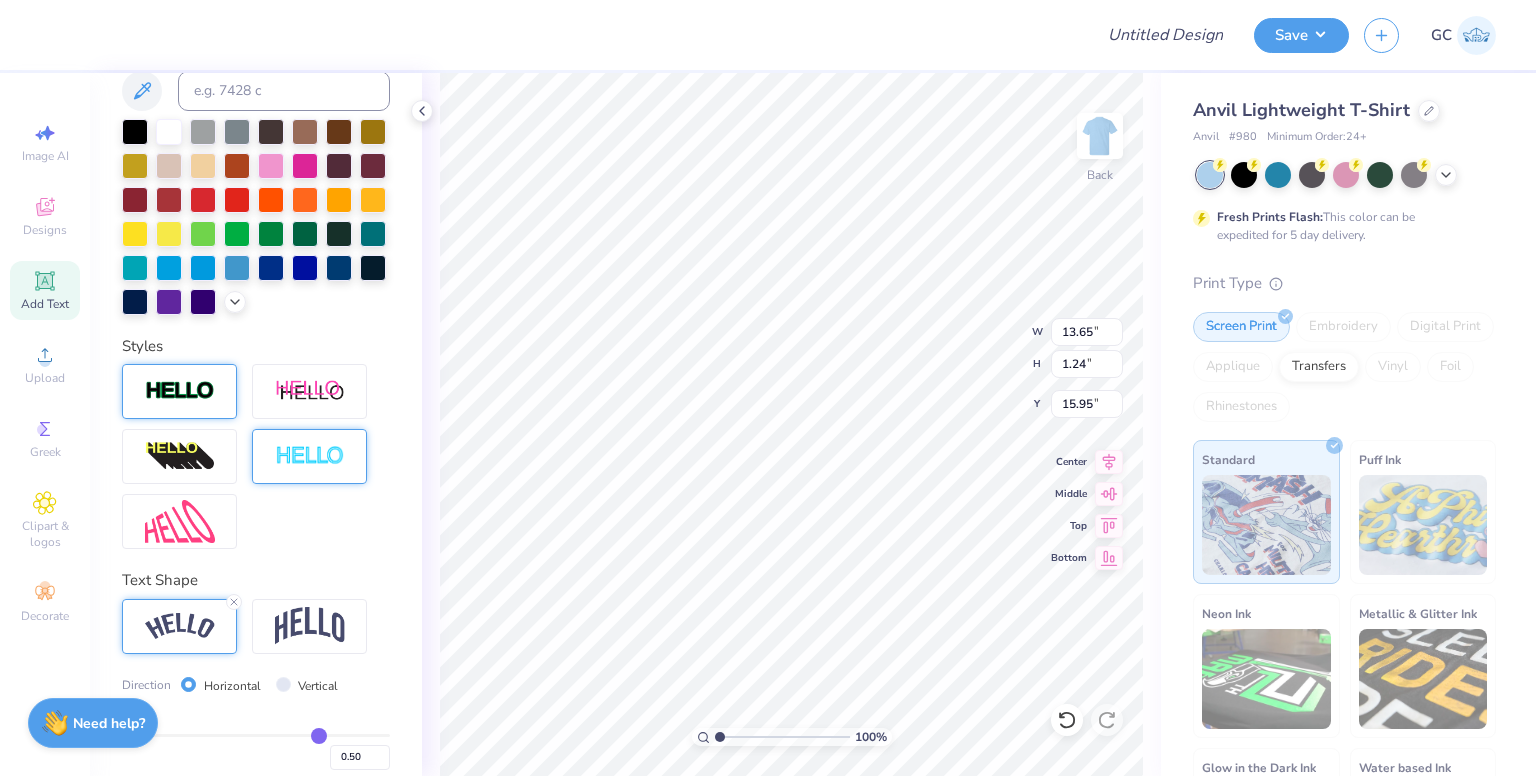 type on "15.16" 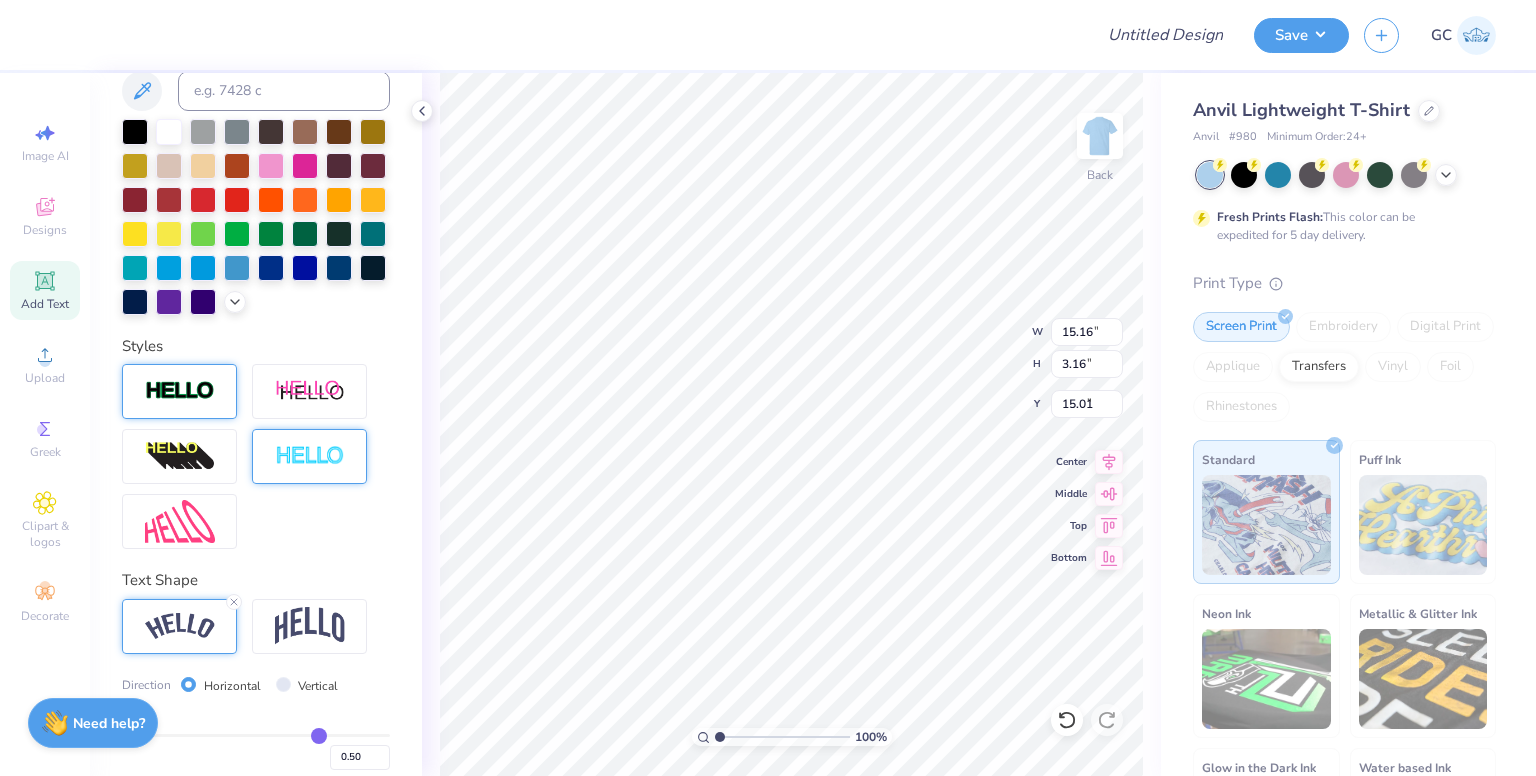 type on "5.07" 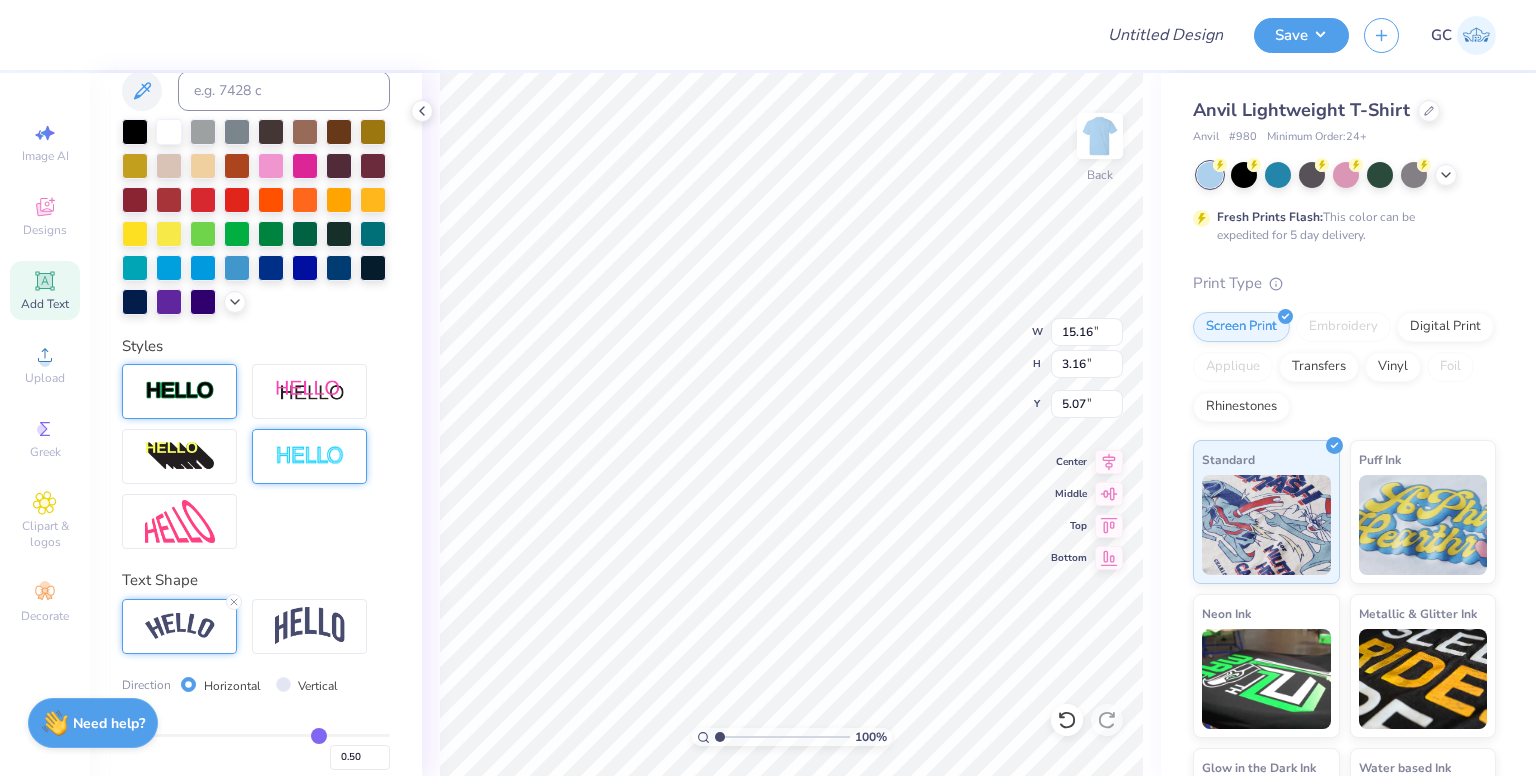 type on "13.47" 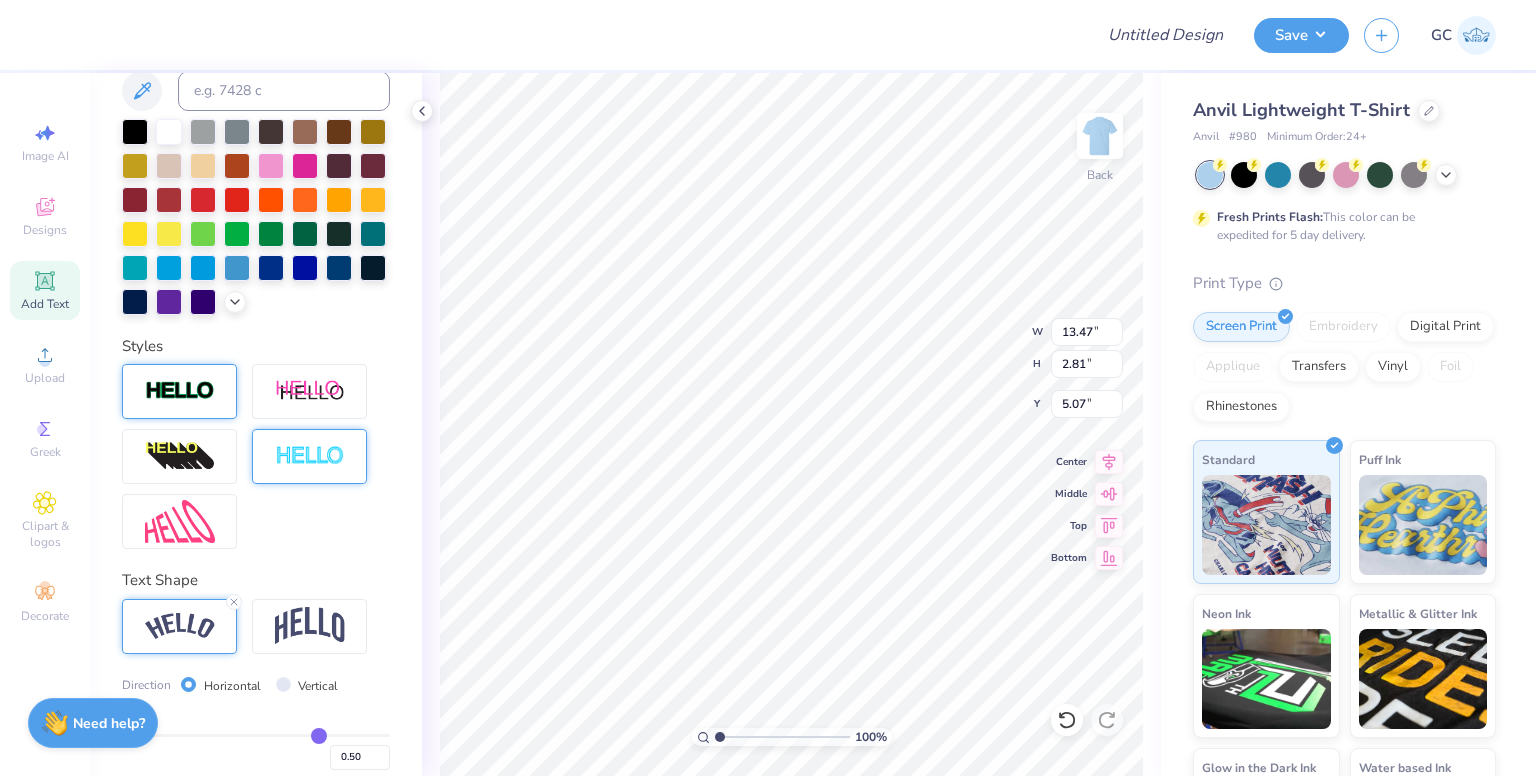 type on "4.97" 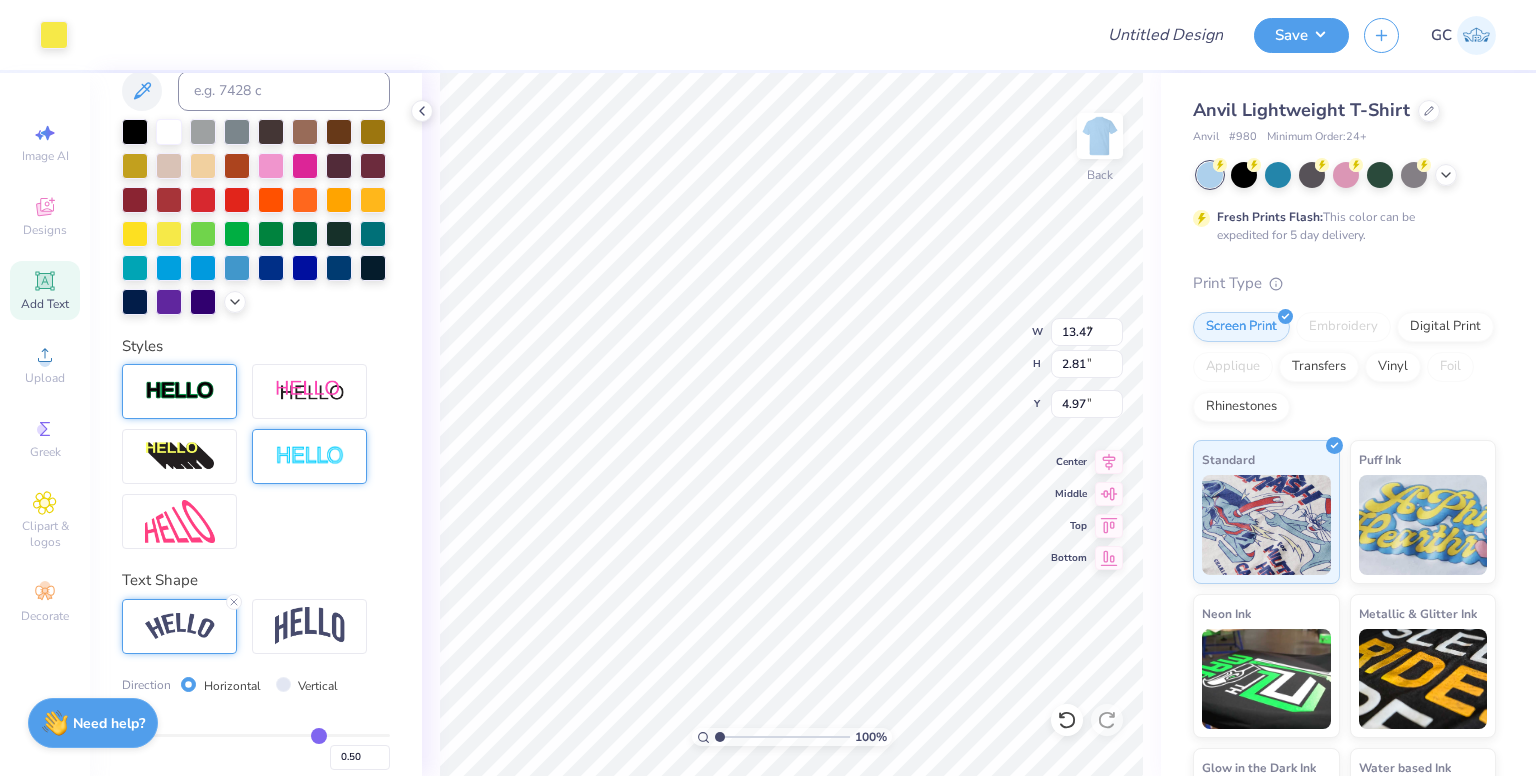 type on "8.81" 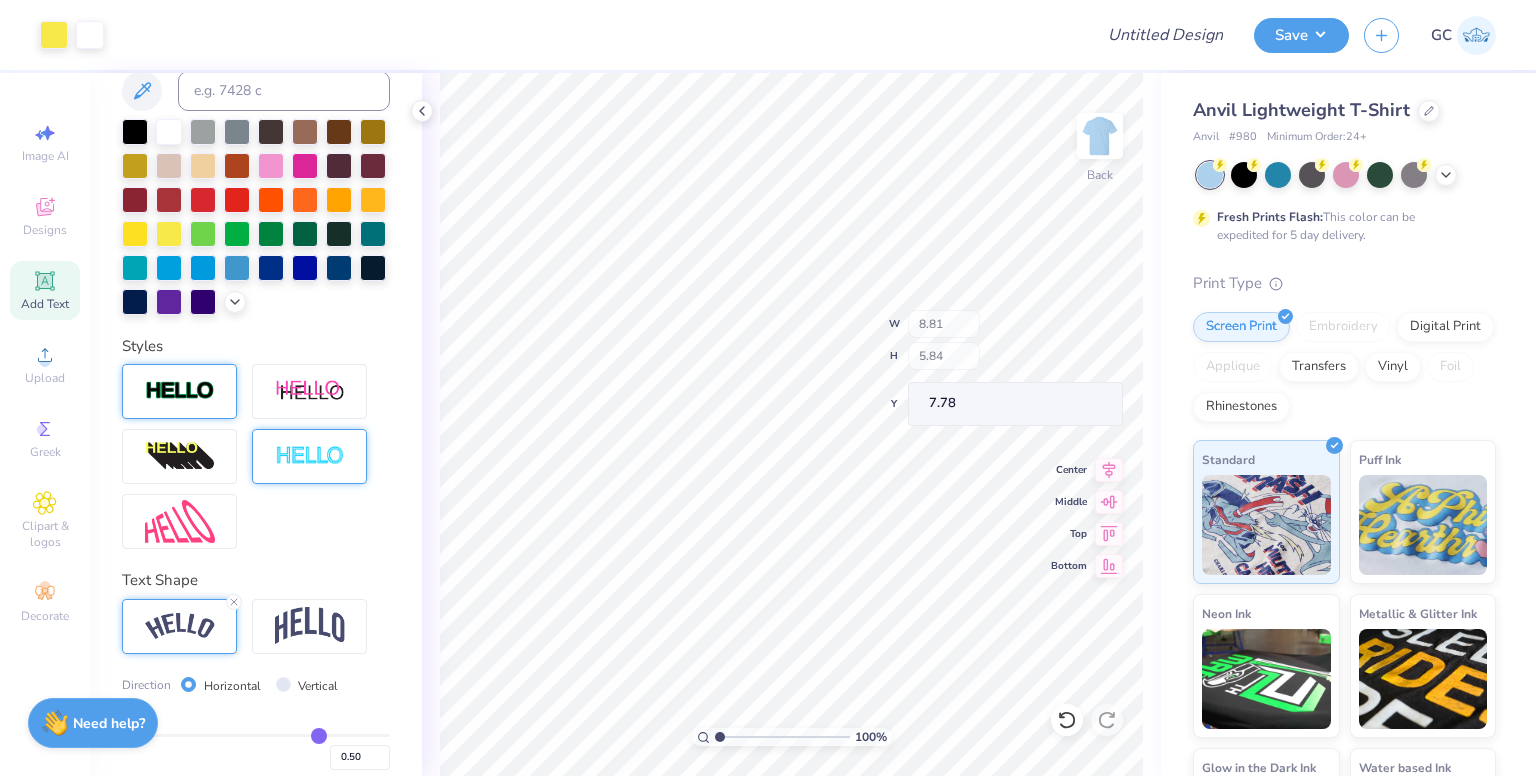 type on "7.41" 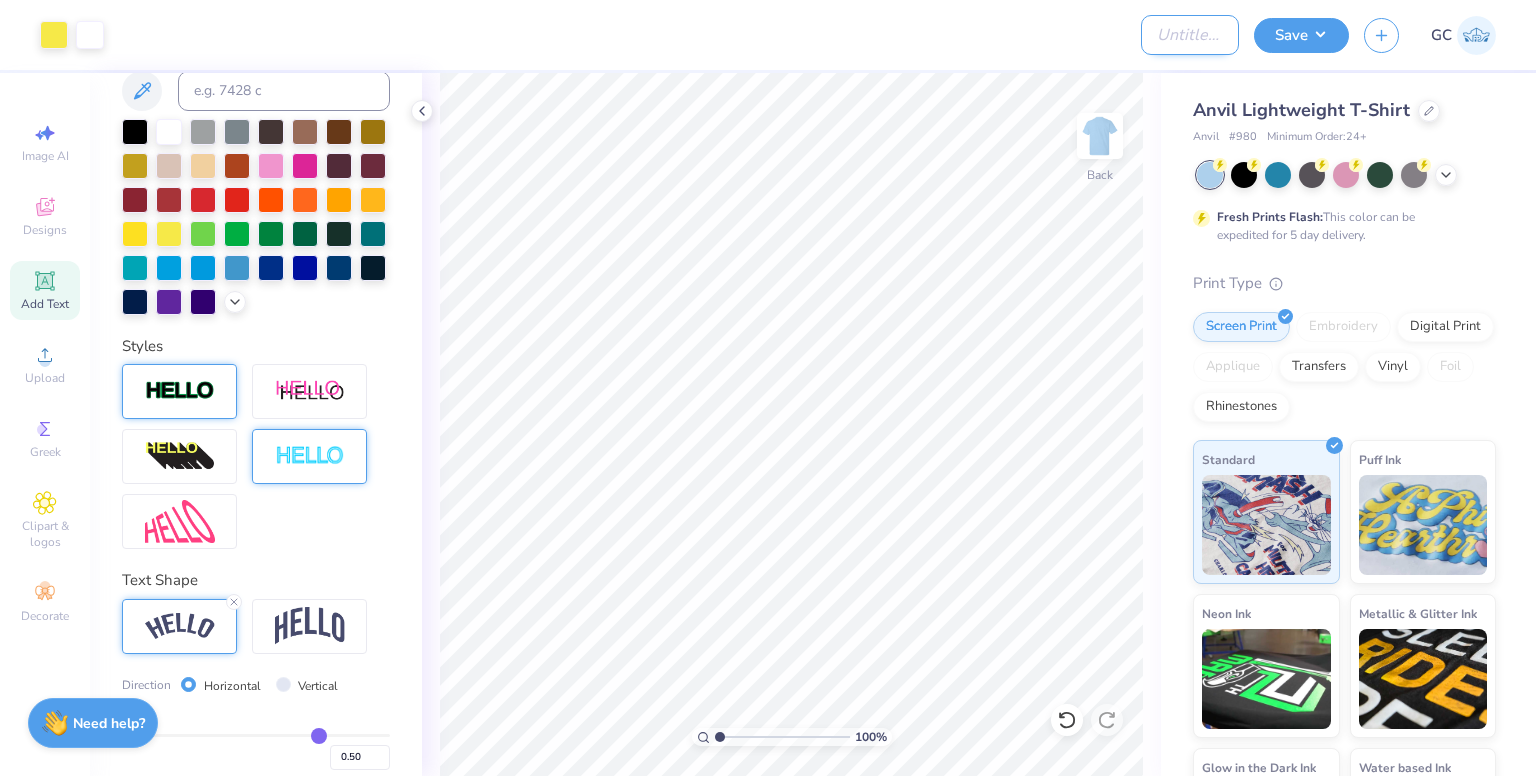 click on "Design Title" at bounding box center [1190, 35] 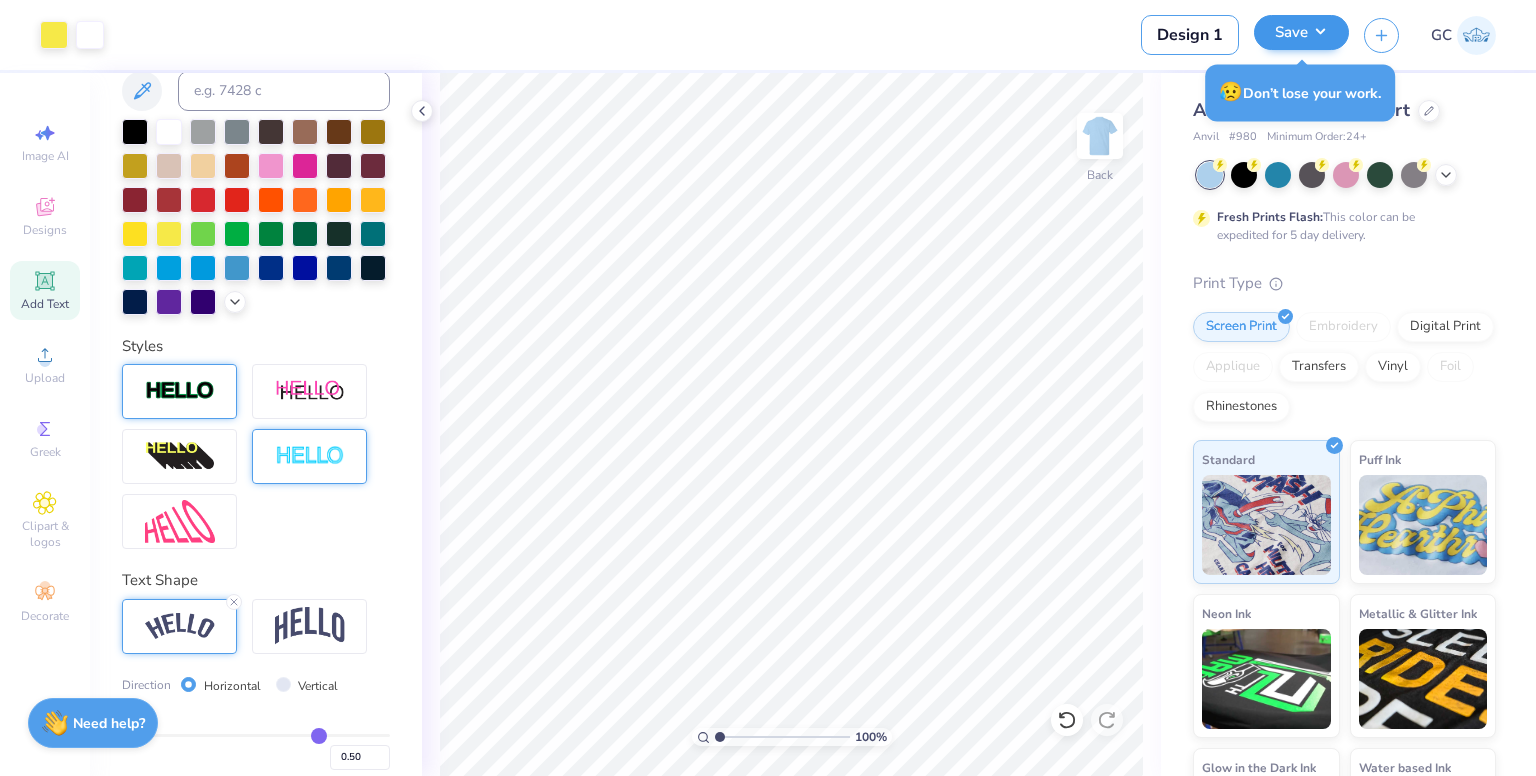 type on "Design 1" 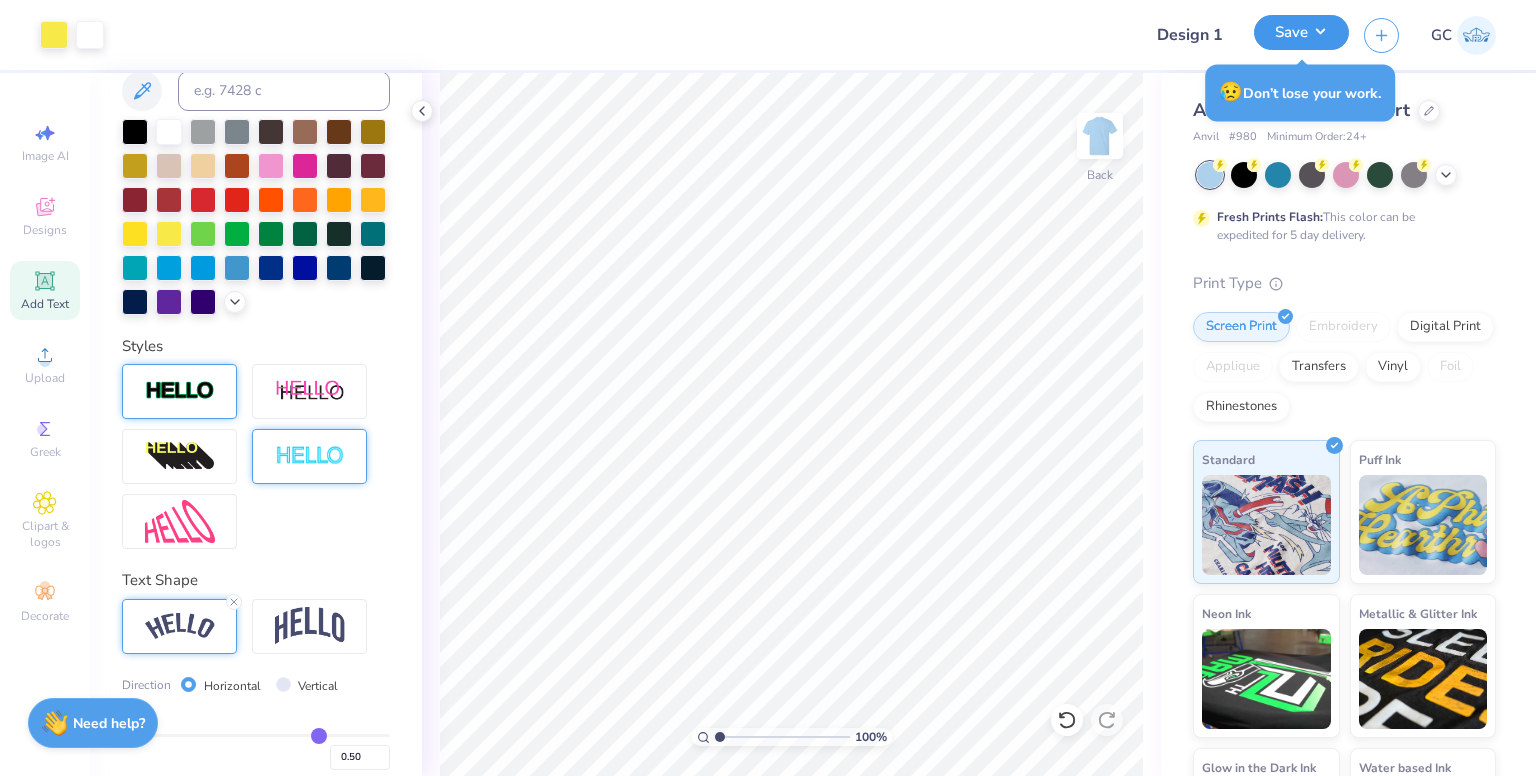 click on "Save" at bounding box center [1301, 32] 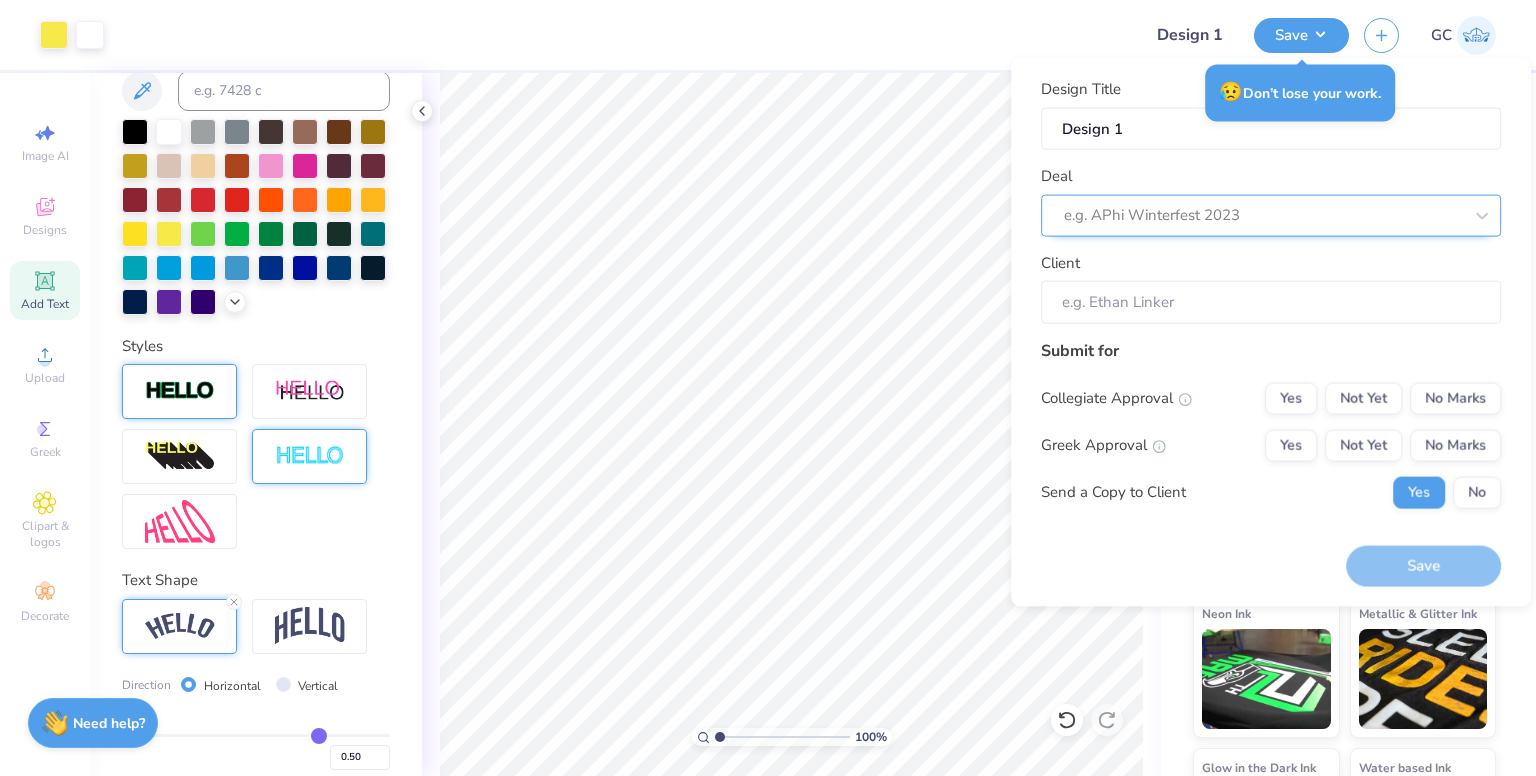 click at bounding box center (1263, 215) 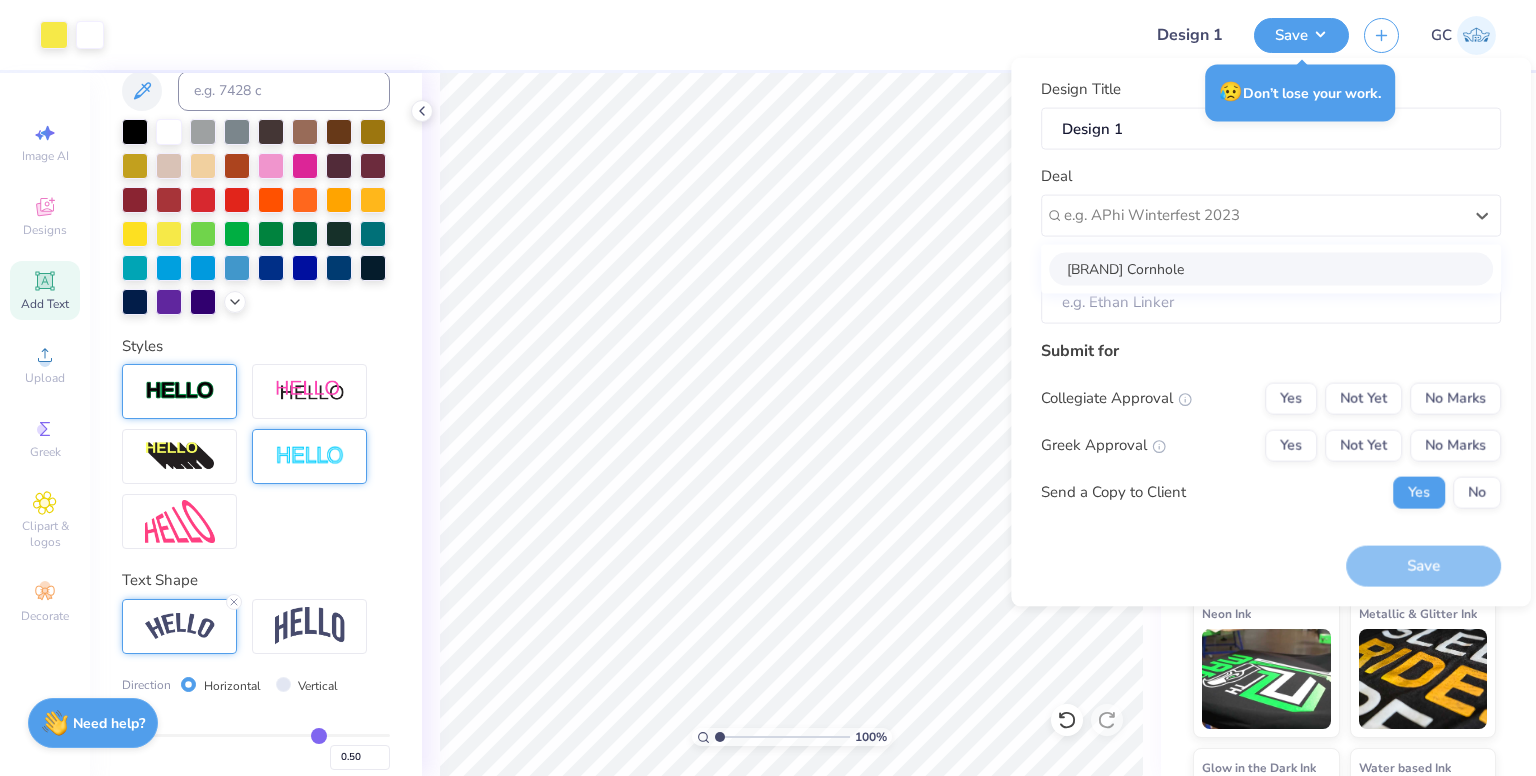 click on "[BRAND] Cornhole" at bounding box center (1271, 268) 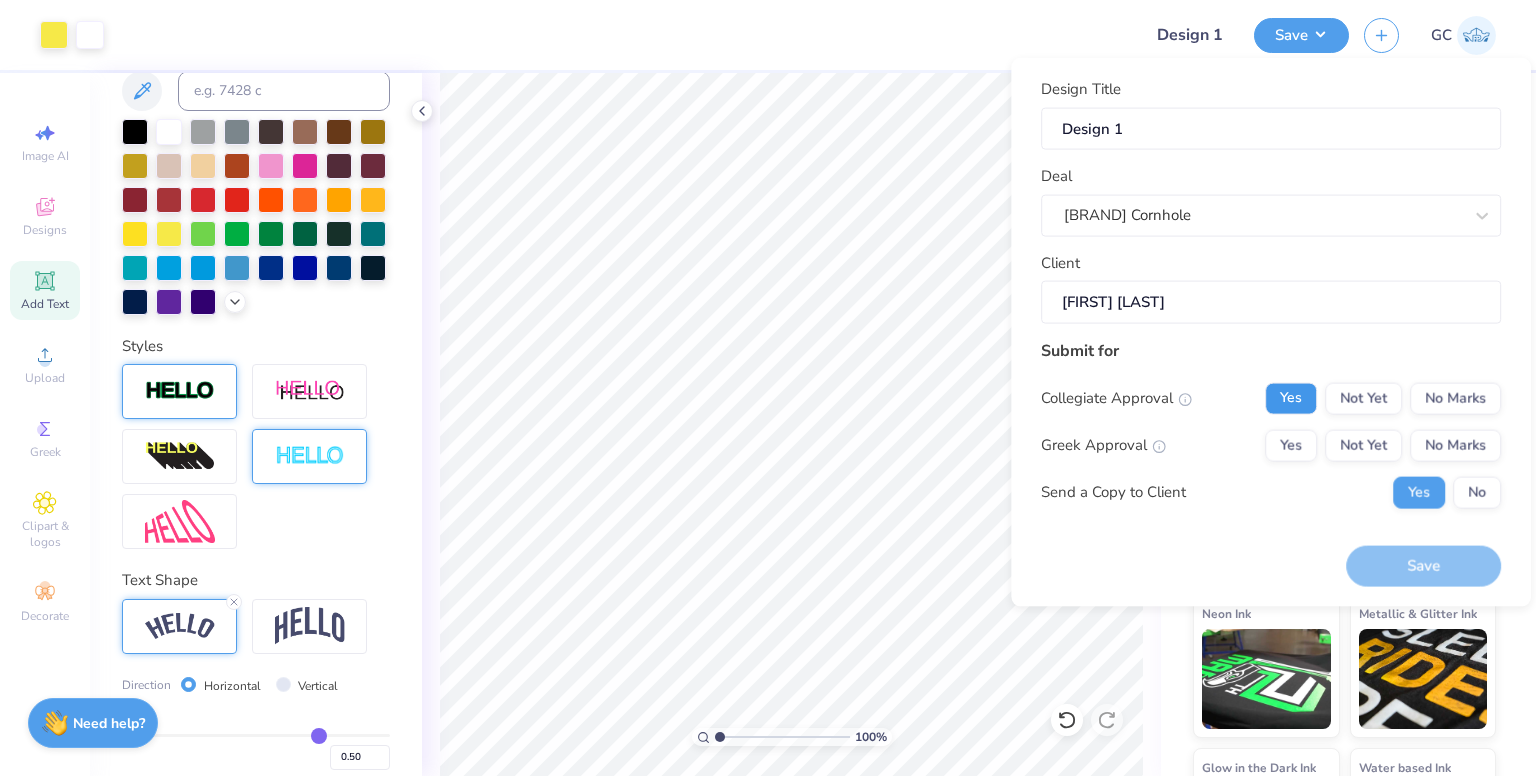 click on "Yes" at bounding box center (1291, 398) 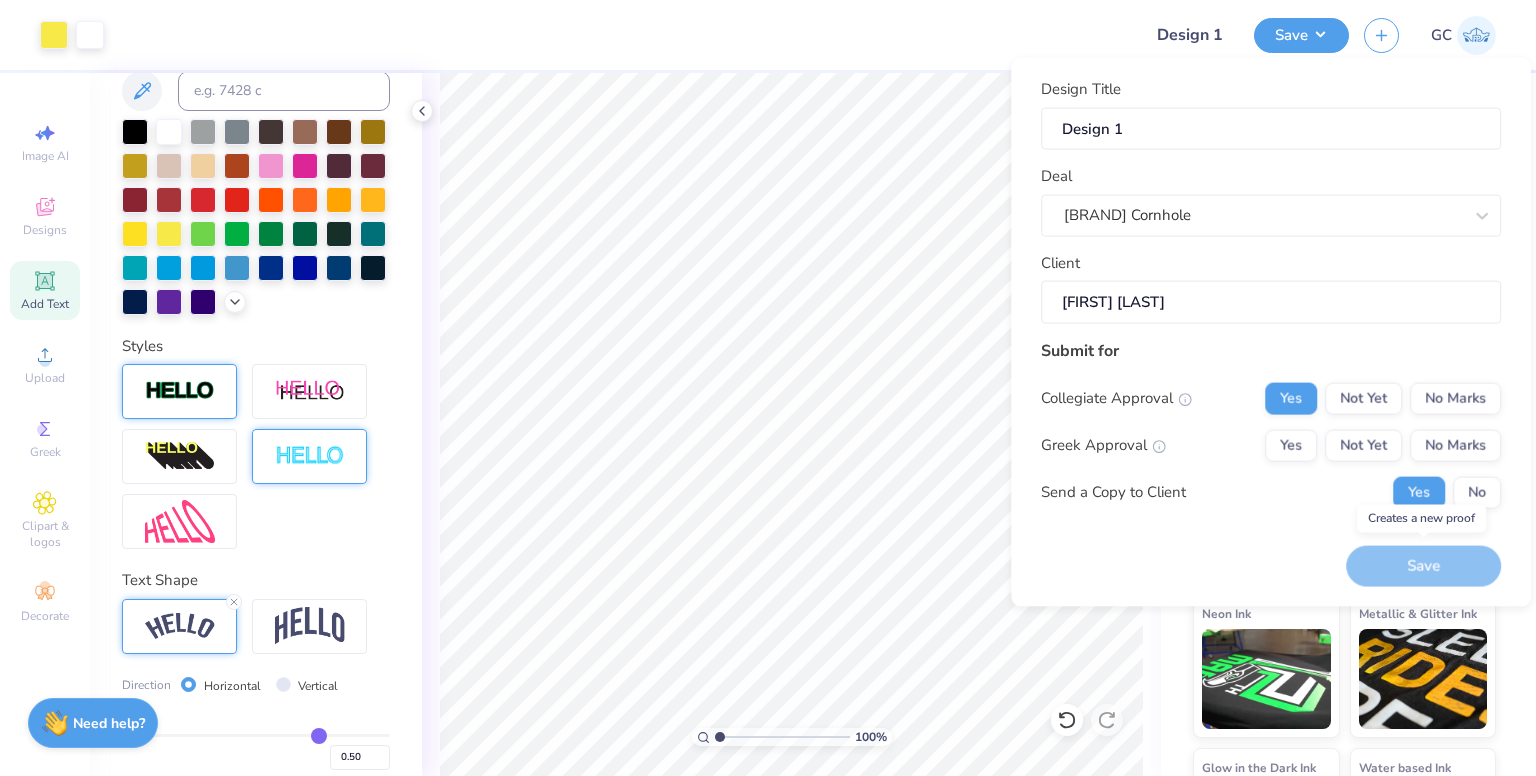 click on "Save" at bounding box center (1423, 566) 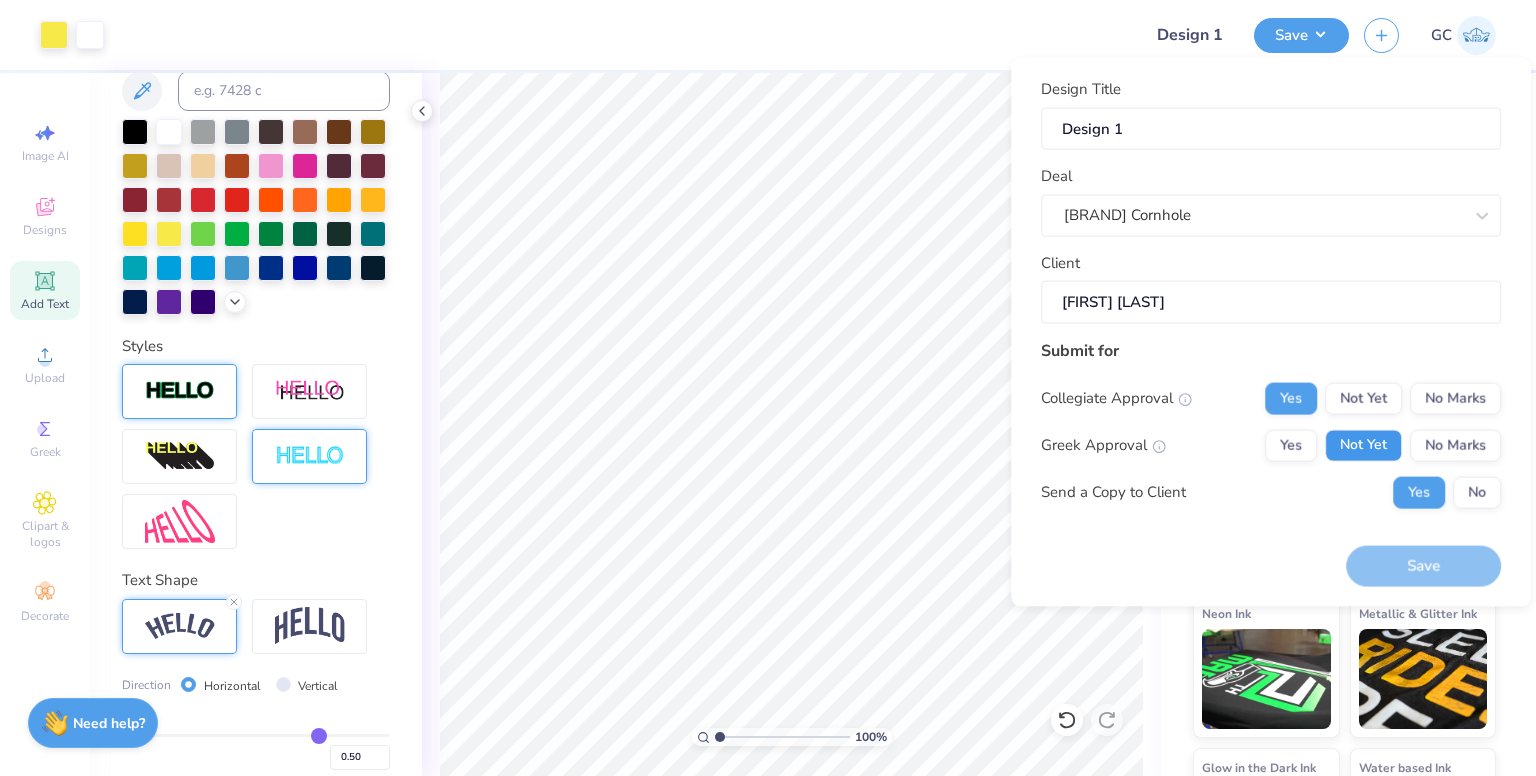 click on "Not Yet" at bounding box center [1363, 445] 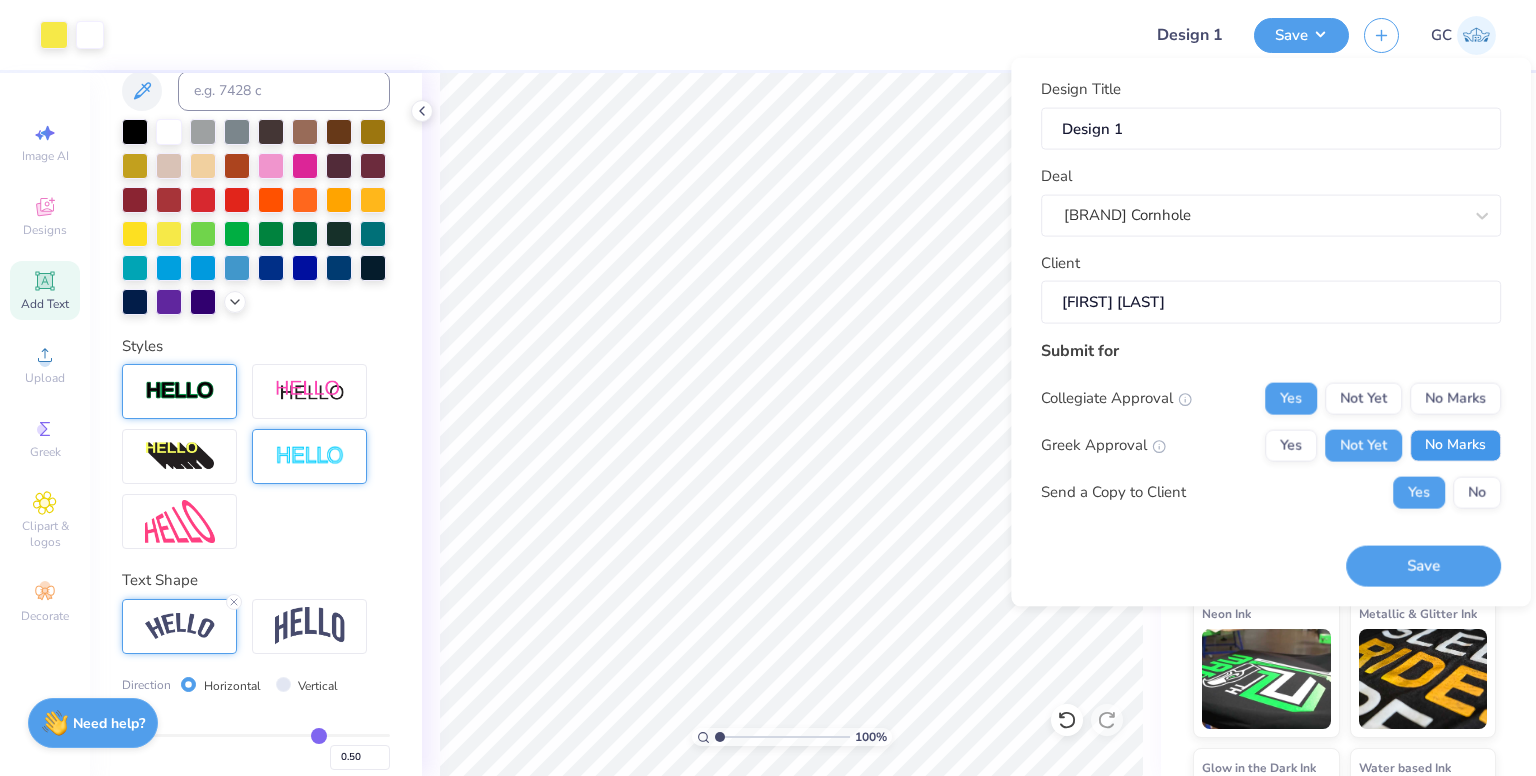 click on "No Marks" at bounding box center (1455, 445) 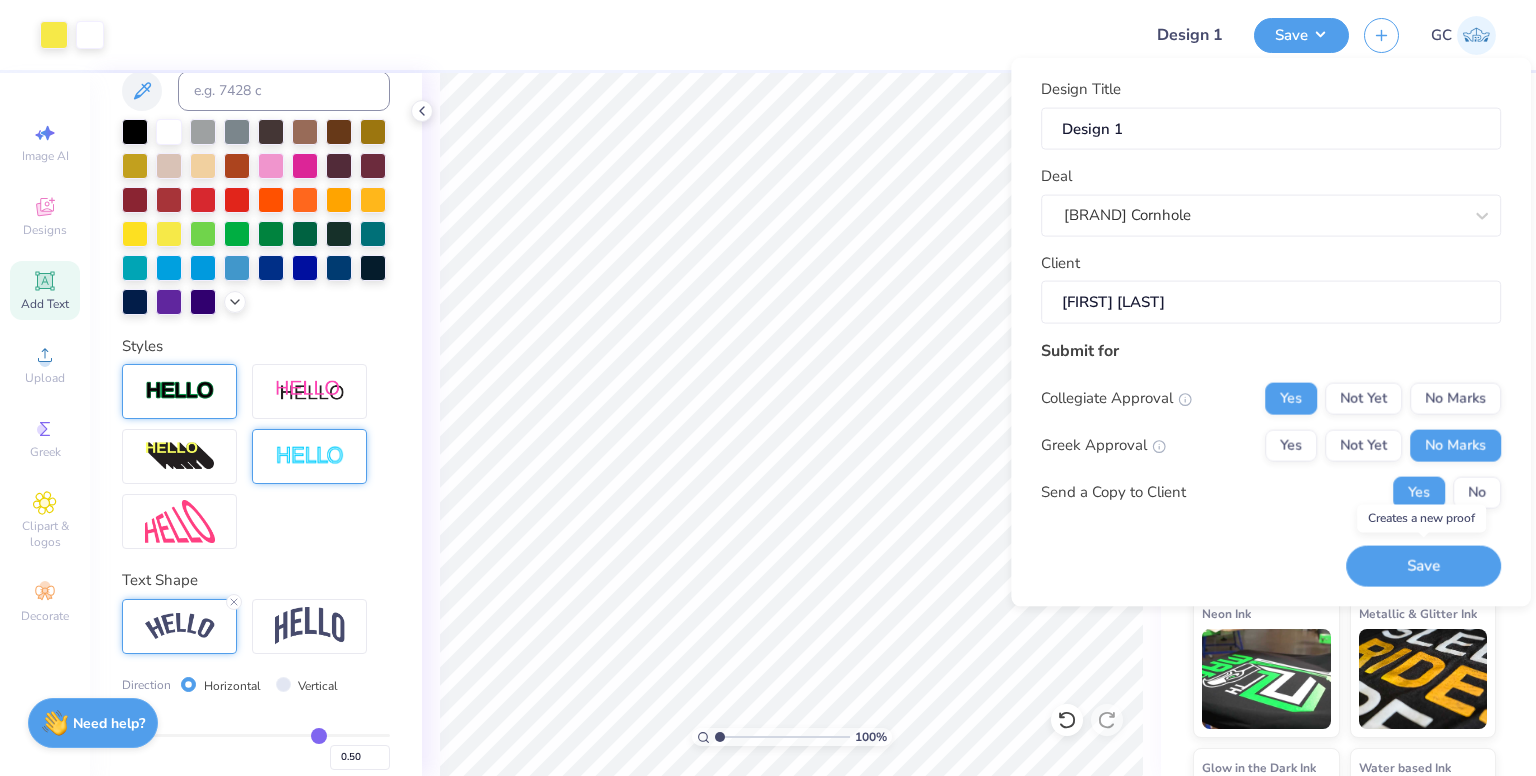 click on "Save" at bounding box center [1423, 566] 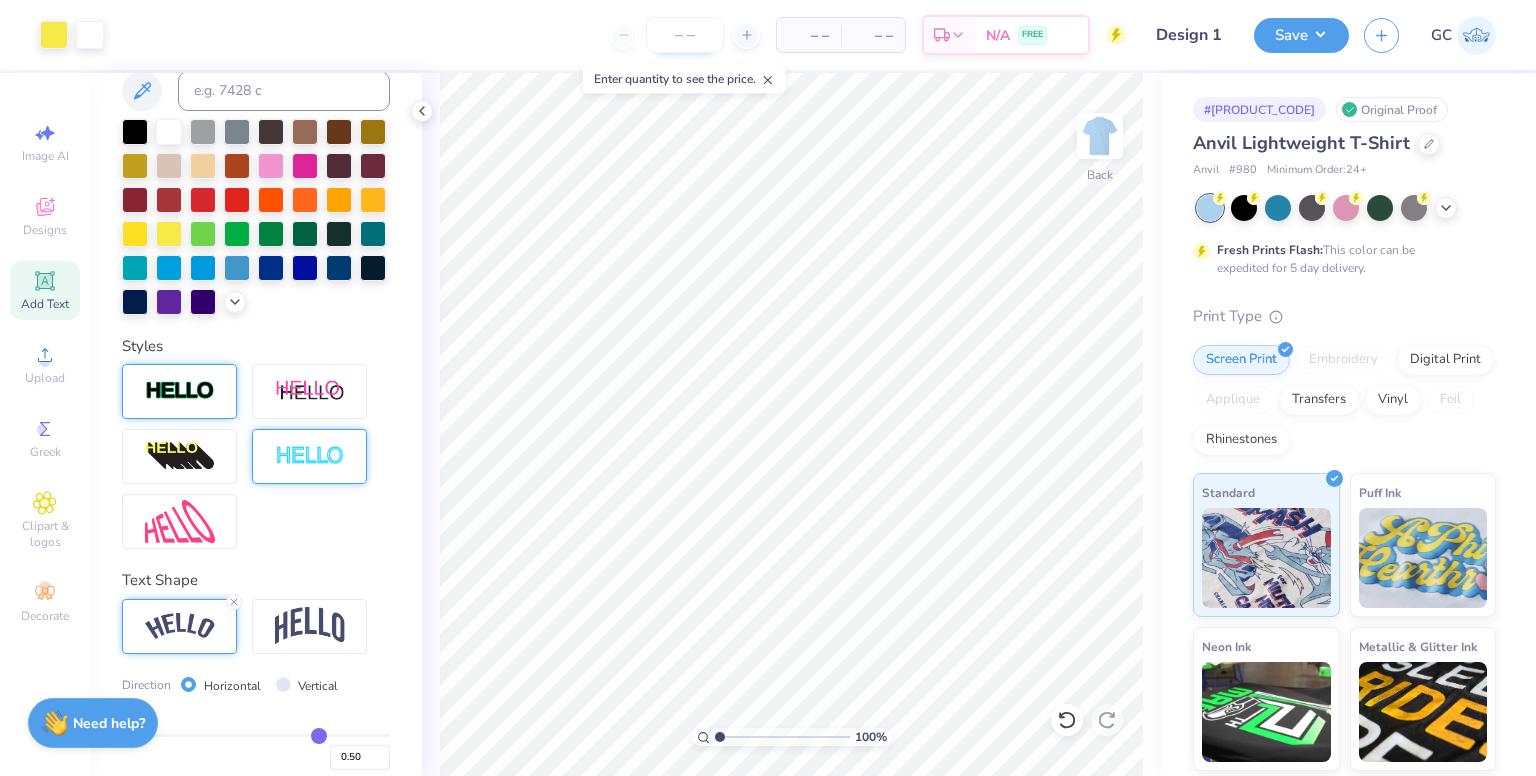 click at bounding box center [685, 35] 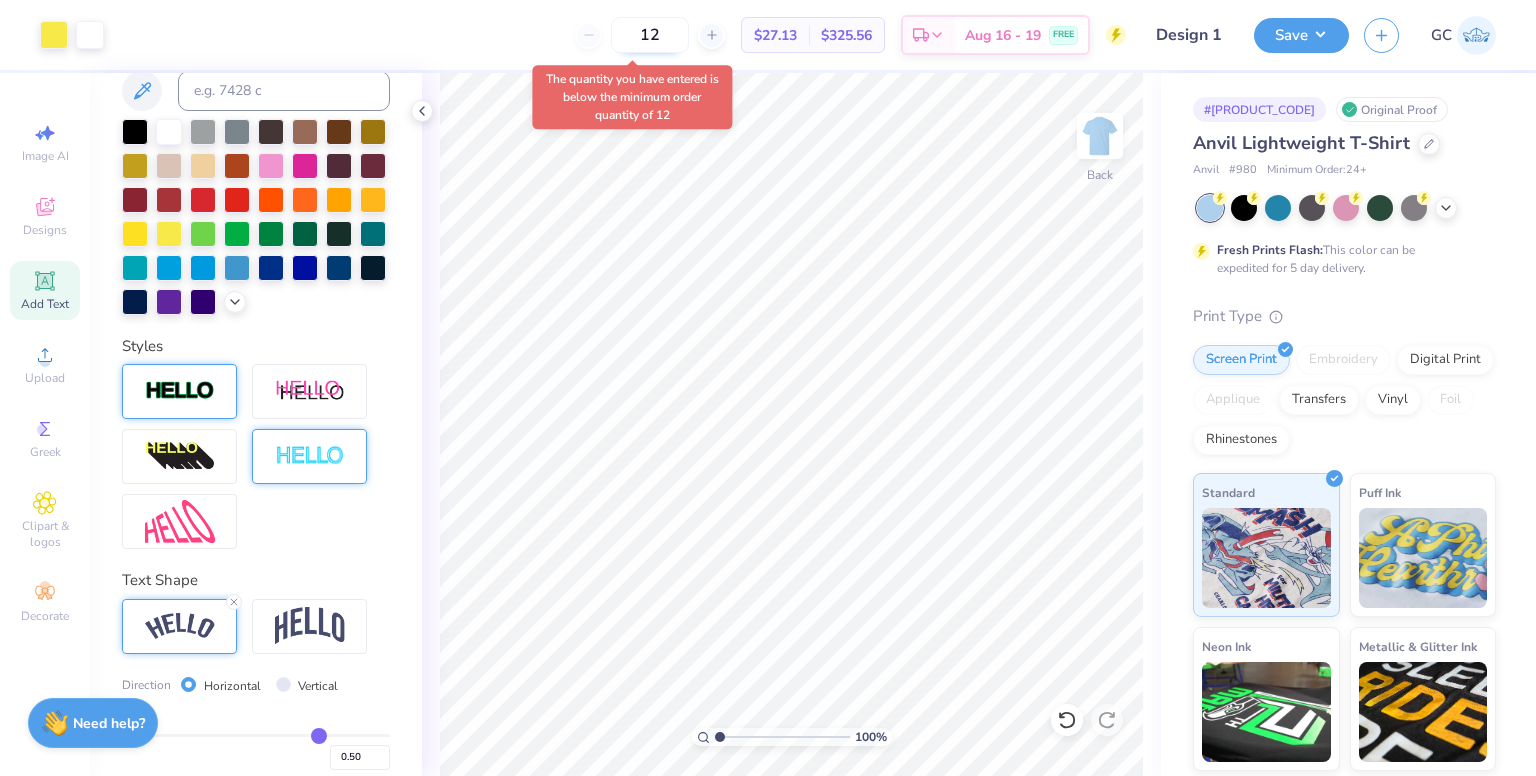 click on "12" at bounding box center (650, 35) 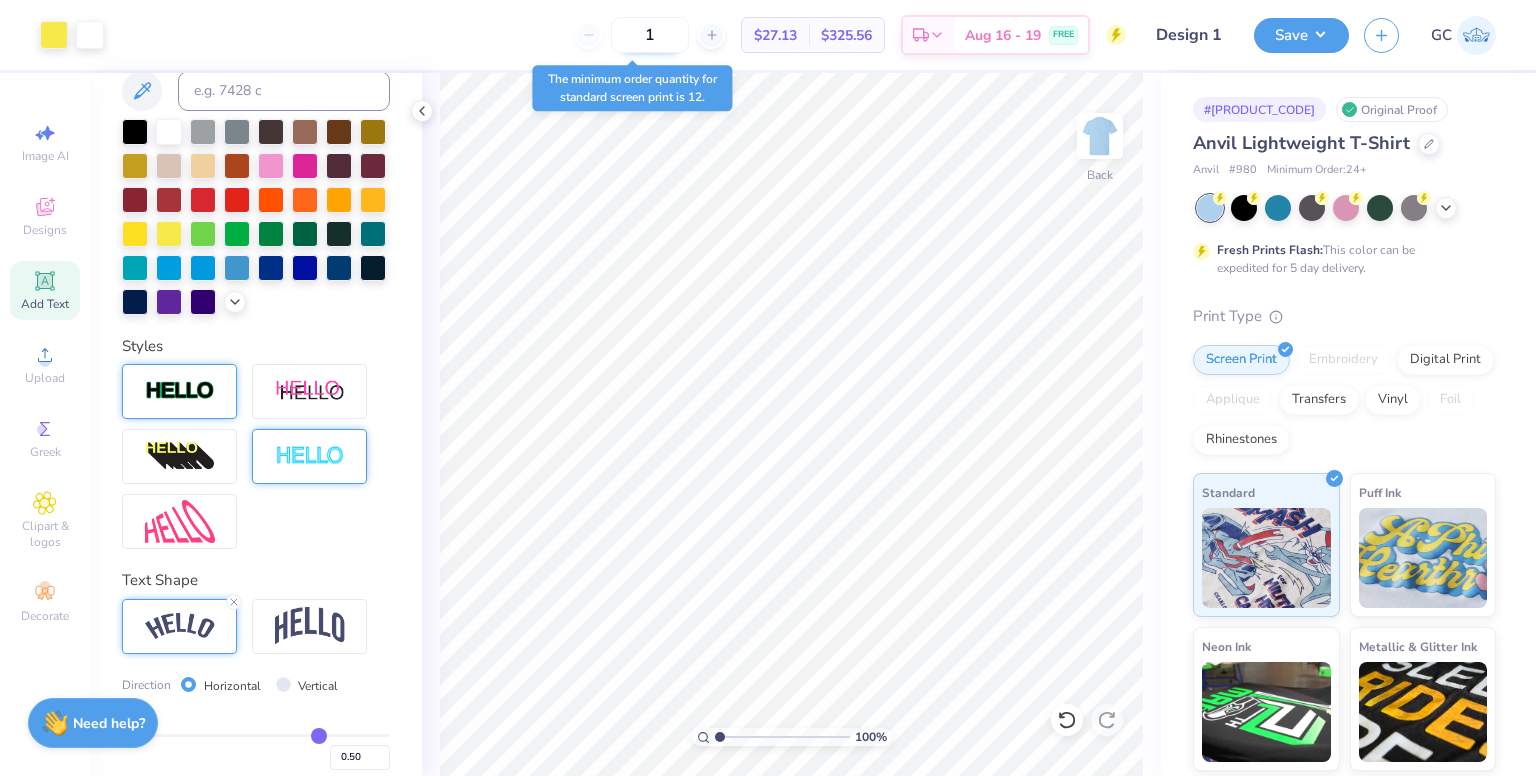 type on "12" 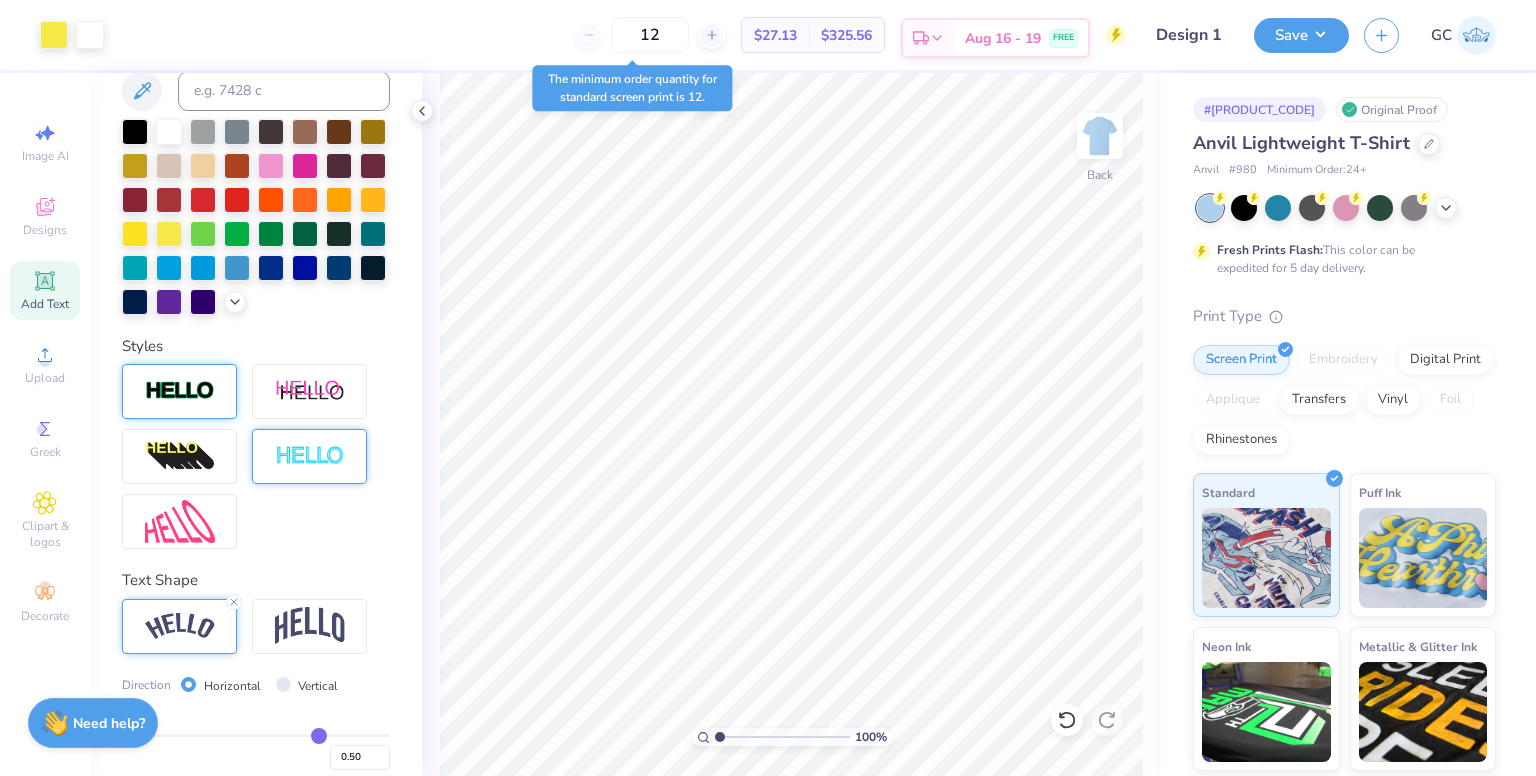 click on "Est.  Delivery" at bounding box center (929, 38) 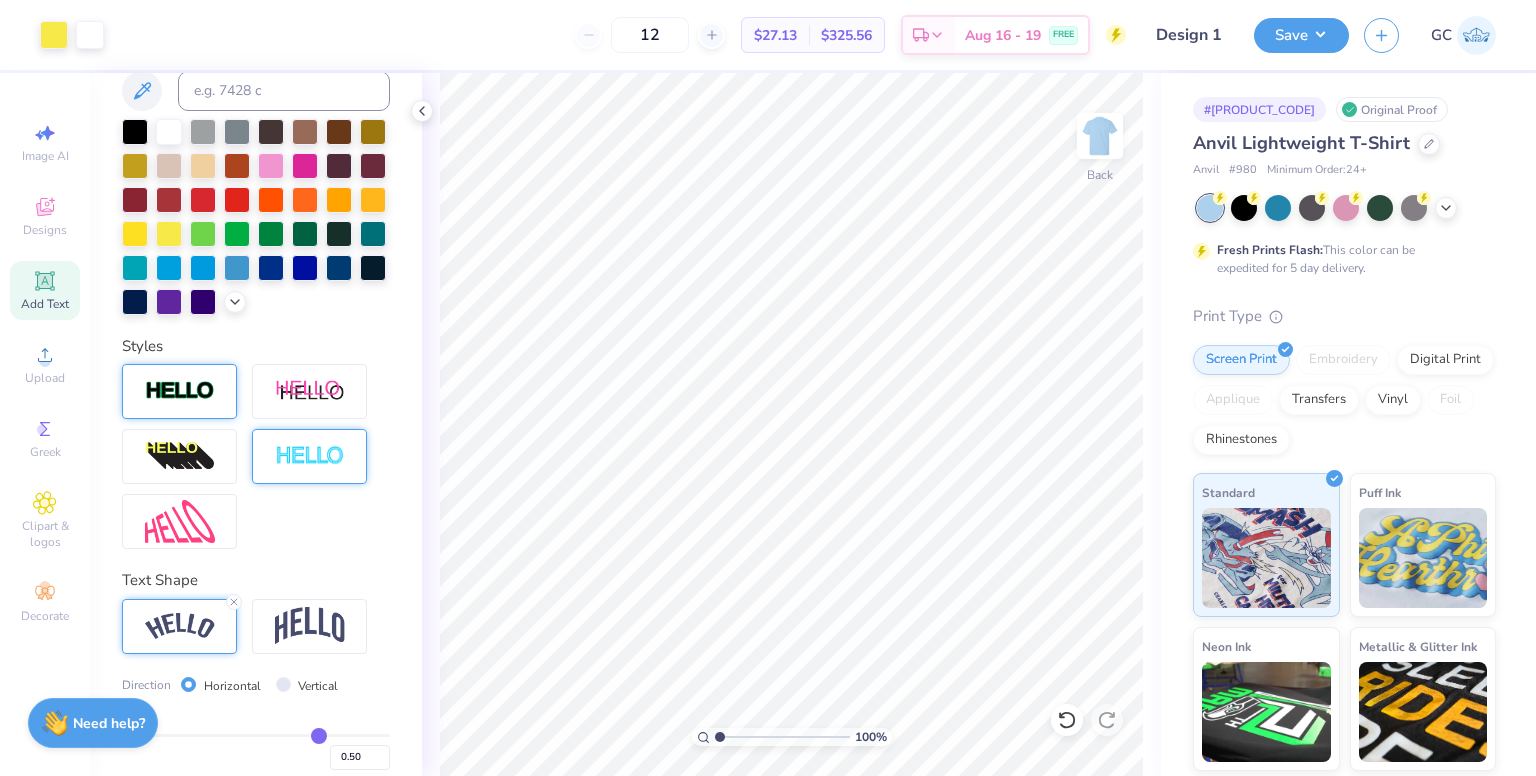 click at bounding box center [1476, 35] 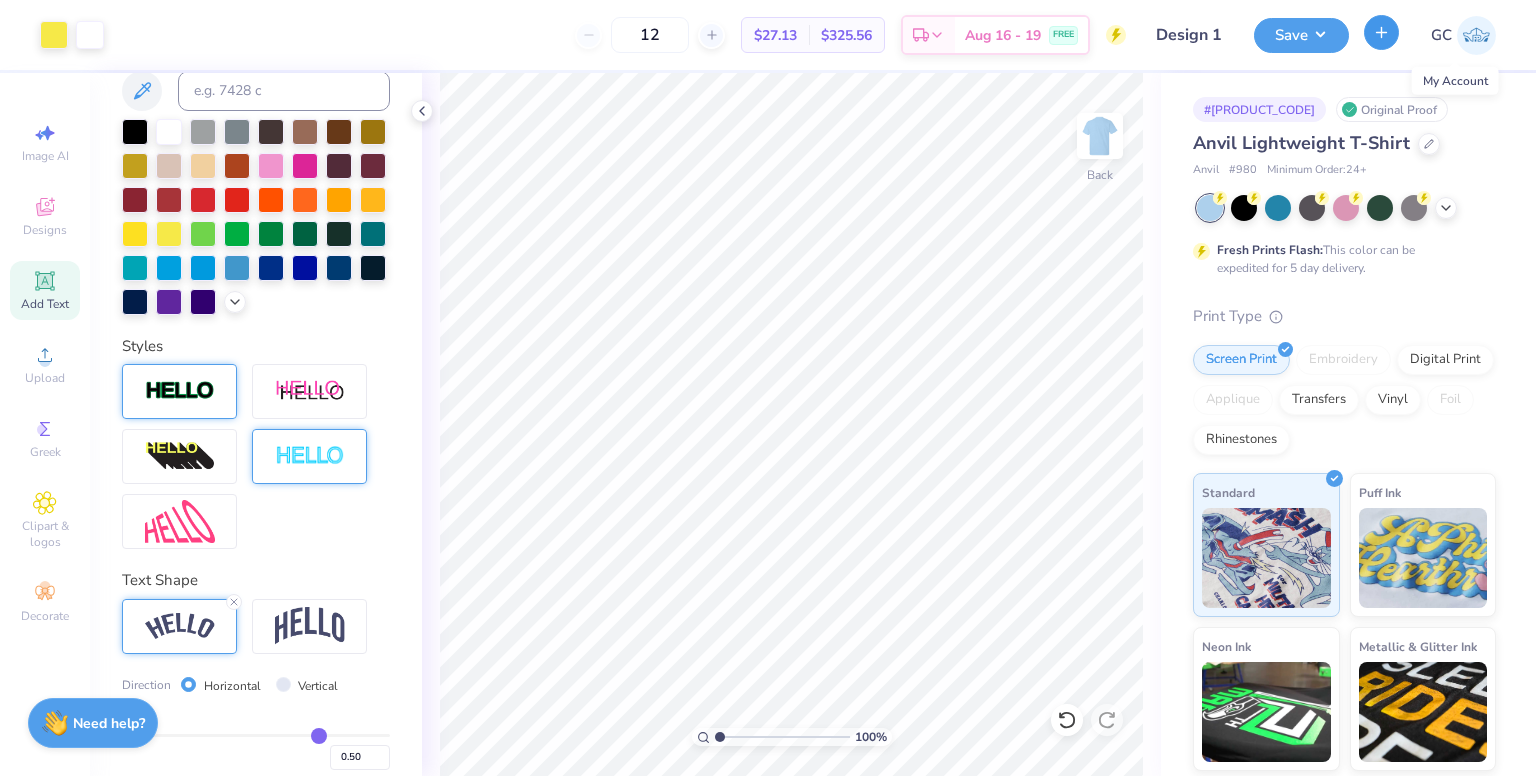 click at bounding box center [1381, 32] 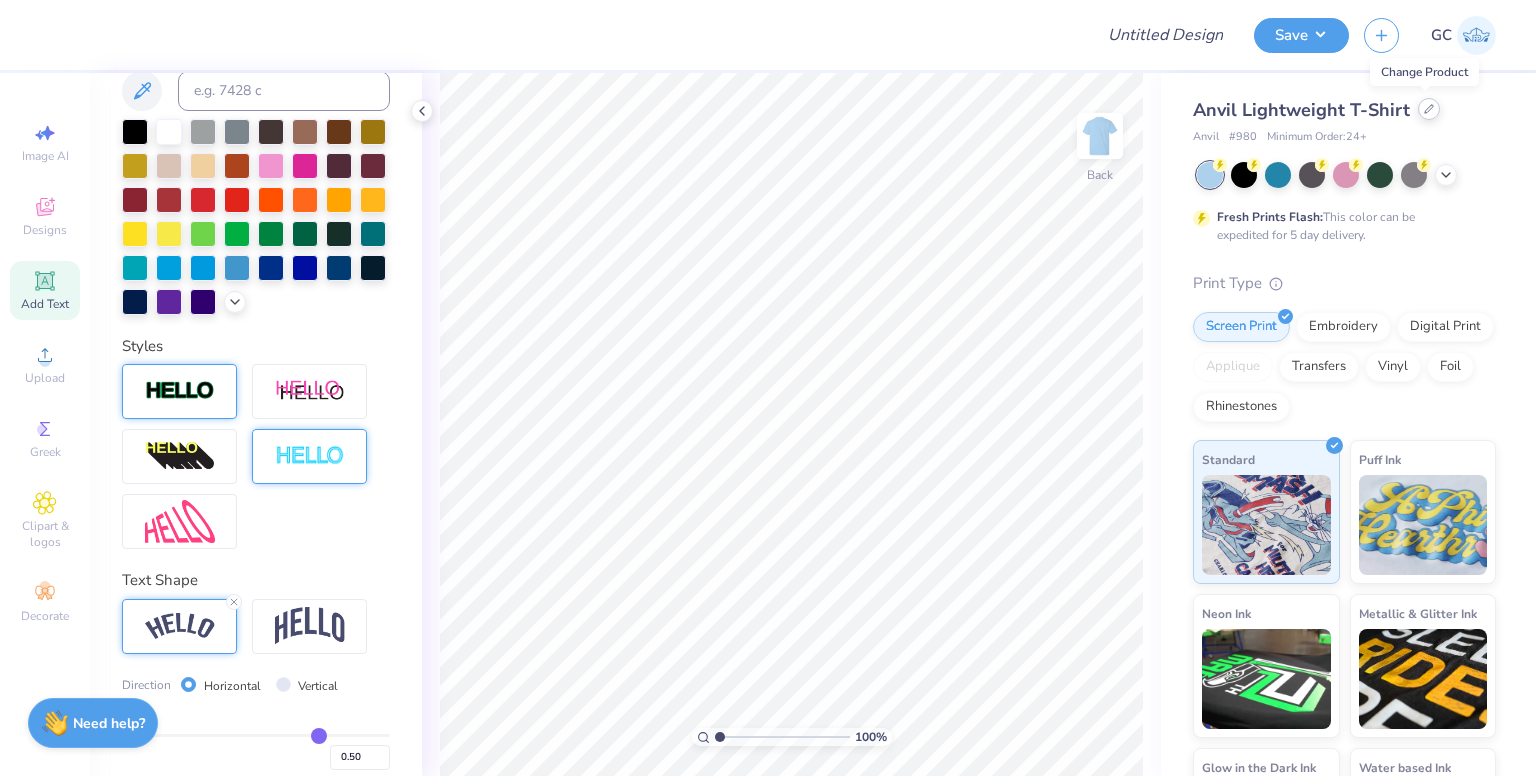 click 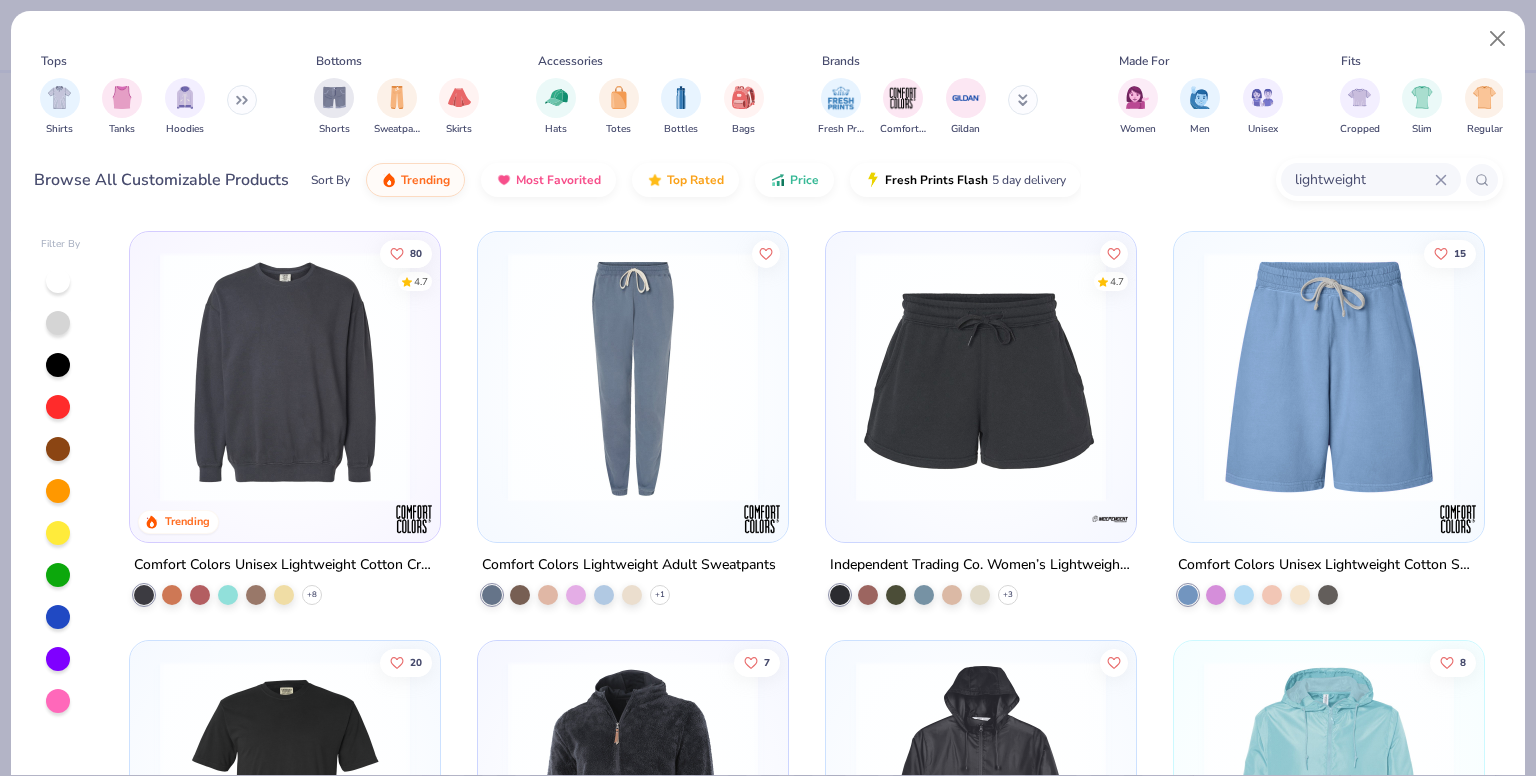 click at bounding box center [633, 377] 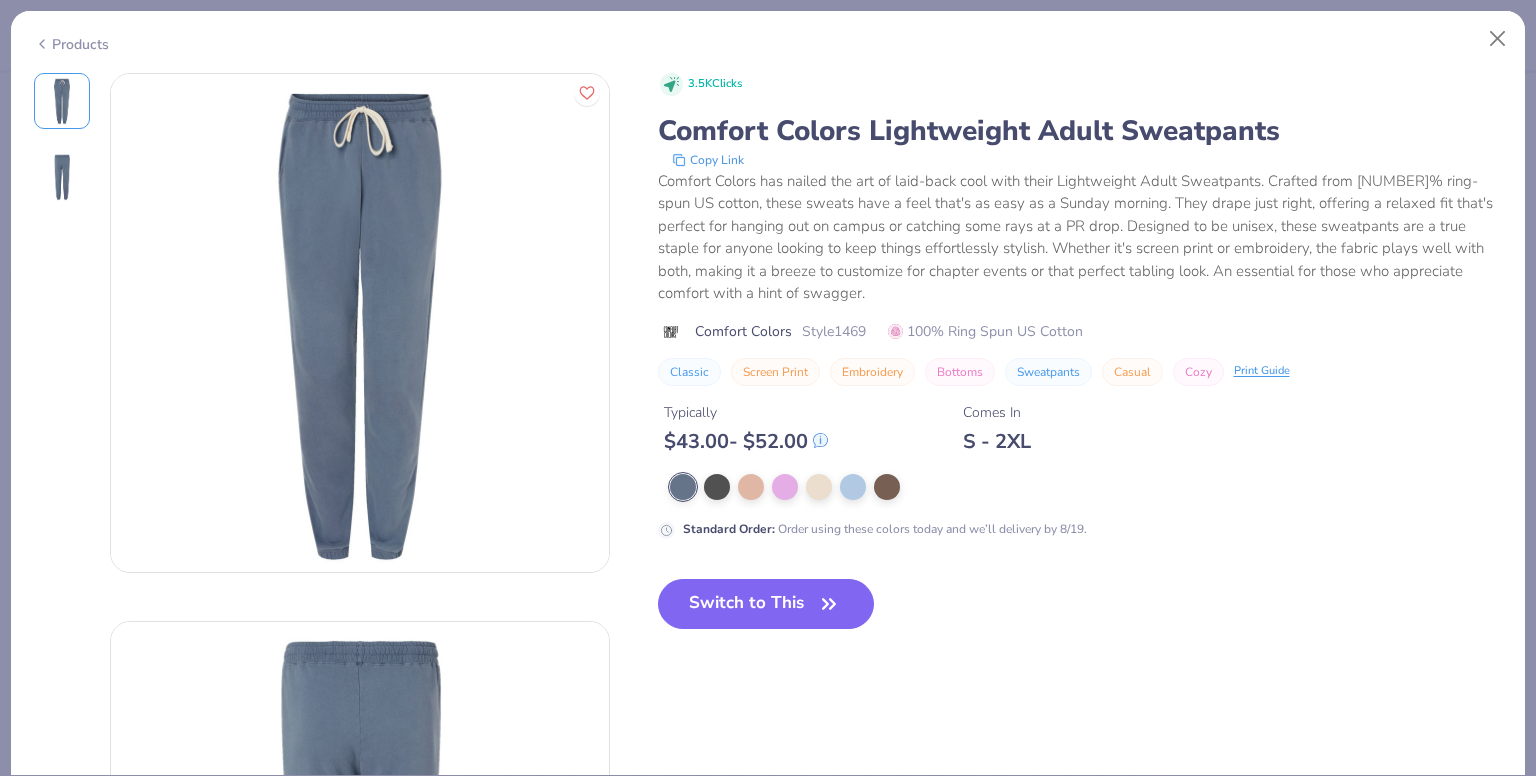 click on "Comfort Colors has nailed the art of laid-back cool with their Lightweight Adult Sweatpants. Crafted from [NUMBER]% ring-spun US cotton, these sweats have a feel that's as easy as a Sunday morning. They drape just right, offering a relaxed fit that's perfect for hanging out on campus or catching some rays at a PR drop. Designed to be unisex, these sweatpants are a true staple for anyone looking to keep things effortlessly stylish. Whether it's screen print or embroidery, the fabric plays well with both, making it a breeze to customize for chapter events or that perfect tabling look. An essential for those who appreciate comfort with a hint of swagger." at bounding box center [1080, 237] 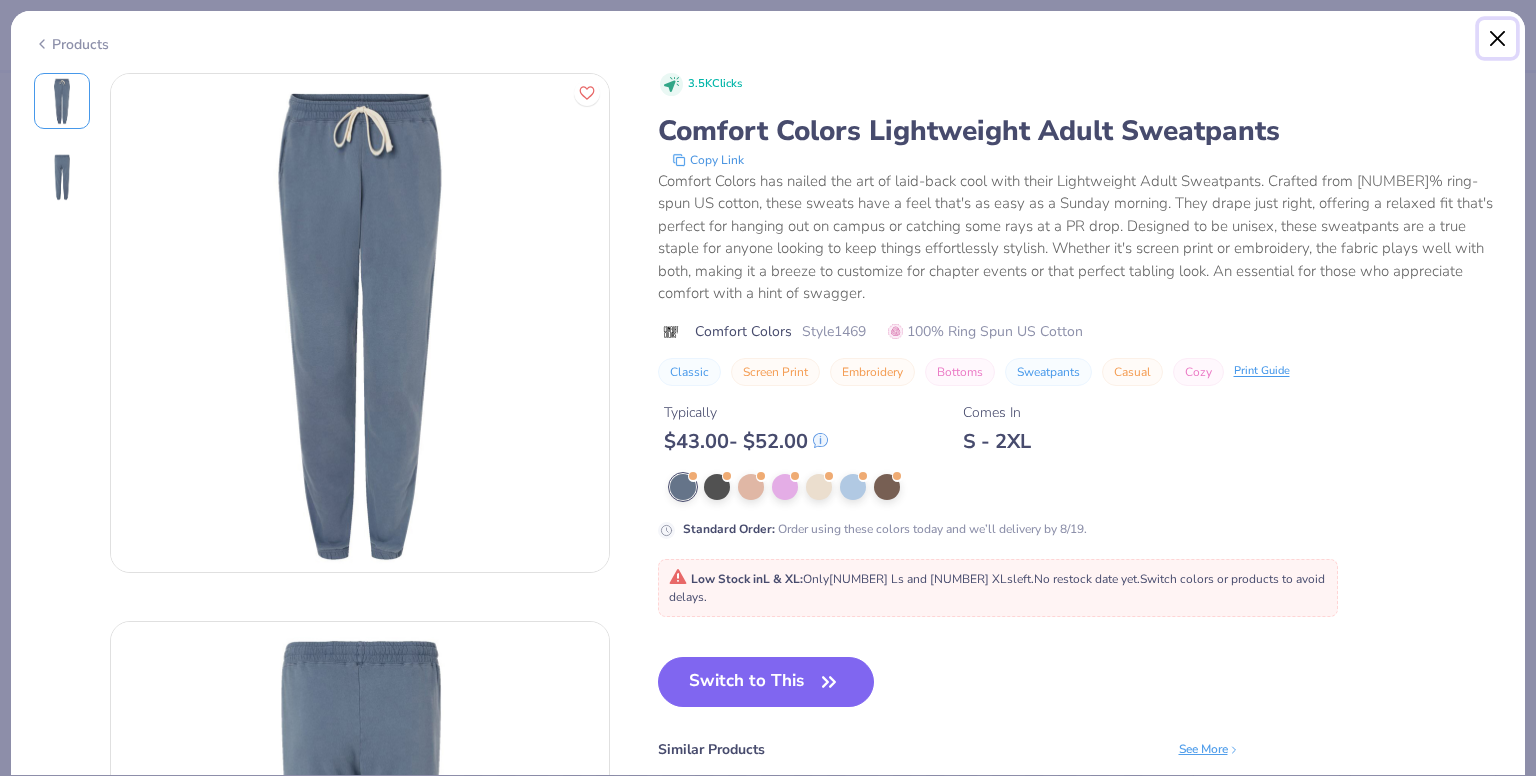 click at bounding box center (1498, 39) 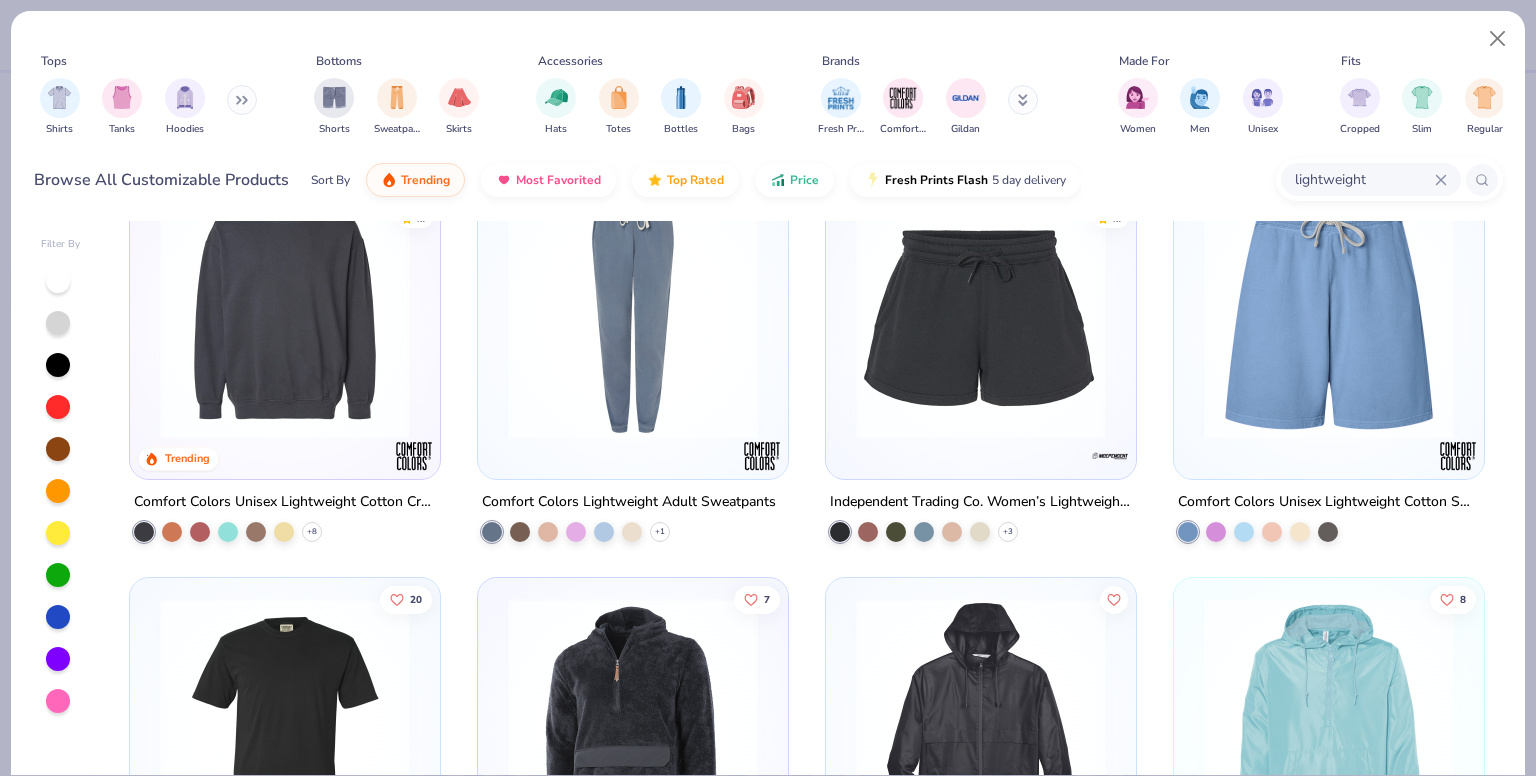 scroll, scrollTop: 0, scrollLeft: 0, axis: both 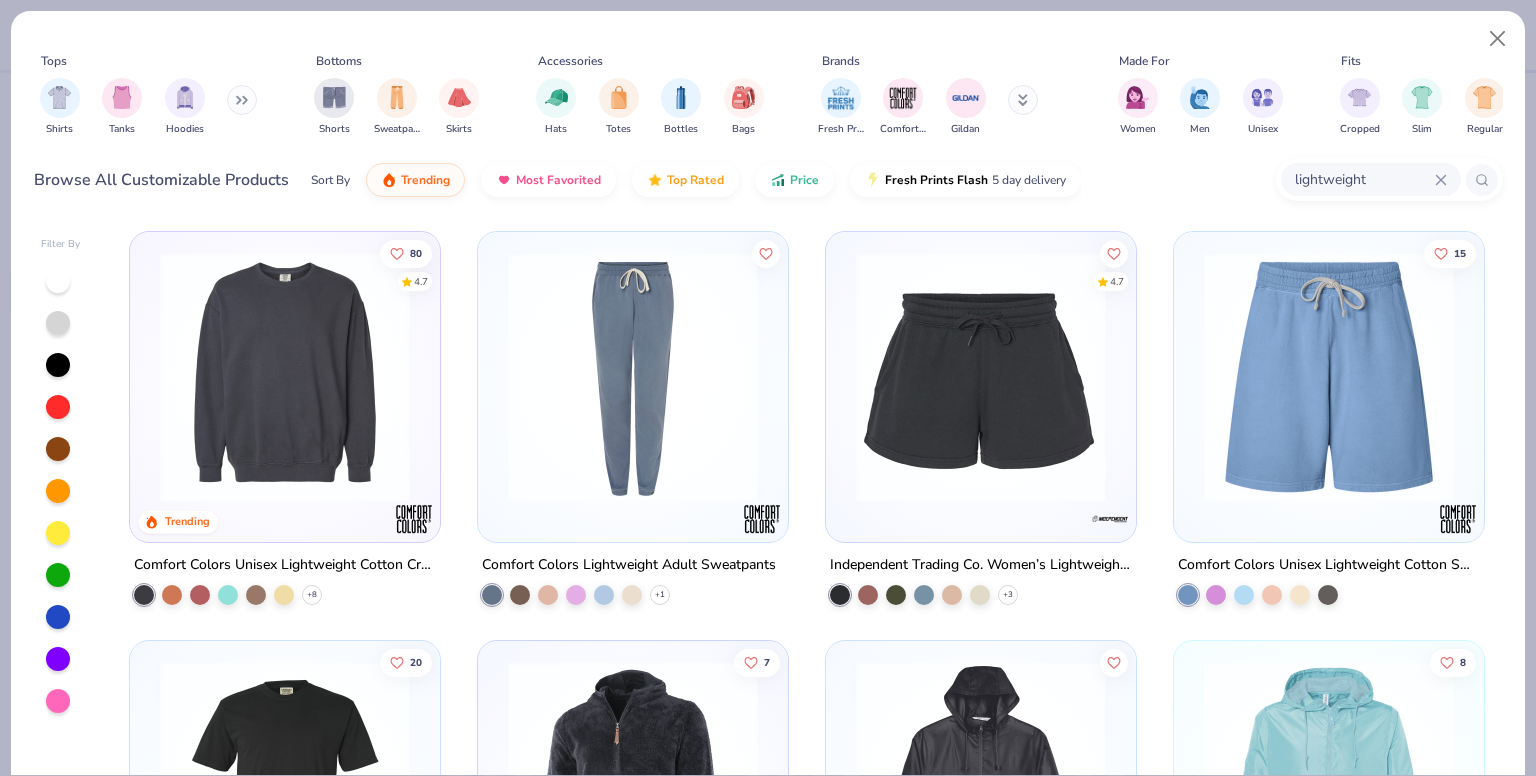 click 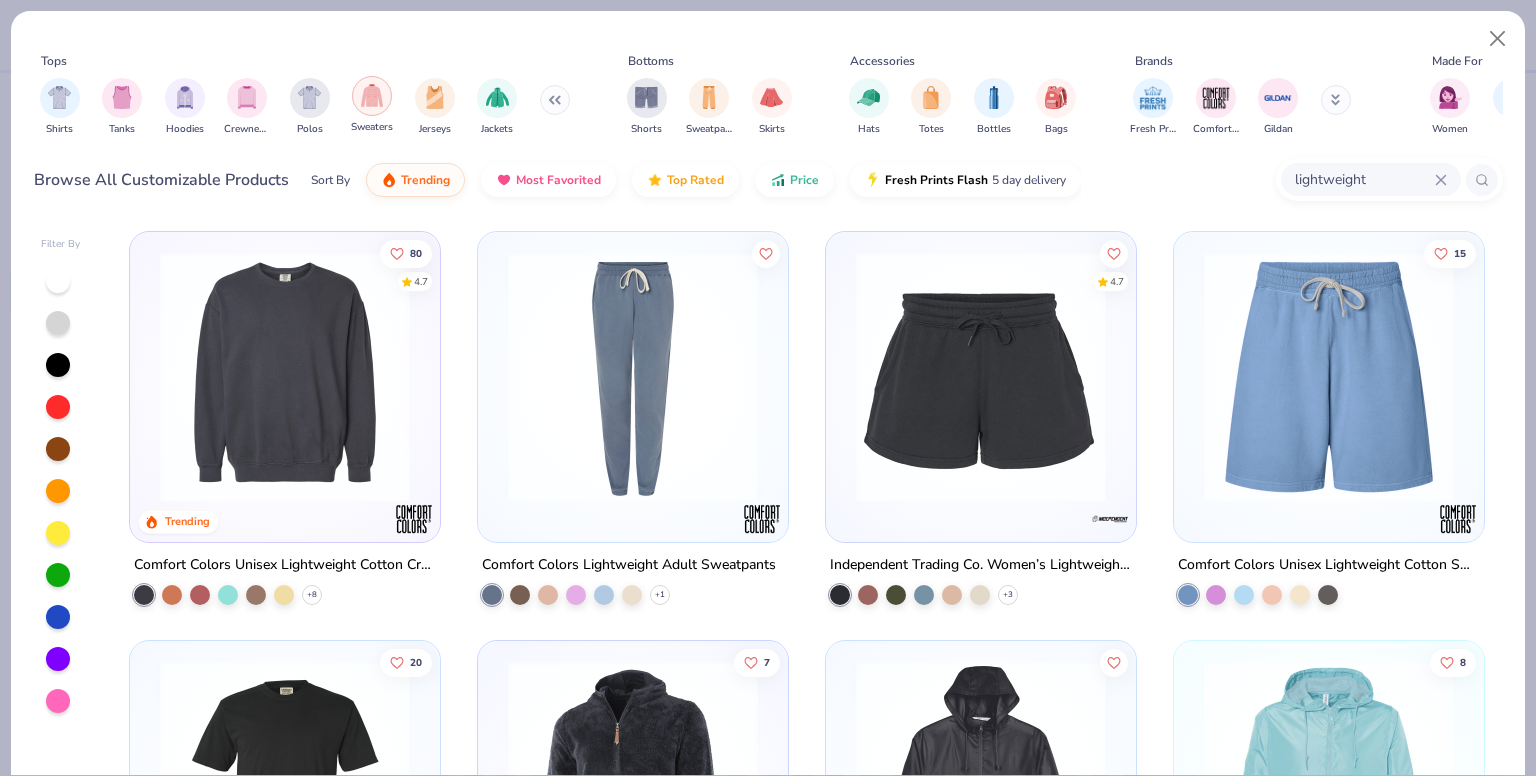 click at bounding box center [372, 96] 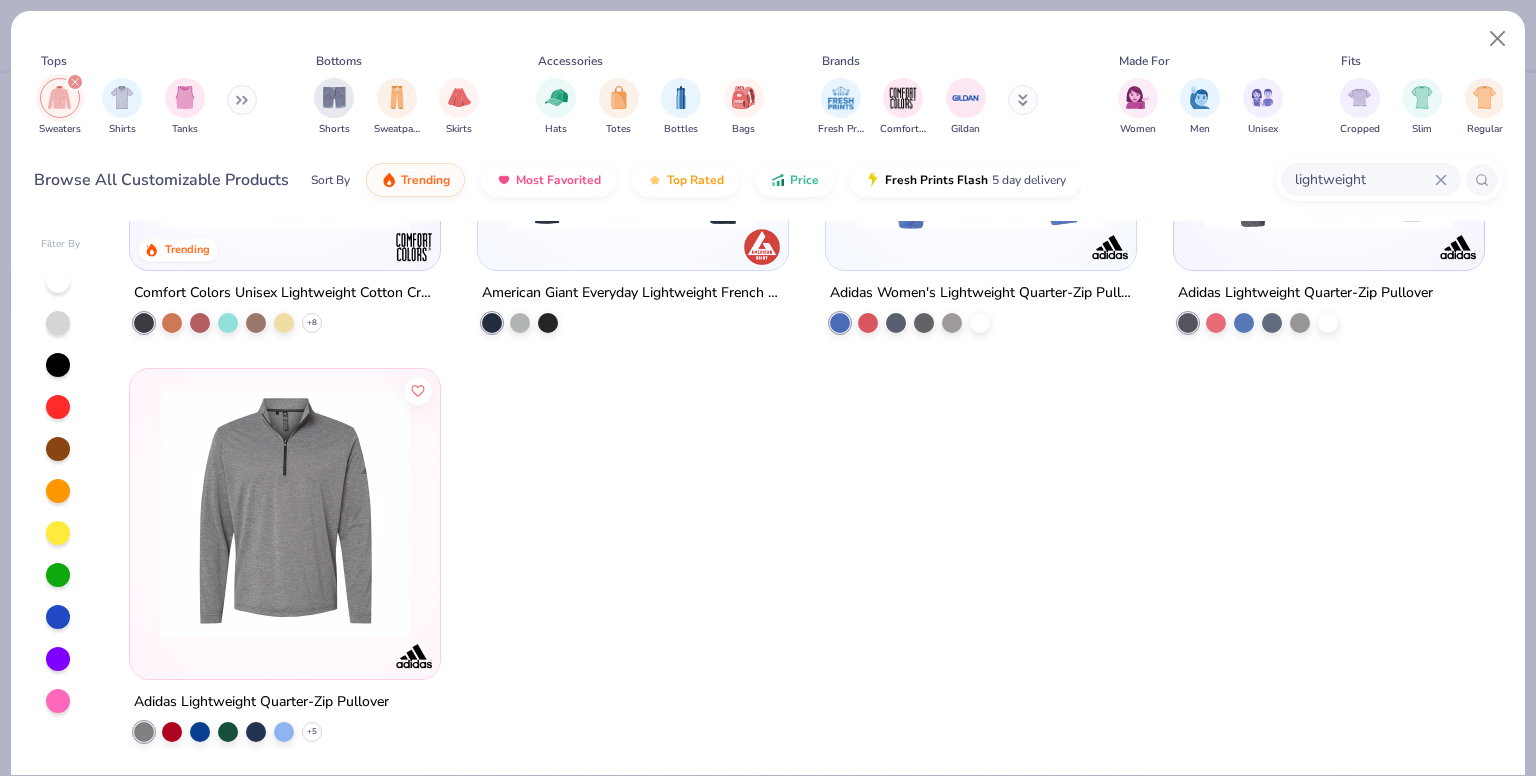 scroll, scrollTop: 0, scrollLeft: 0, axis: both 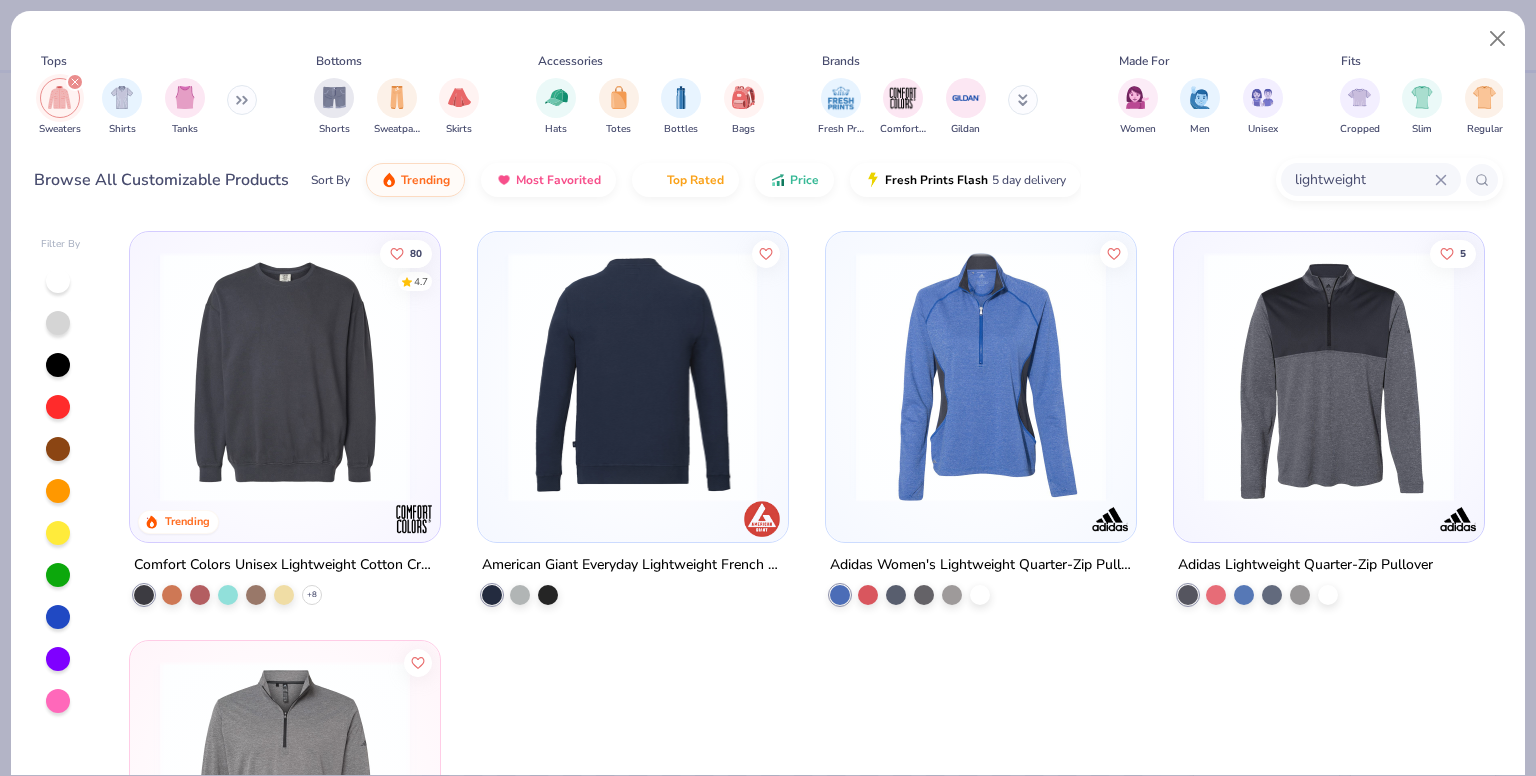 click at bounding box center [363, 377] 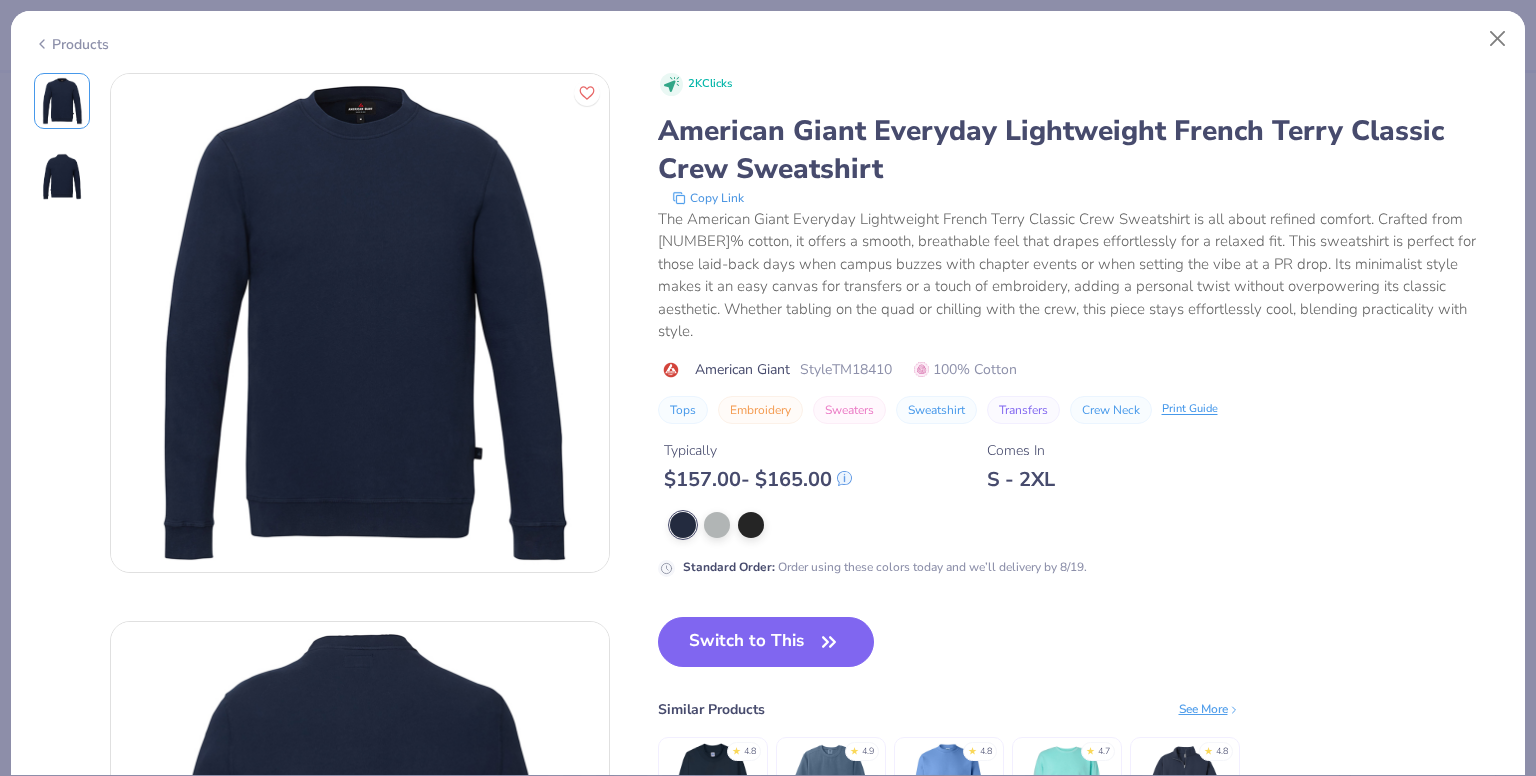 click on "Products" at bounding box center [71, 44] 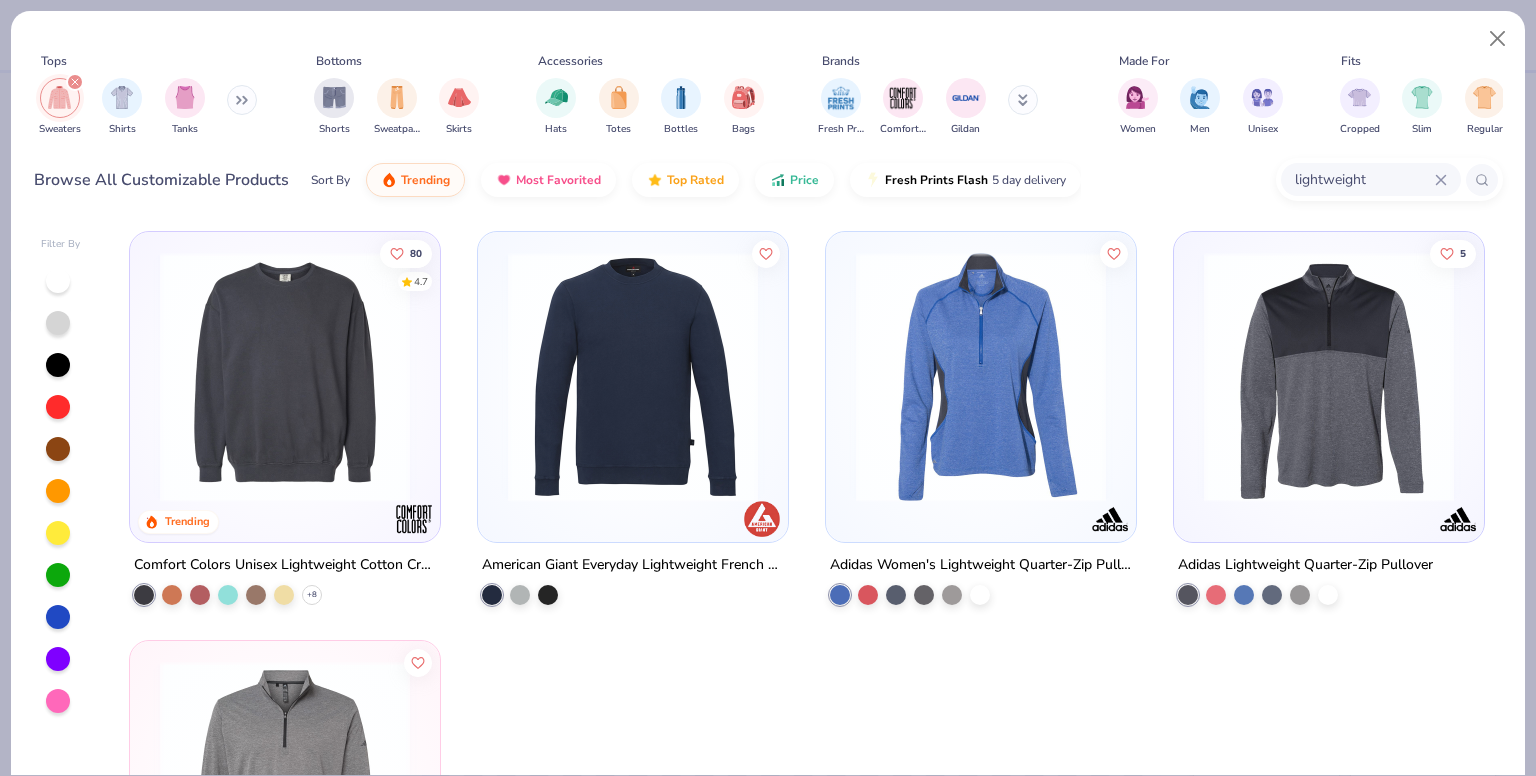 click at bounding box center (285, 377) 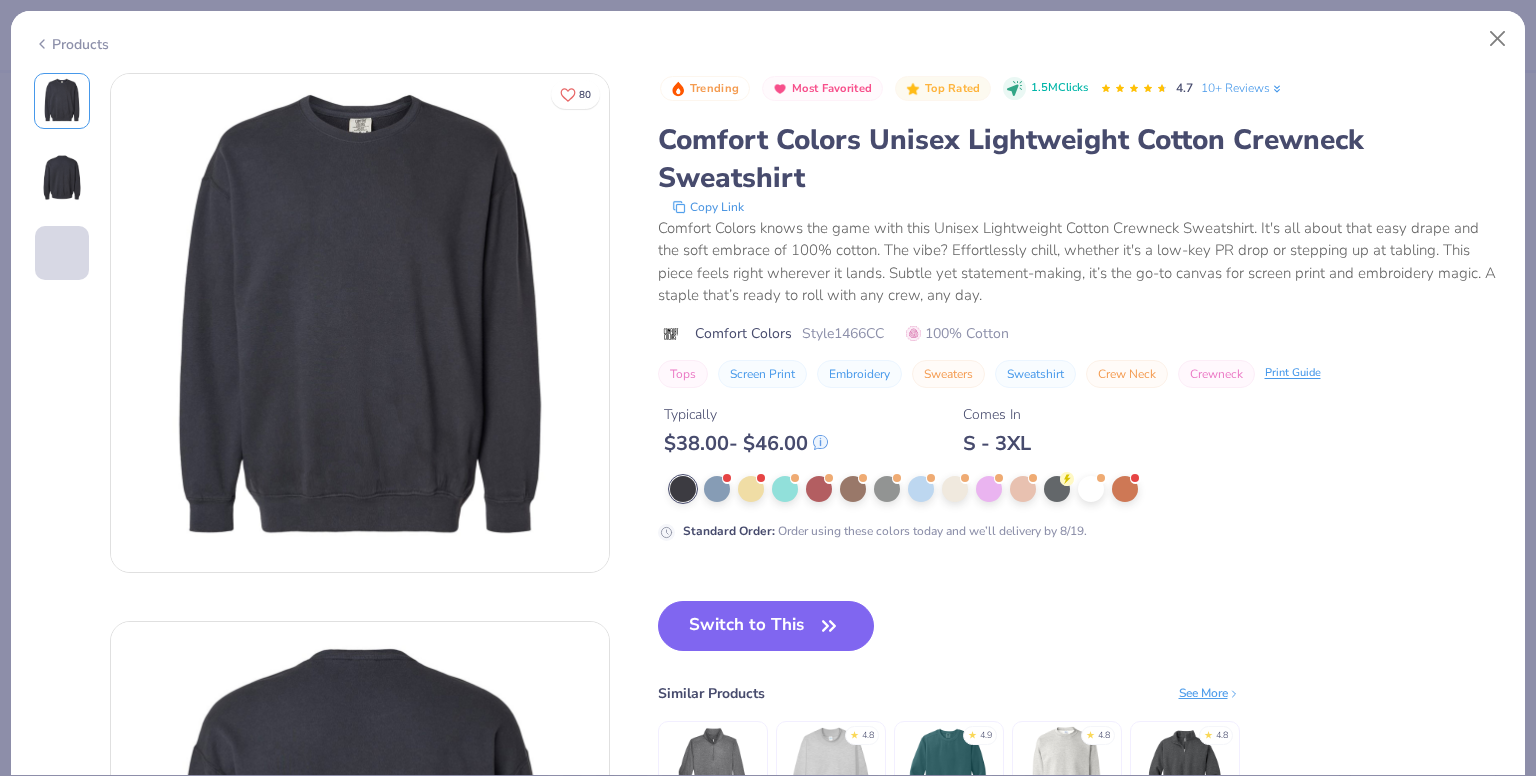 scroll, scrollTop: 128, scrollLeft: 0, axis: vertical 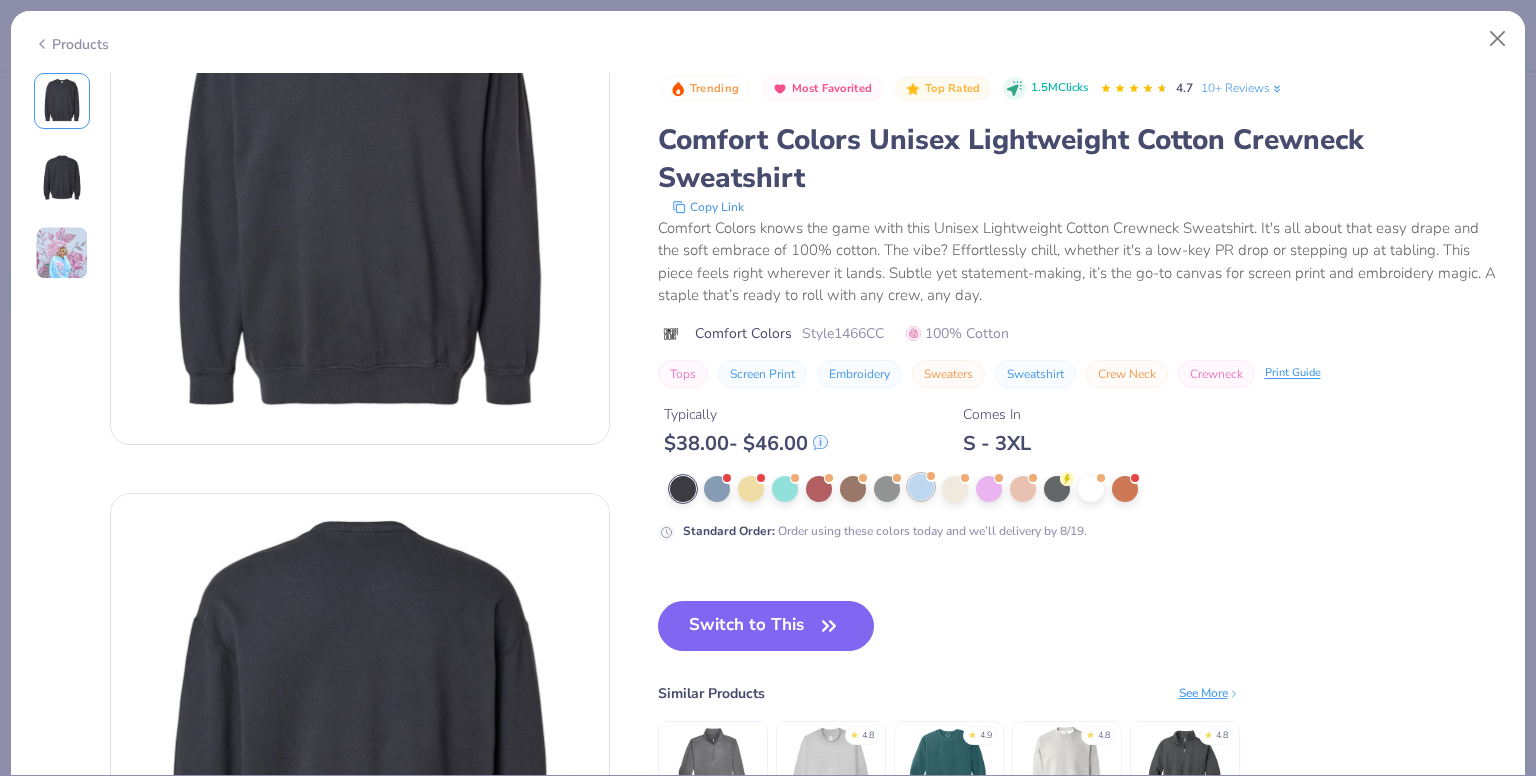 click at bounding box center [921, 487] 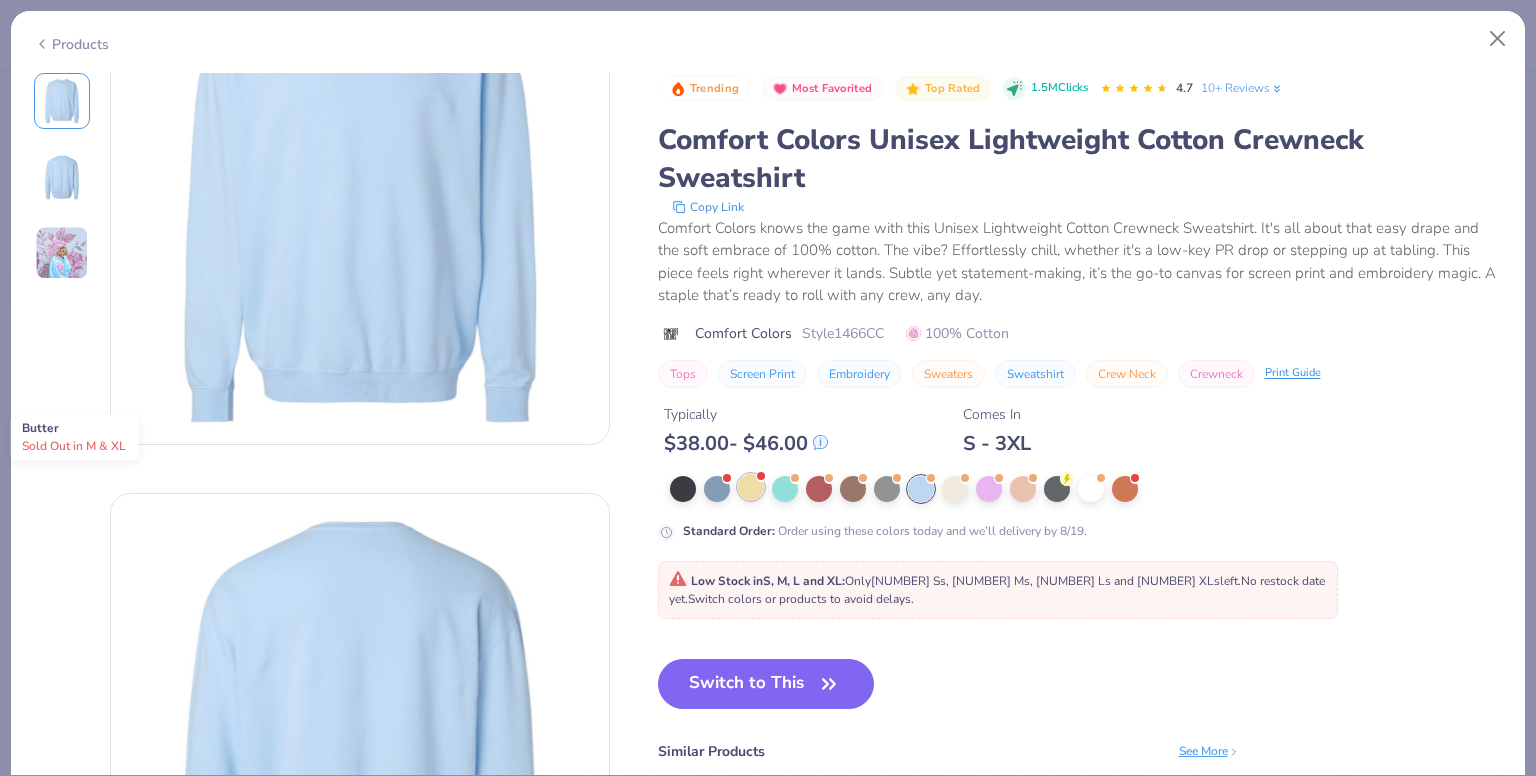 click at bounding box center [751, 487] 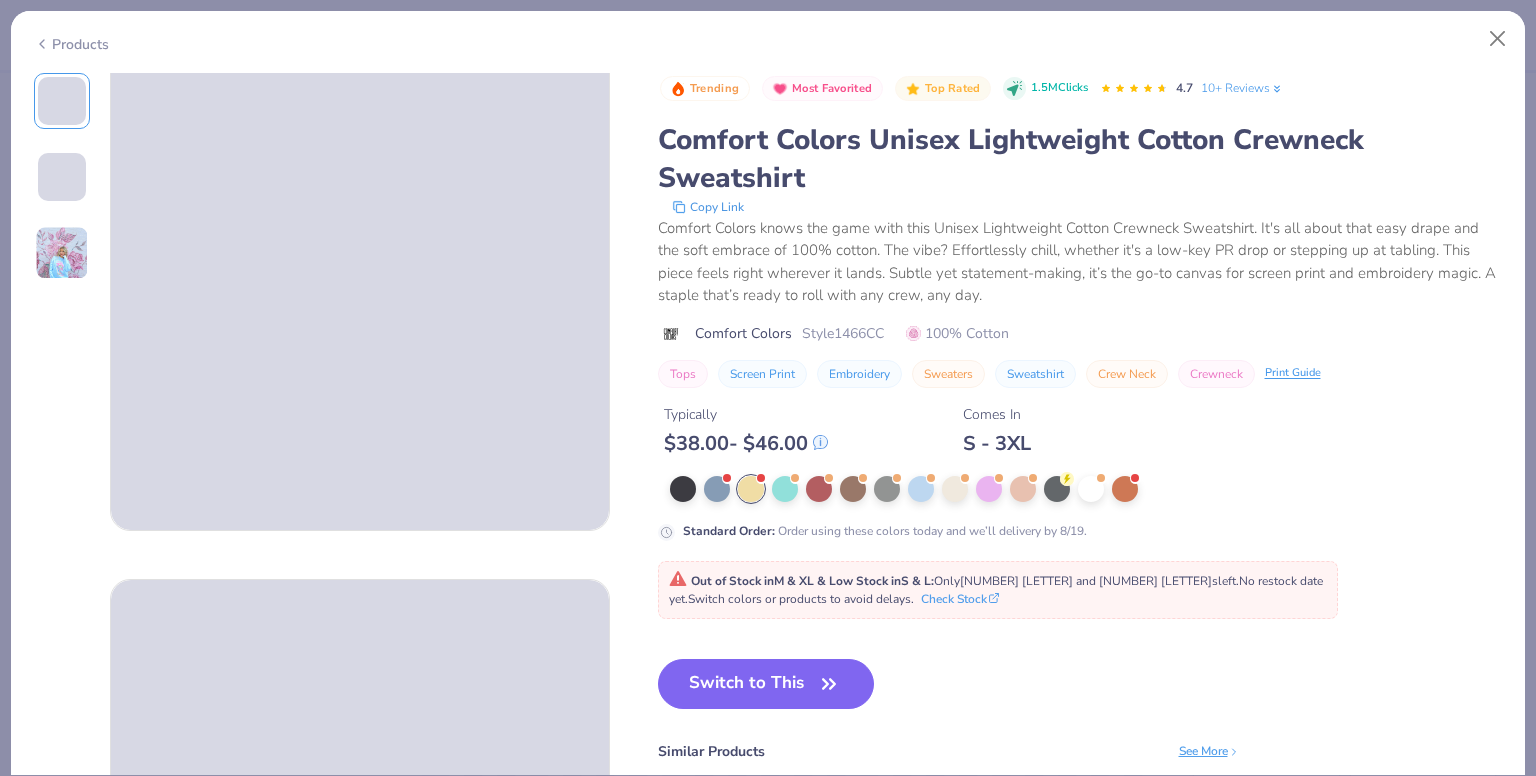 scroll, scrollTop: 0, scrollLeft: 0, axis: both 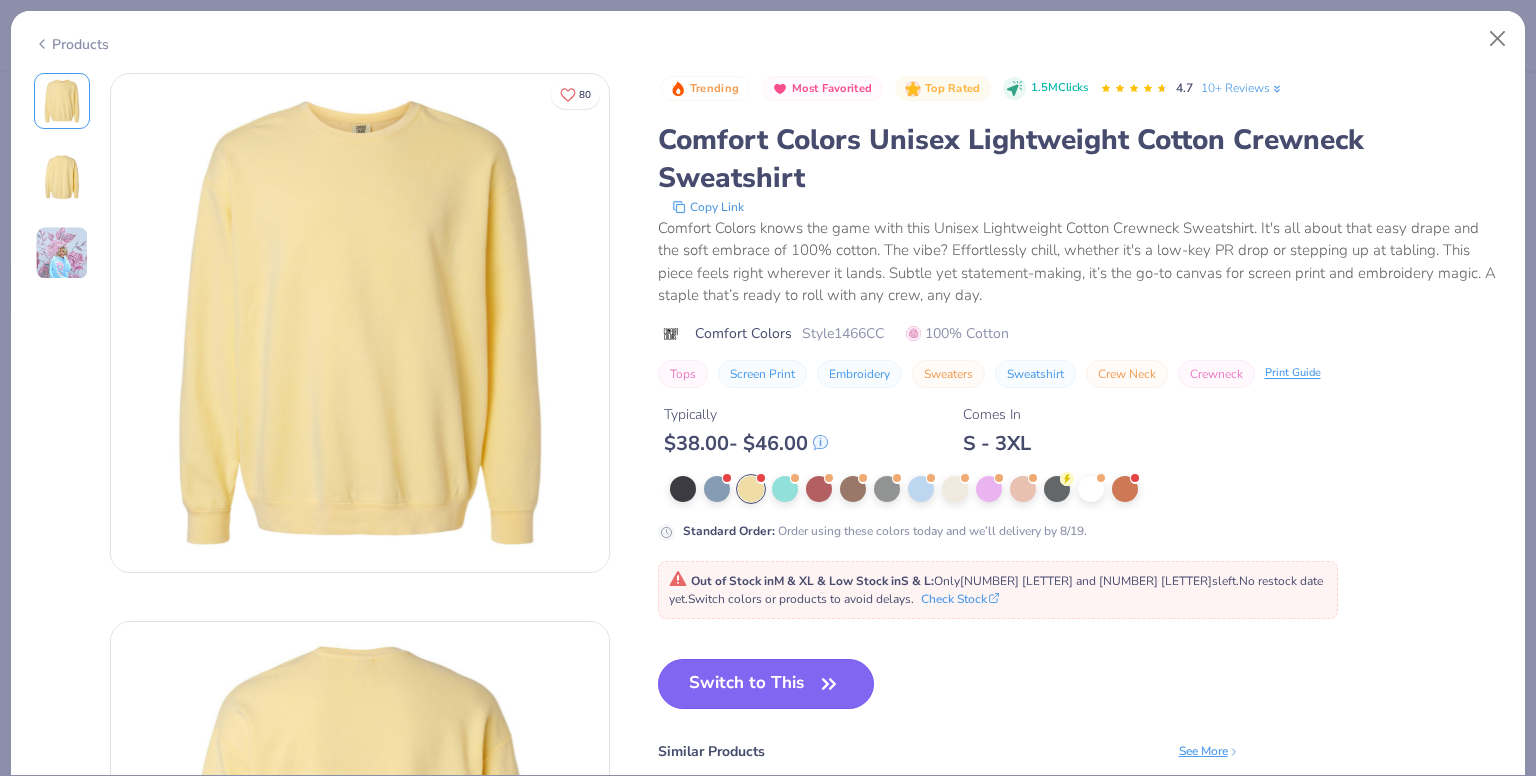 click on "Switch to This" at bounding box center [766, 684] 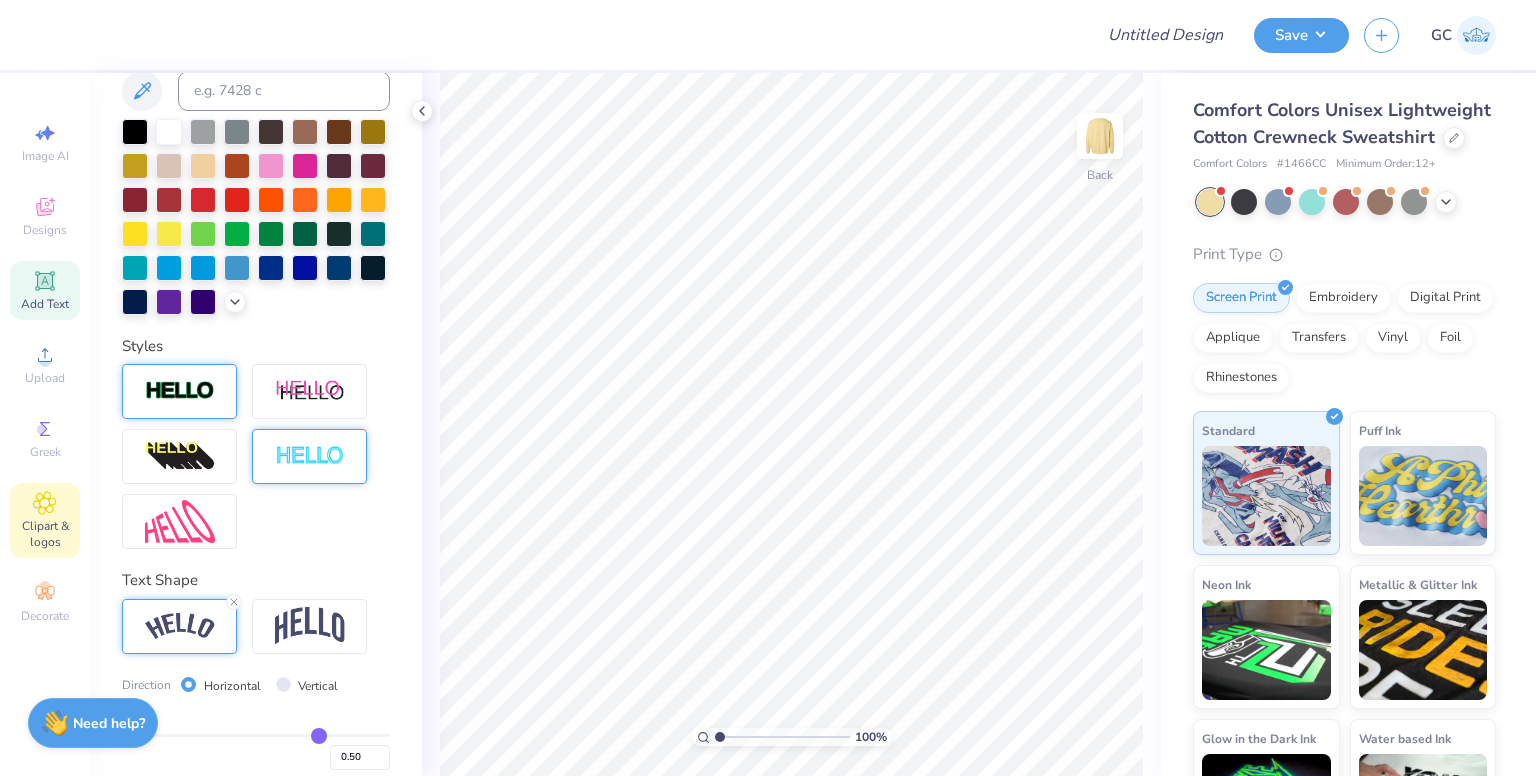 click on "Clipart & logos" at bounding box center (45, 534) 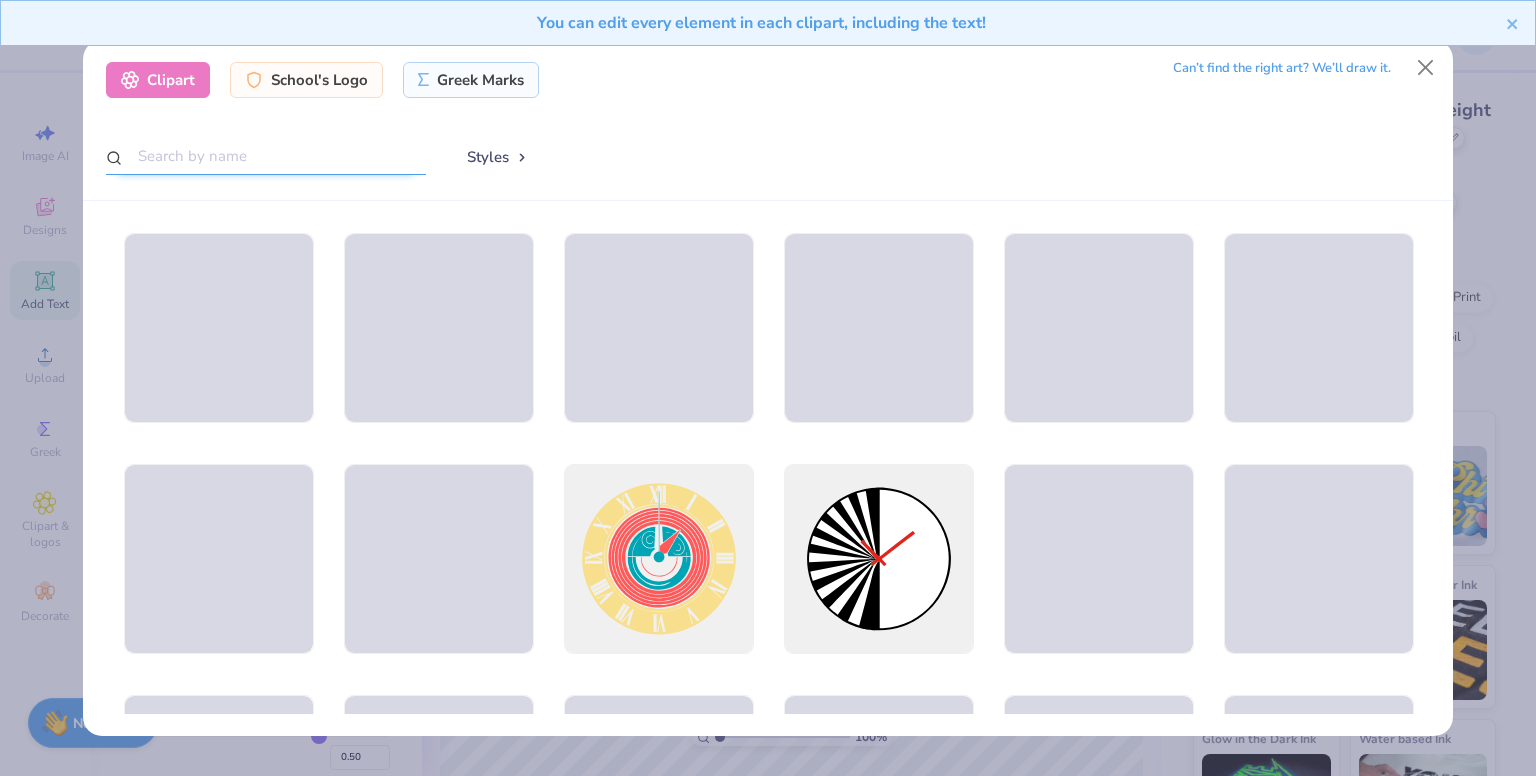 click at bounding box center (266, 156) 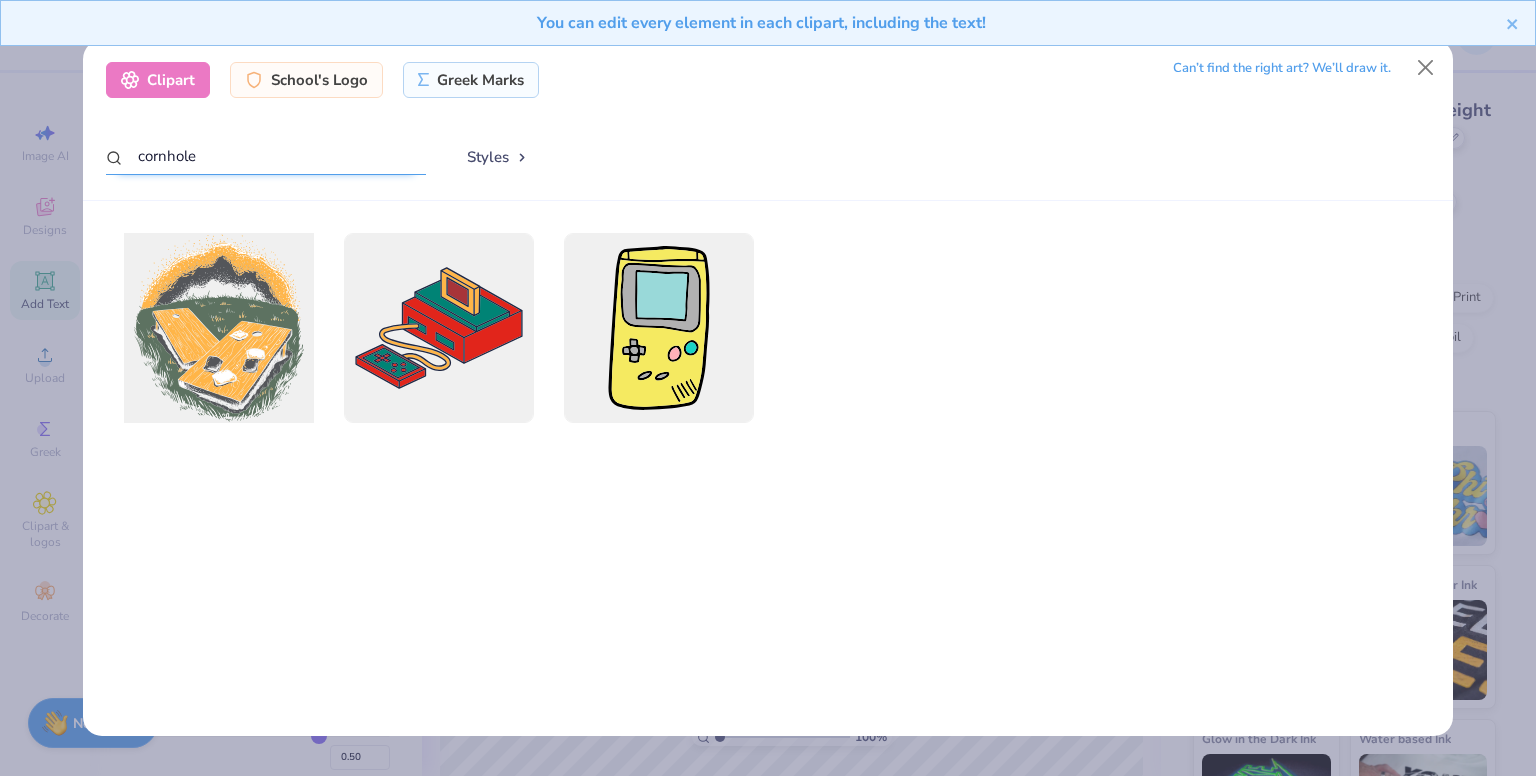 type on "cornhole" 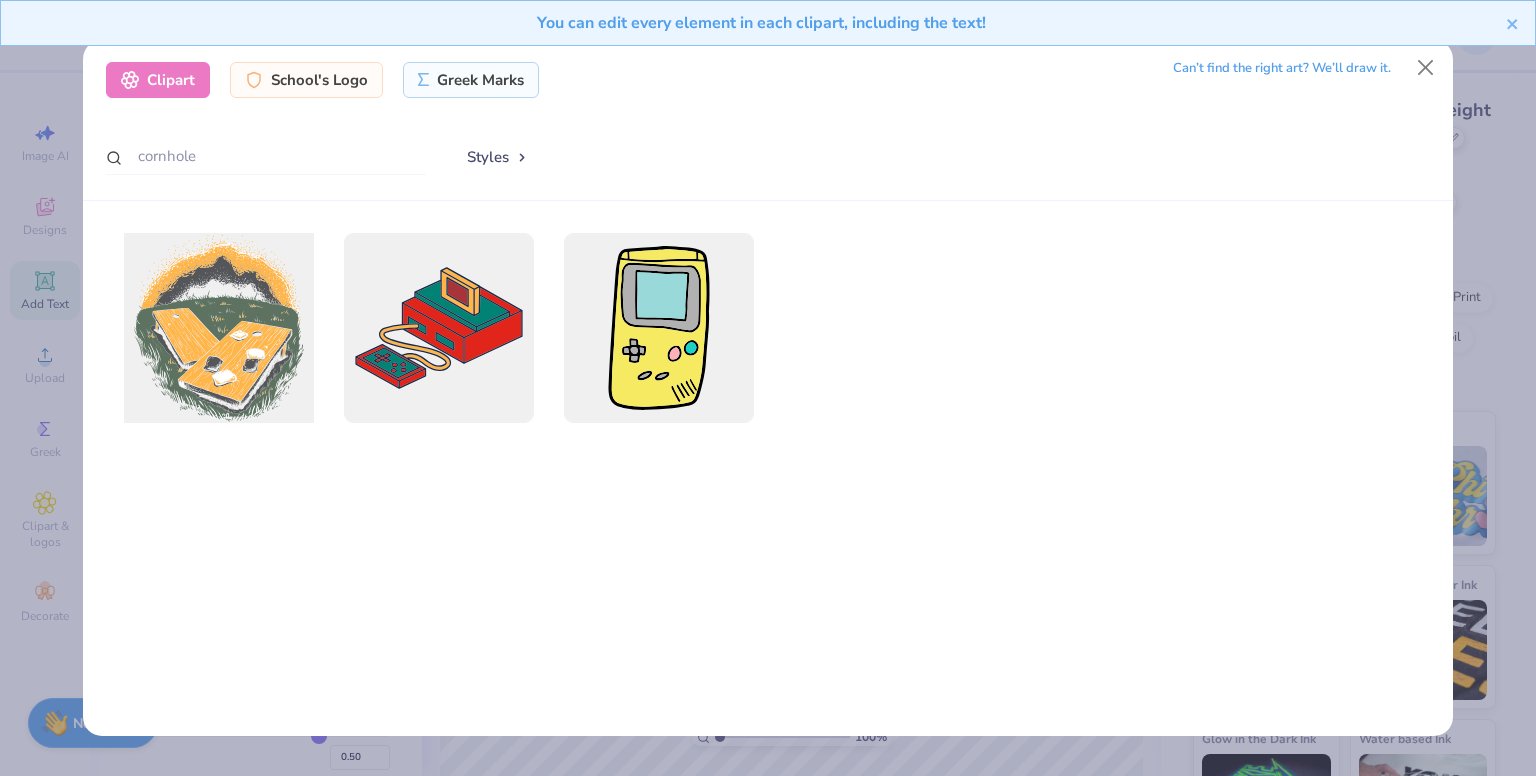 click at bounding box center [218, 328] 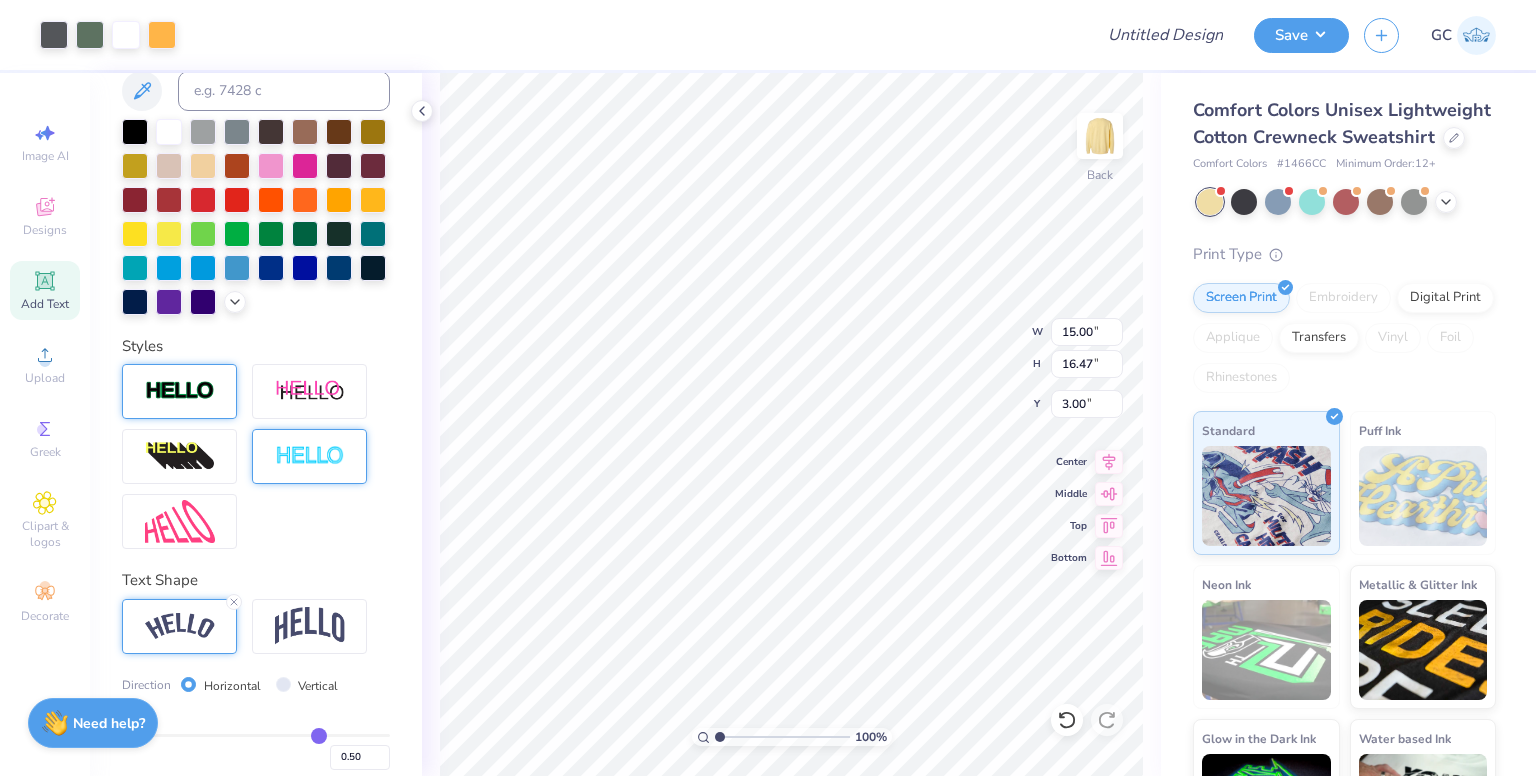 type on "13.21" 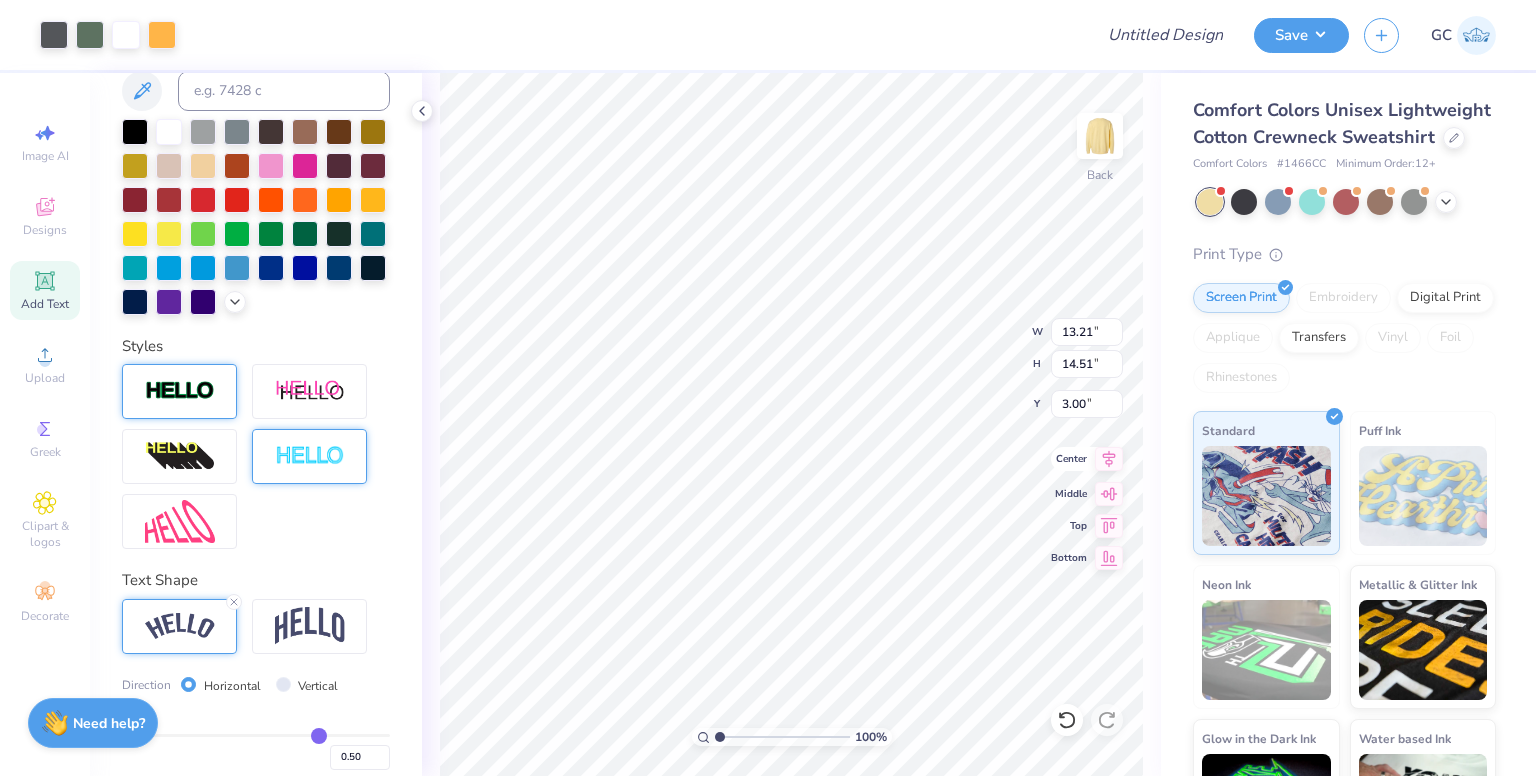 click 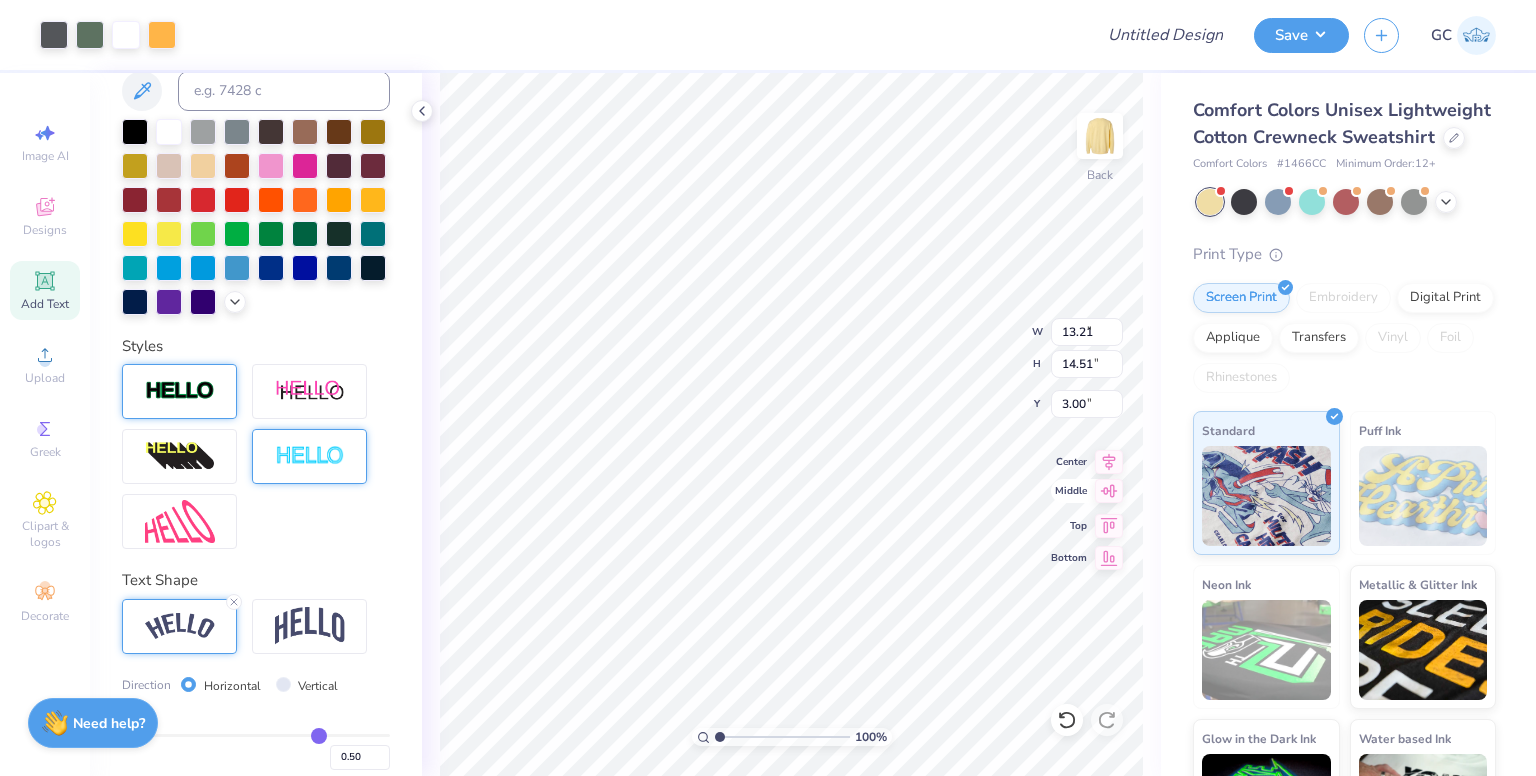 type on "9.76" 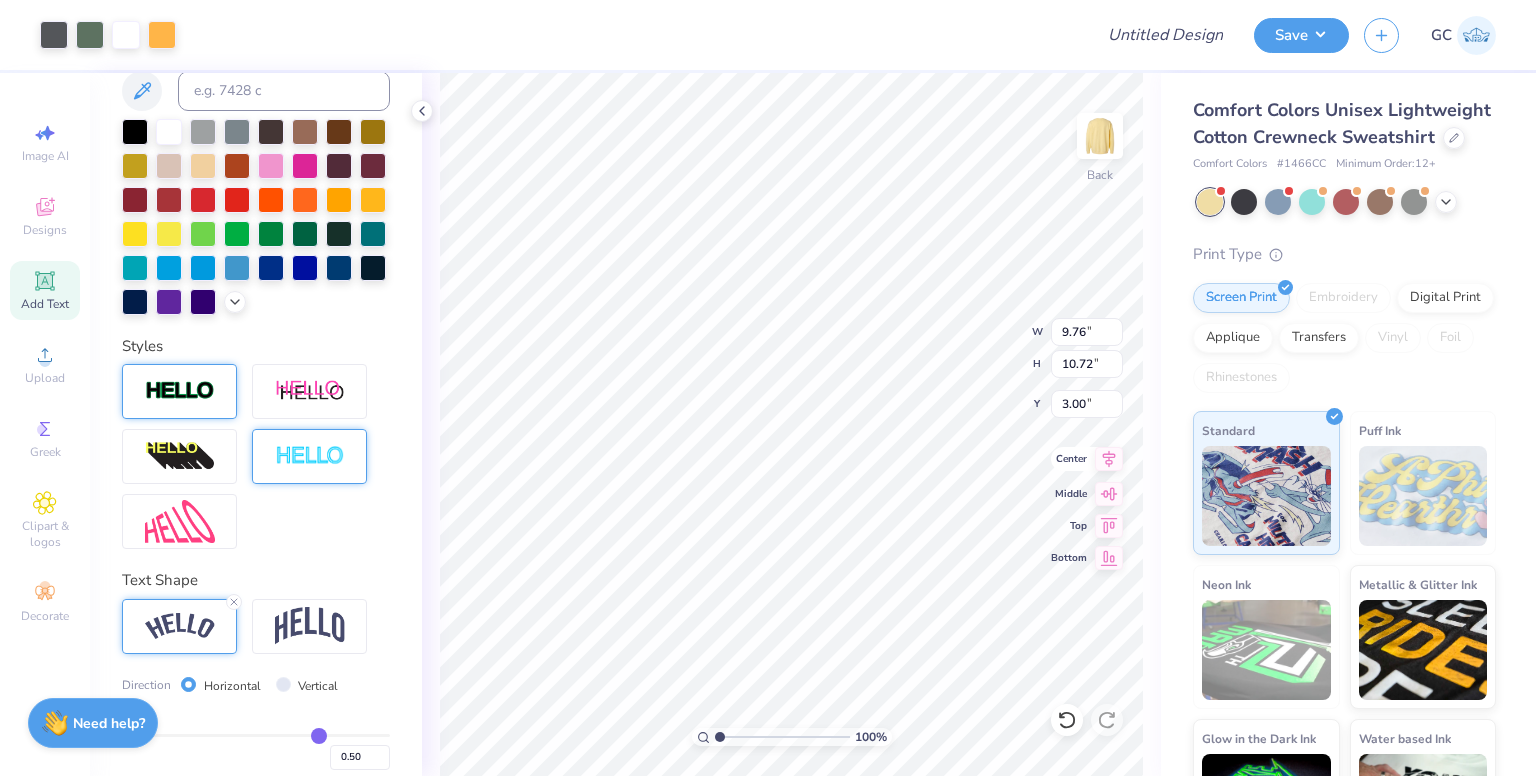 click 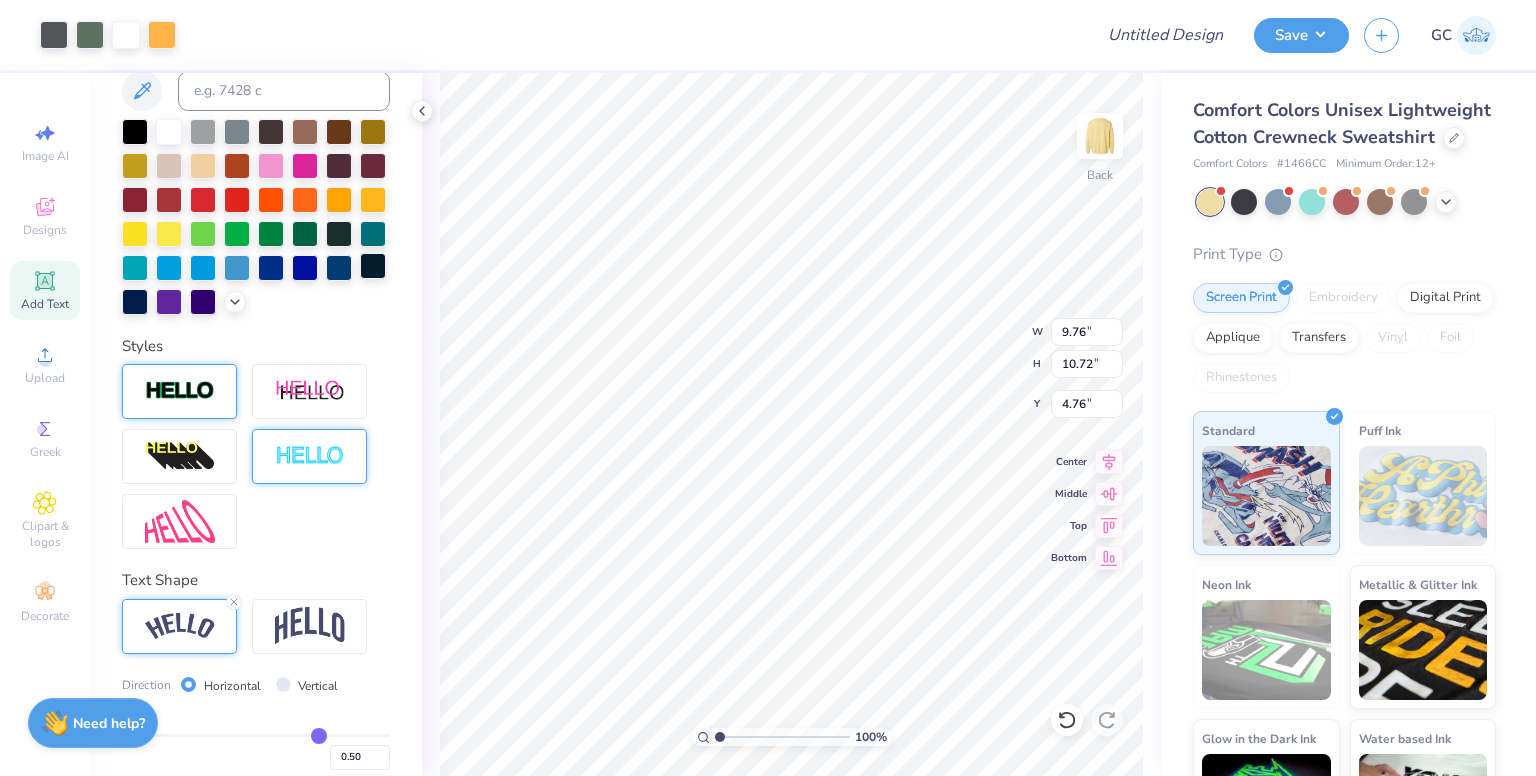 type on "5.88" 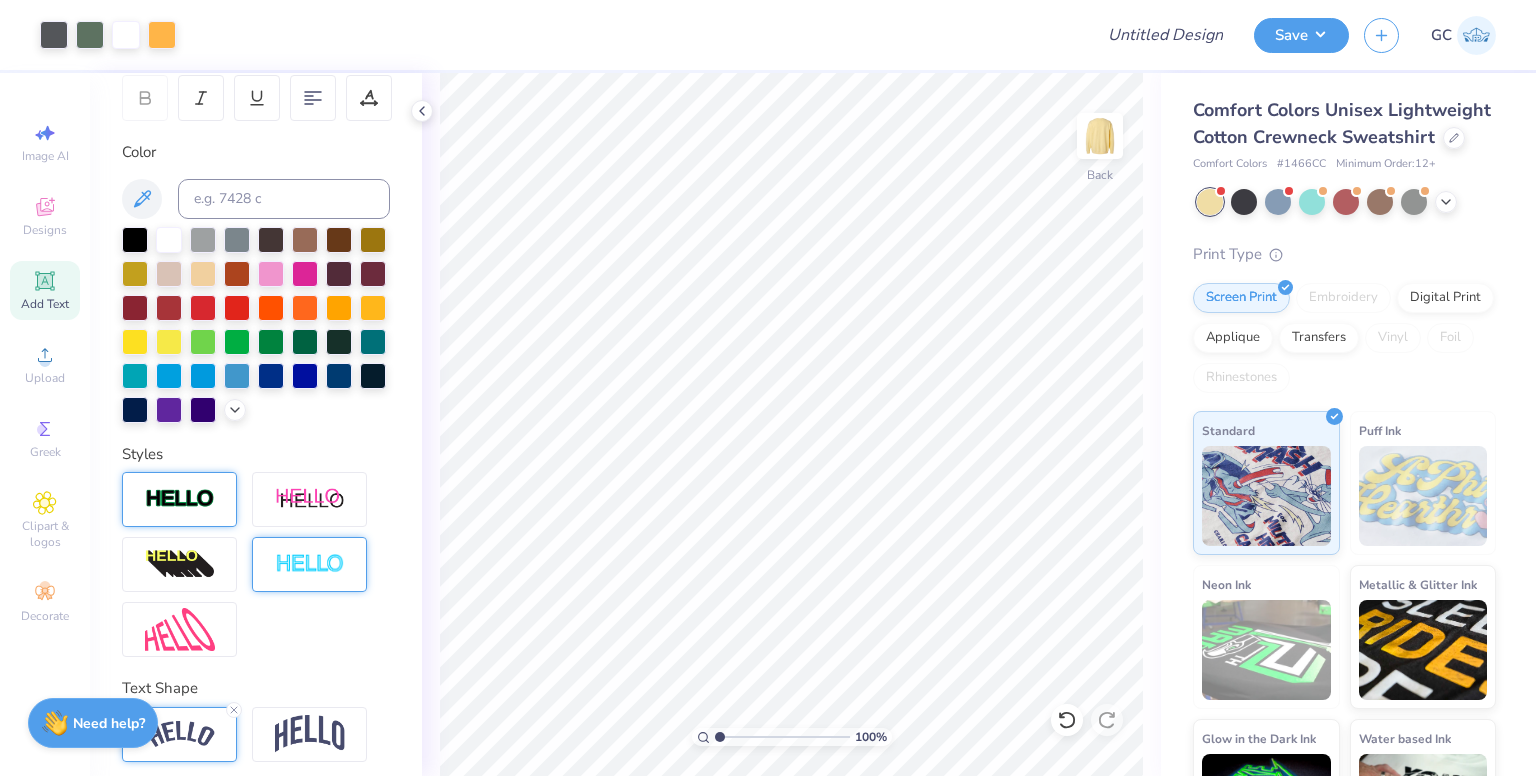 scroll, scrollTop: 0, scrollLeft: 0, axis: both 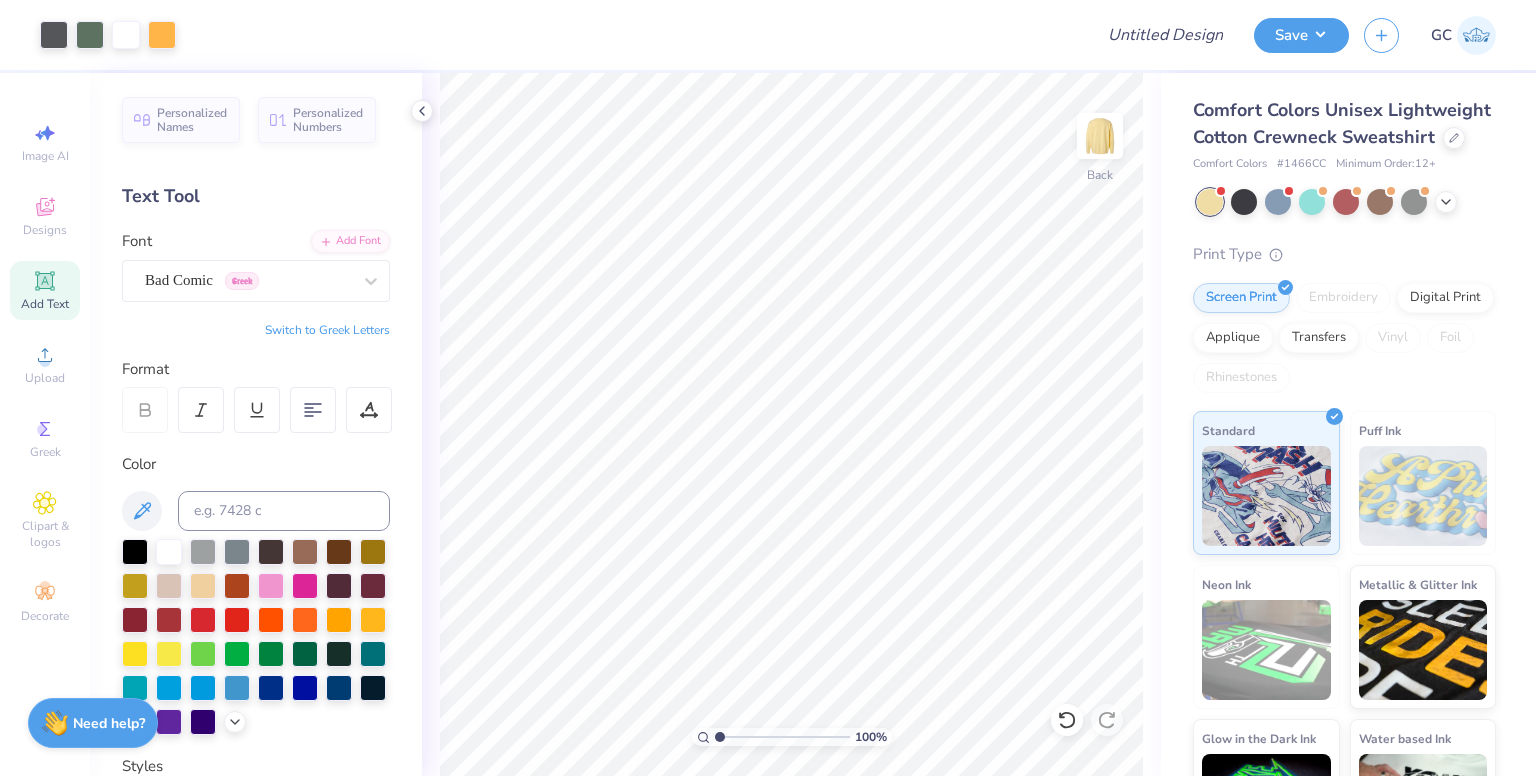 click 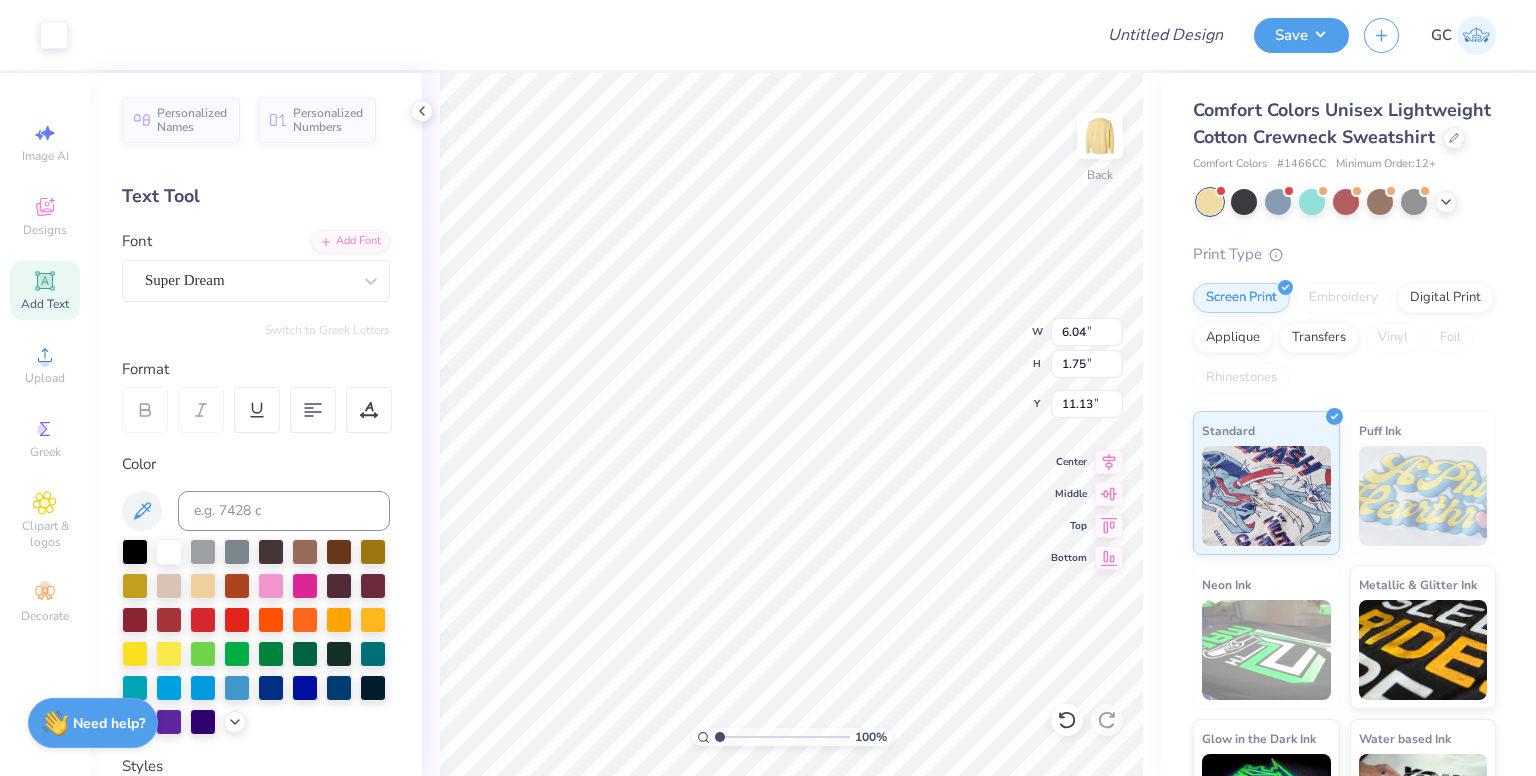 click 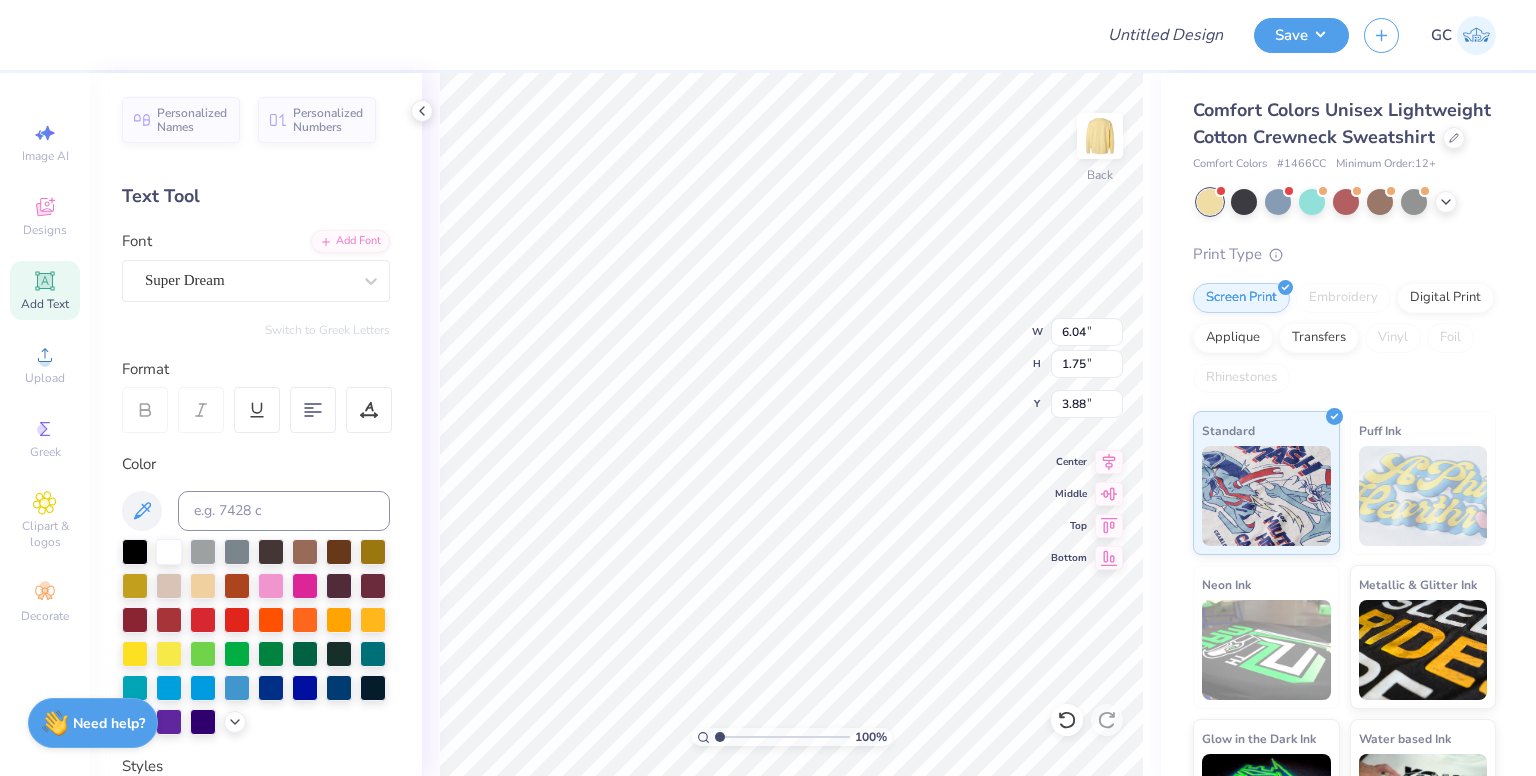 type on "3.62" 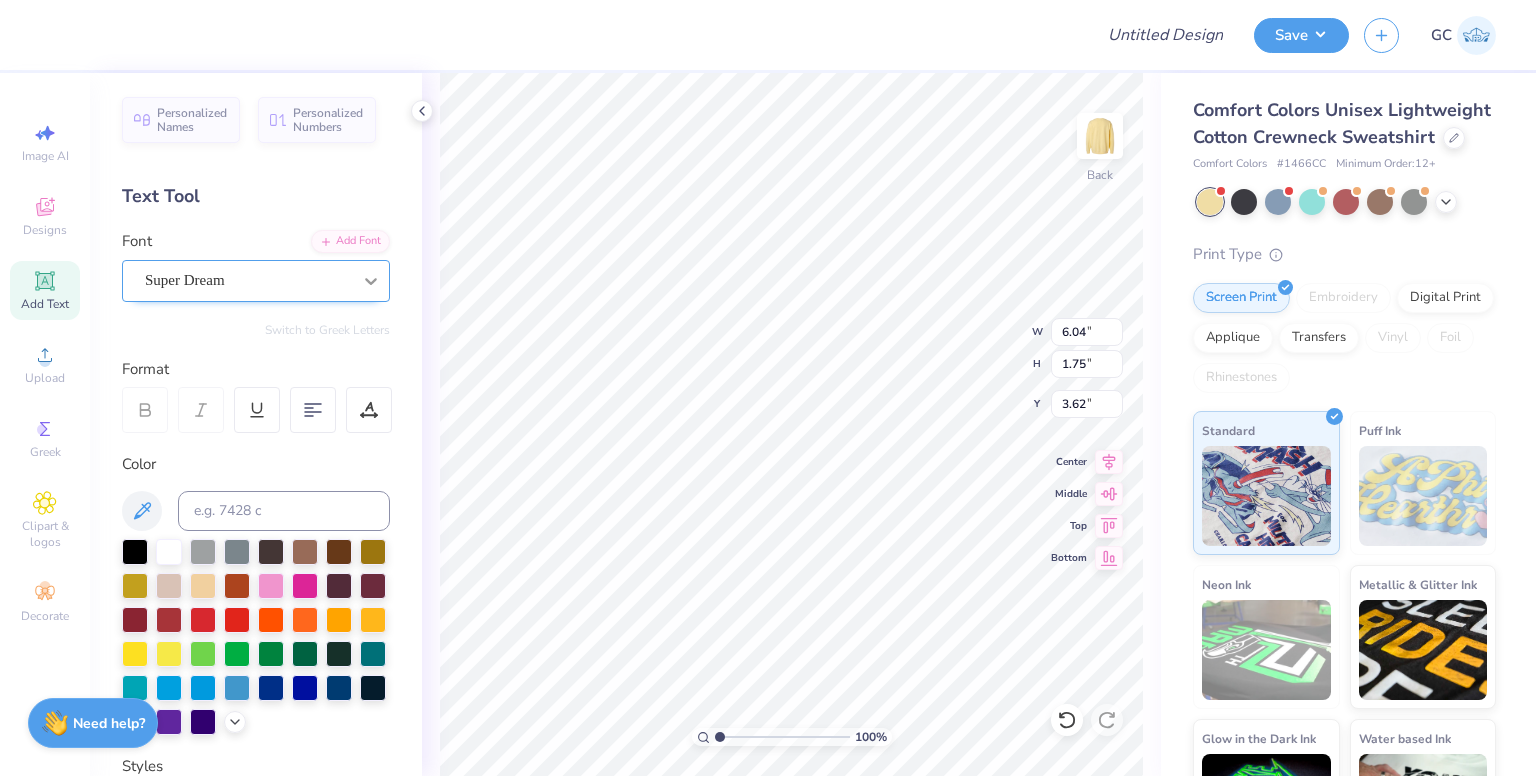 click at bounding box center (371, 281) 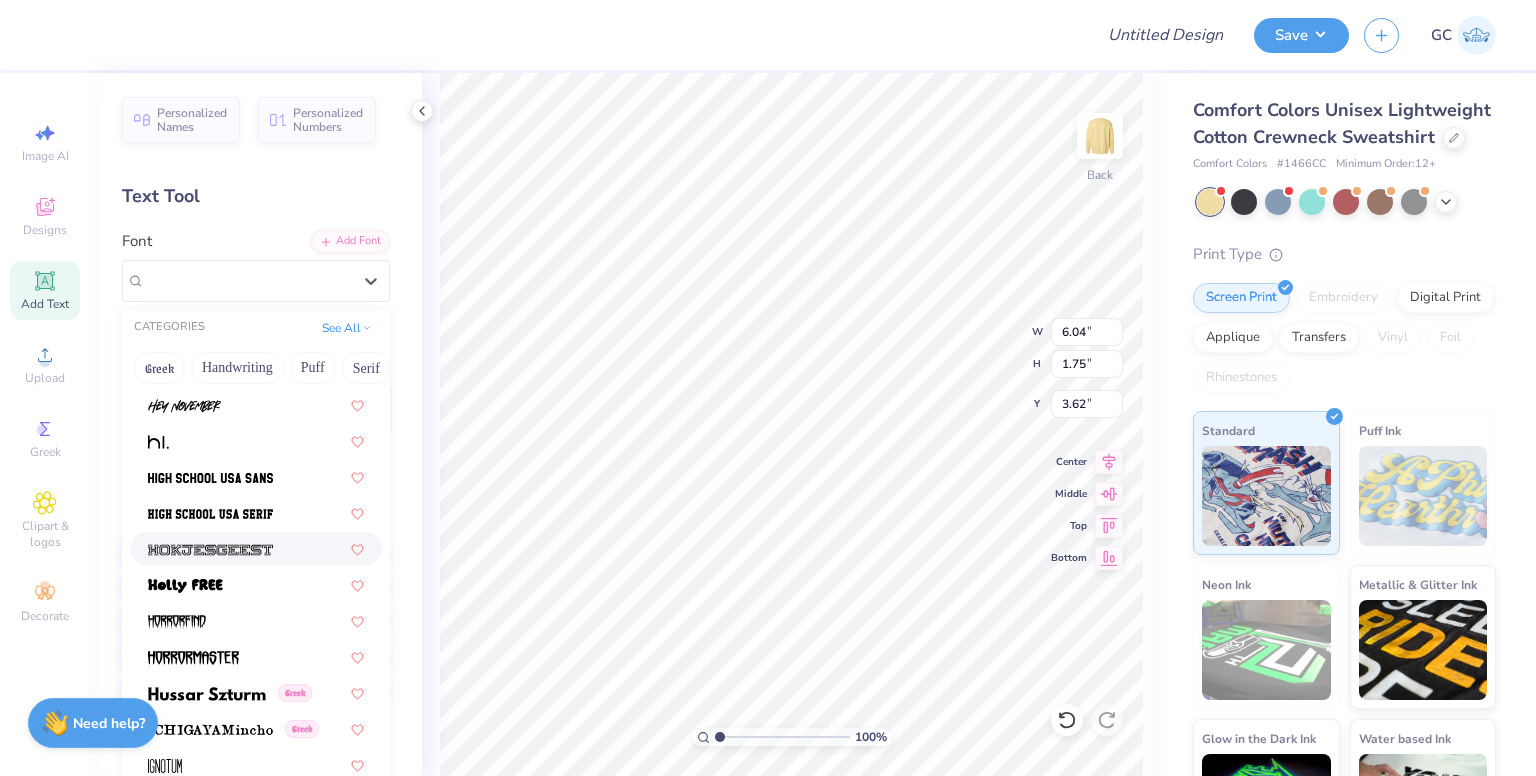 scroll, scrollTop: 5004, scrollLeft: 0, axis: vertical 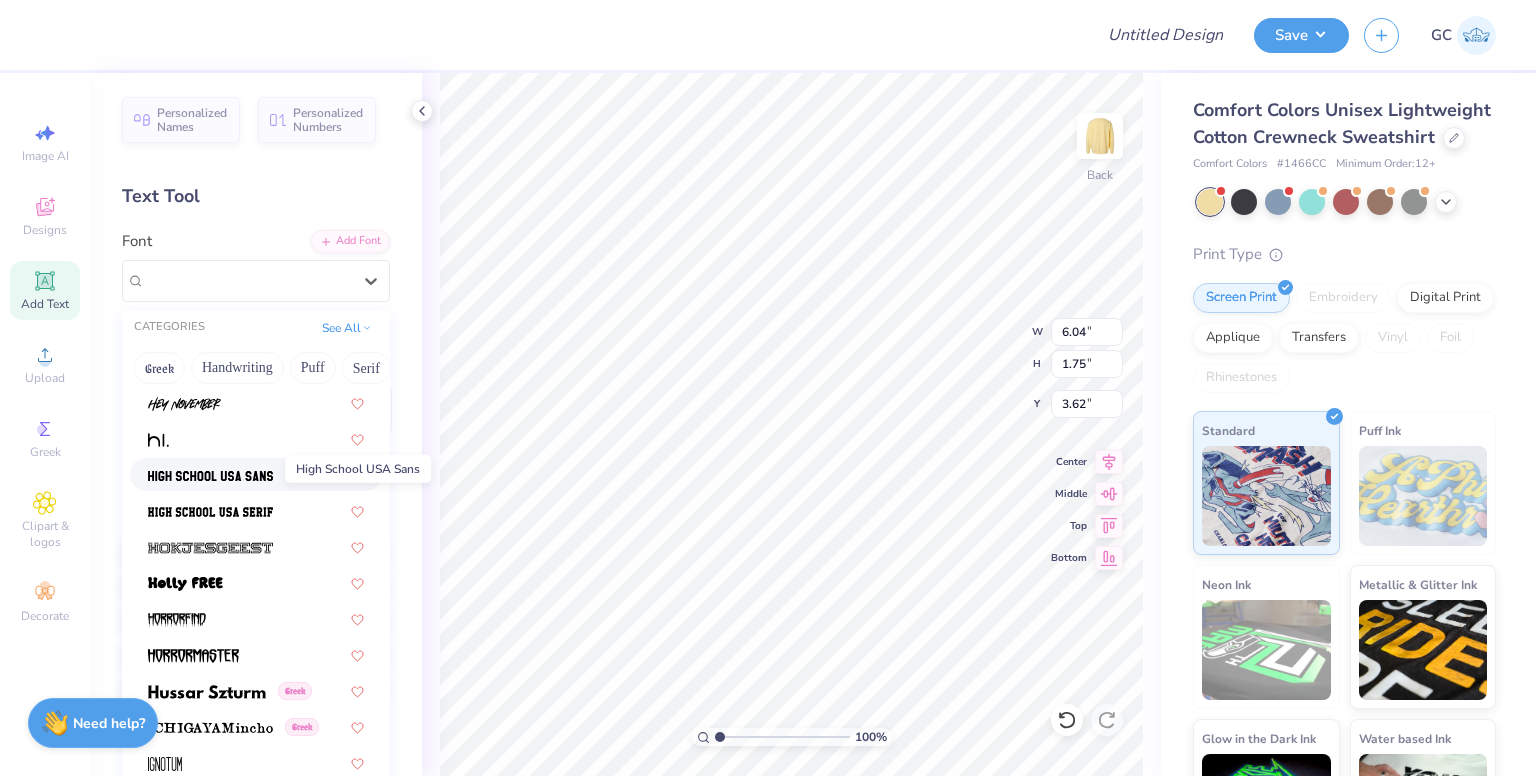 click at bounding box center (210, 476) 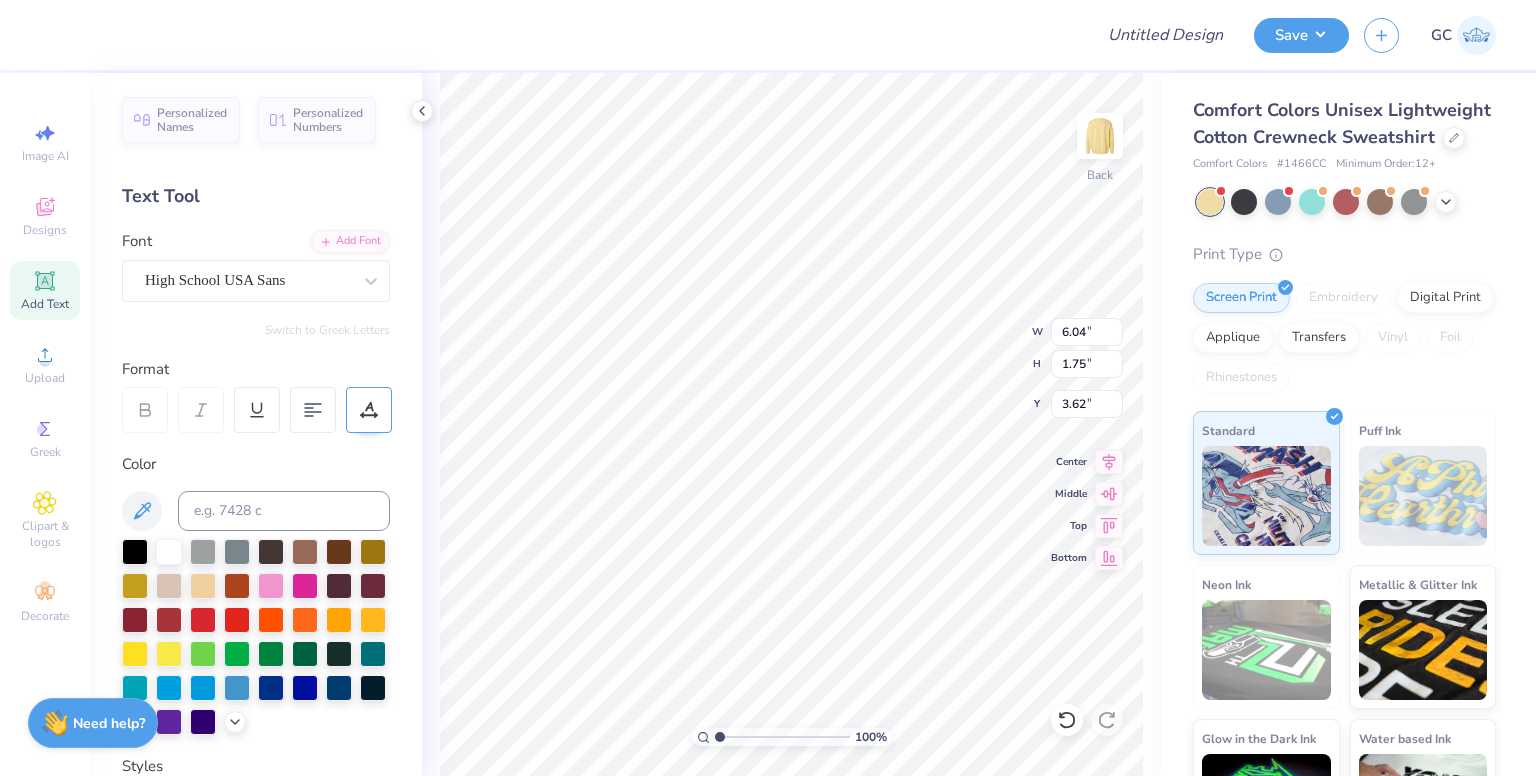 type on "5.16" 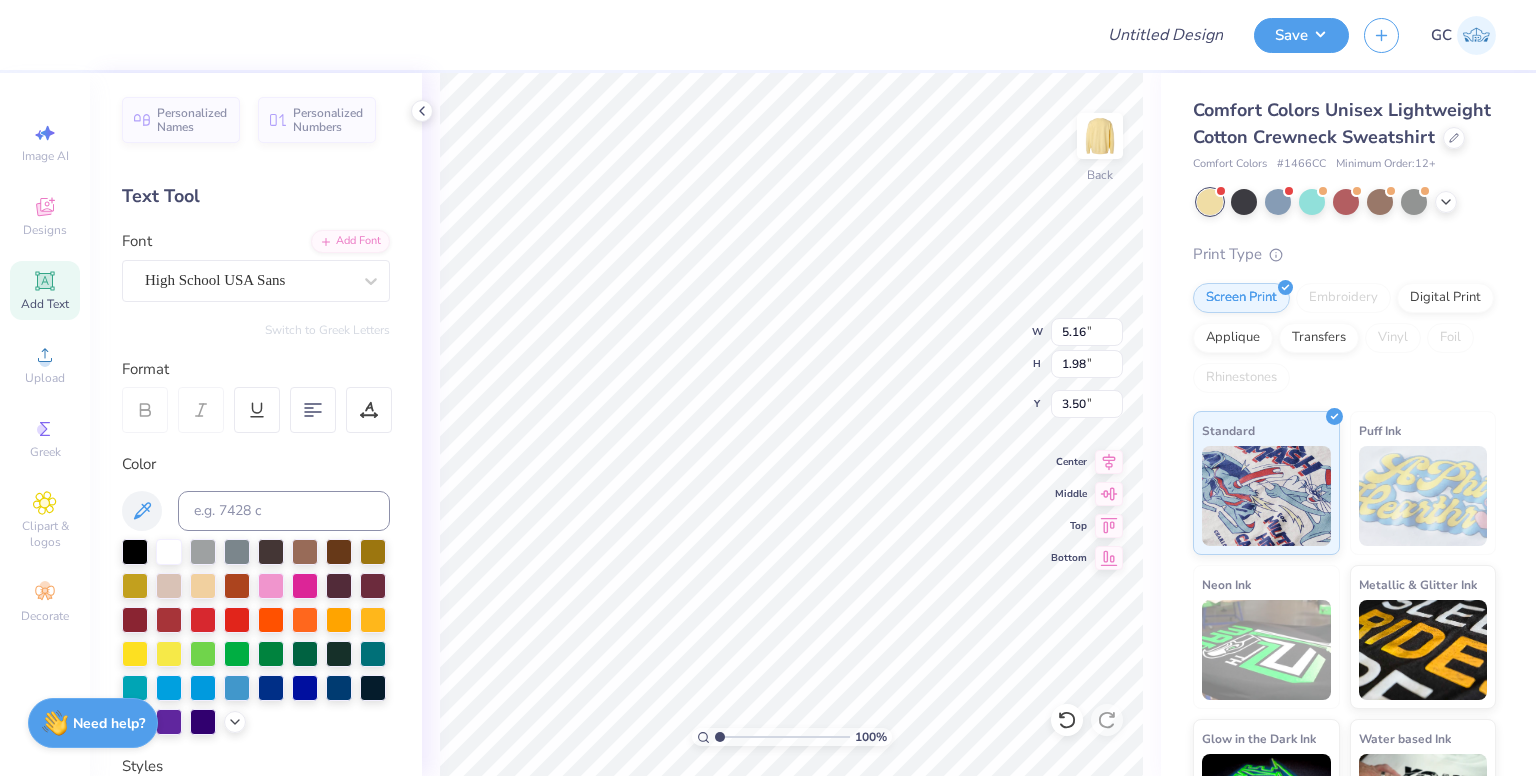 scroll, scrollTop: 16, scrollLeft: 2, axis: both 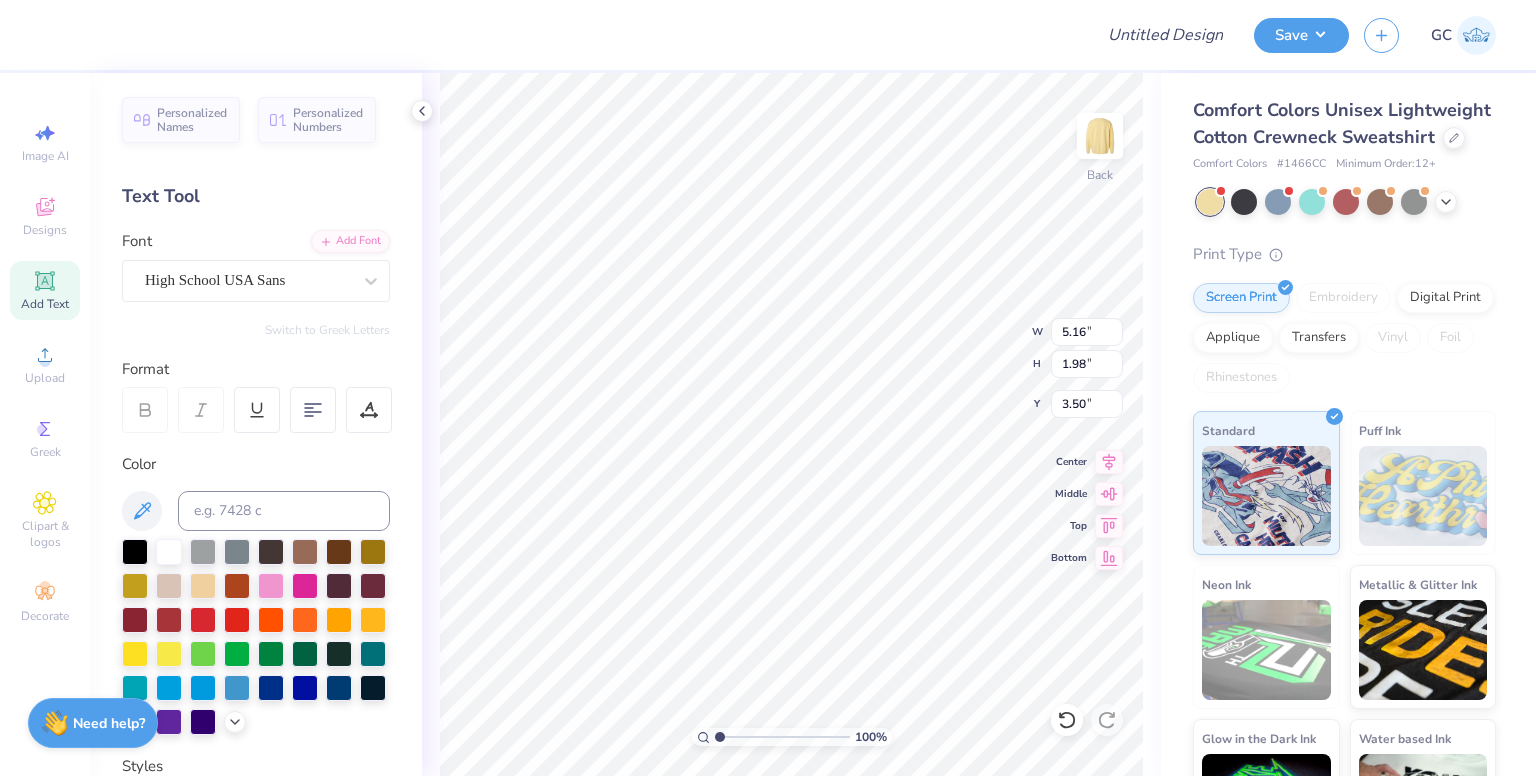 type on "T" 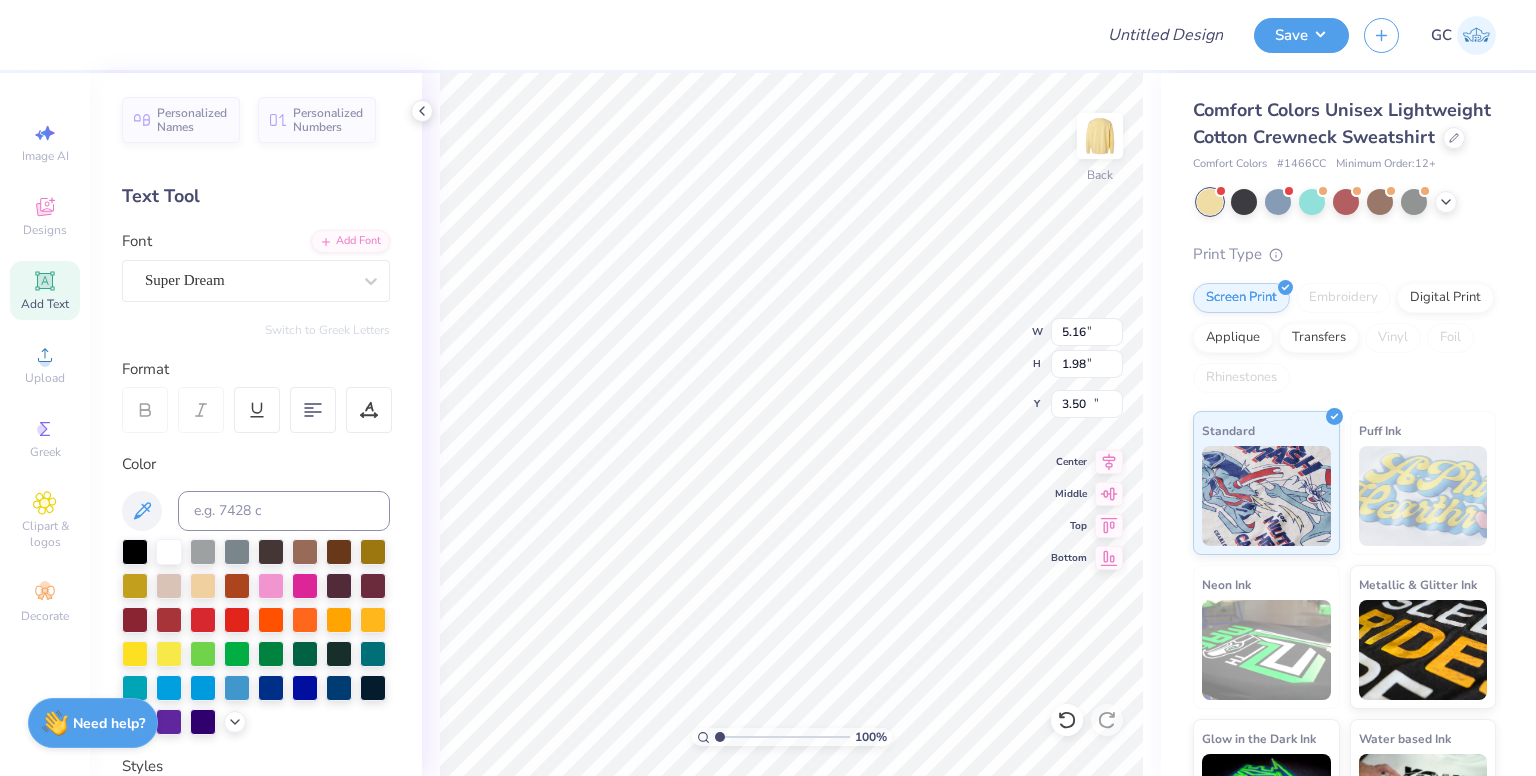 type on "6.04" 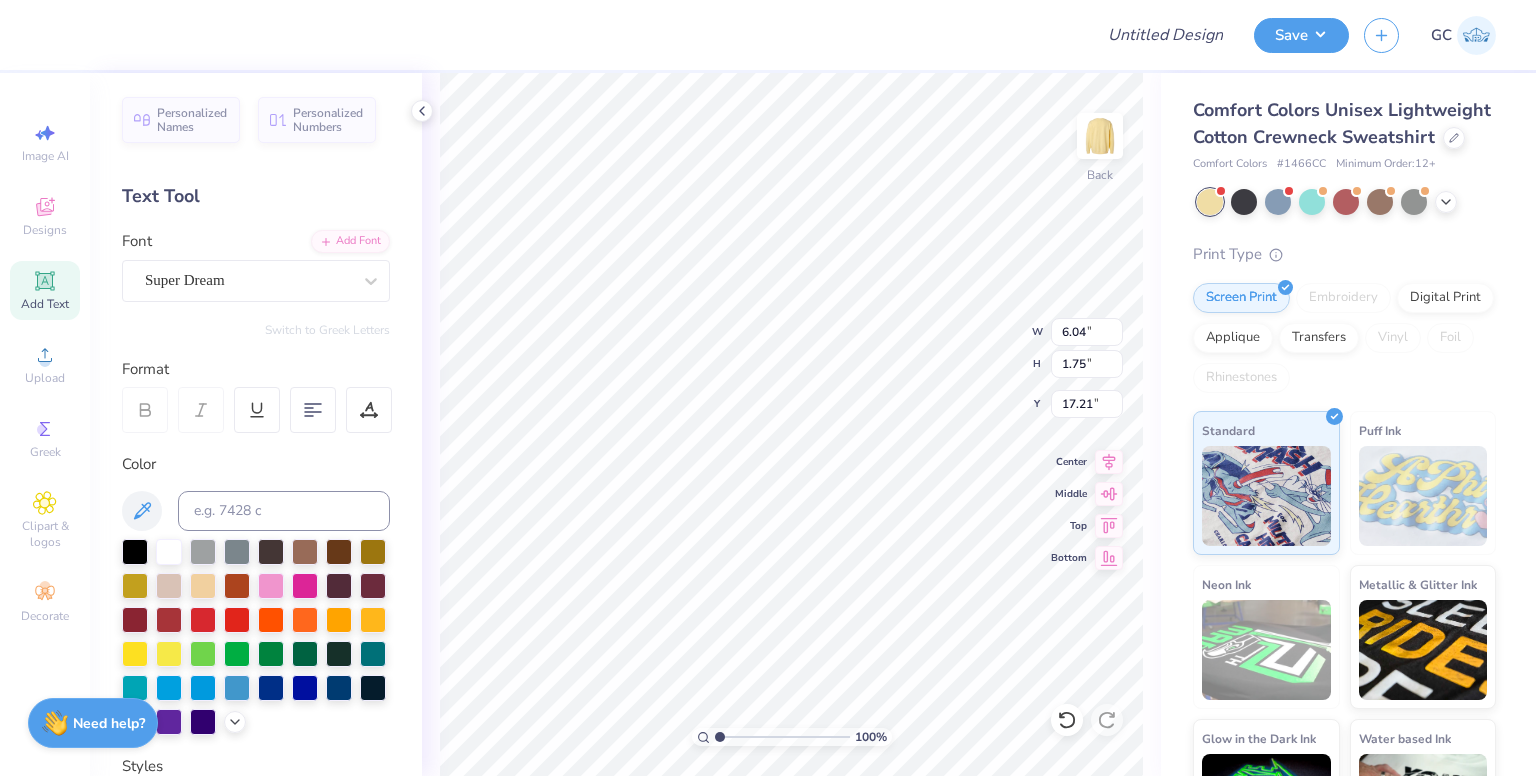 scroll, scrollTop: 16, scrollLeft: 2, axis: both 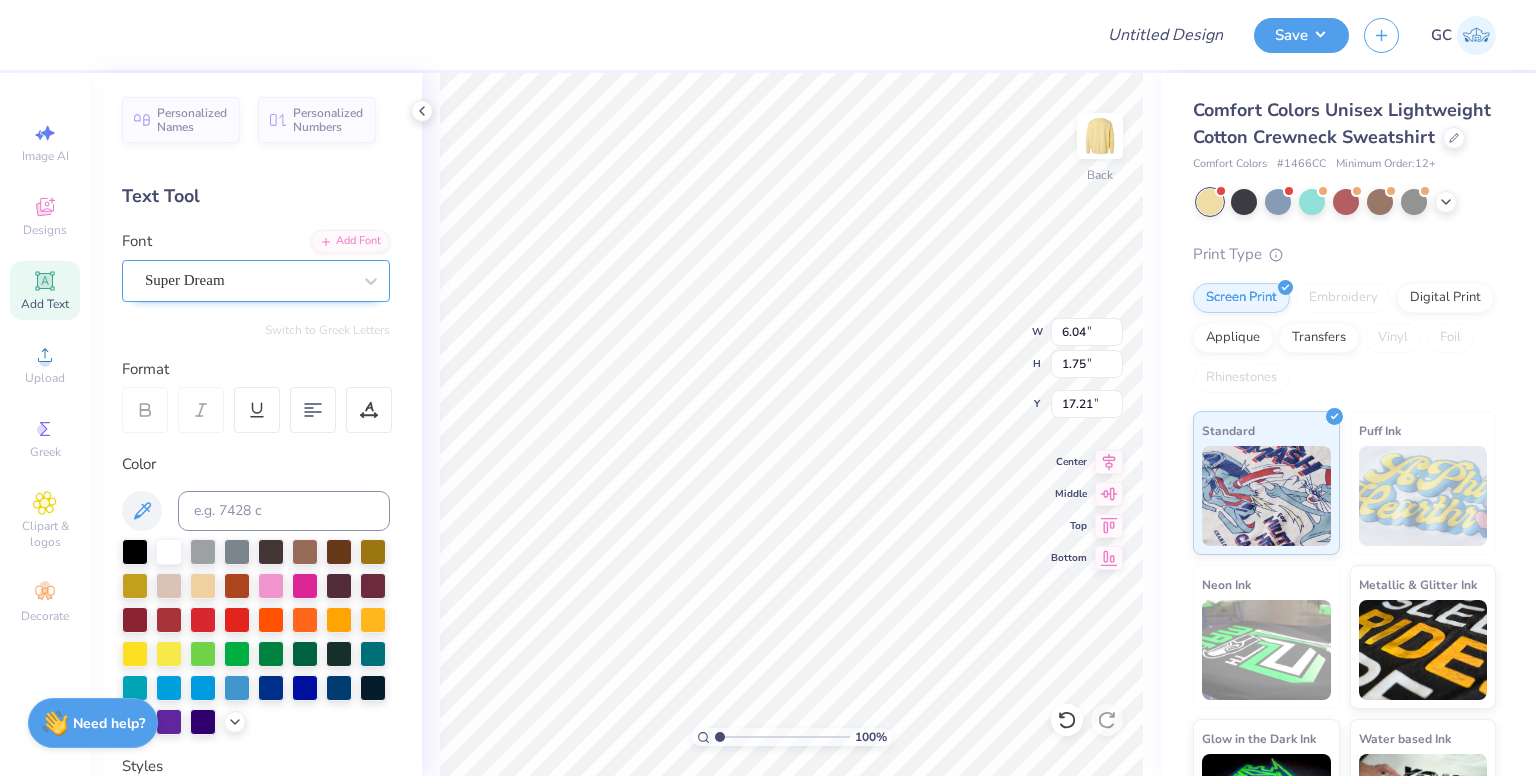 type on "[BRAND]" 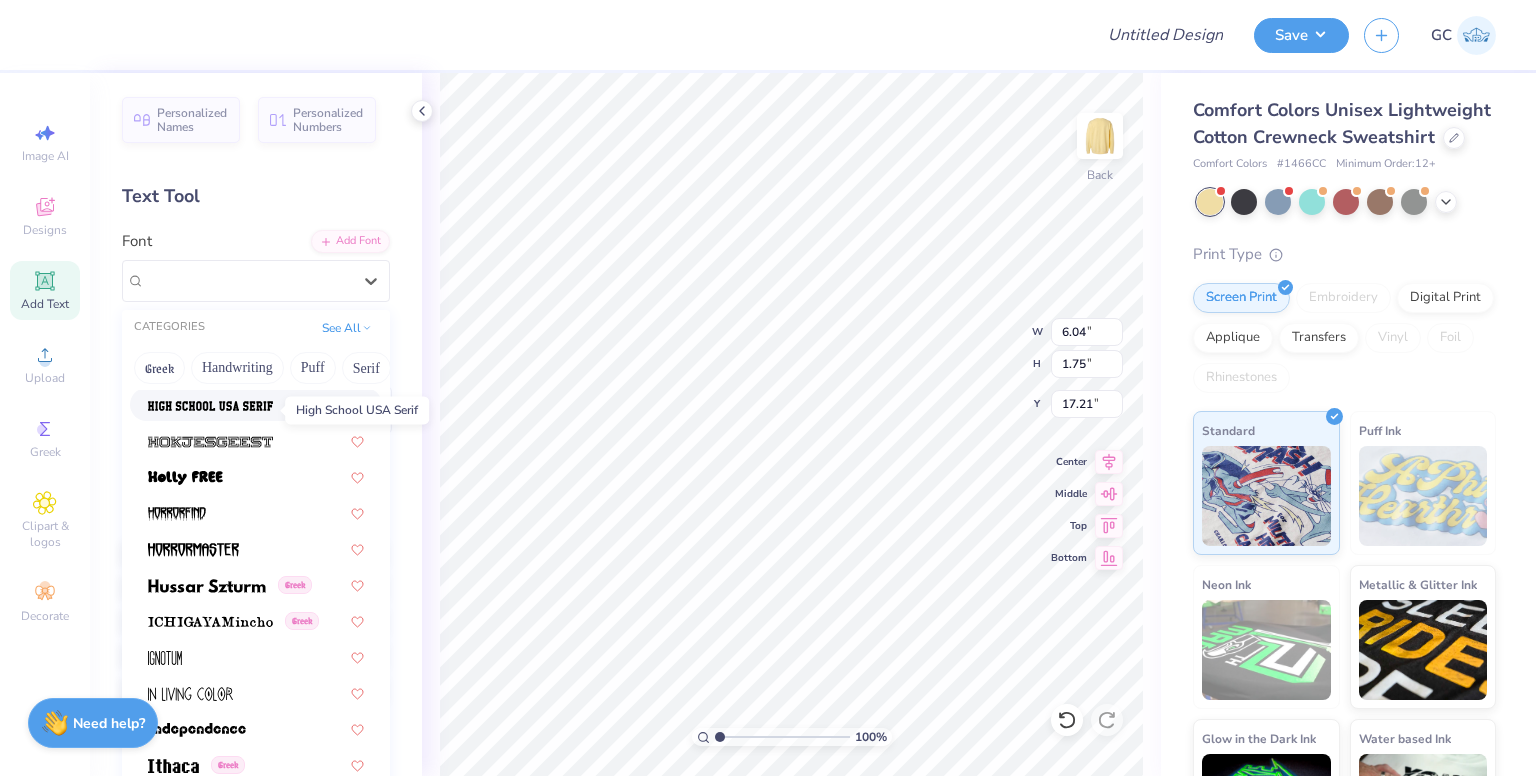 scroll, scrollTop: 5024, scrollLeft: 0, axis: vertical 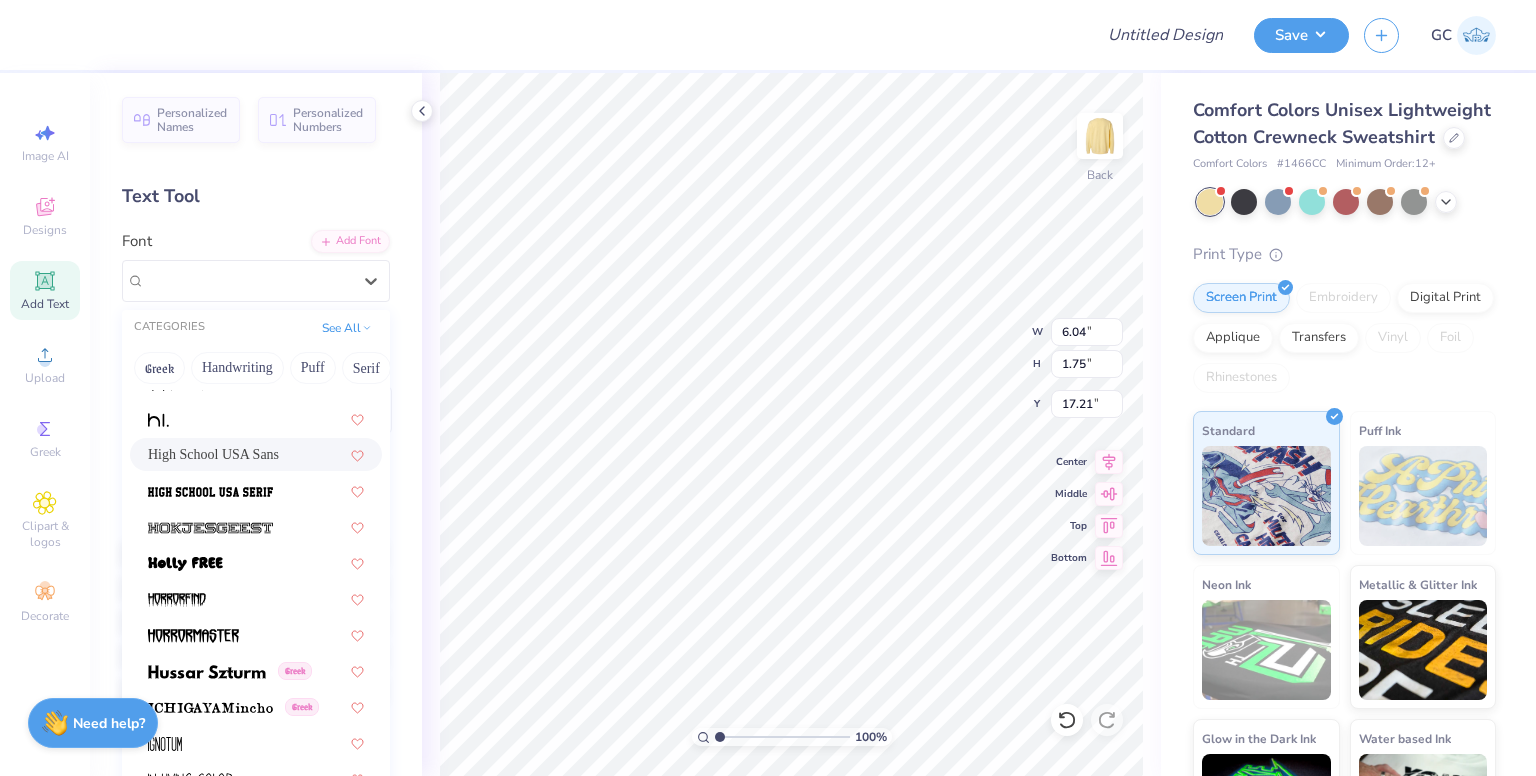 click on "High School USA Sans" at bounding box center (213, 454) 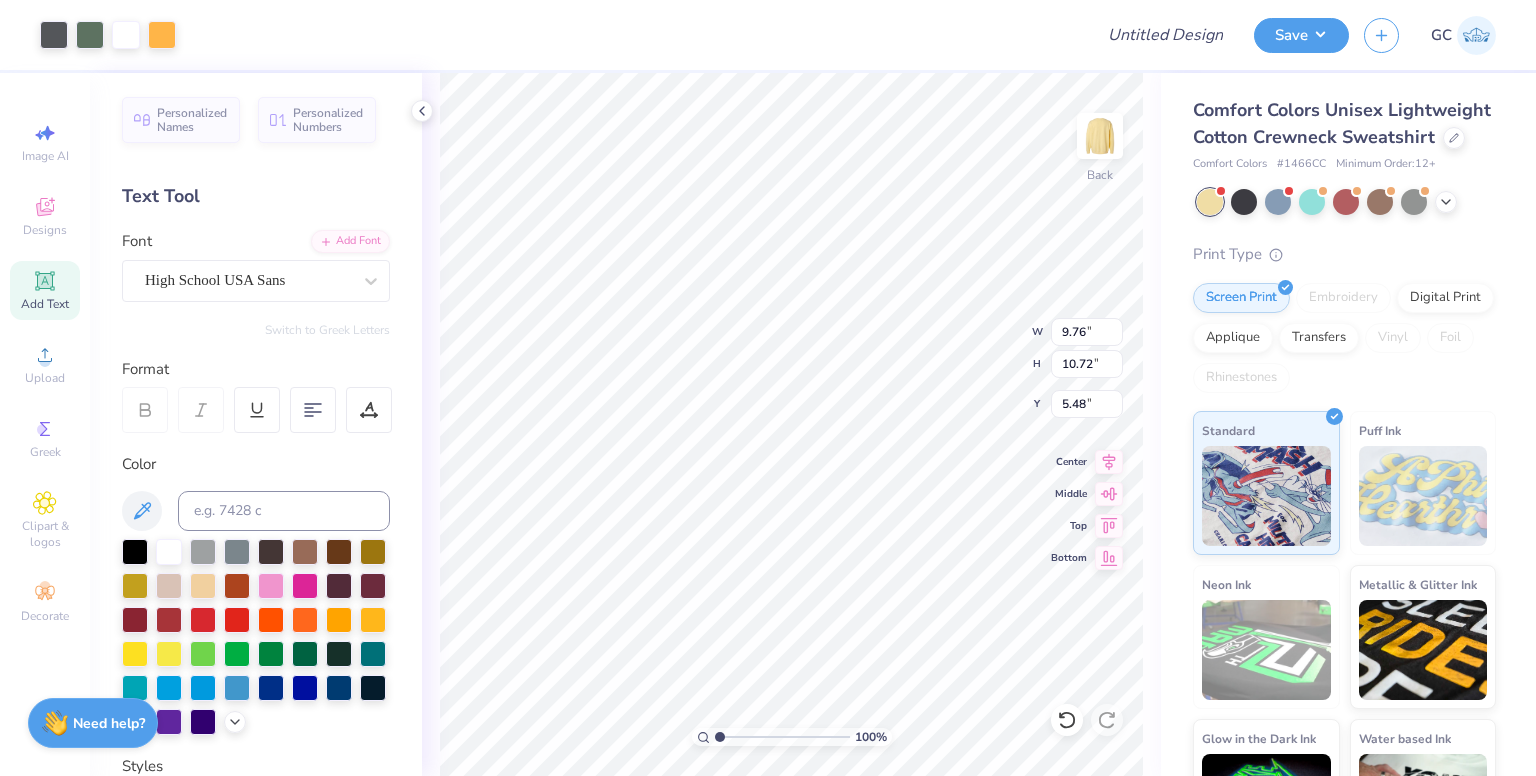 type on "5.48" 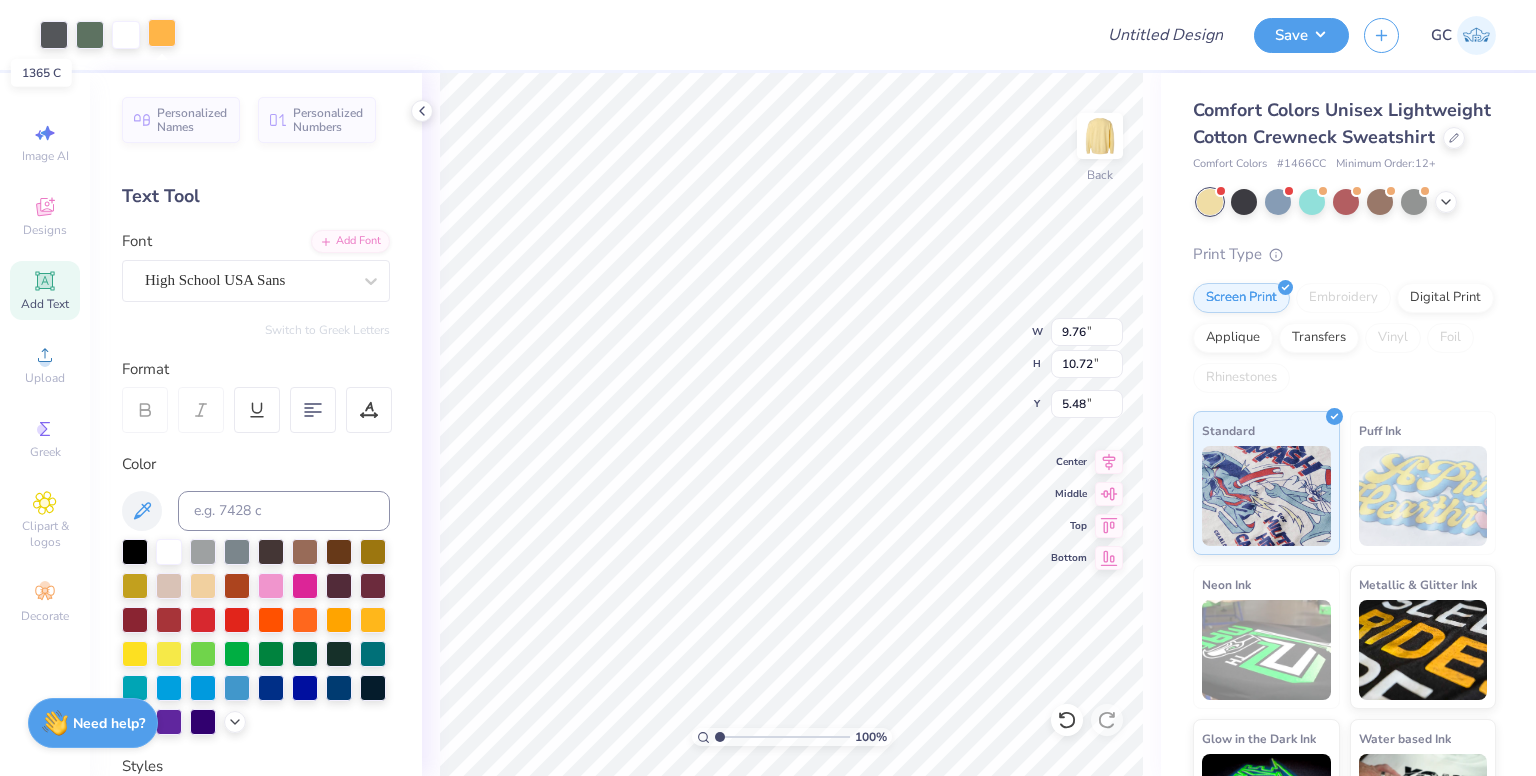 click at bounding box center (162, 33) 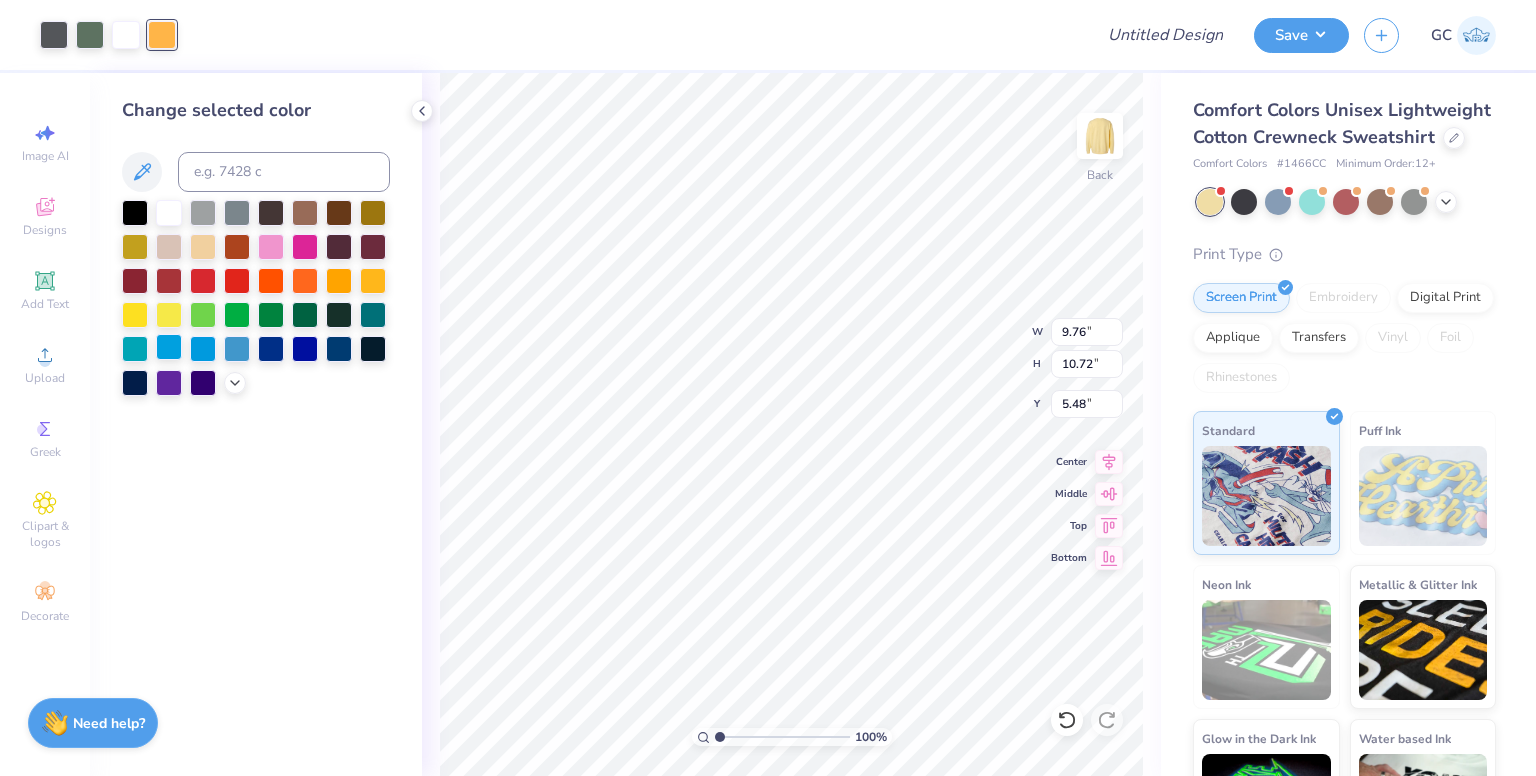 click at bounding box center [169, 347] 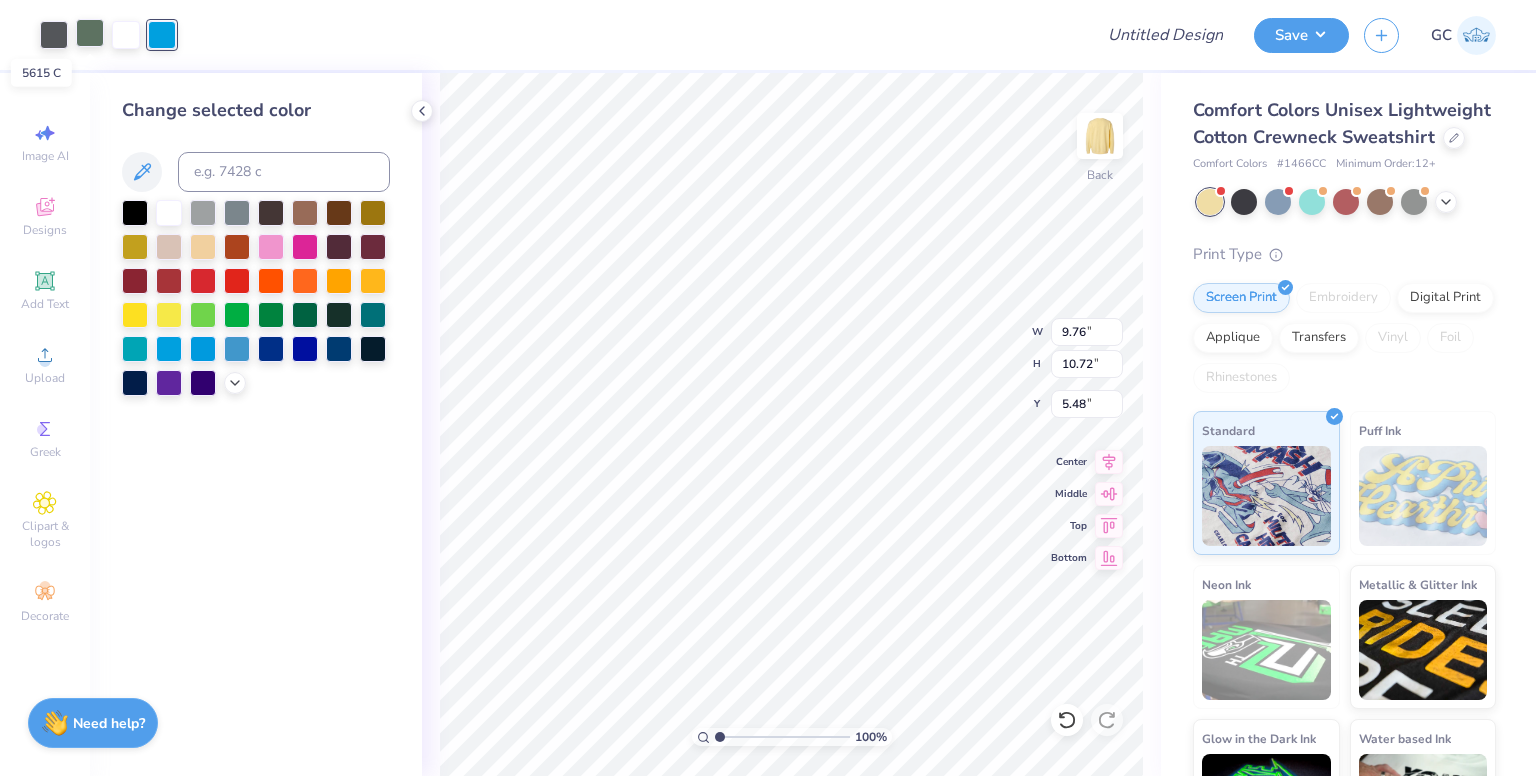 click at bounding box center [90, 33] 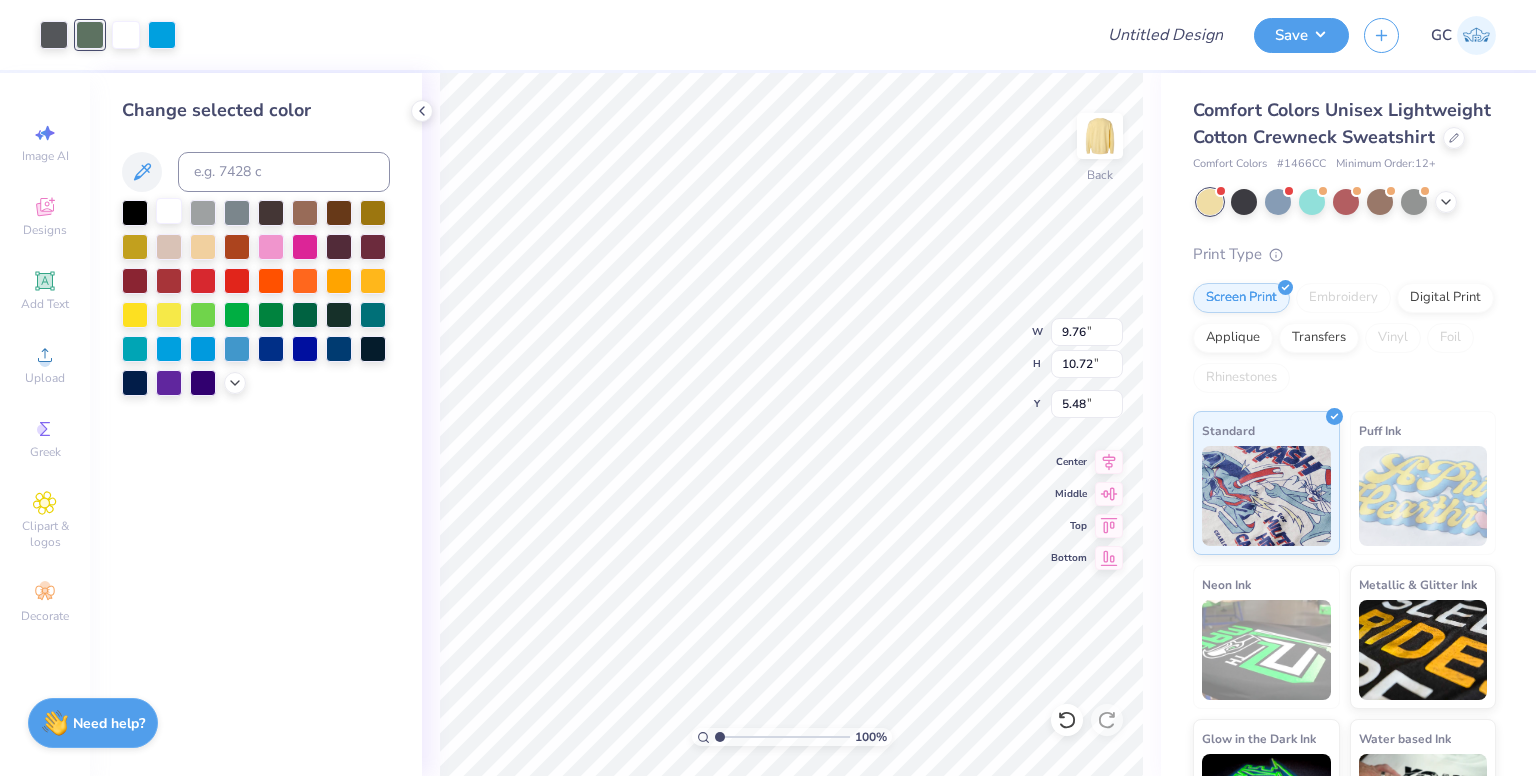 click at bounding box center (169, 211) 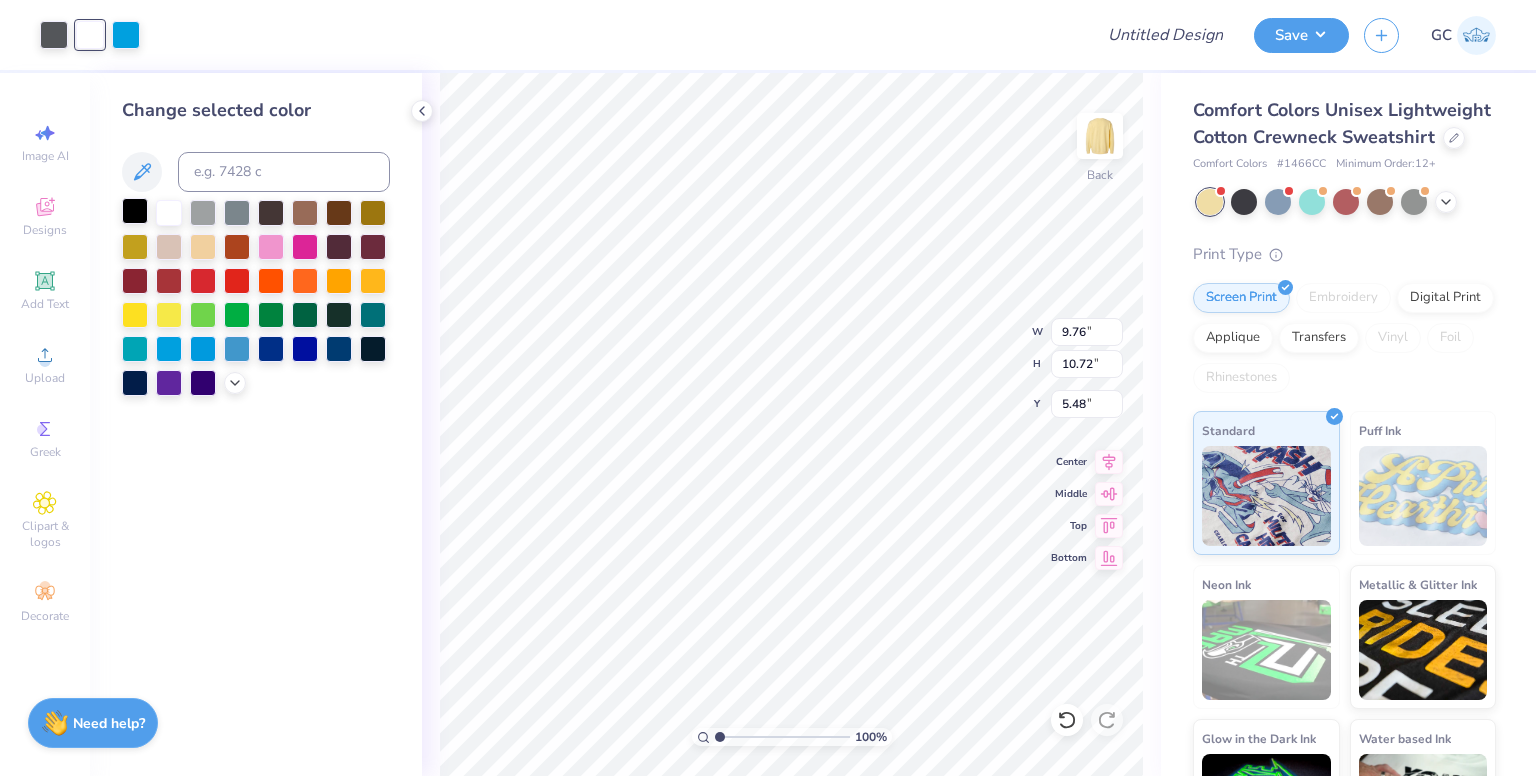 click at bounding box center [135, 211] 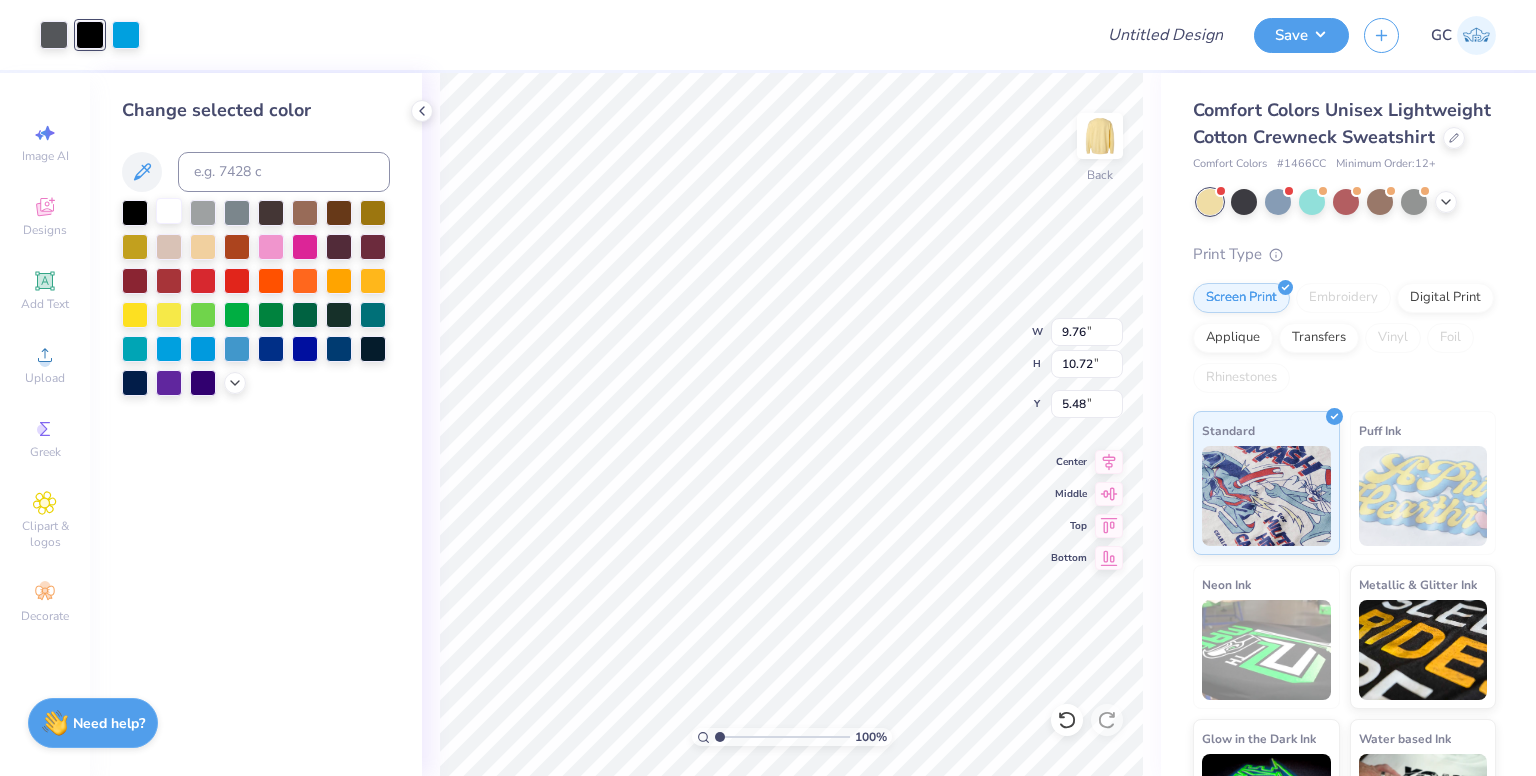 click at bounding box center (169, 211) 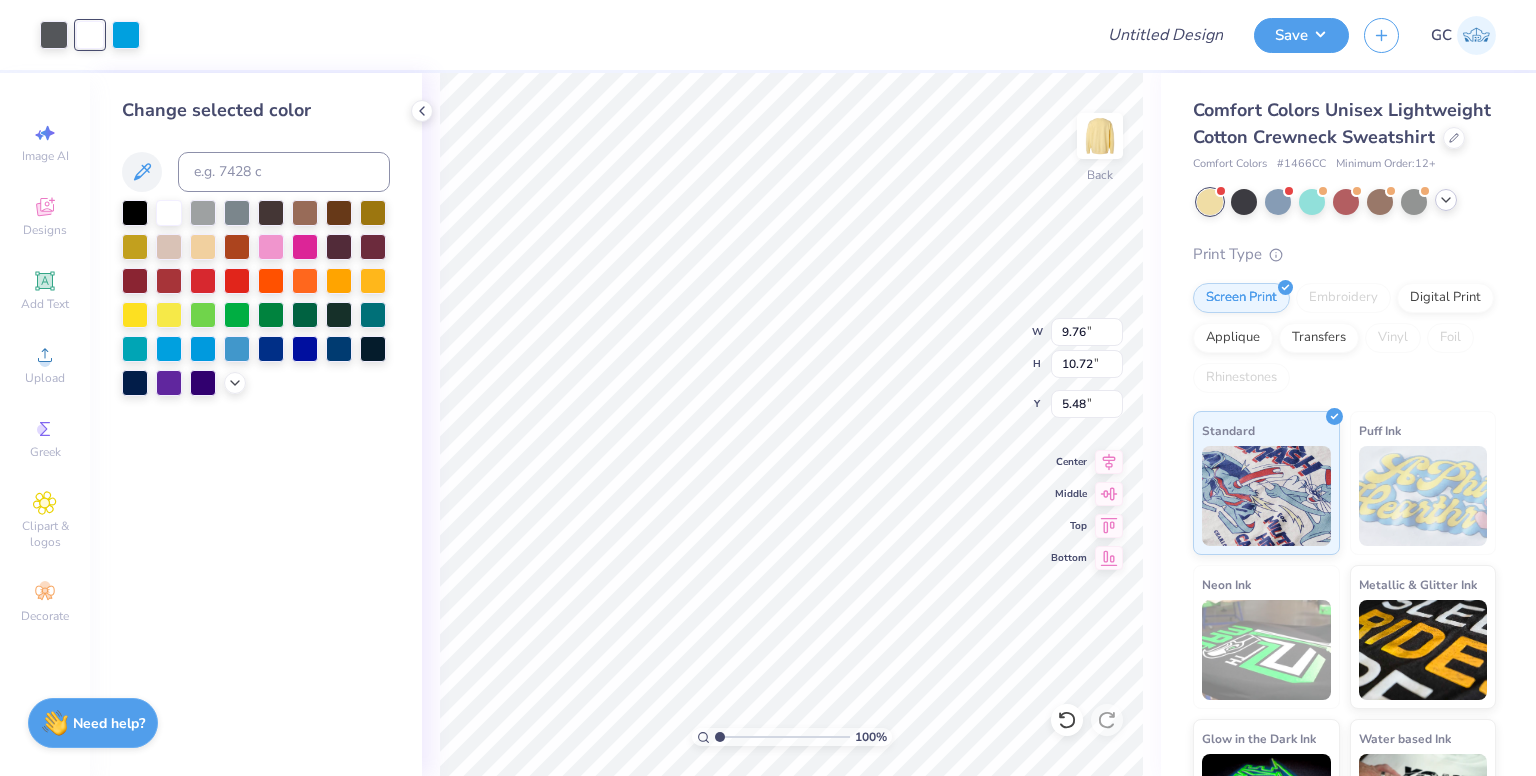 click 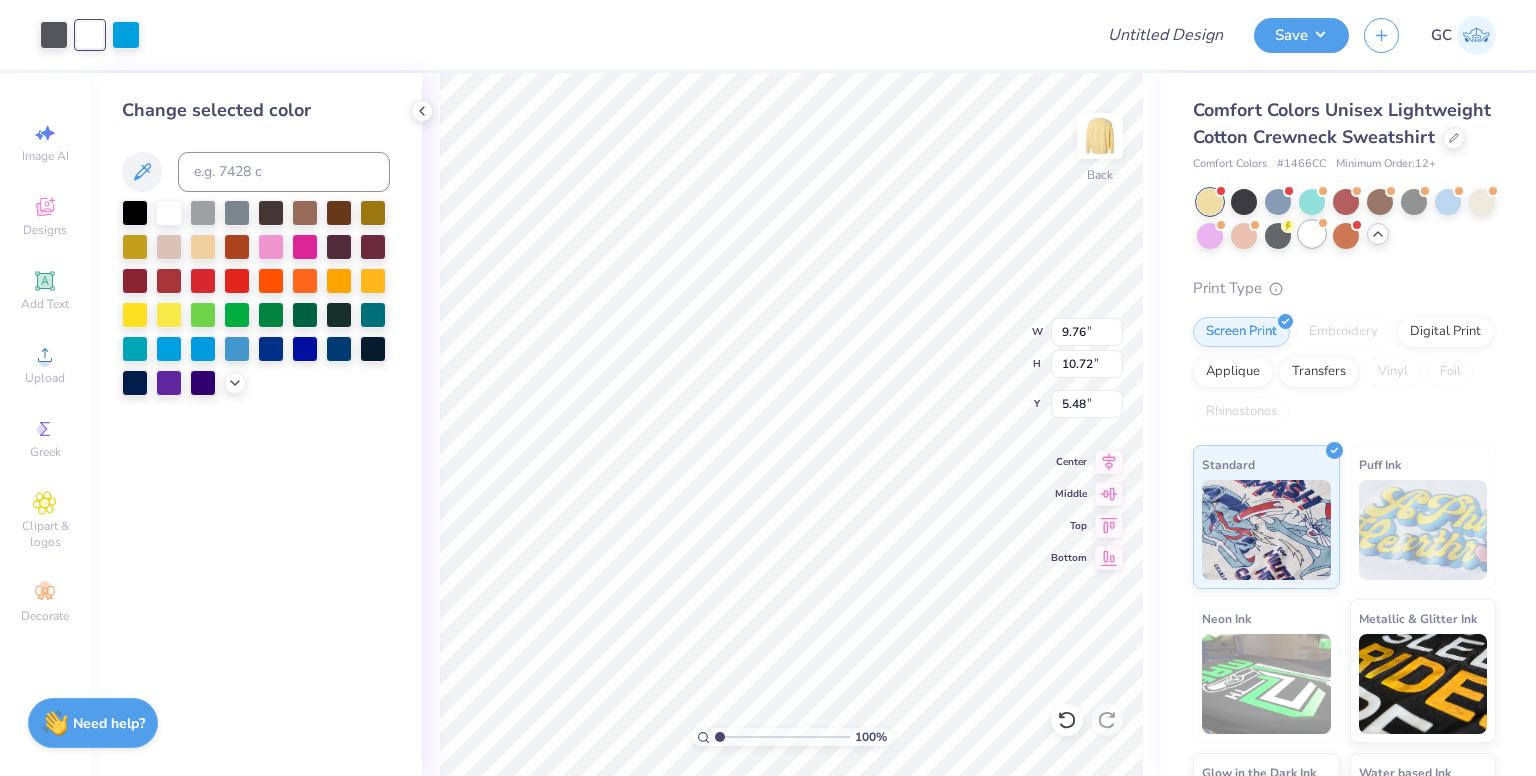 click at bounding box center [1312, 234] 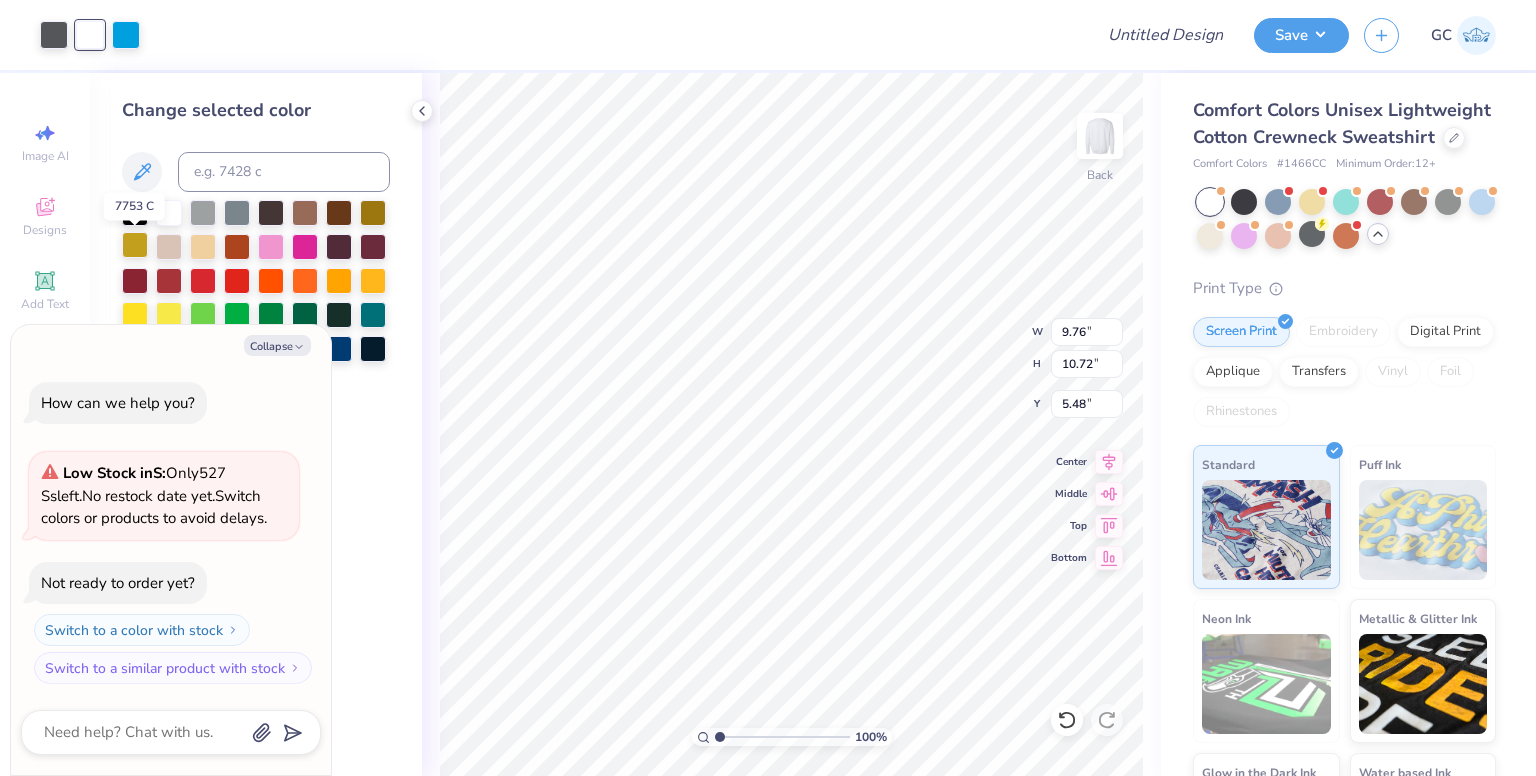 click at bounding box center [135, 245] 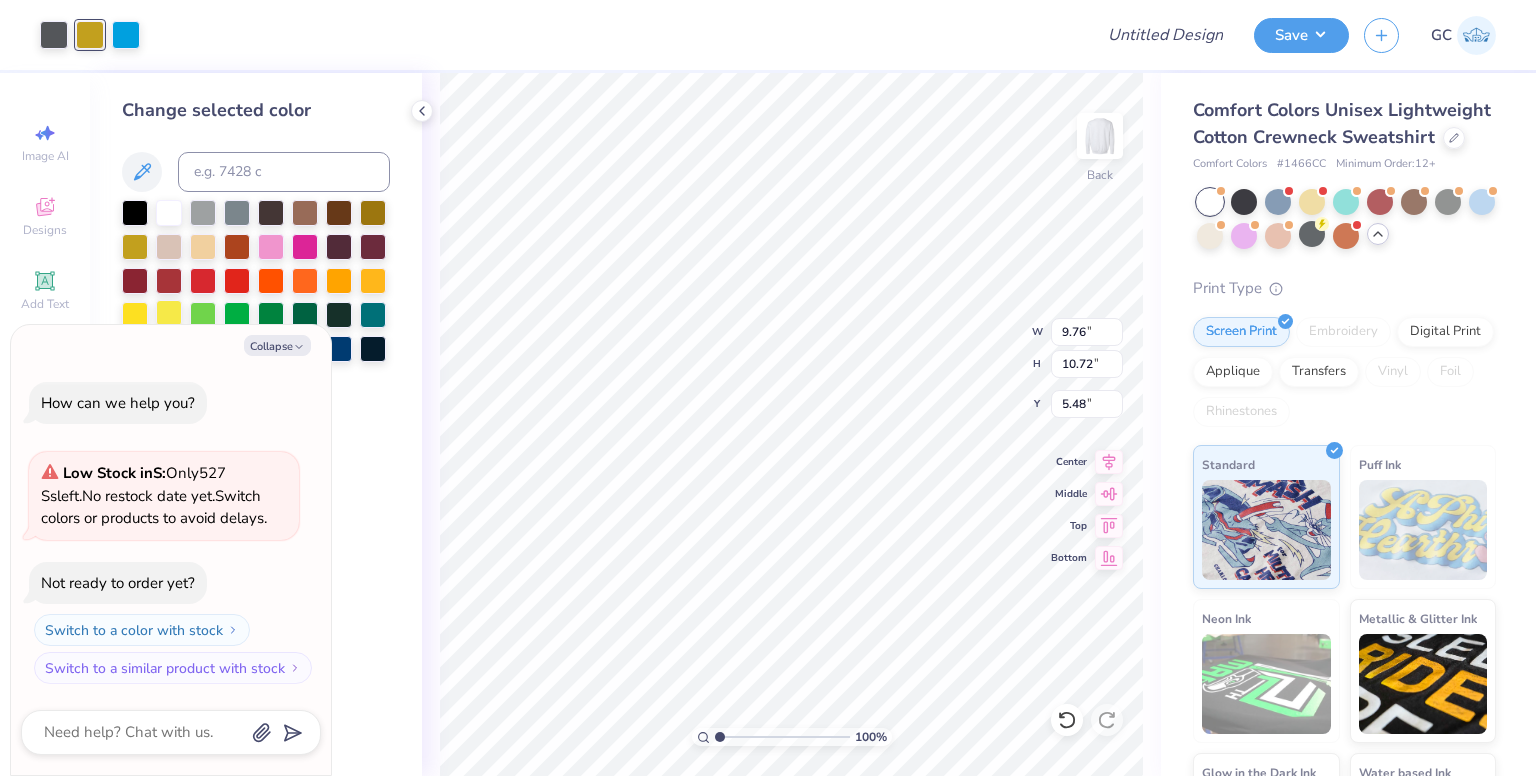click at bounding box center [169, 313] 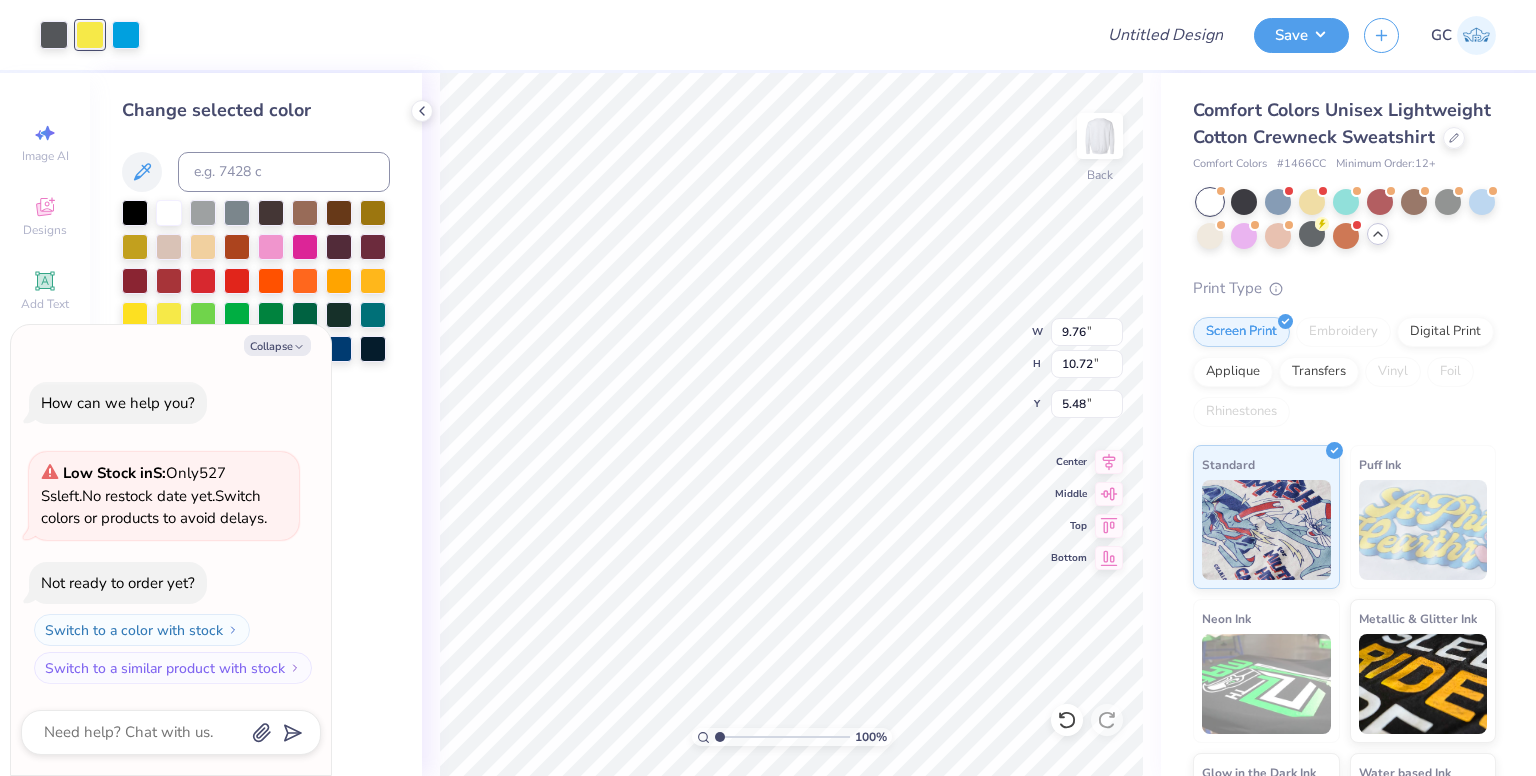 type on "6.08" 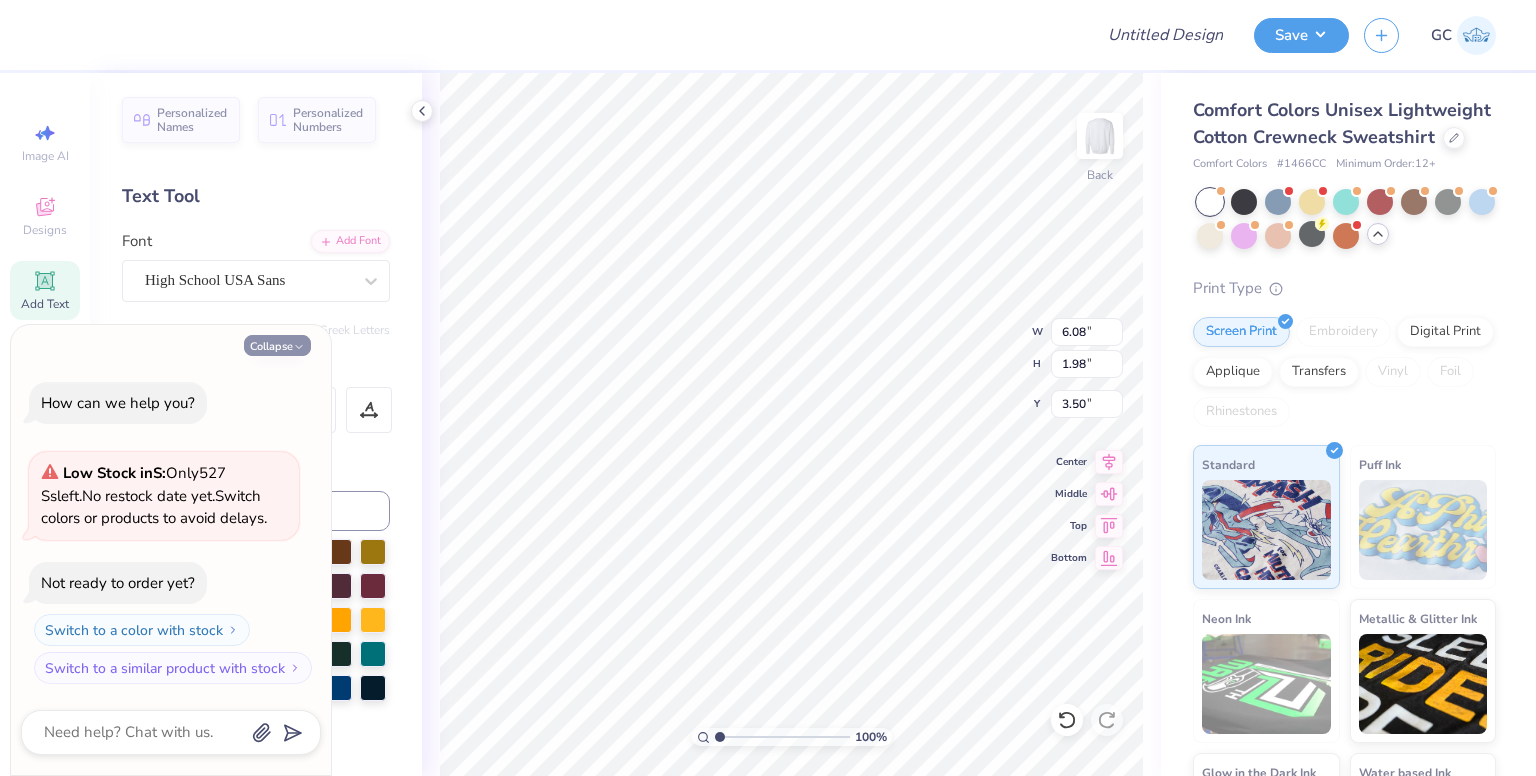 click on "Collapse" at bounding box center [277, 345] 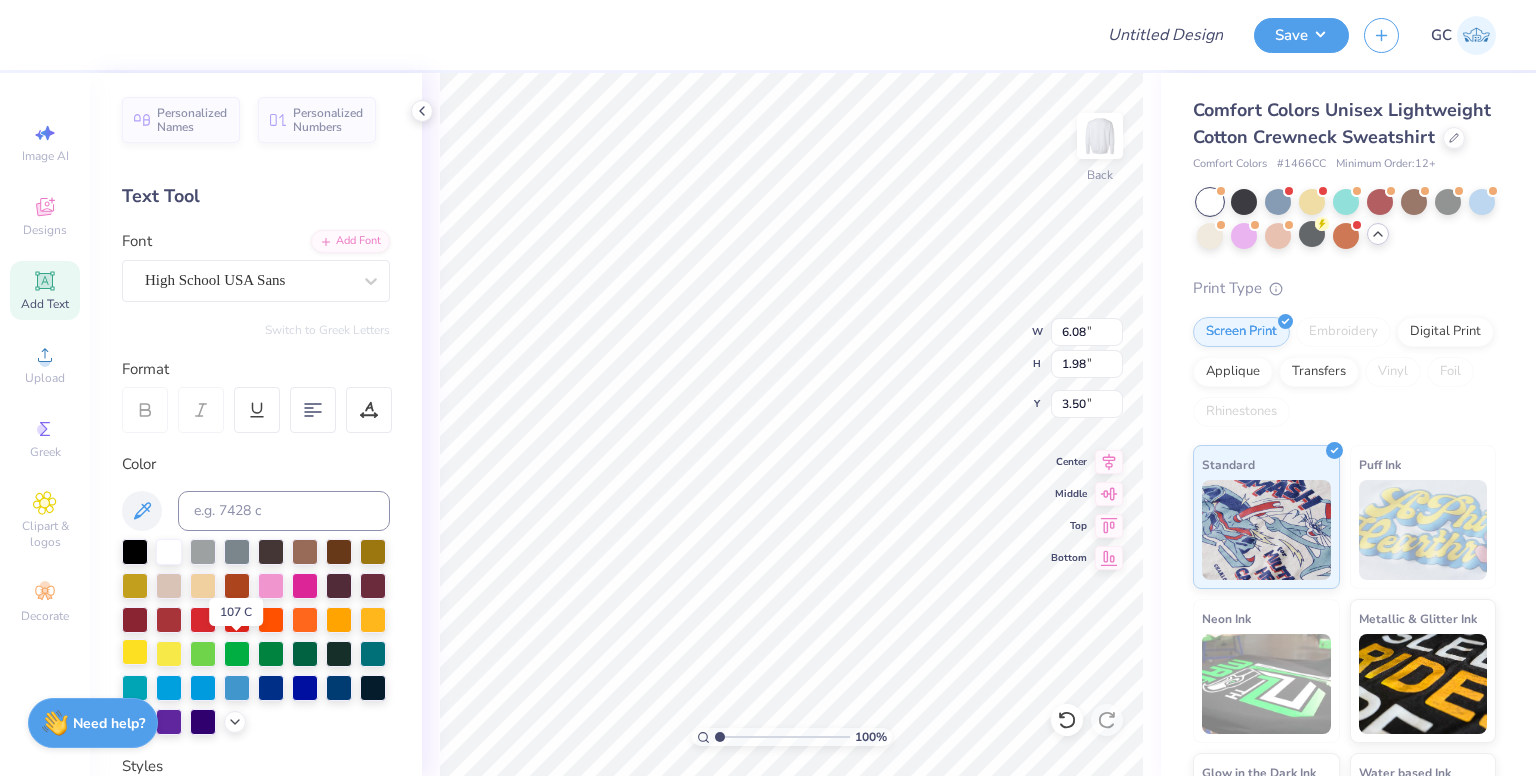 click at bounding box center [135, 652] 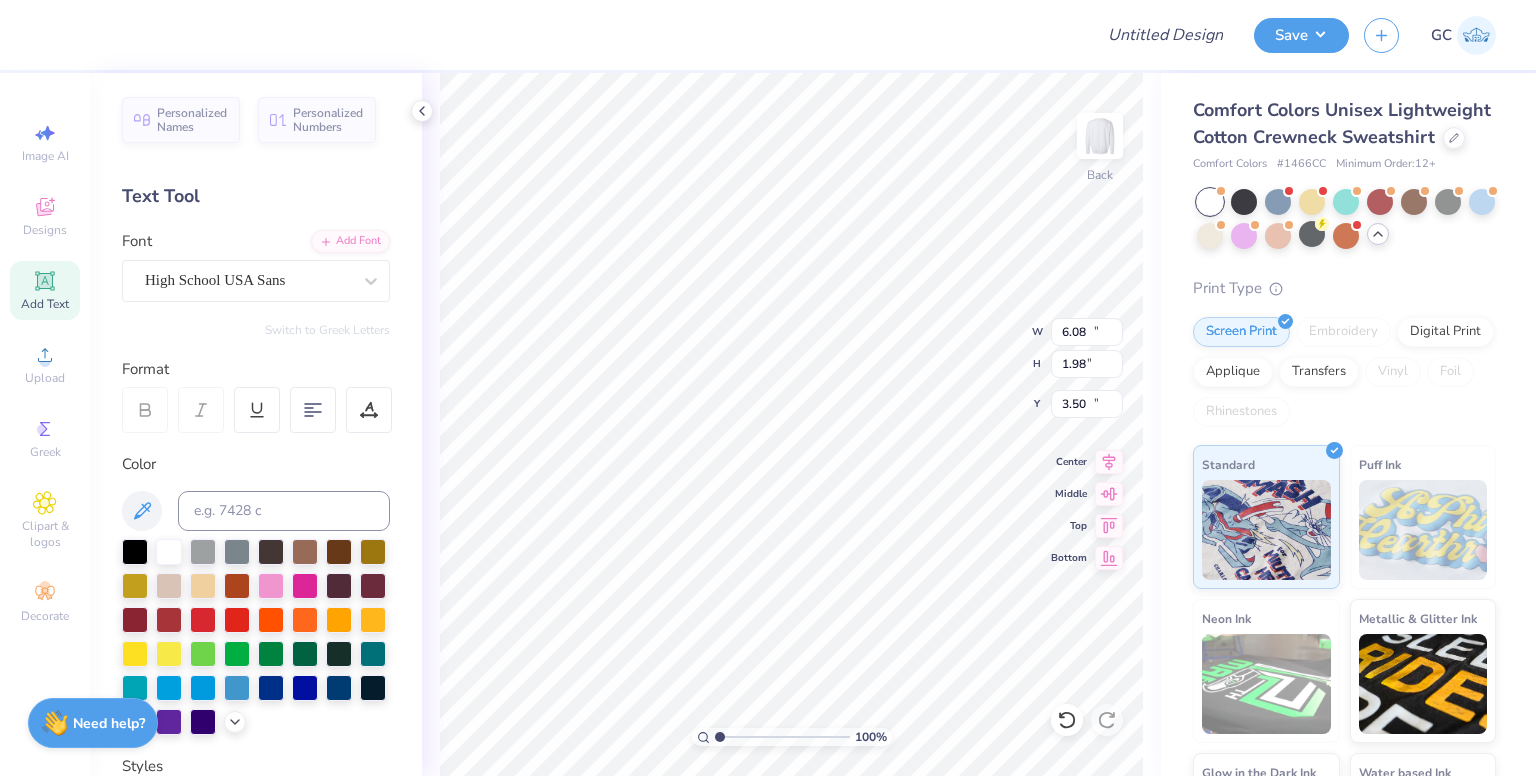 type on "10.94" 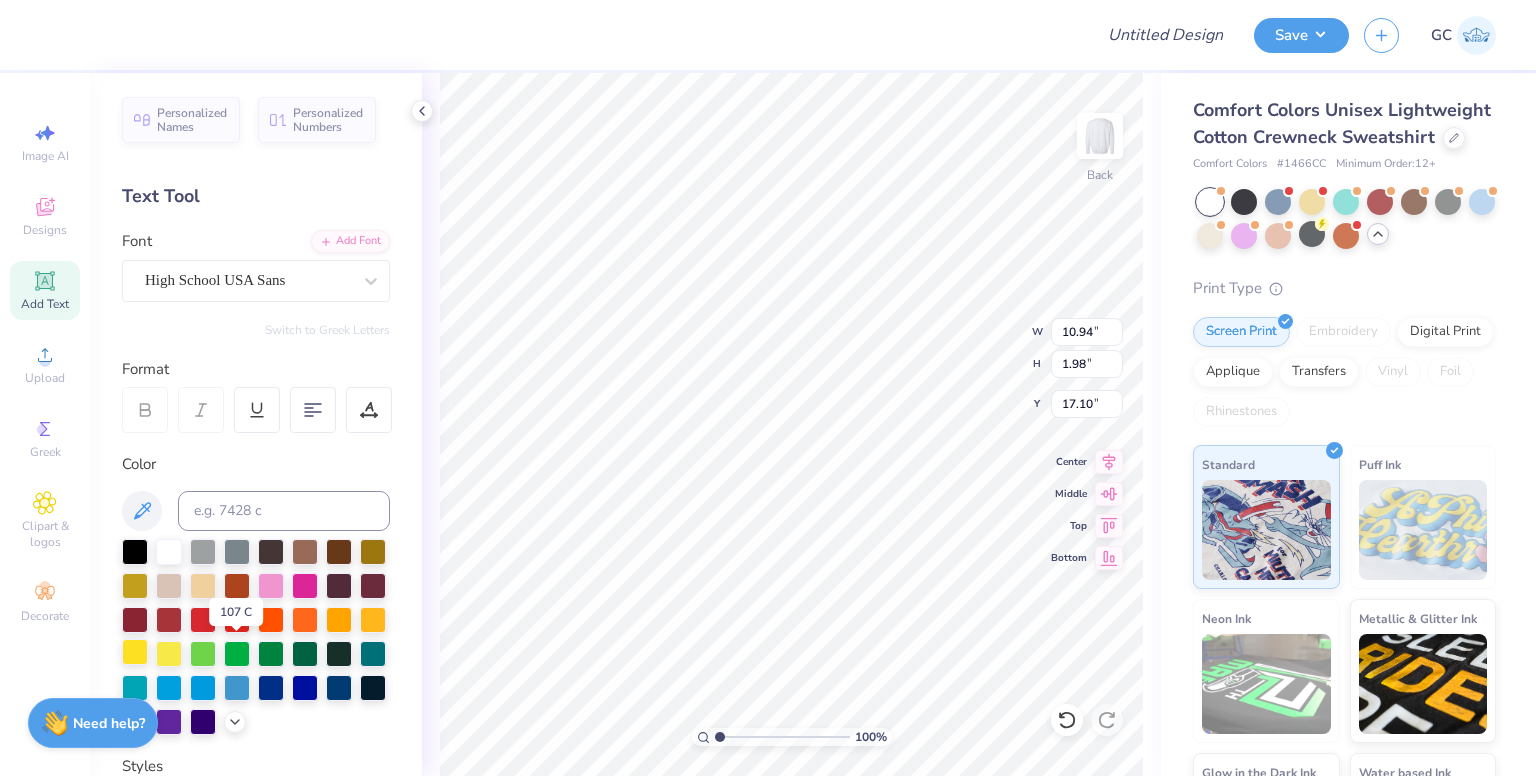 click at bounding box center (135, 652) 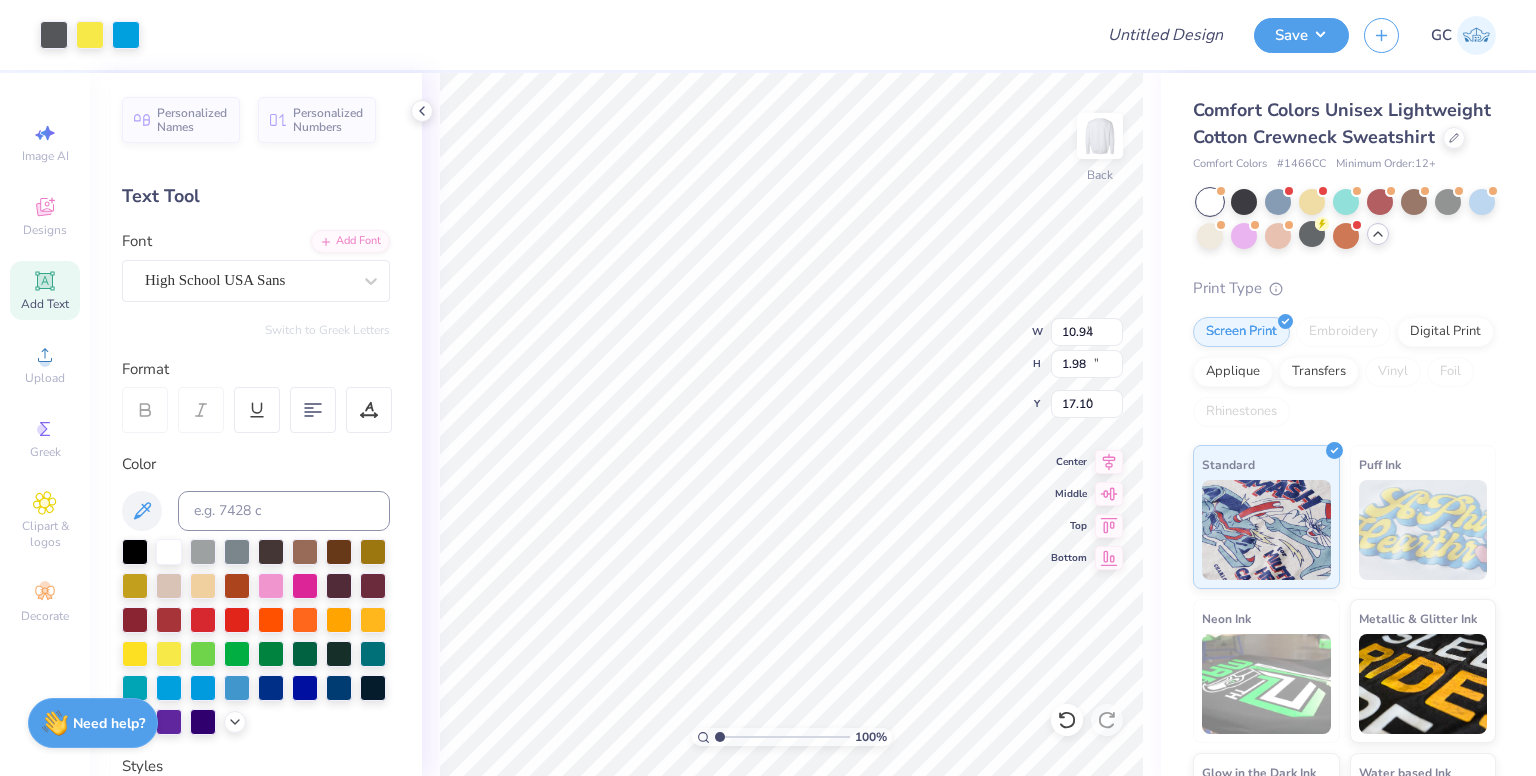 type on "9.76" 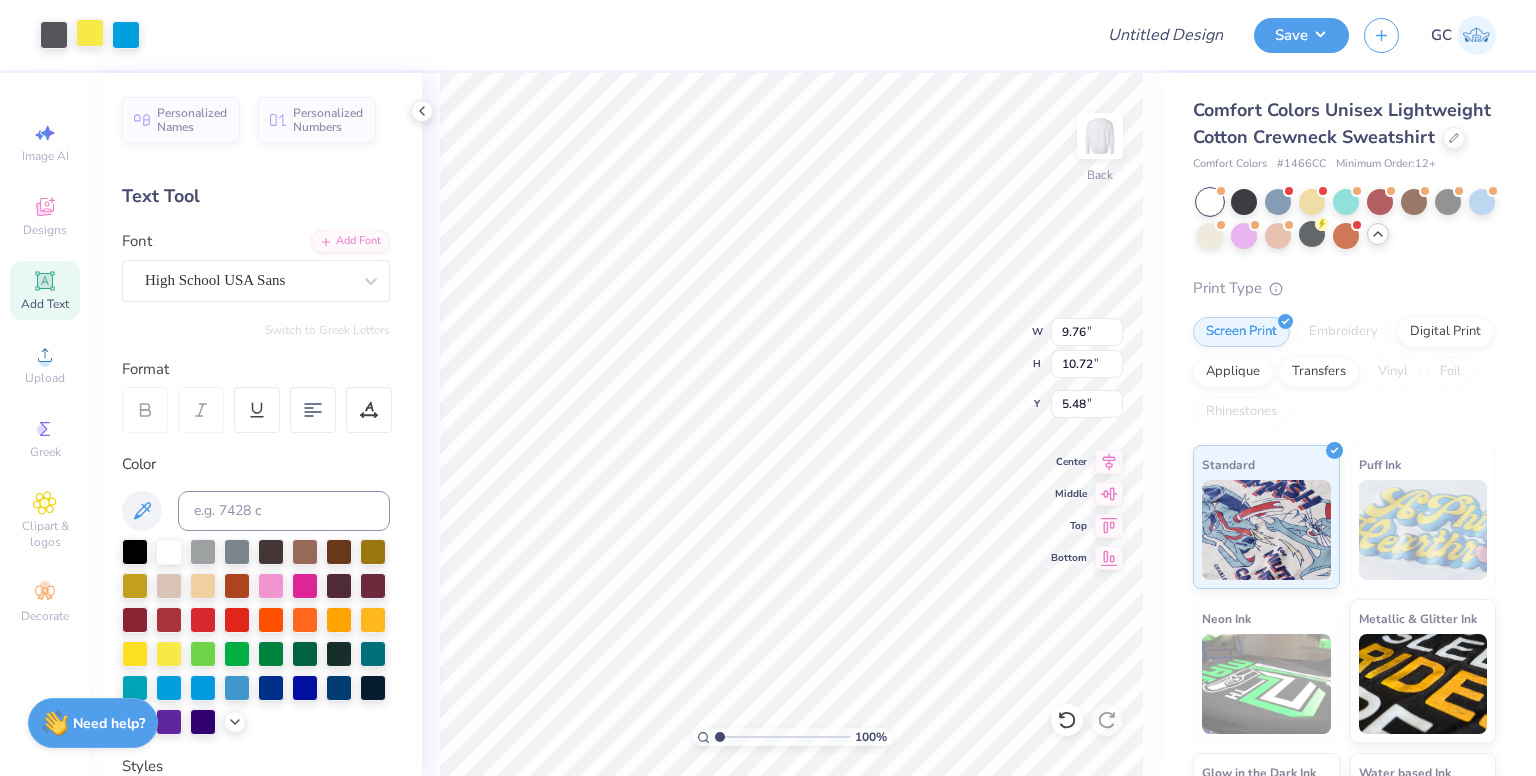 click at bounding box center [90, 33] 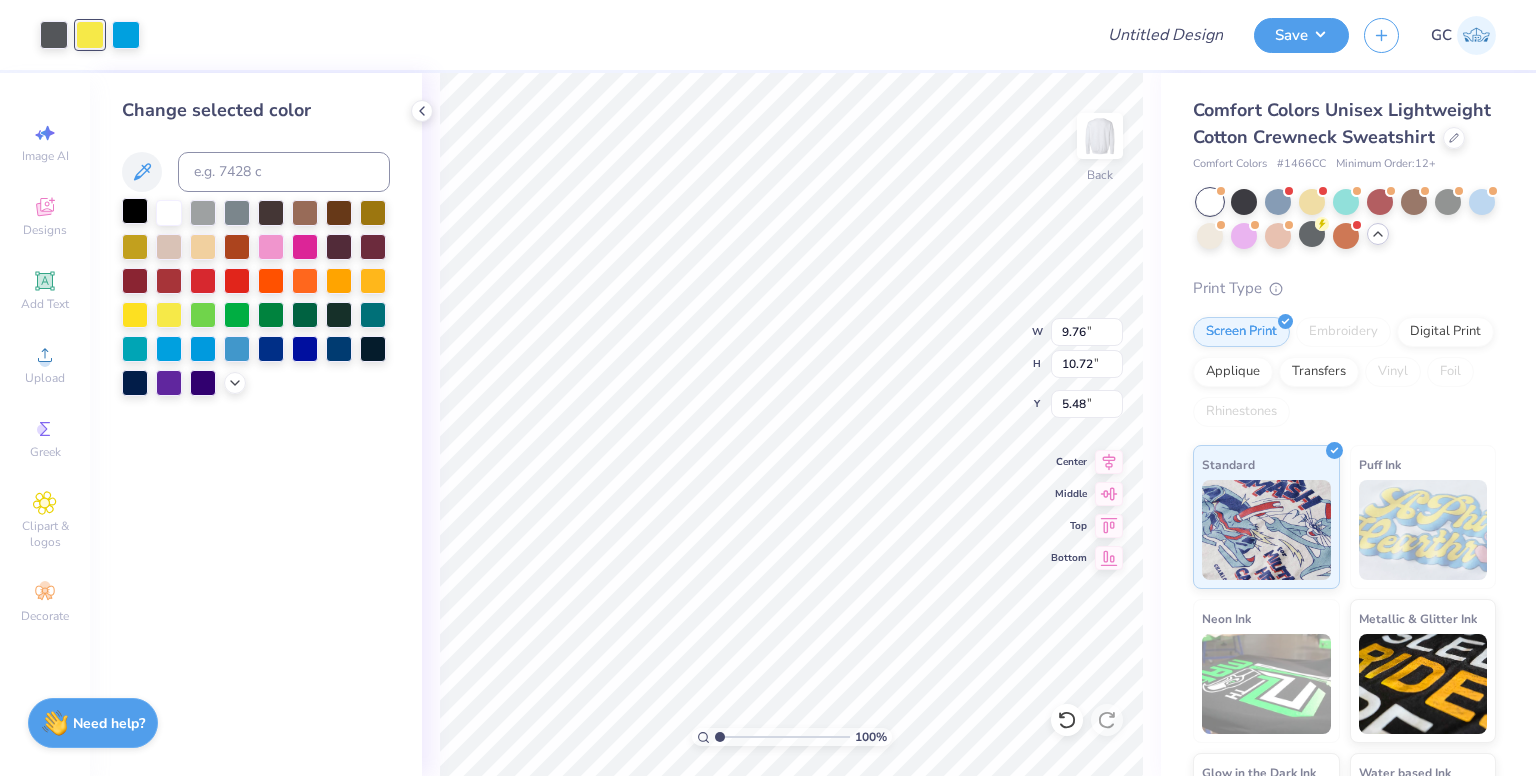 click at bounding box center [135, 211] 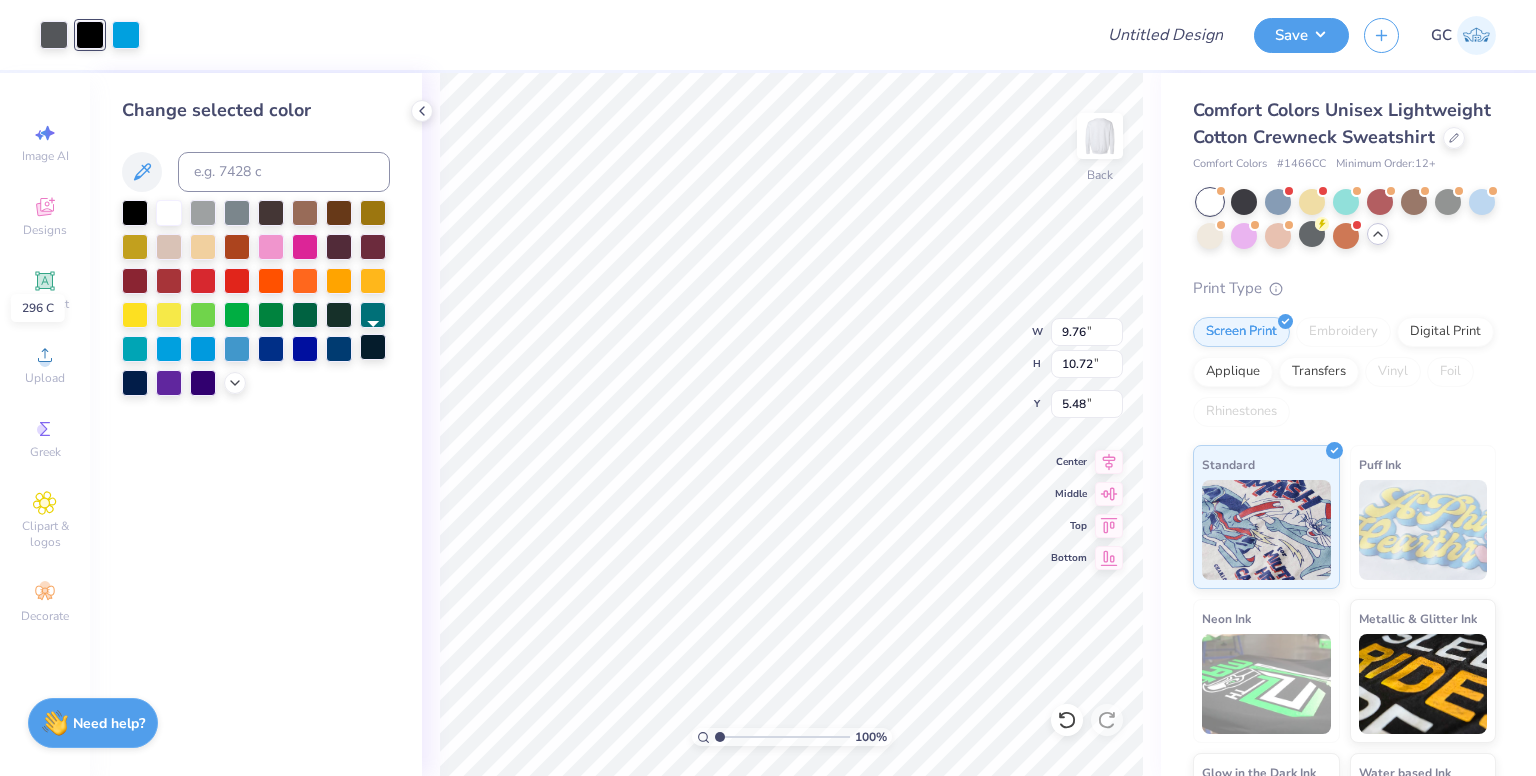 click at bounding box center (373, 347) 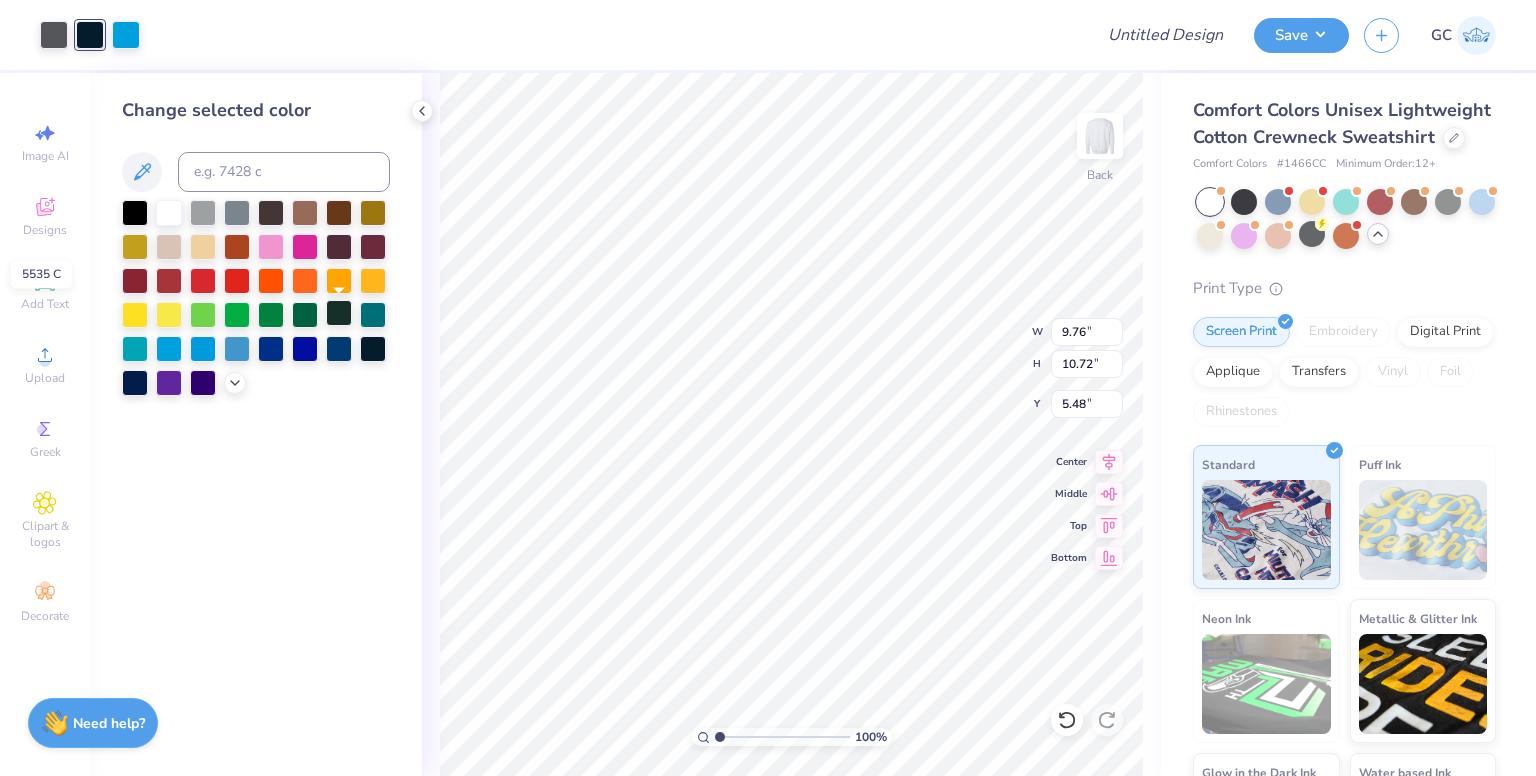 click at bounding box center (339, 313) 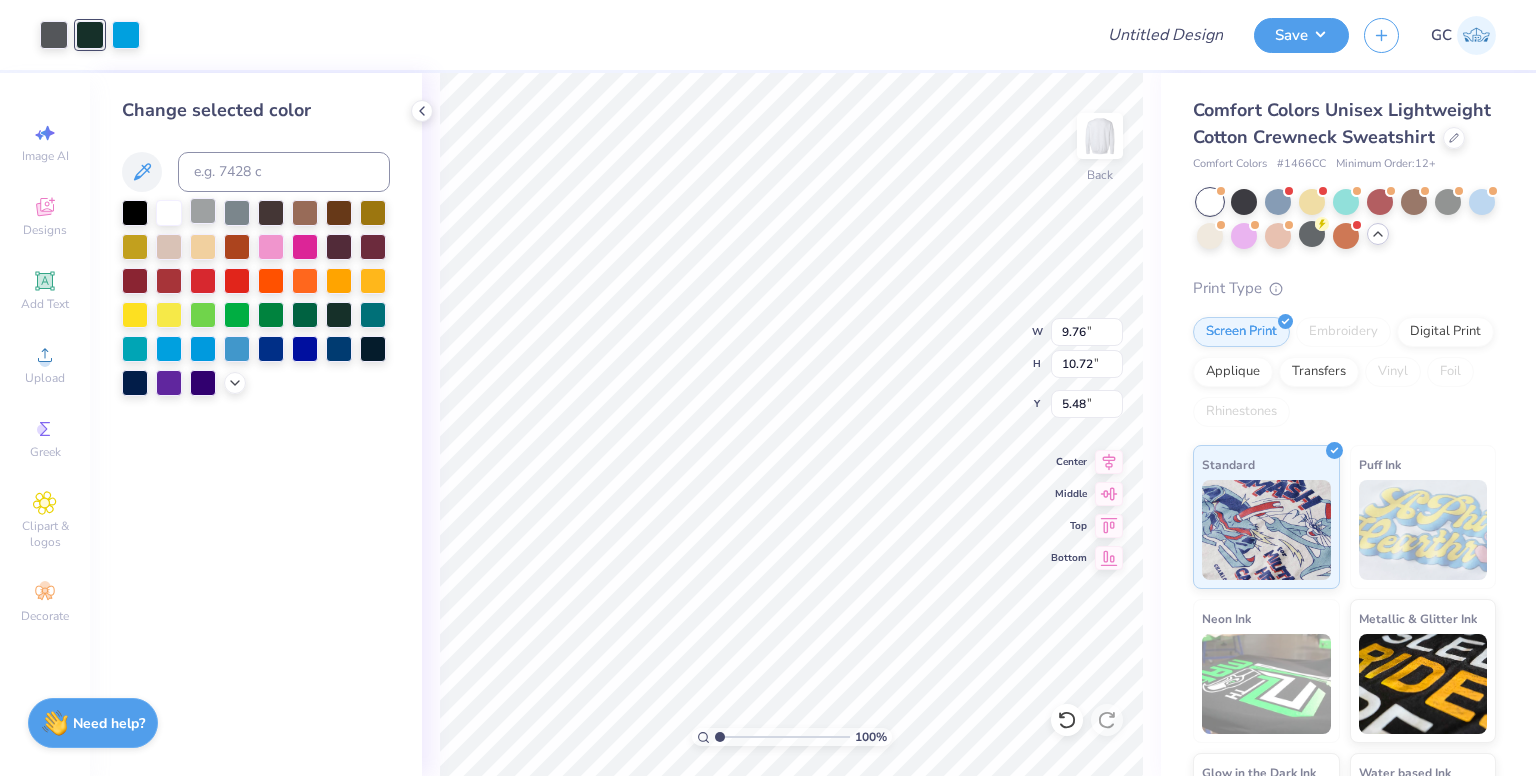 click at bounding box center [203, 211] 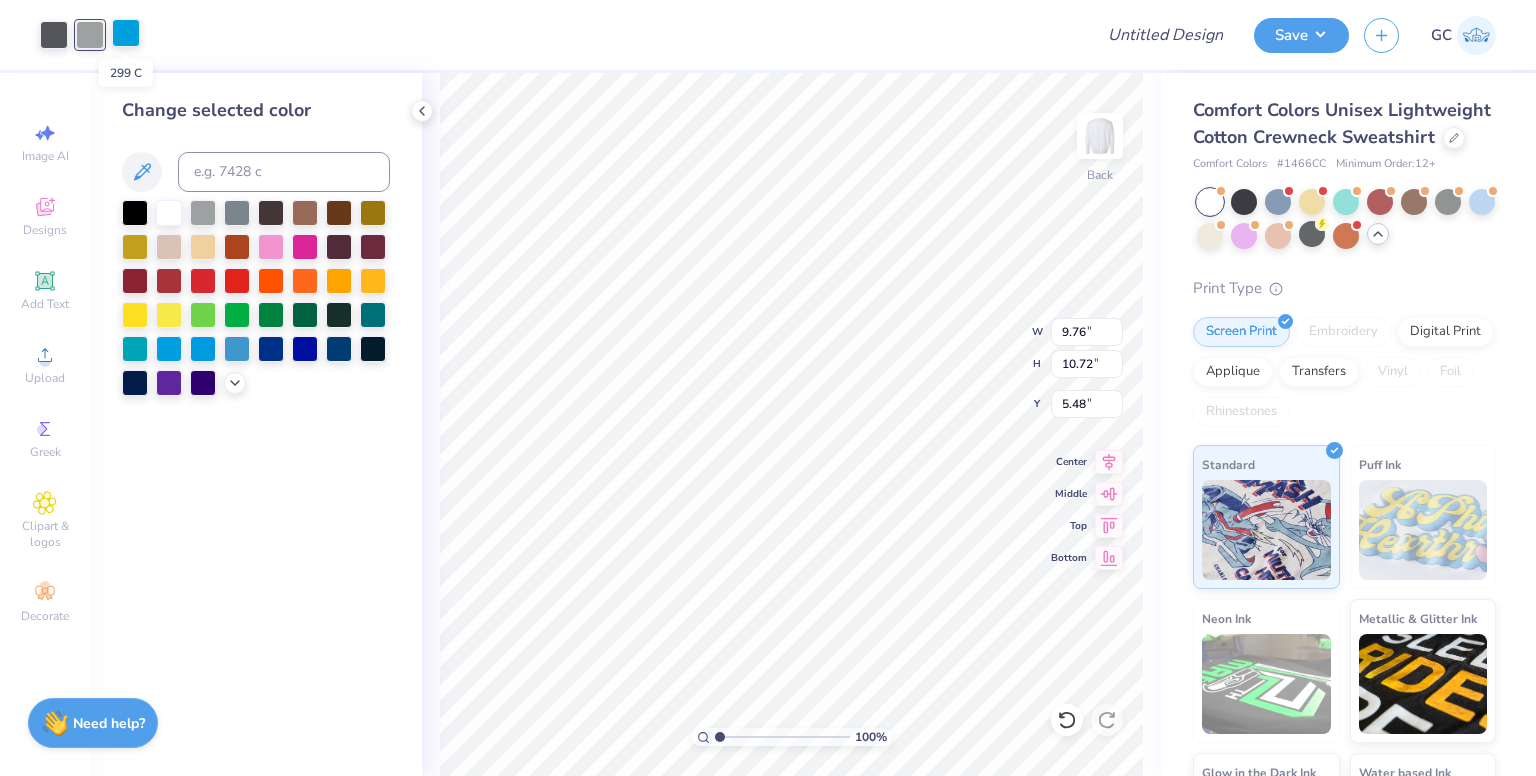 click at bounding box center (126, 33) 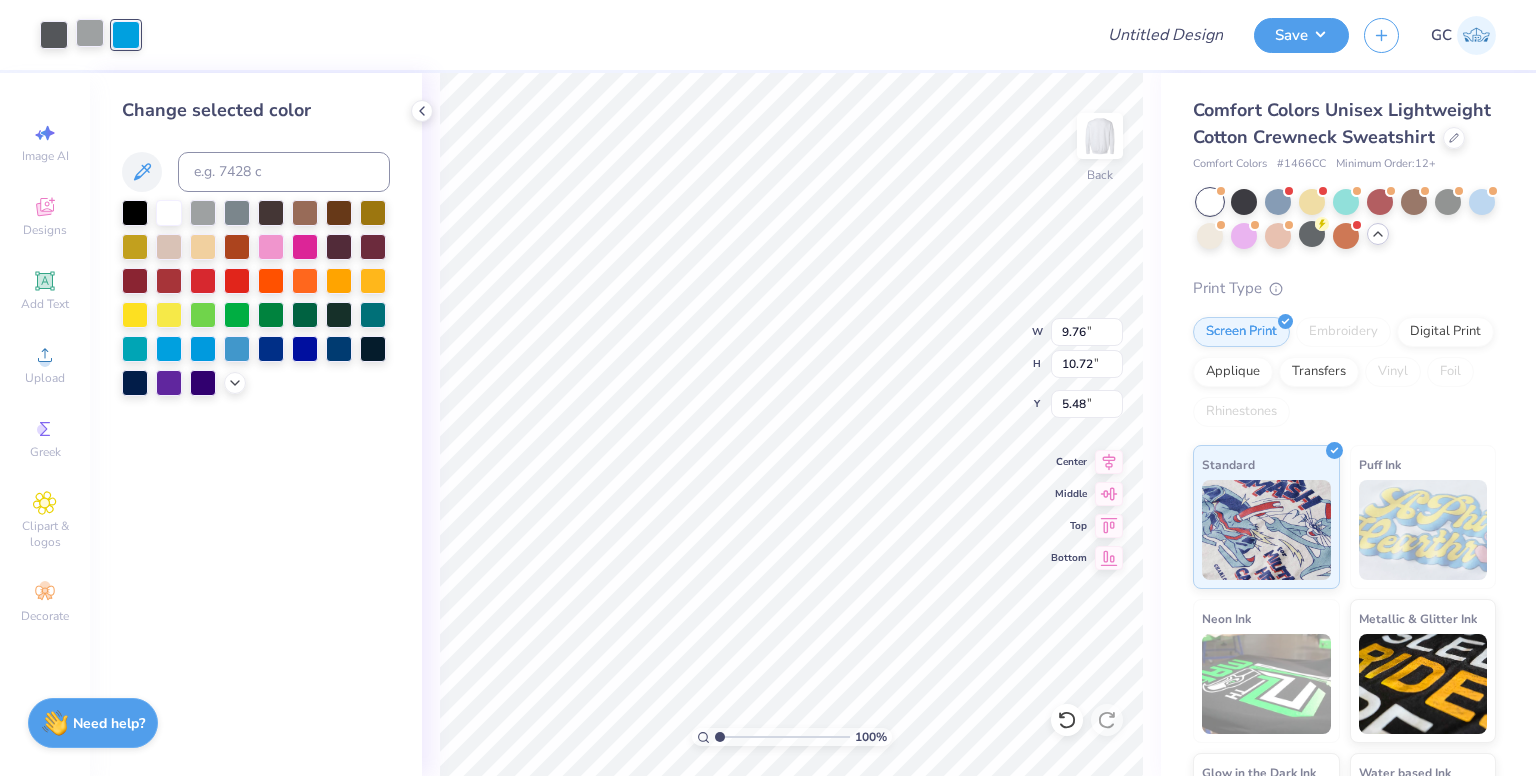 click at bounding box center (203, 247) 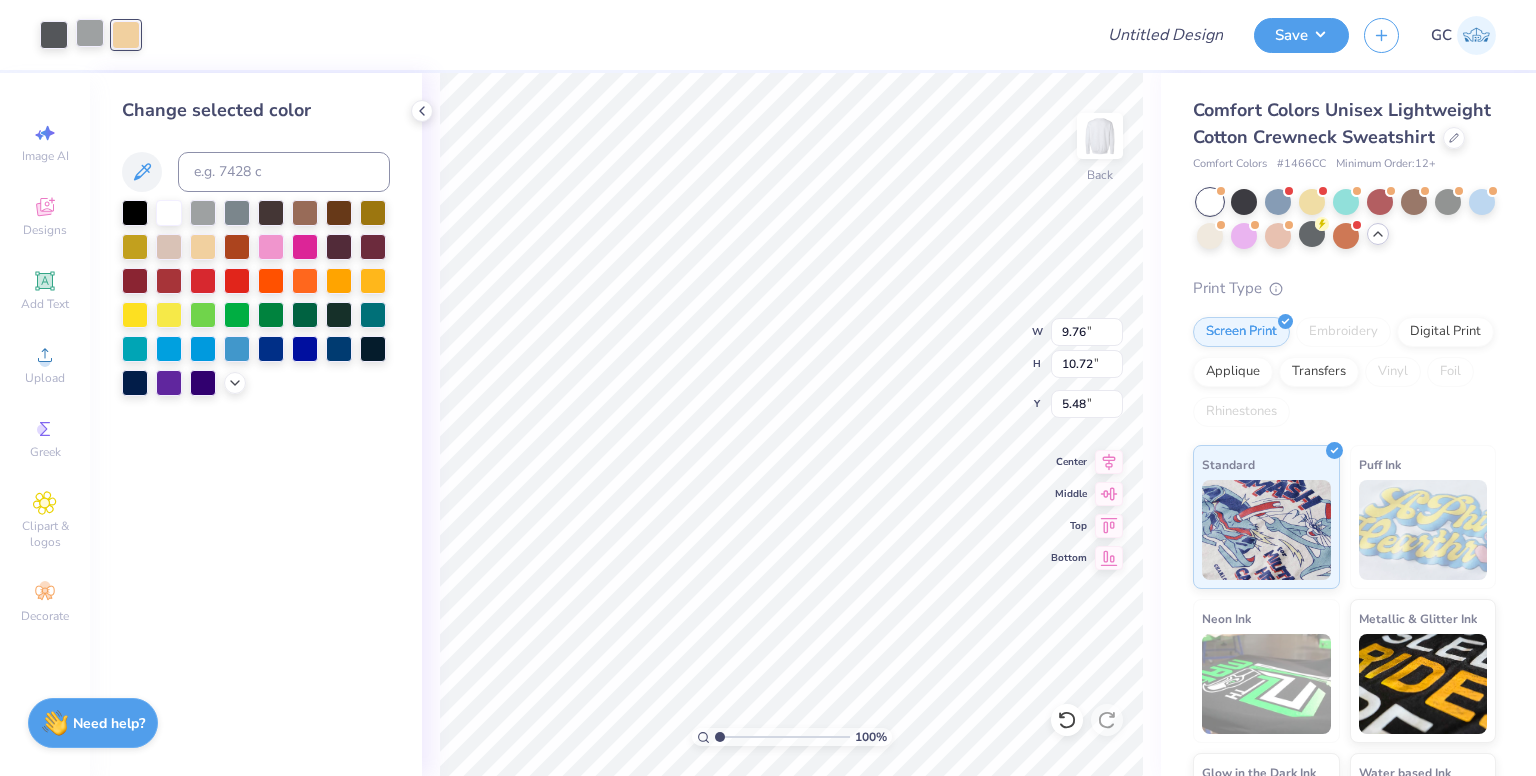 click at bounding box center (90, 33) 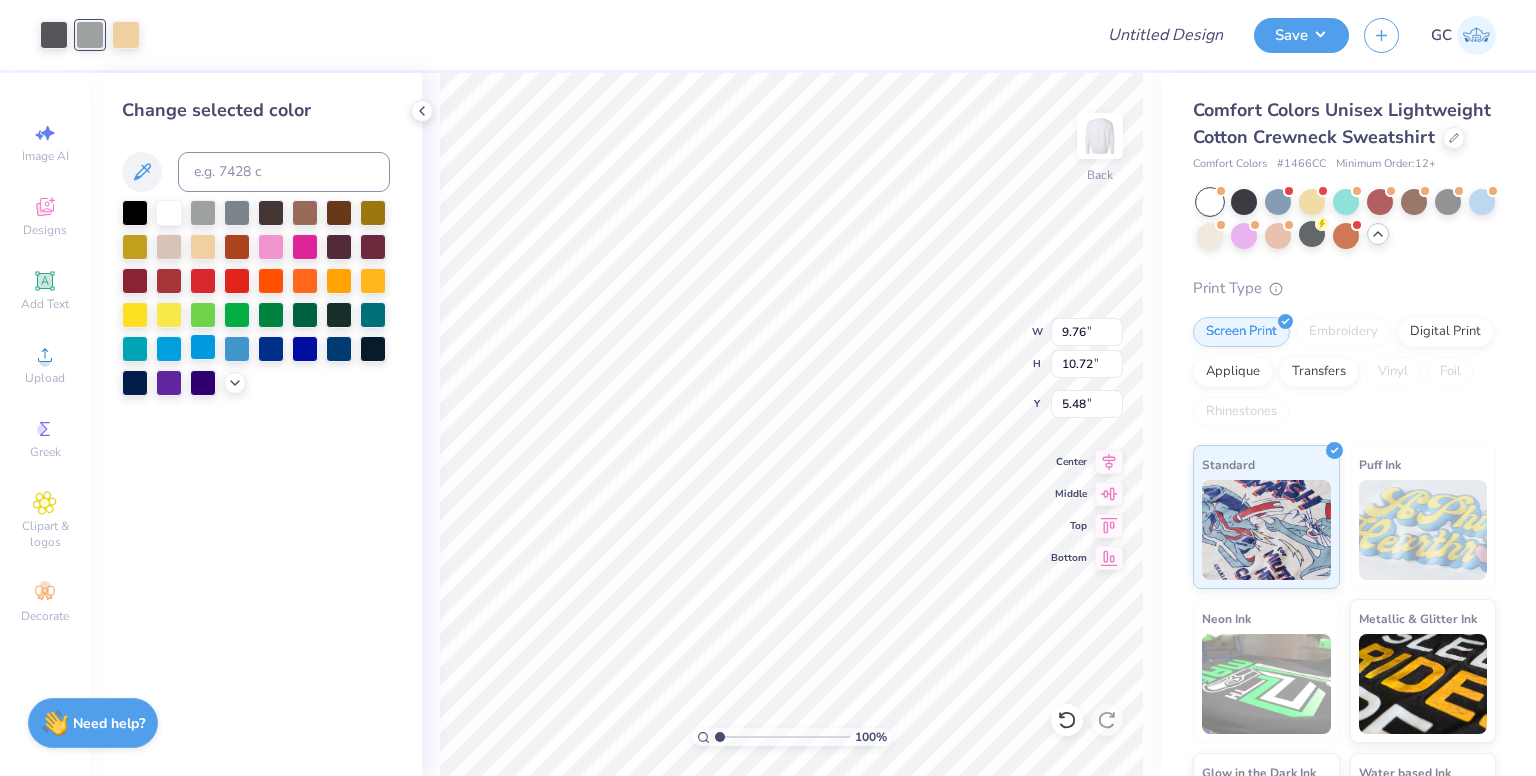 click at bounding box center (203, 347) 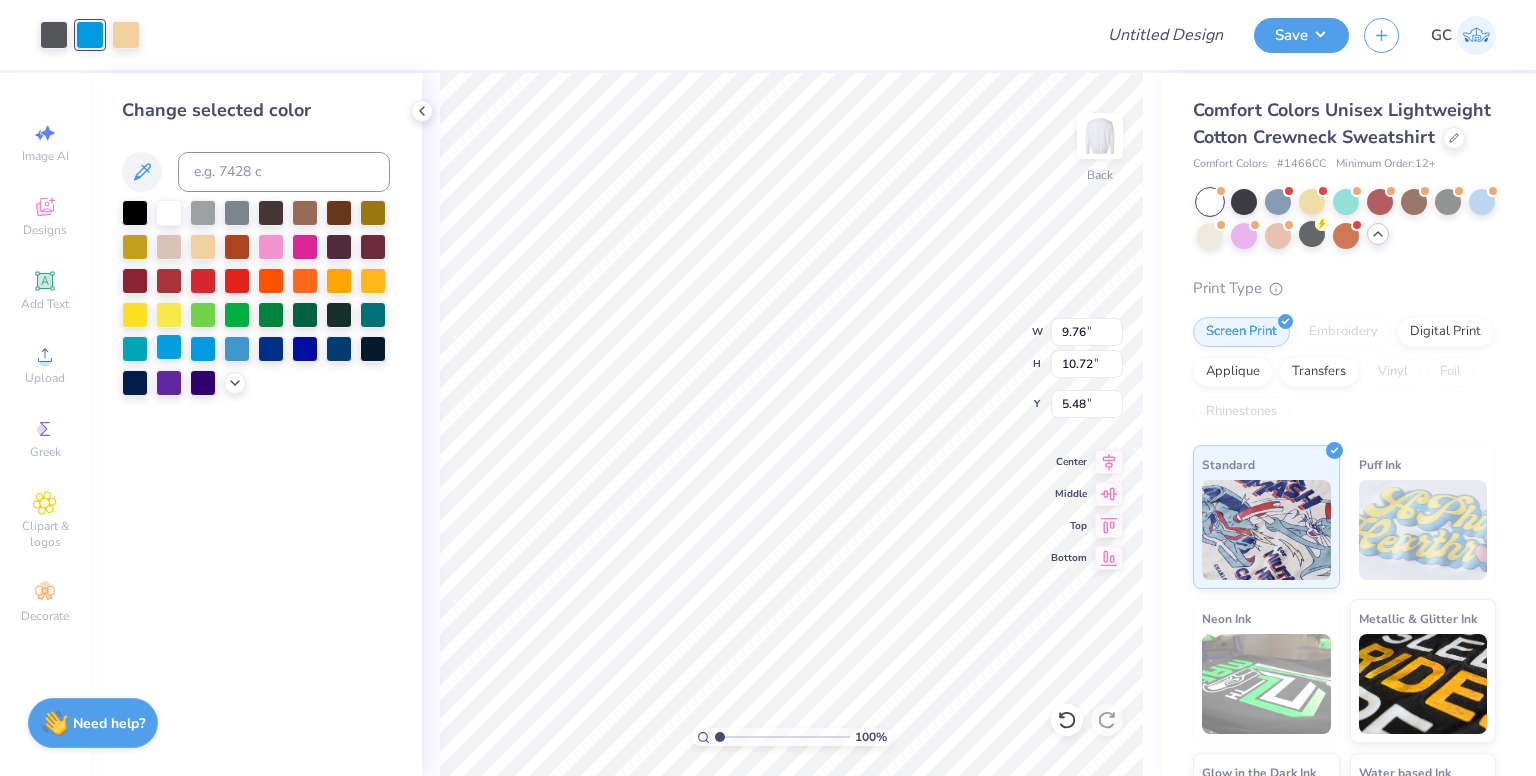 click at bounding box center (169, 347) 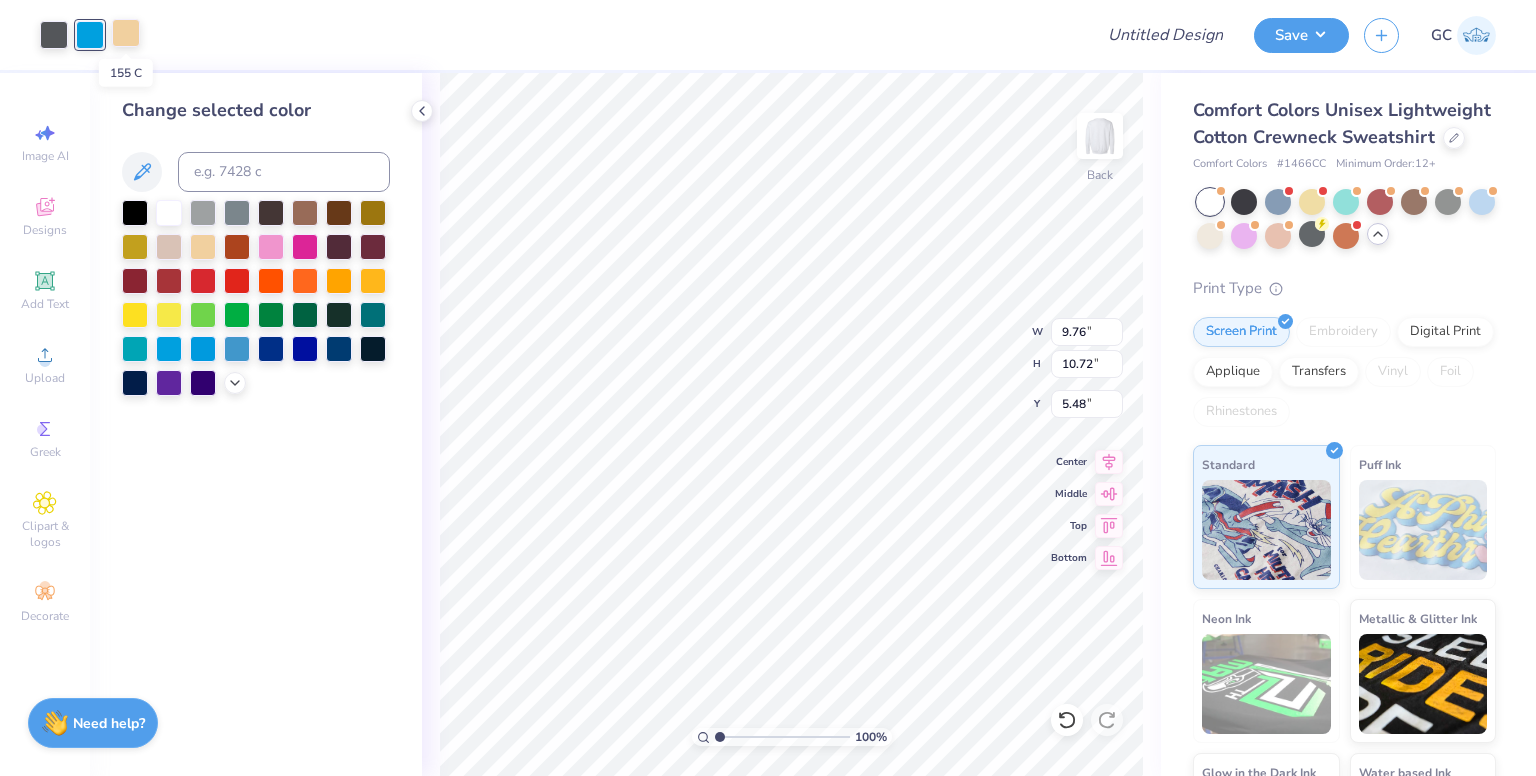 click at bounding box center [126, 33] 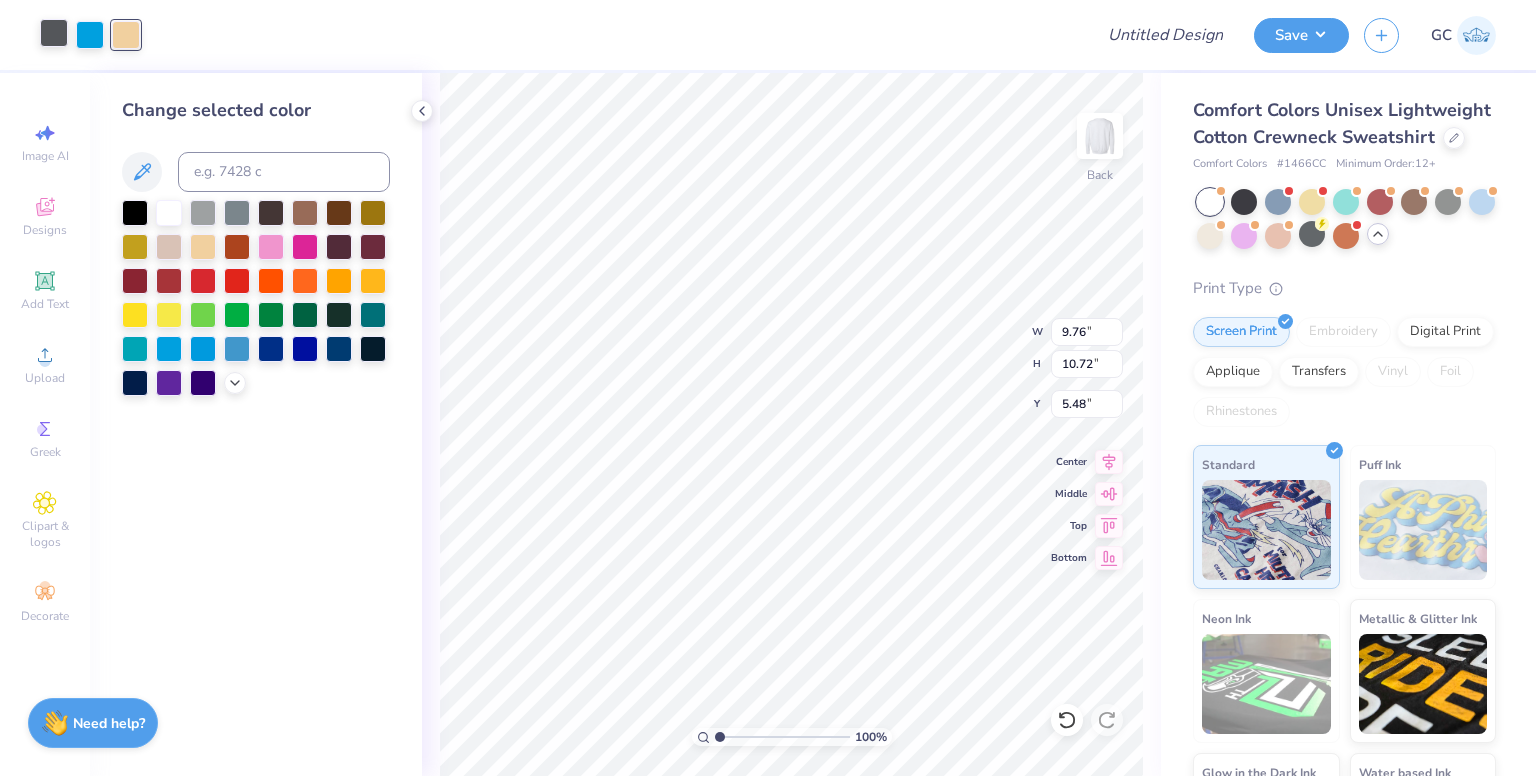 click at bounding box center (54, 33) 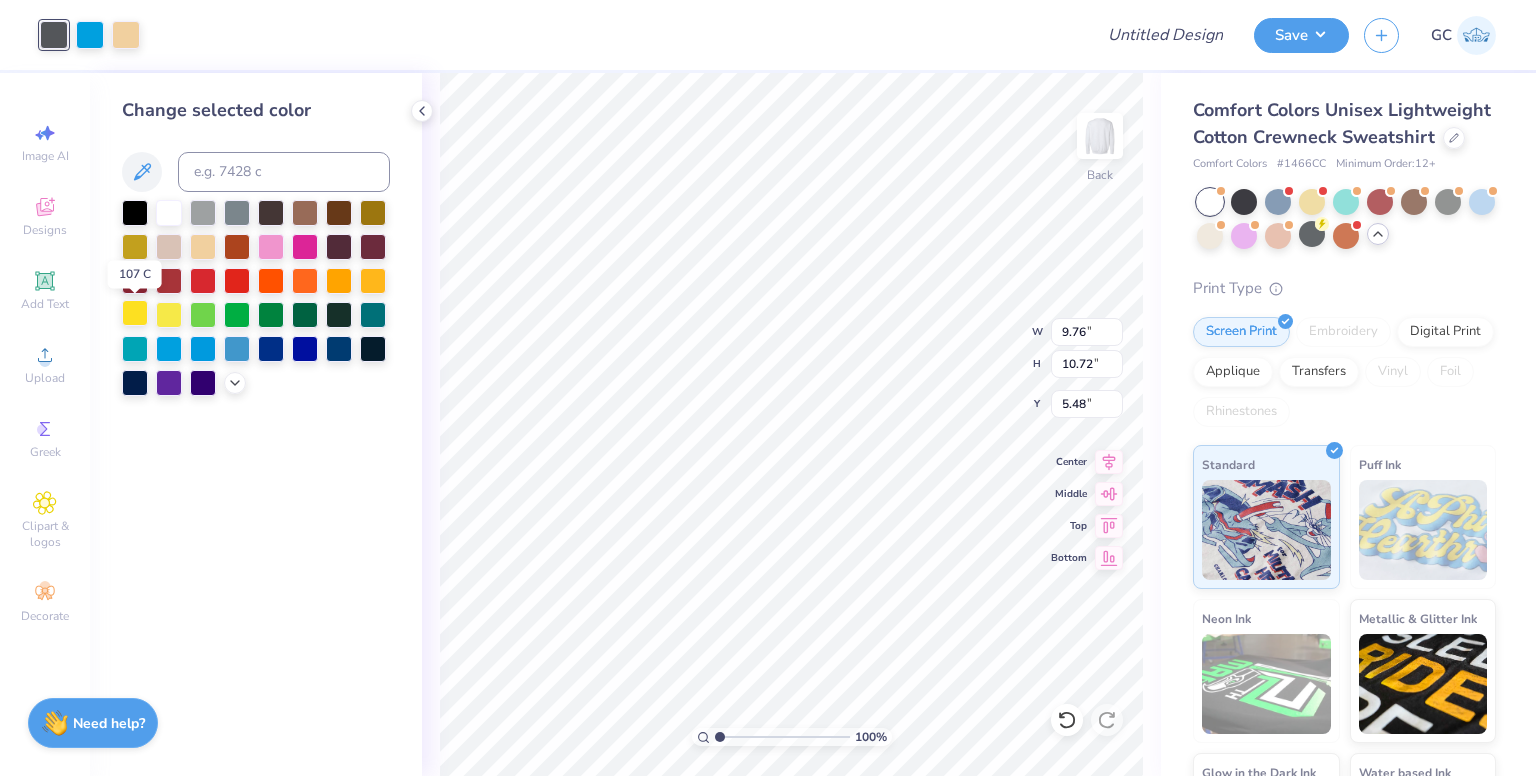 click at bounding box center (135, 313) 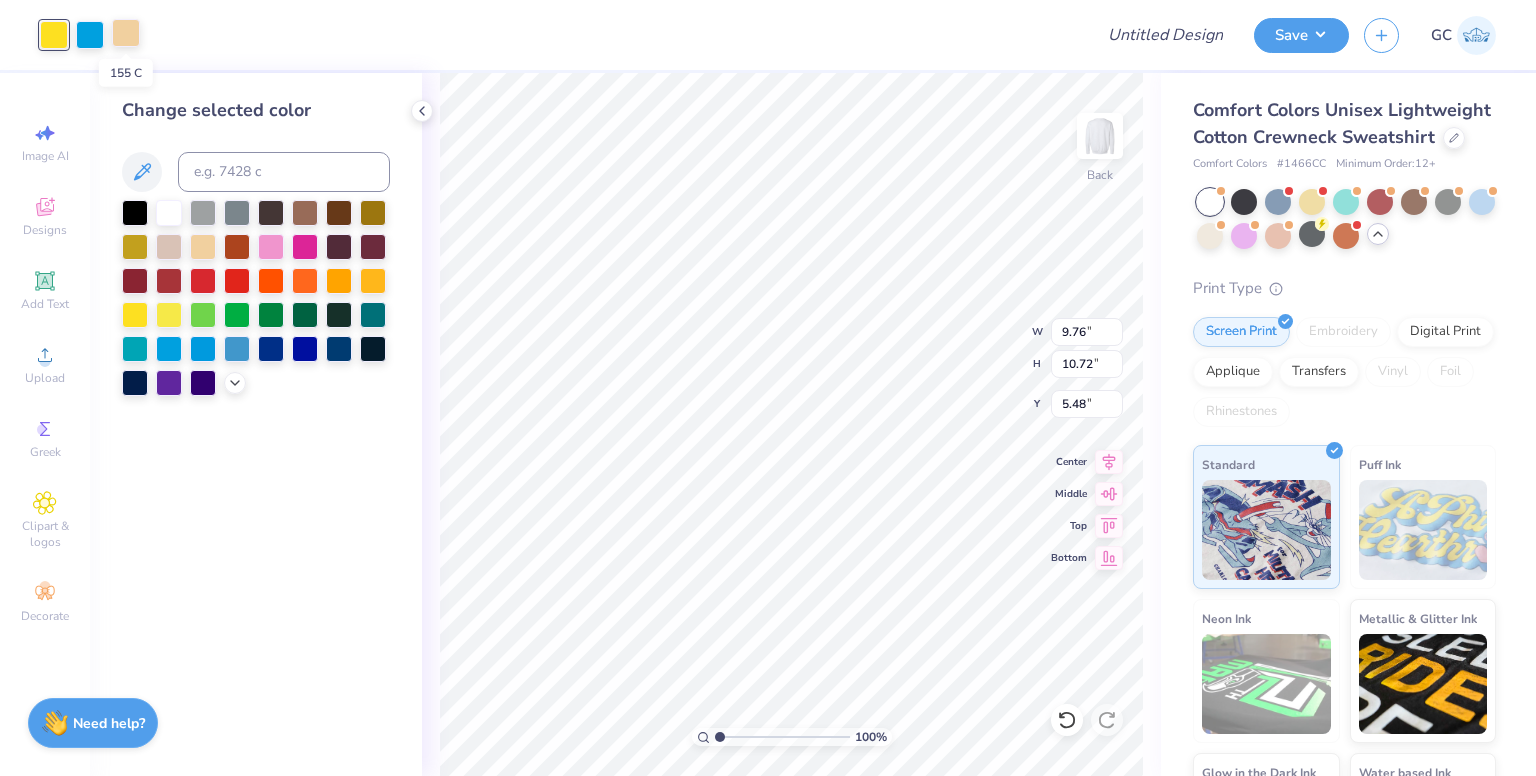 click at bounding box center [126, 33] 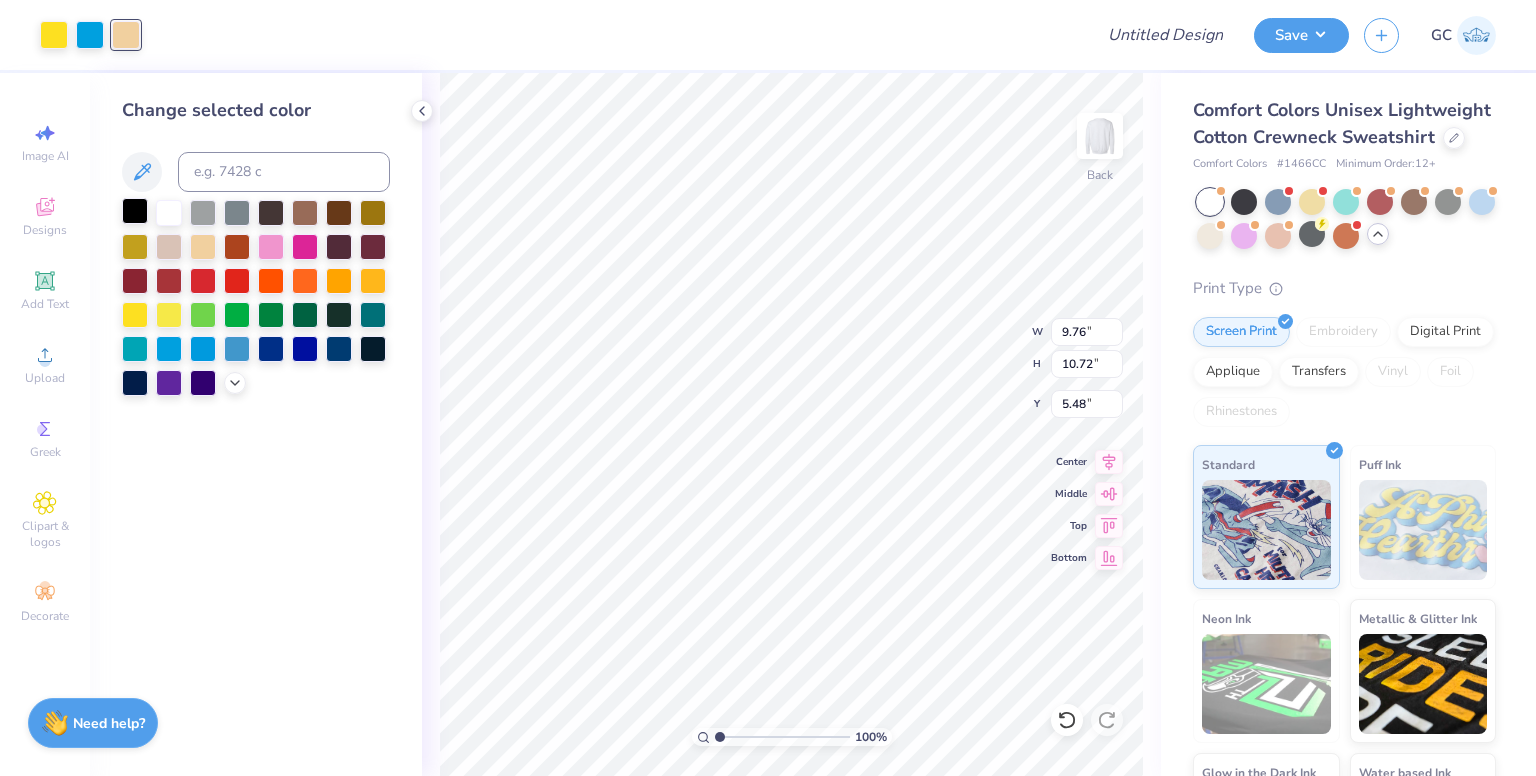 click at bounding box center [135, 211] 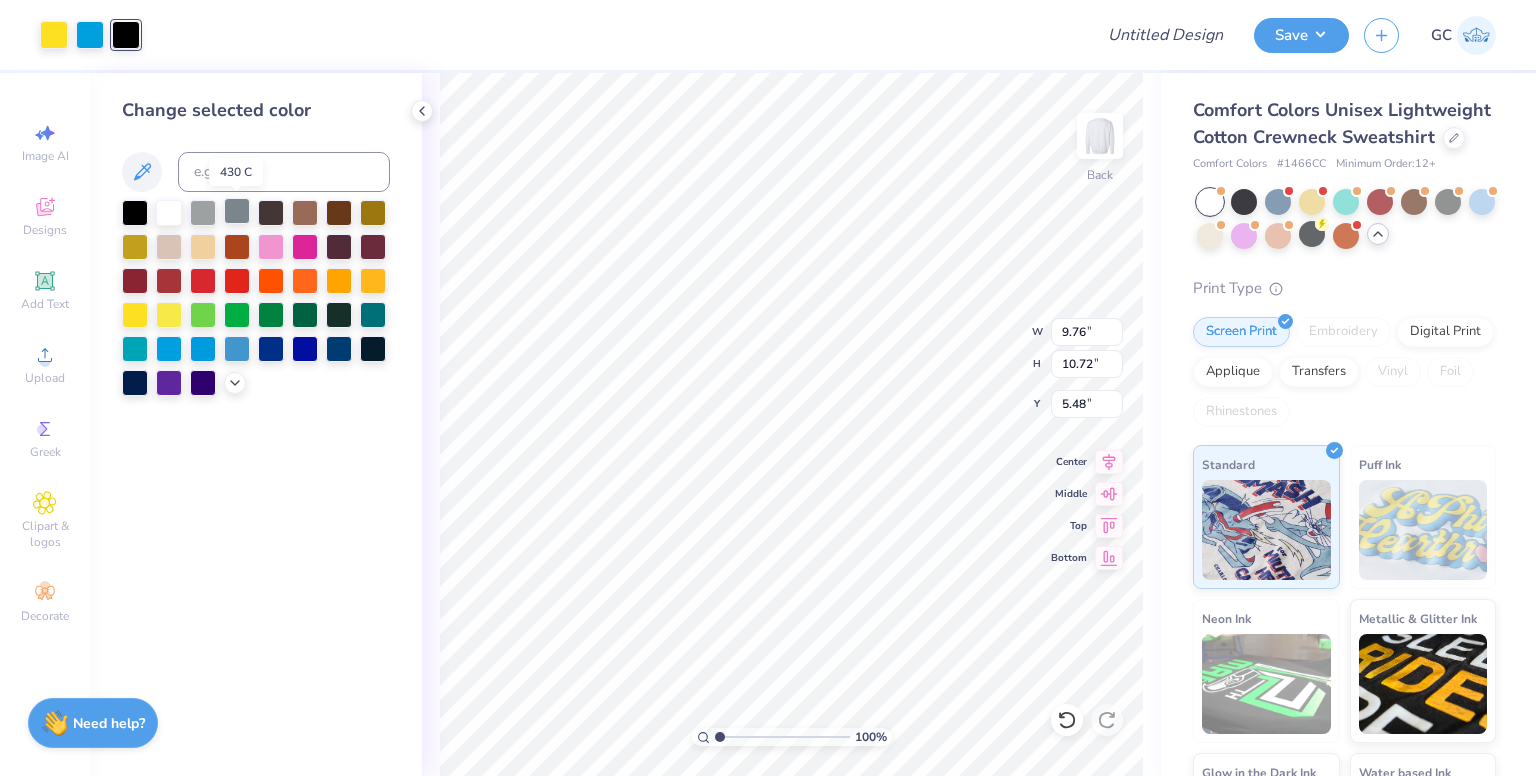 click at bounding box center [237, 211] 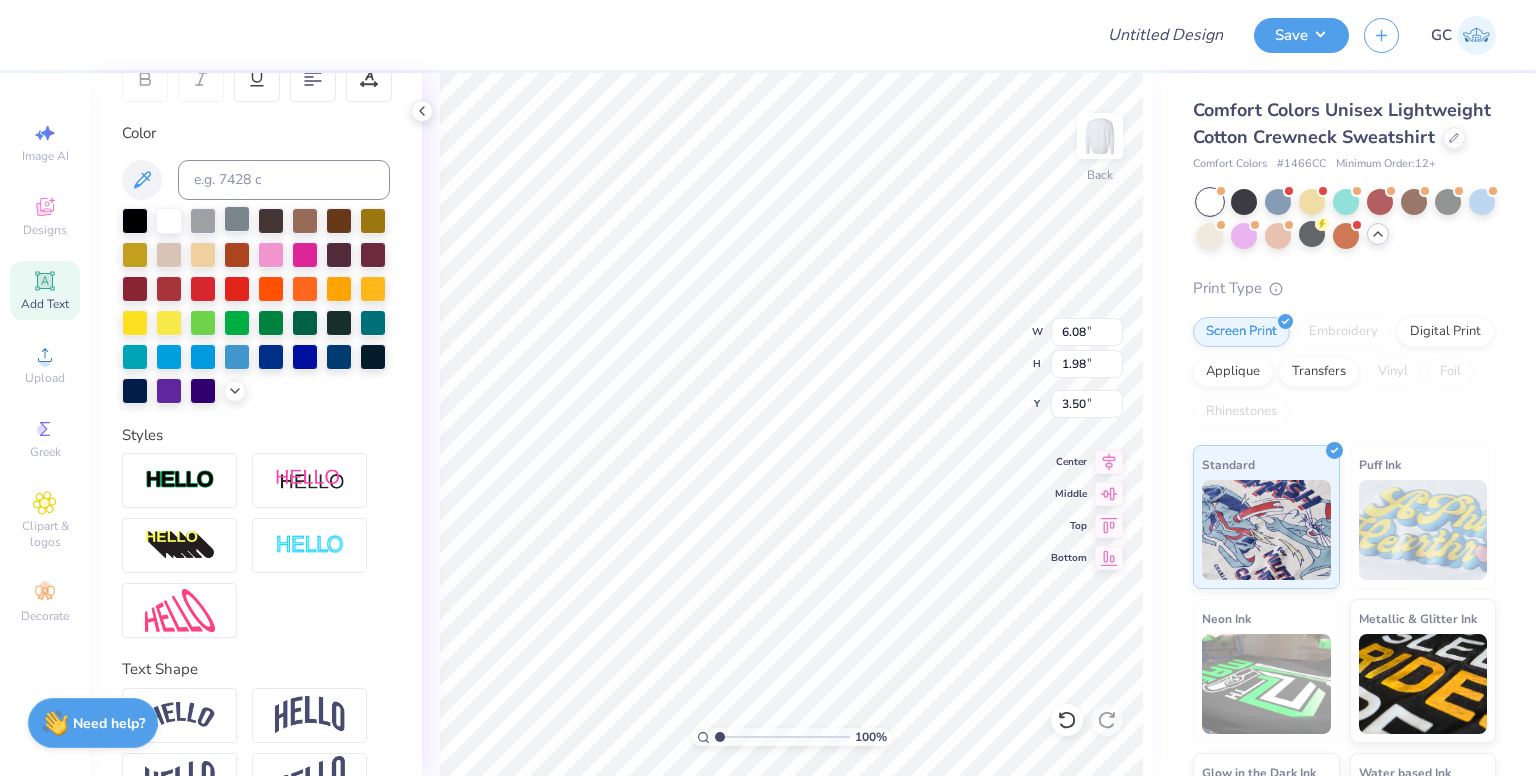 scroll, scrollTop: 420, scrollLeft: 0, axis: vertical 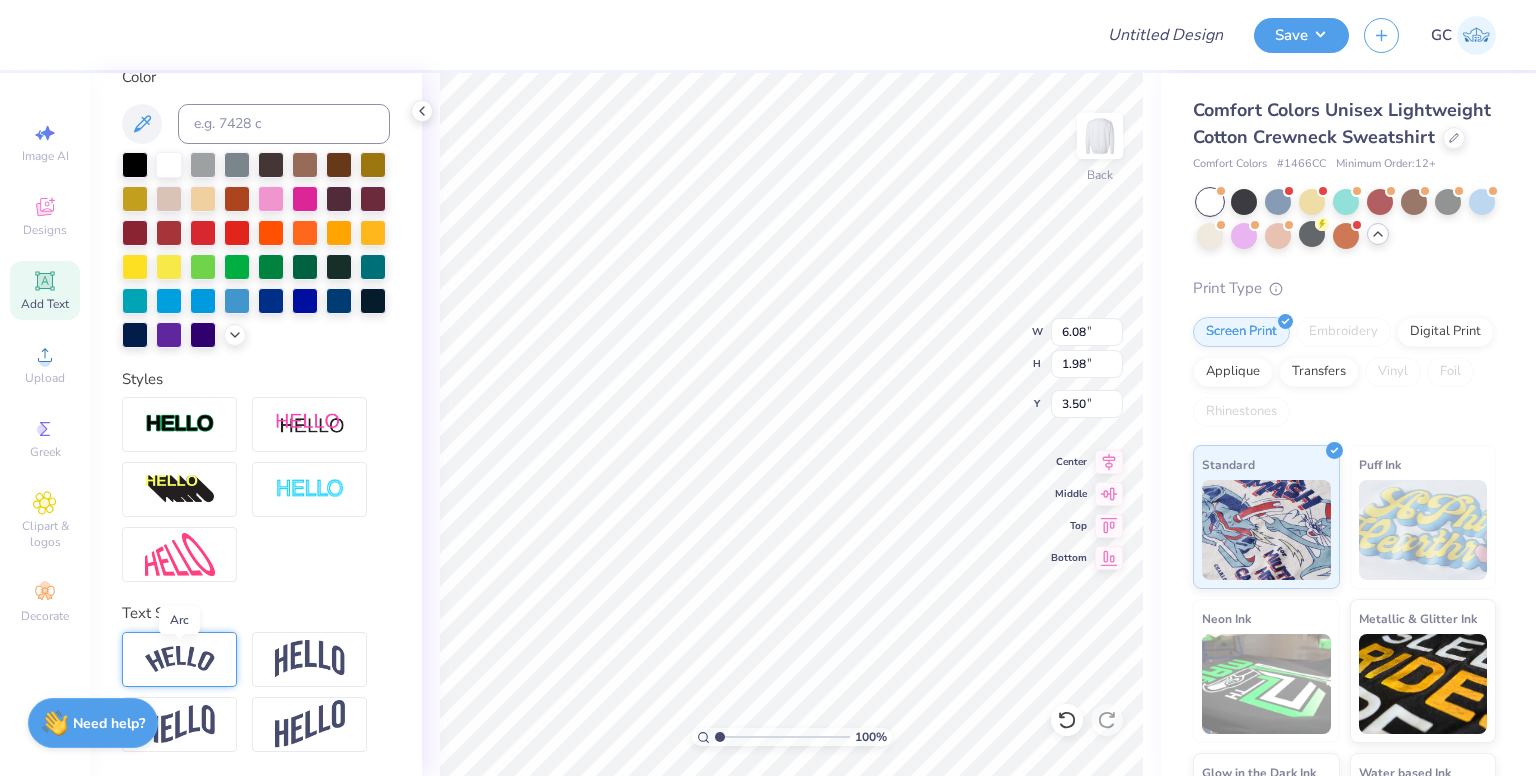 click at bounding box center (180, 659) 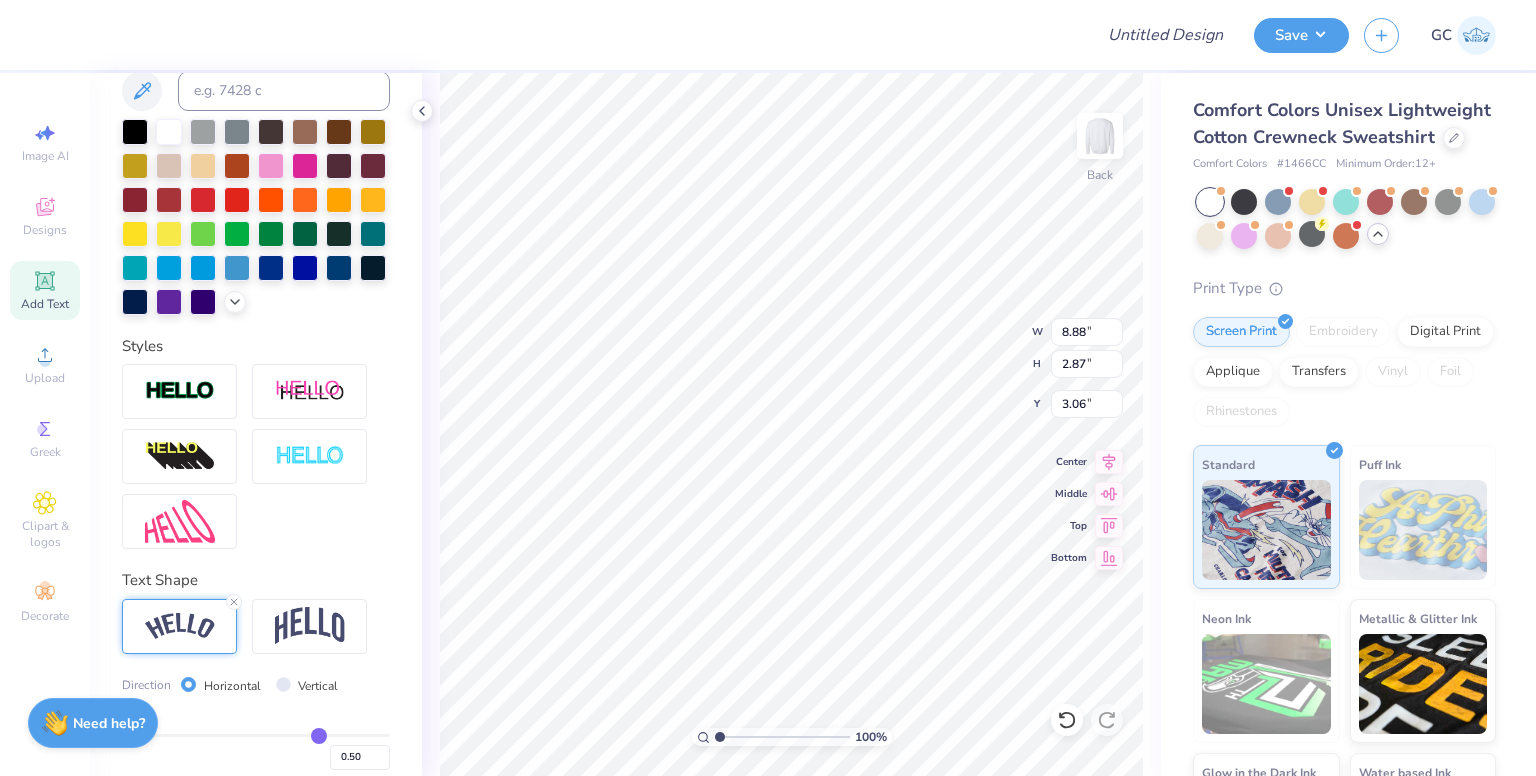 type on "8.88" 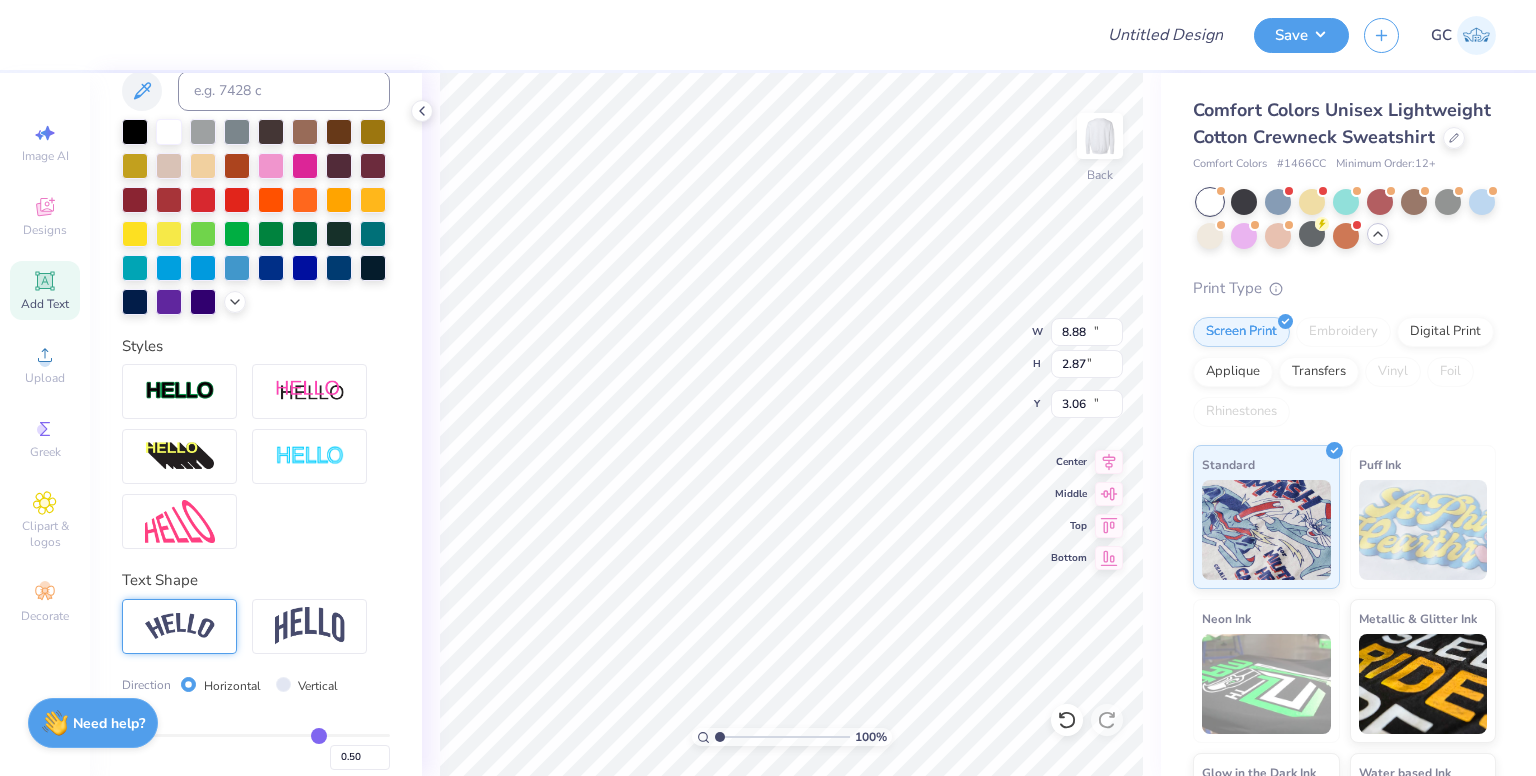 type on "10.94" 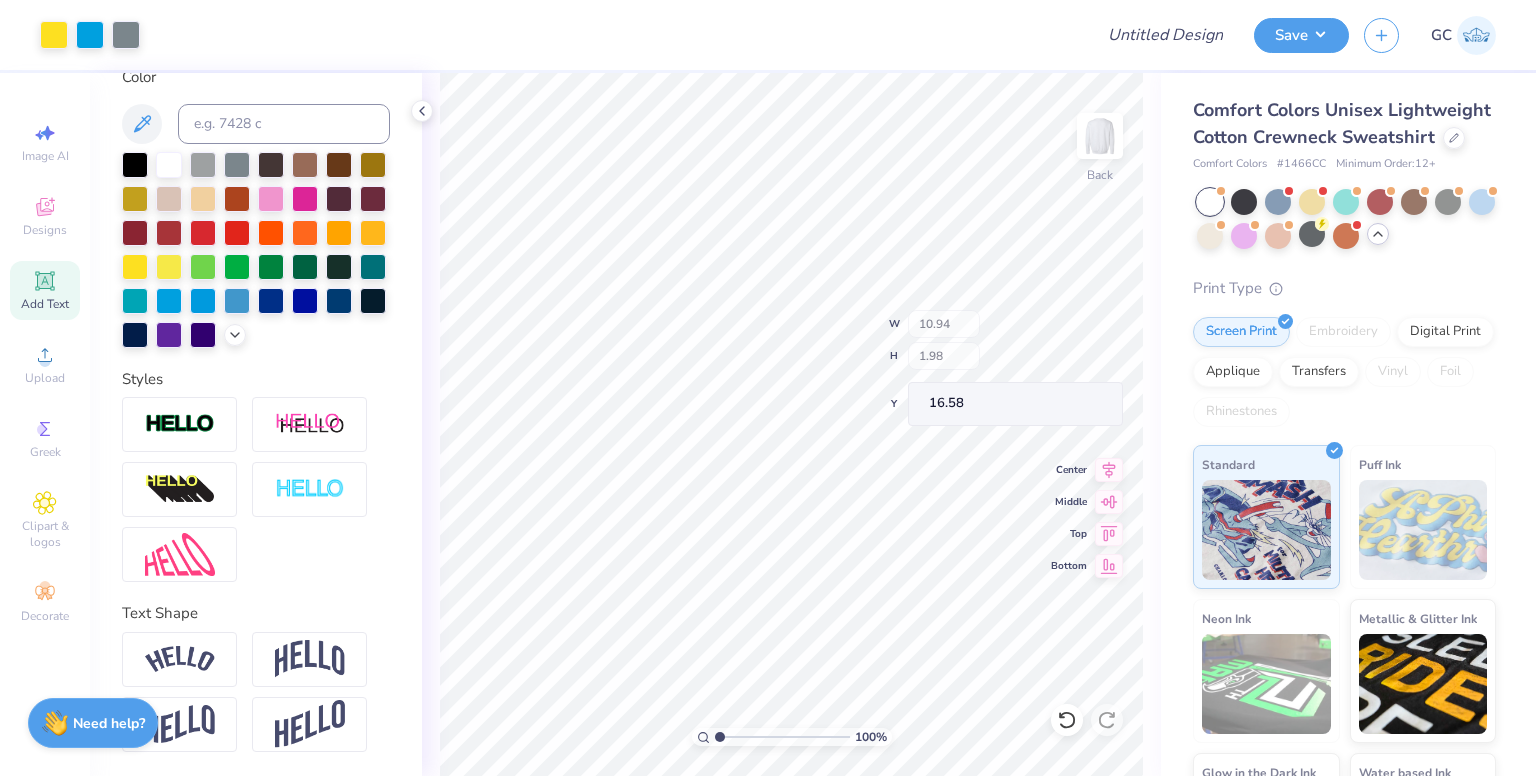 type on "16.95" 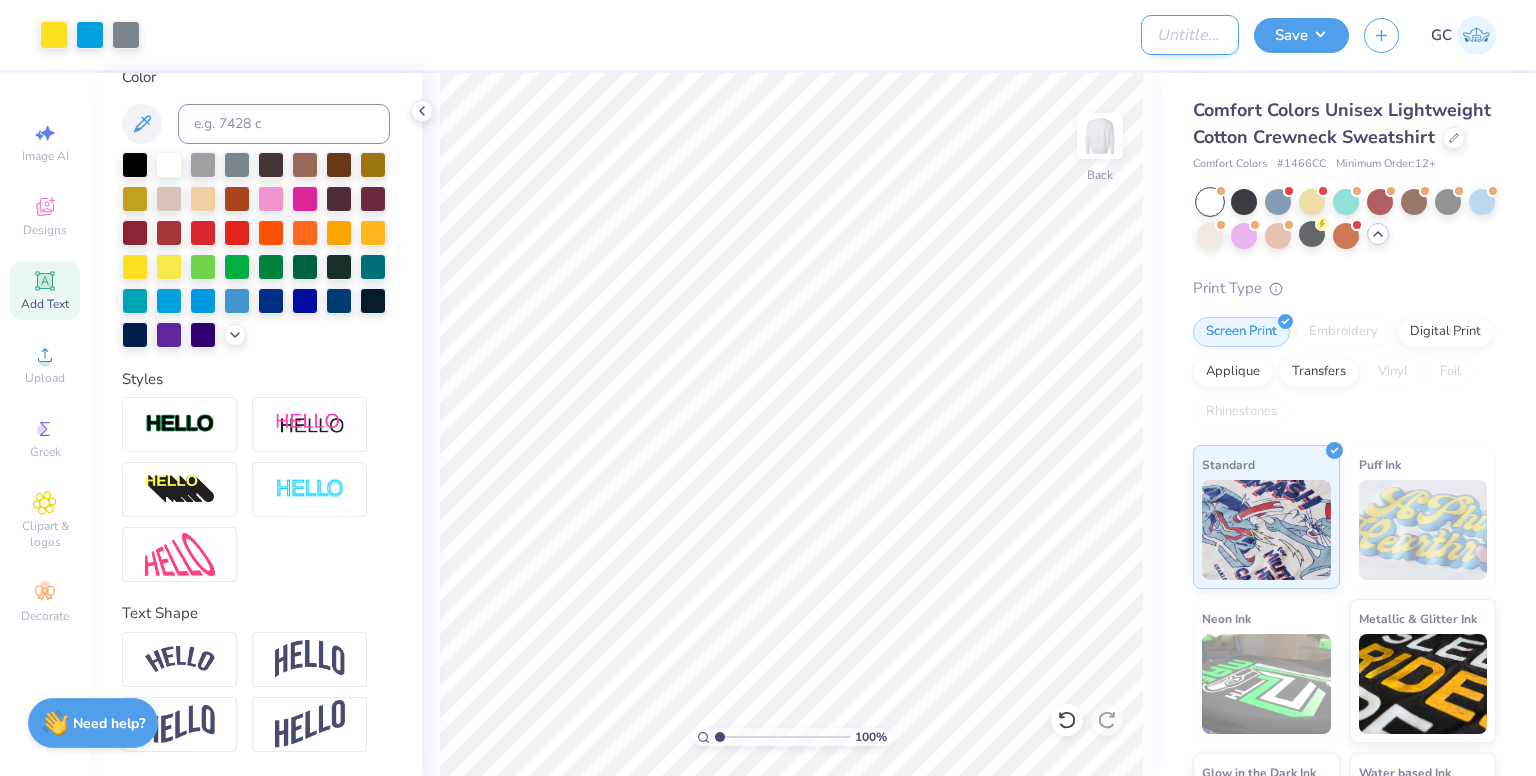 click on "Design Title" at bounding box center (1190, 35) 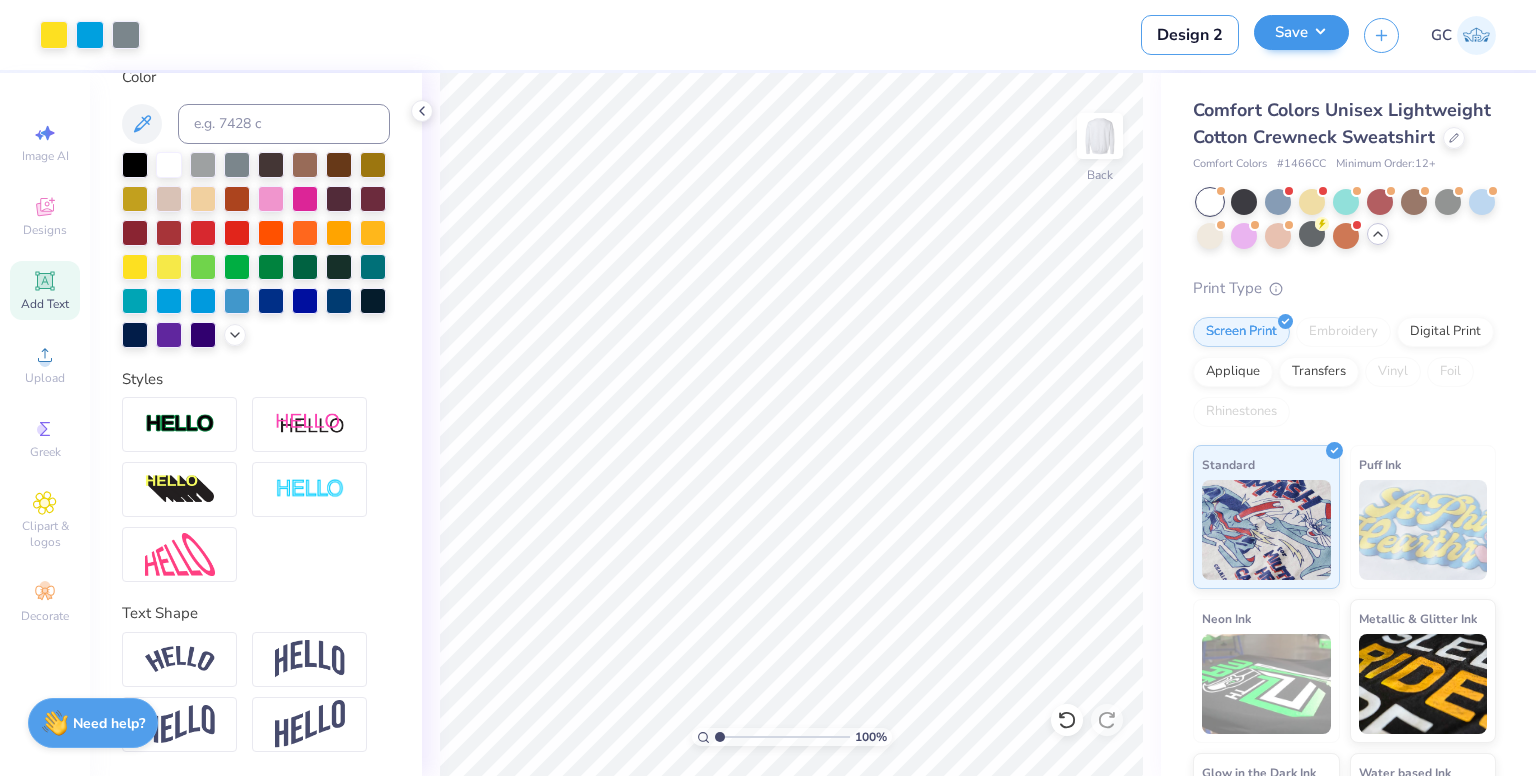 type on "Design 2" 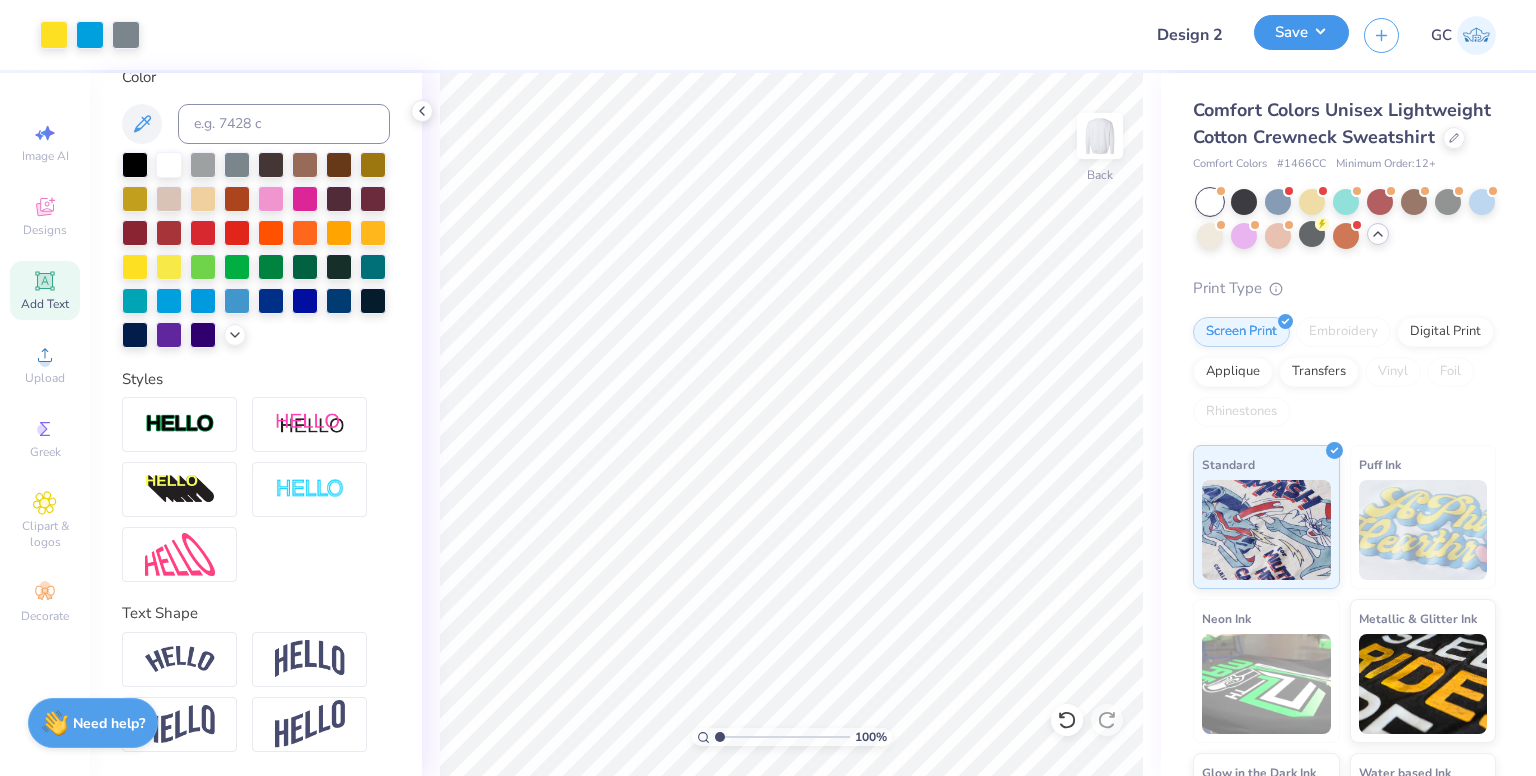 click on "Save" at bounding box center (1301, 32) 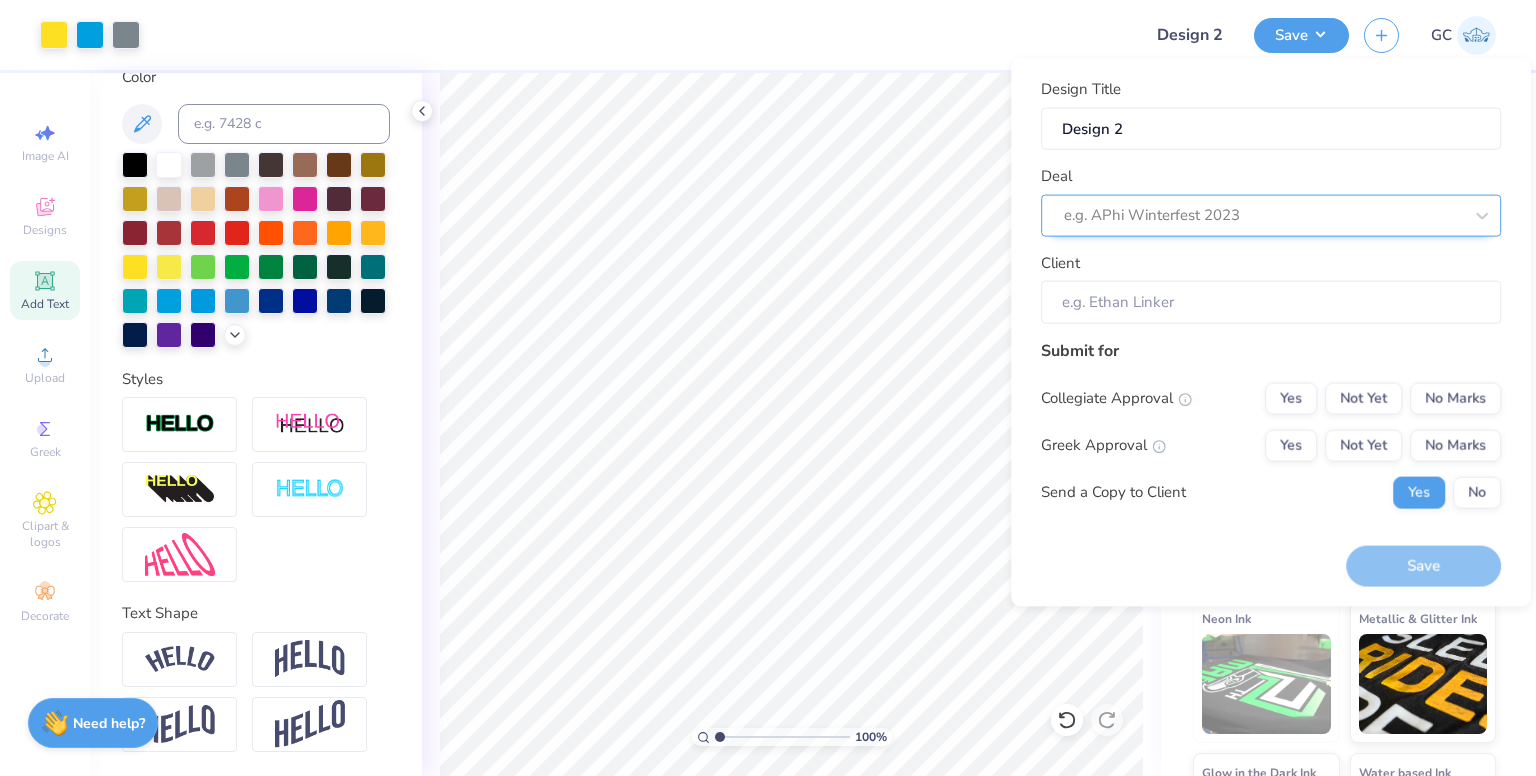 click at bounding box center [1263, 215] 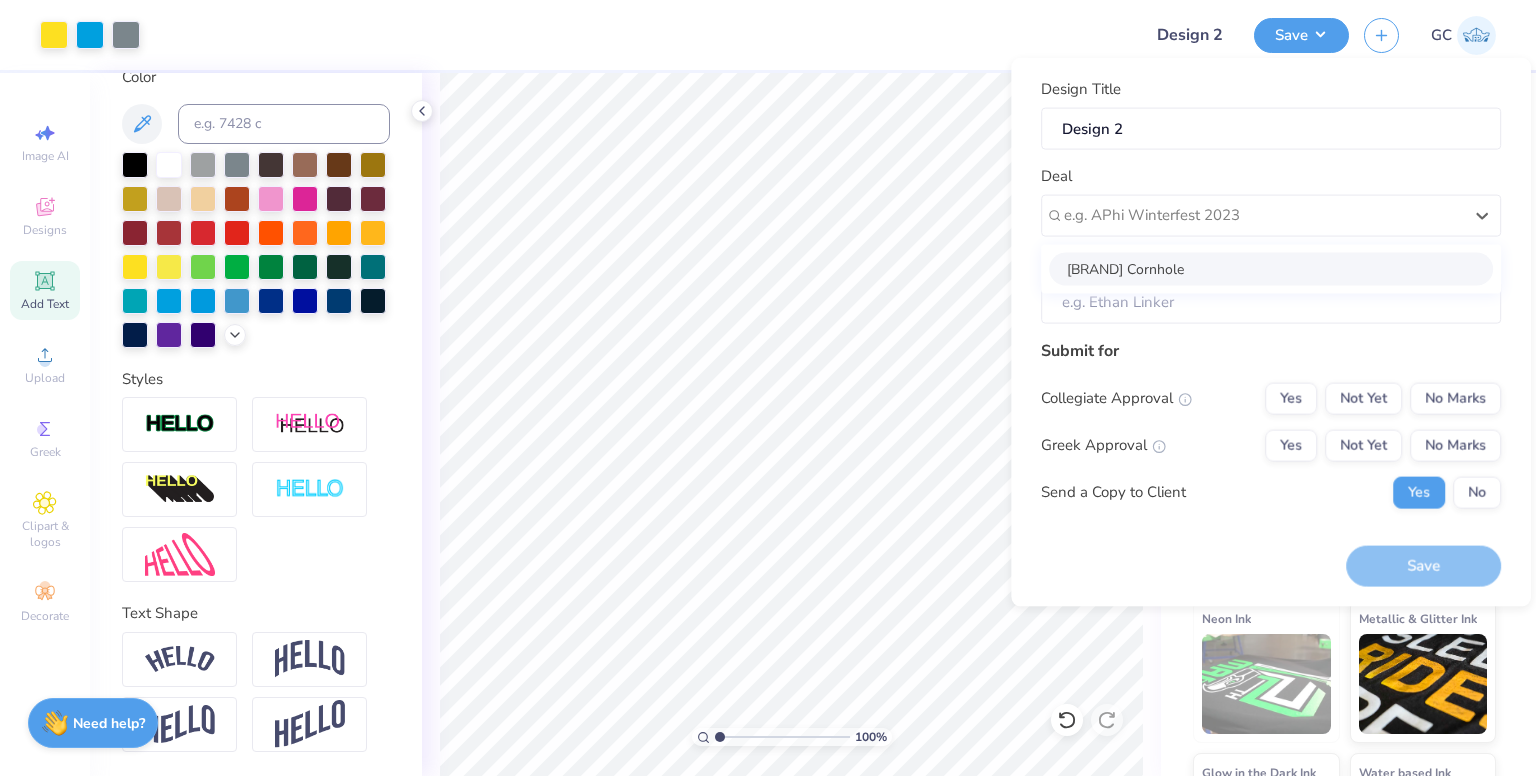 click on "[BRAND] Cornhole" at bounding box center (1271, 268) 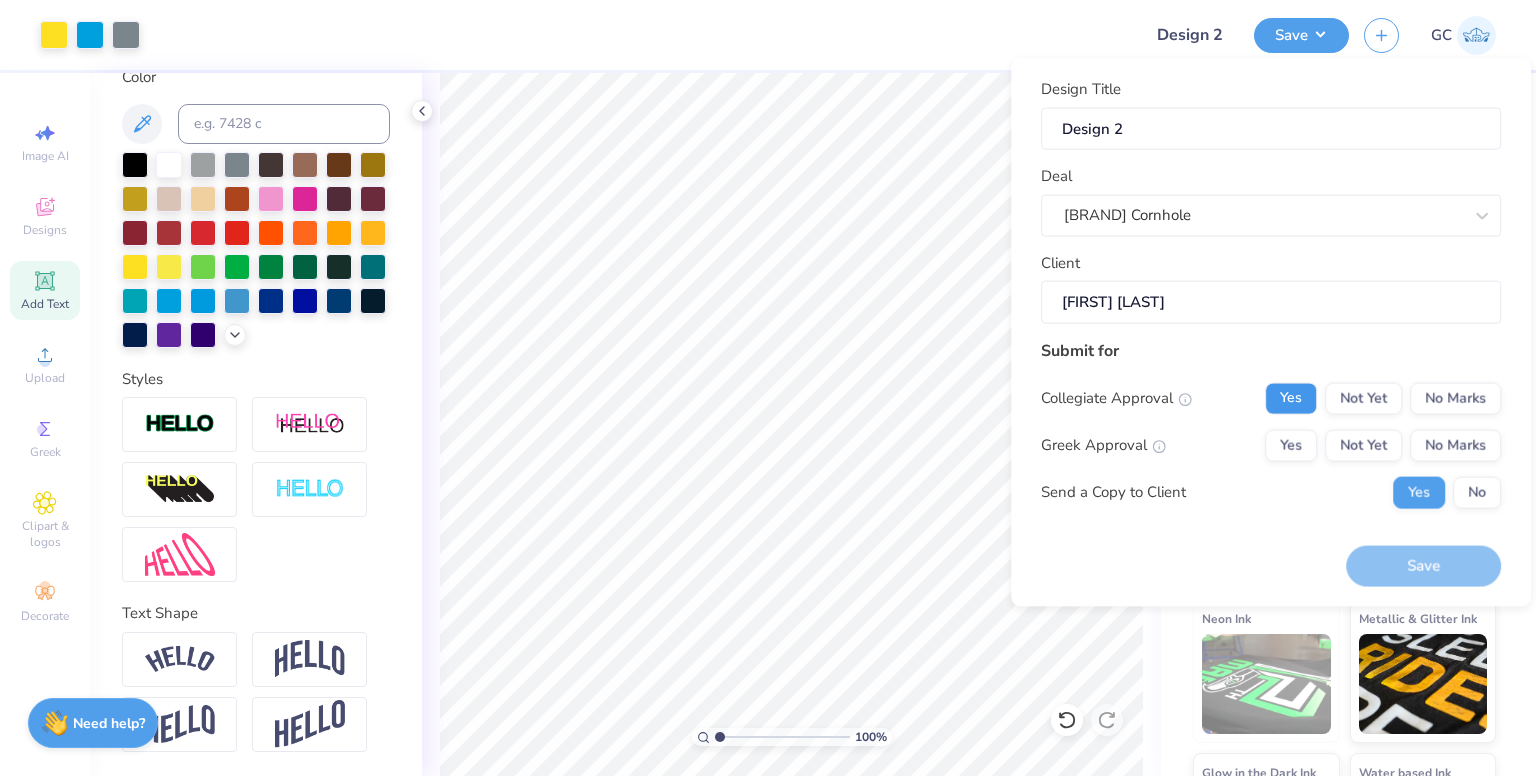 click on "Yes" at bounding box center (1291, 398) 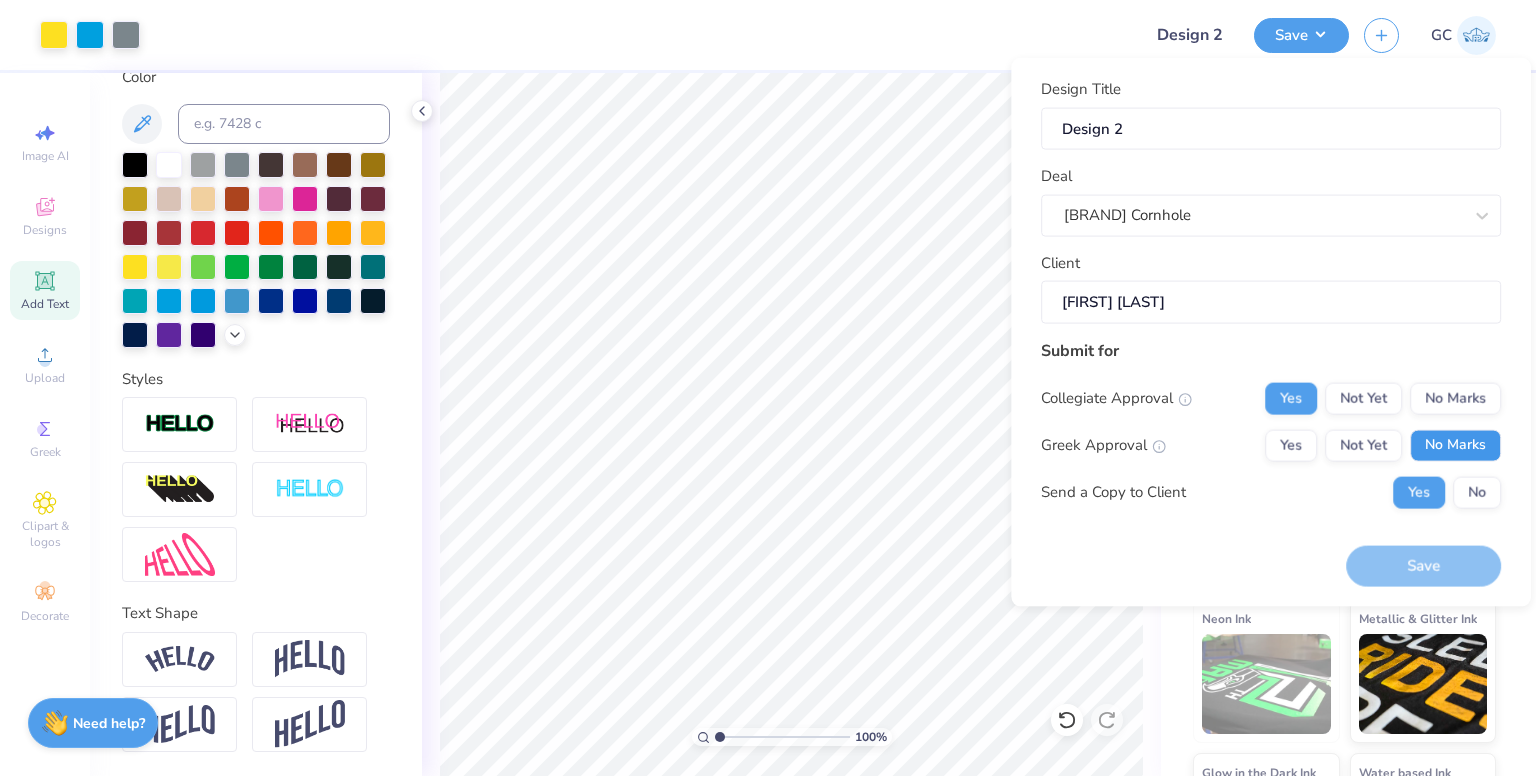 click on "No Marks" at bounding box center [1455, 445] 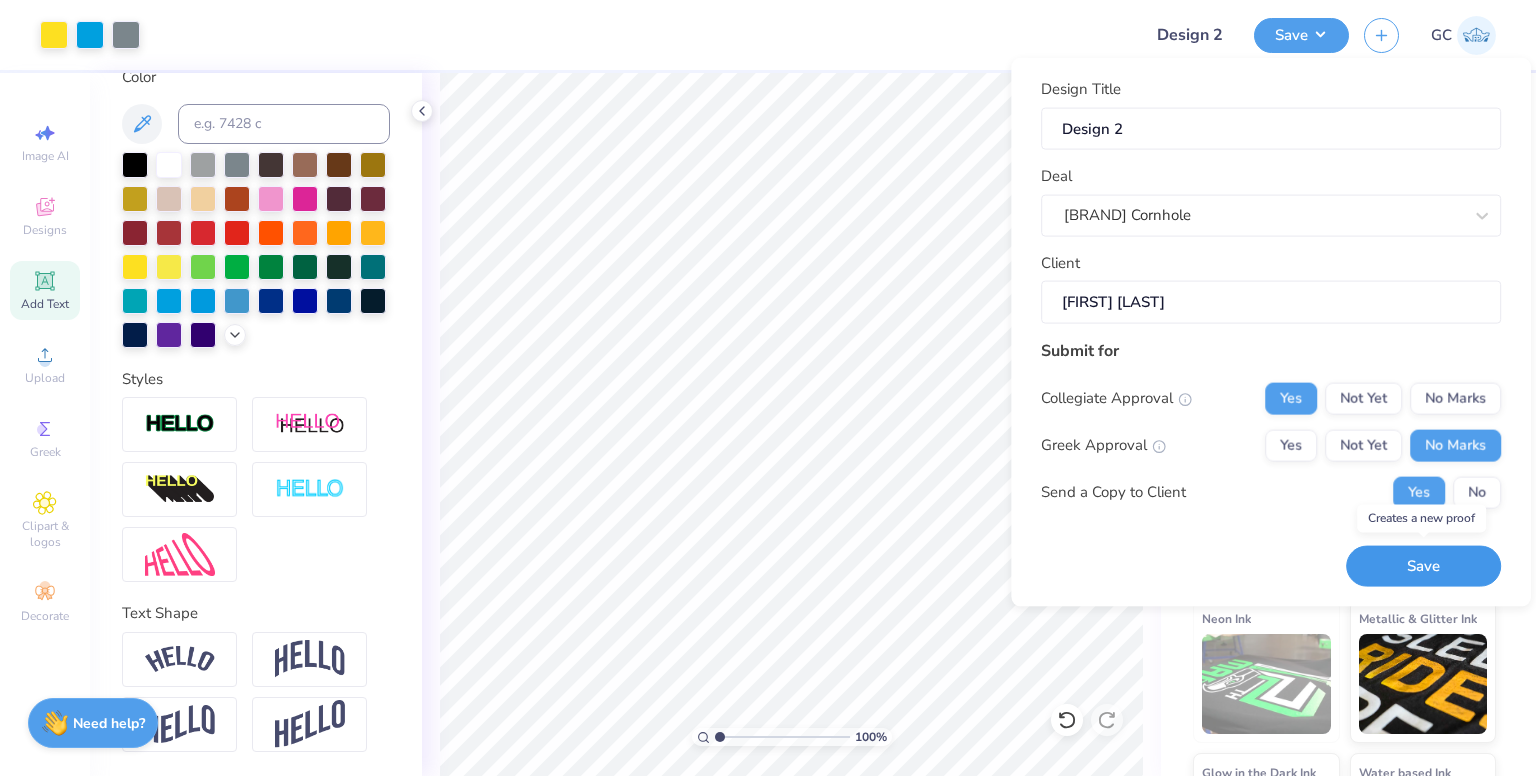 click on "Save" at bounding box center (1423, 566) 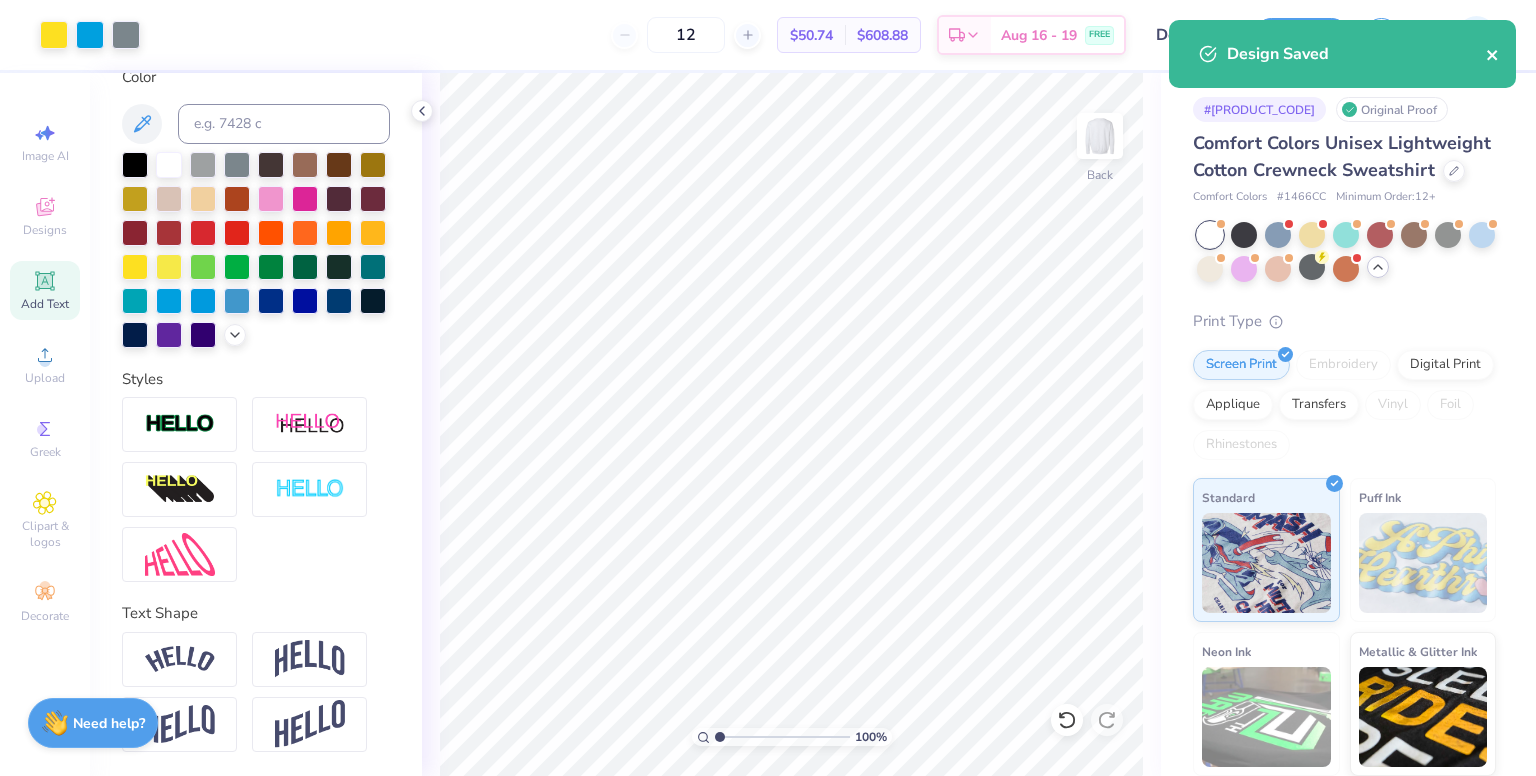 click 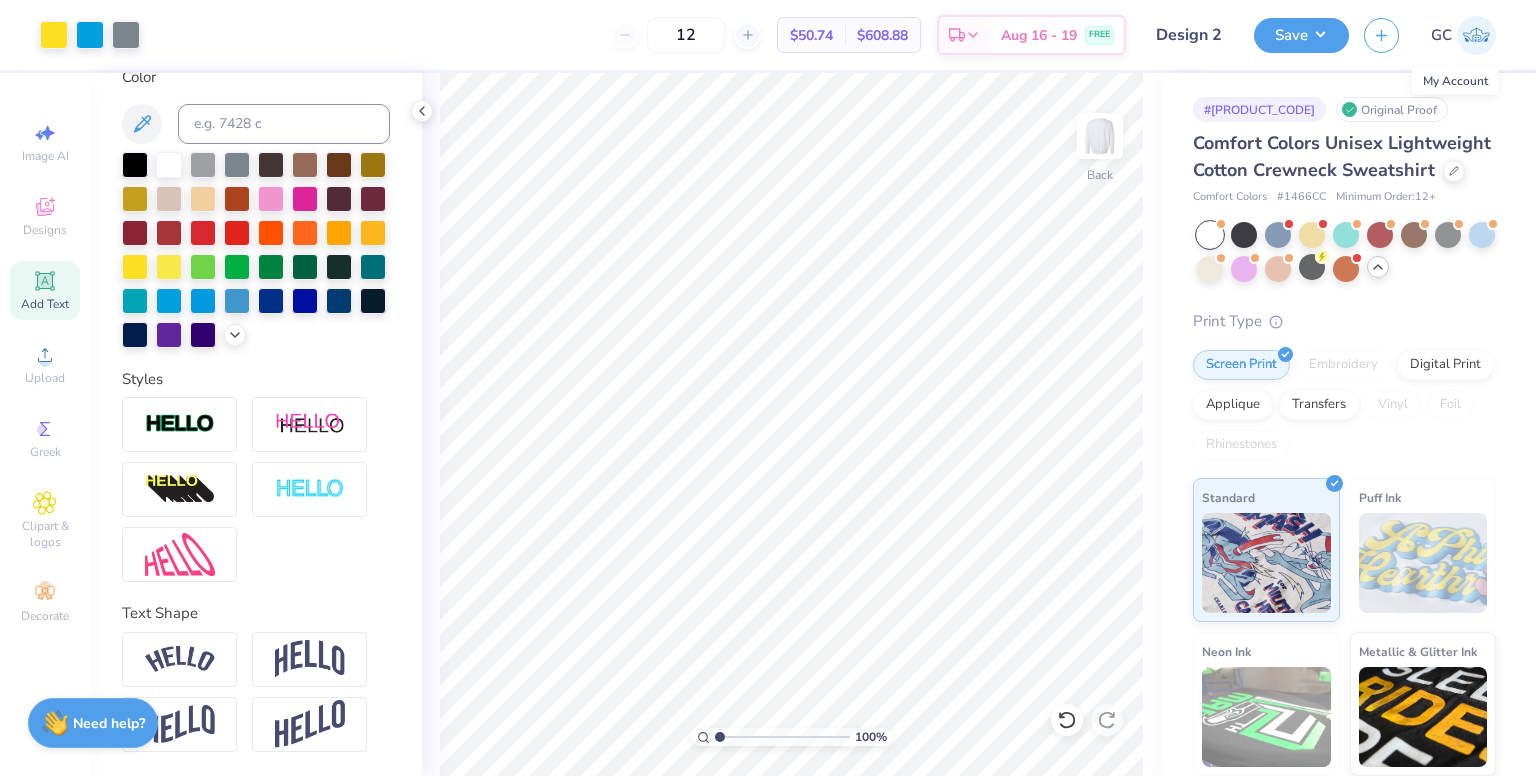 click on "GC" at bounding box center (1463, 35) 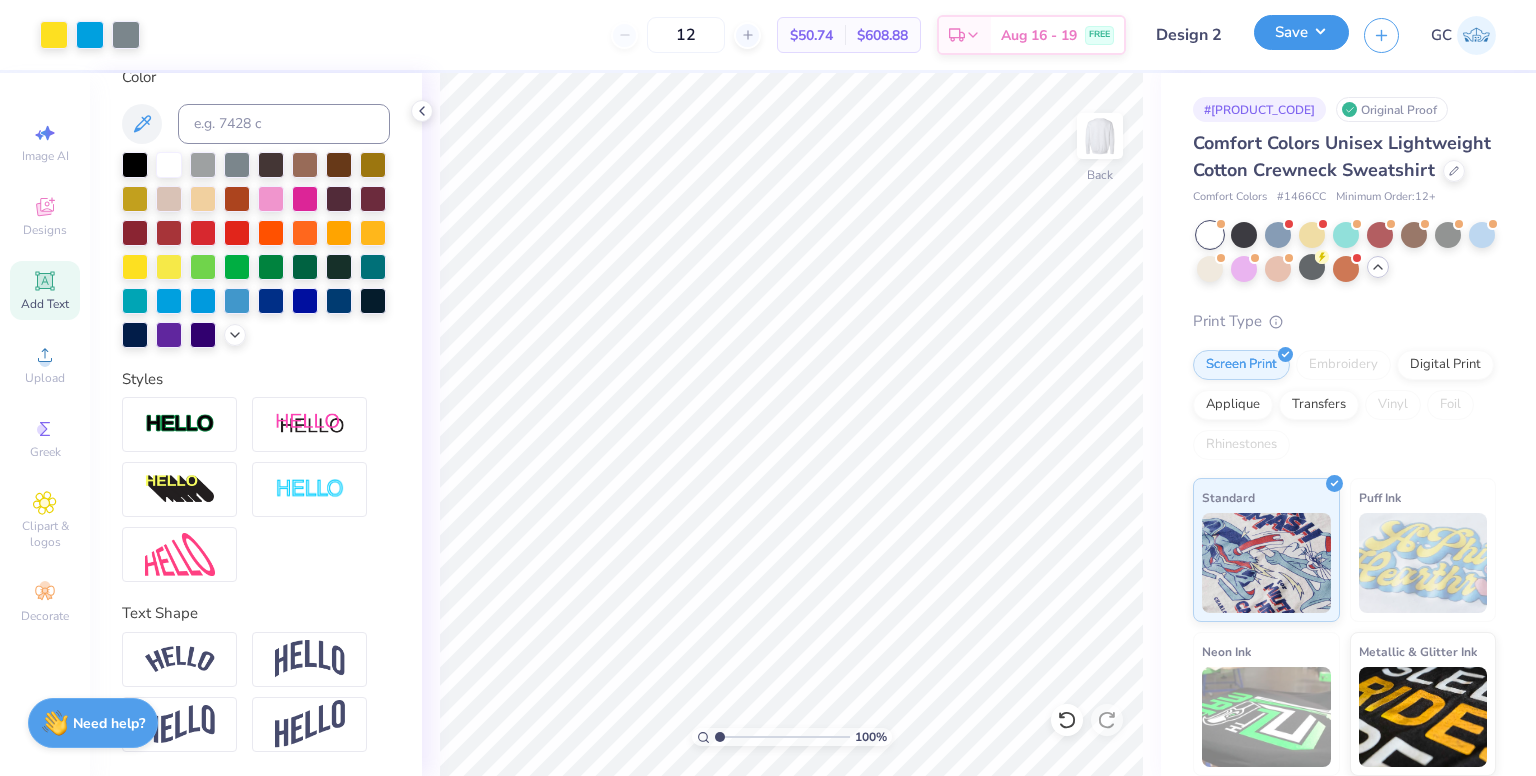 click on "Save" at bounding box center [1301, 32] 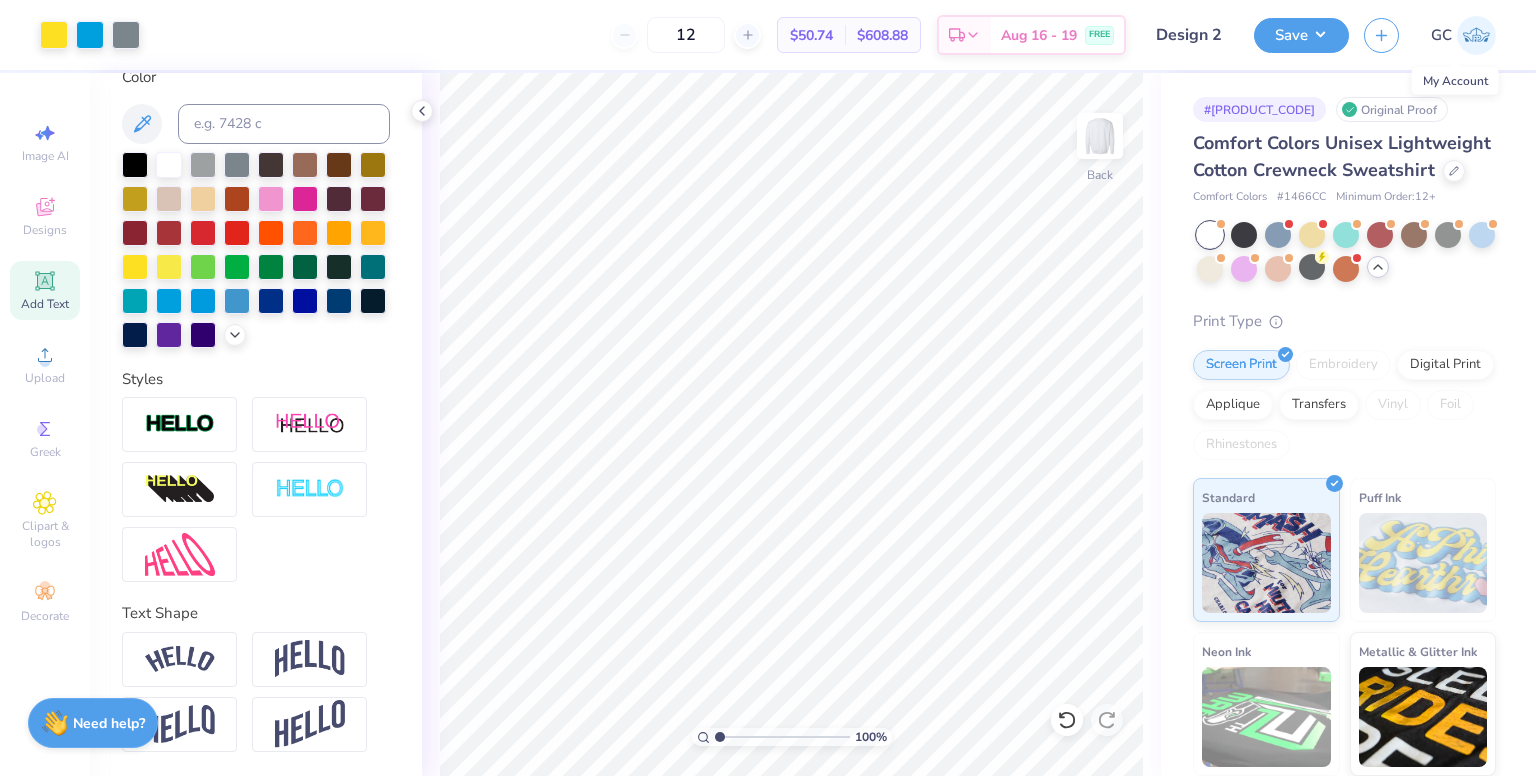 click at bounding box center [1476, 35] 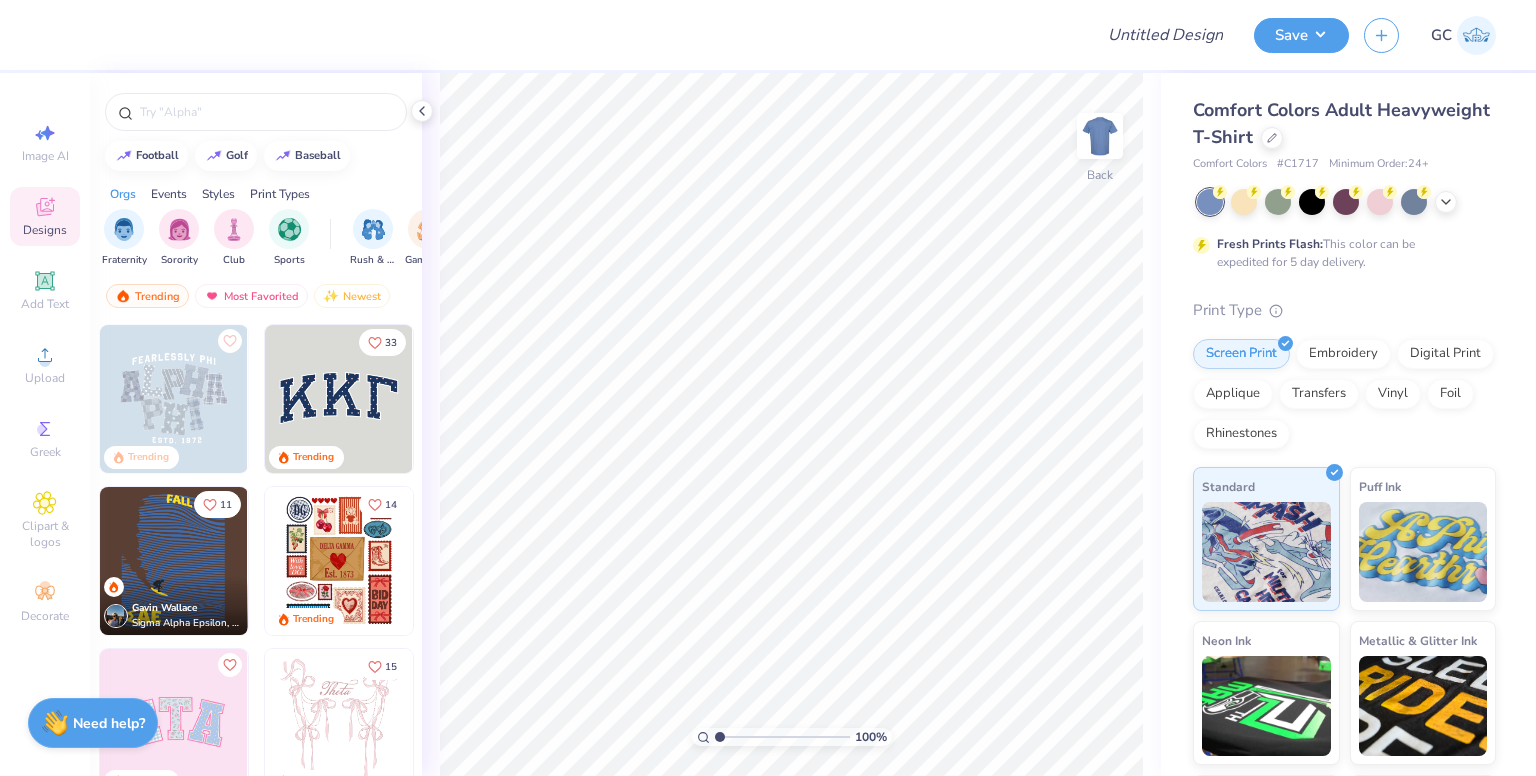 scroll, scrollTop: 0, scrollLeft: 0, axis: both 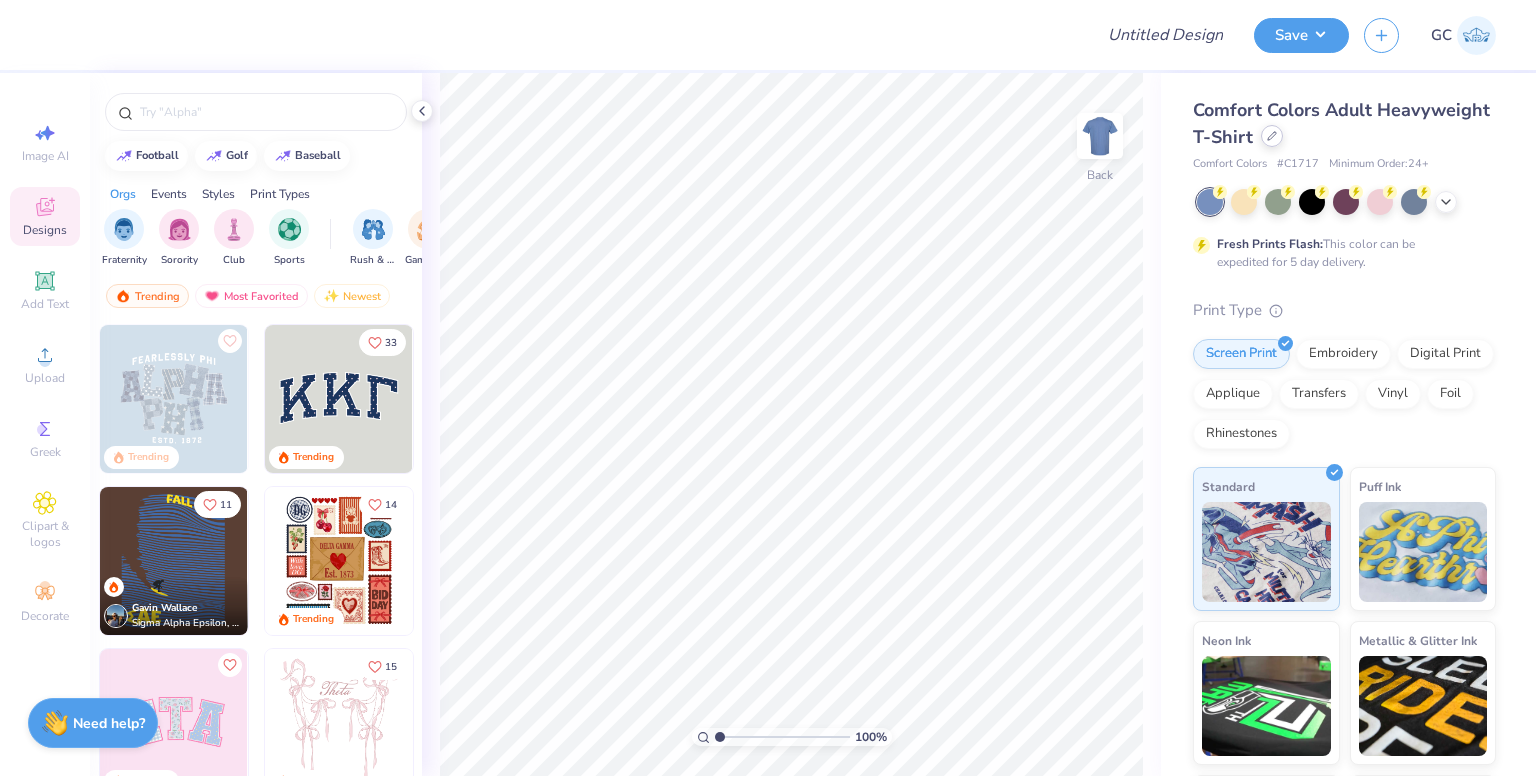 click at bounding box center (1272, 136) 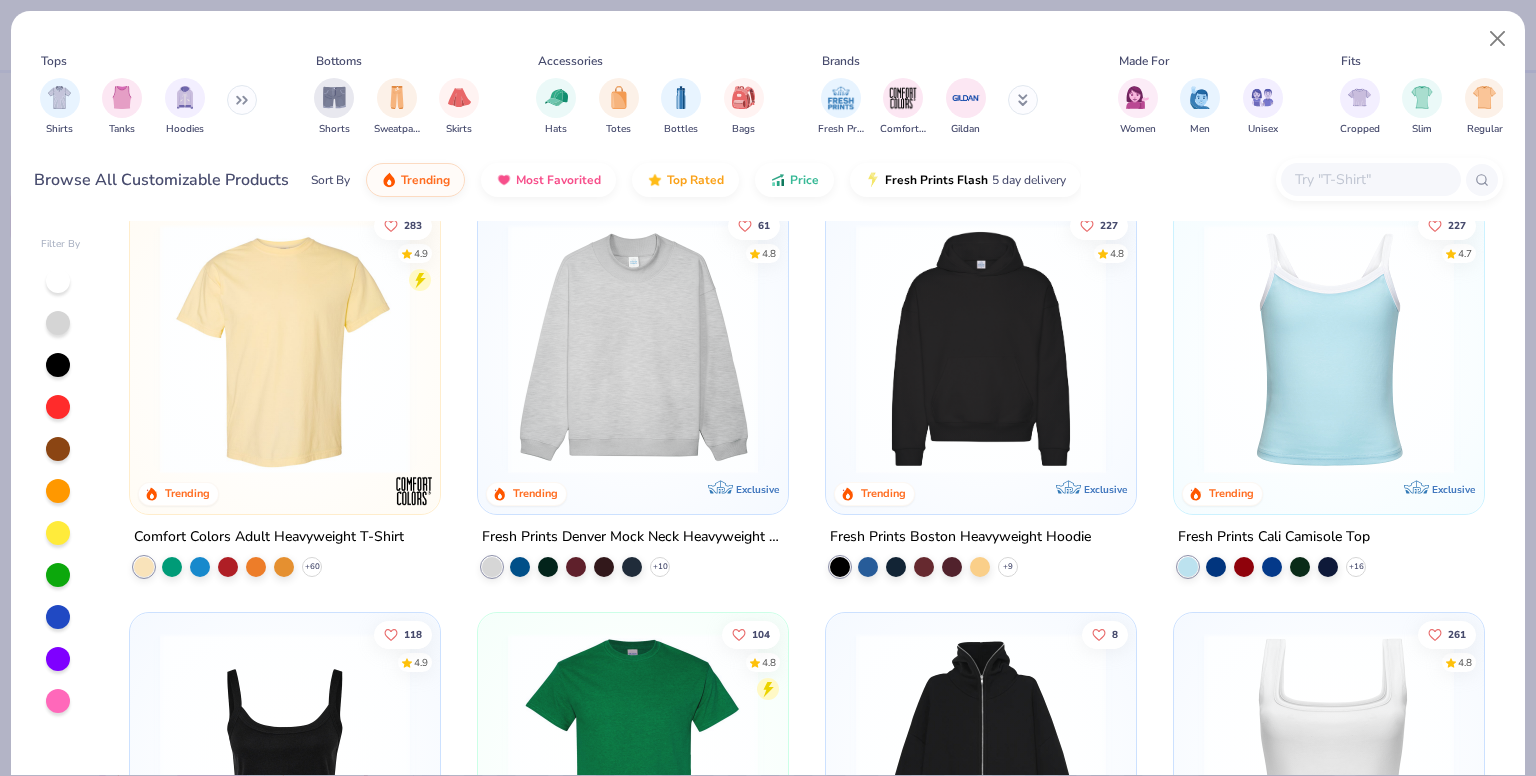 scroll, scrollTop: 0, scrollLeft: 0, axis: both 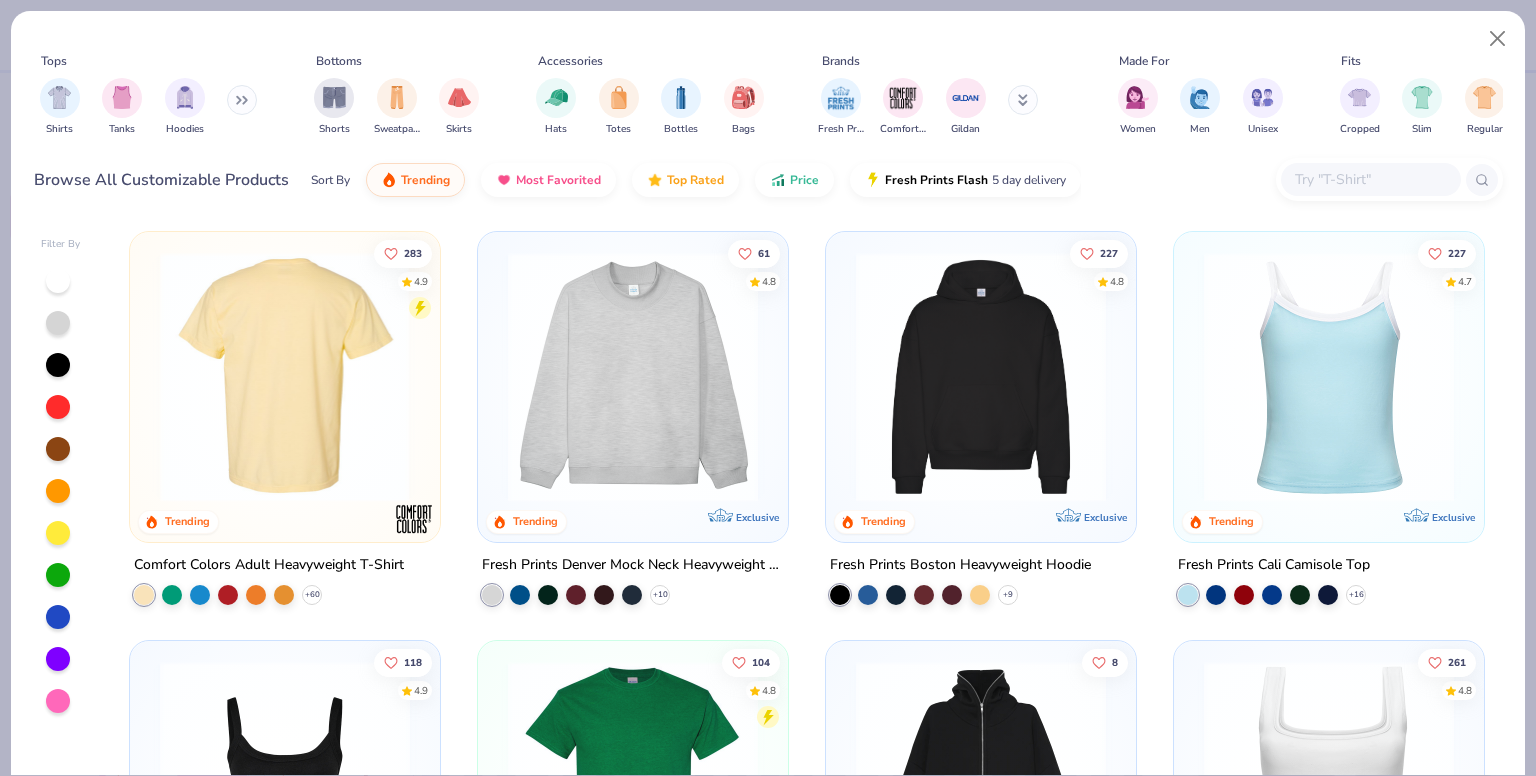 click at bounding box center (285, 377) 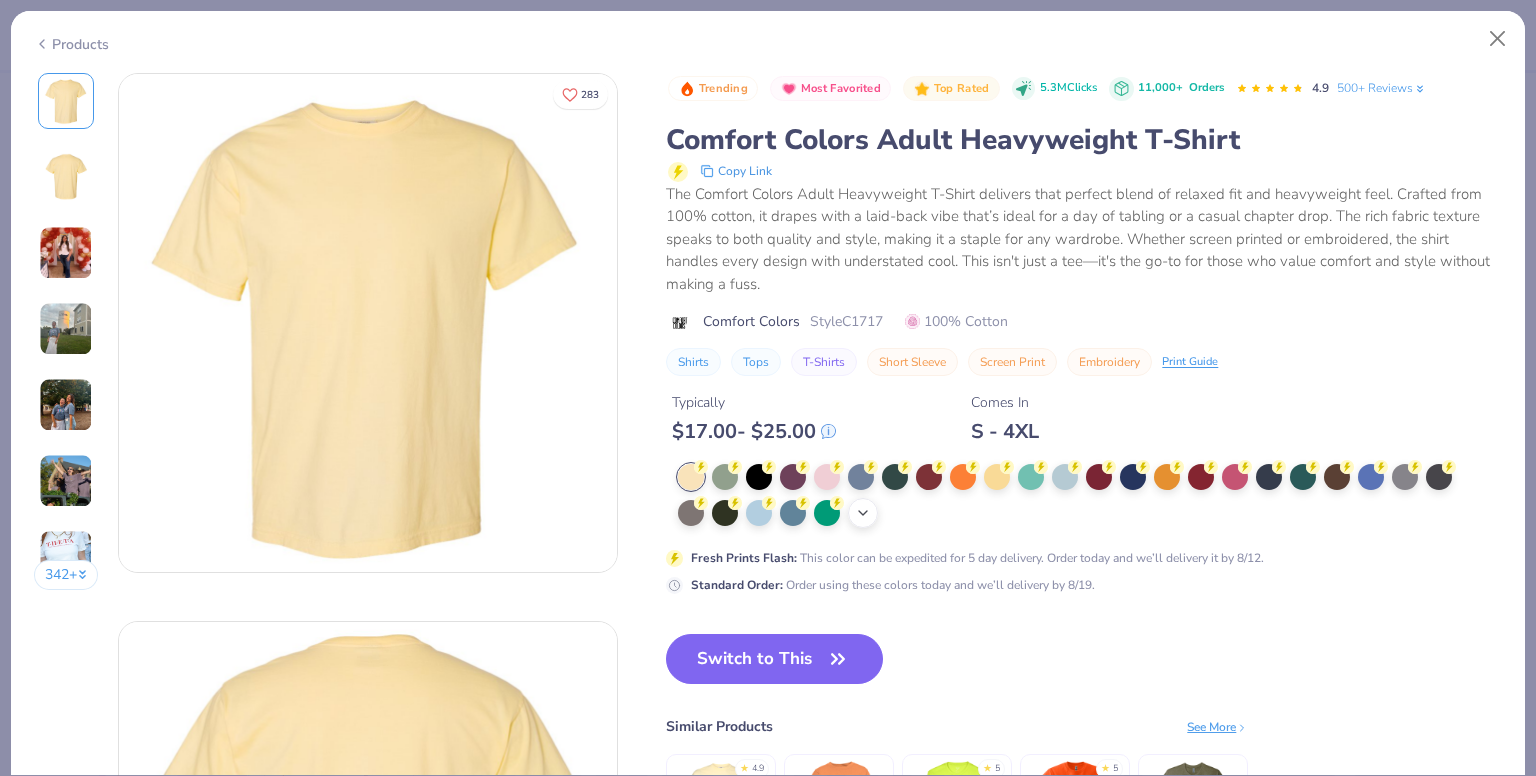click 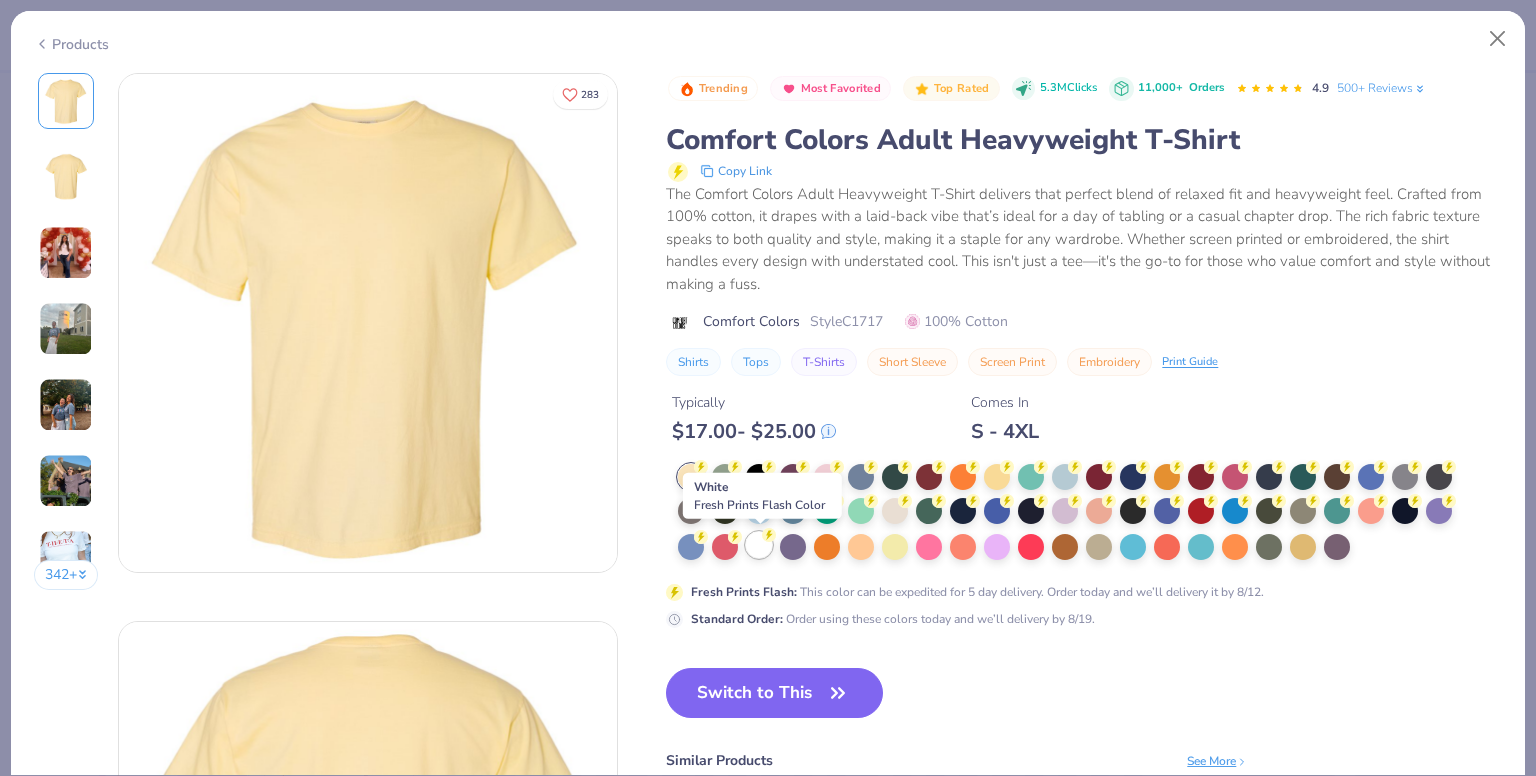 click at bounding box center [759, 545] 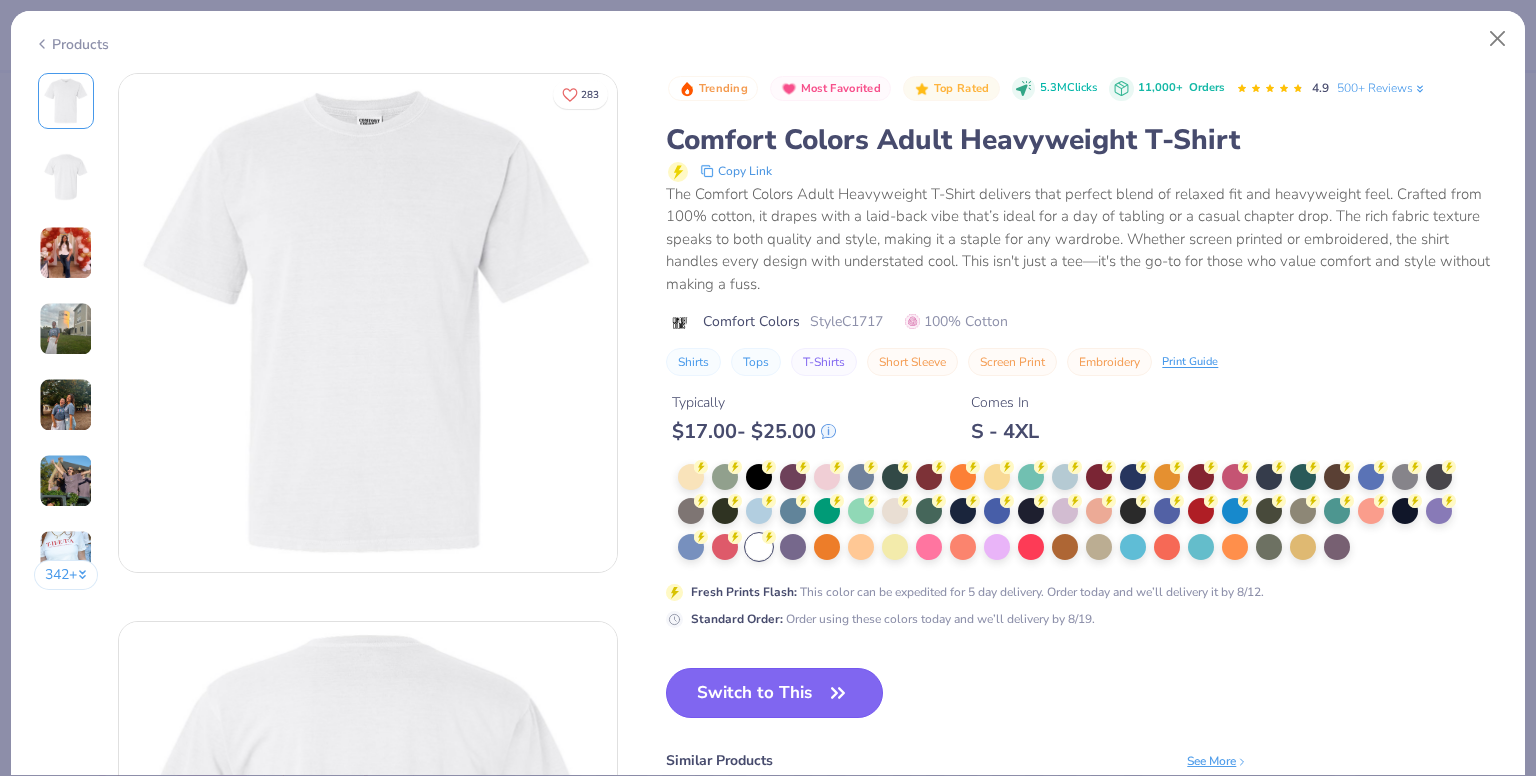 click on "Switch to This" at bounding box center (774, 693) 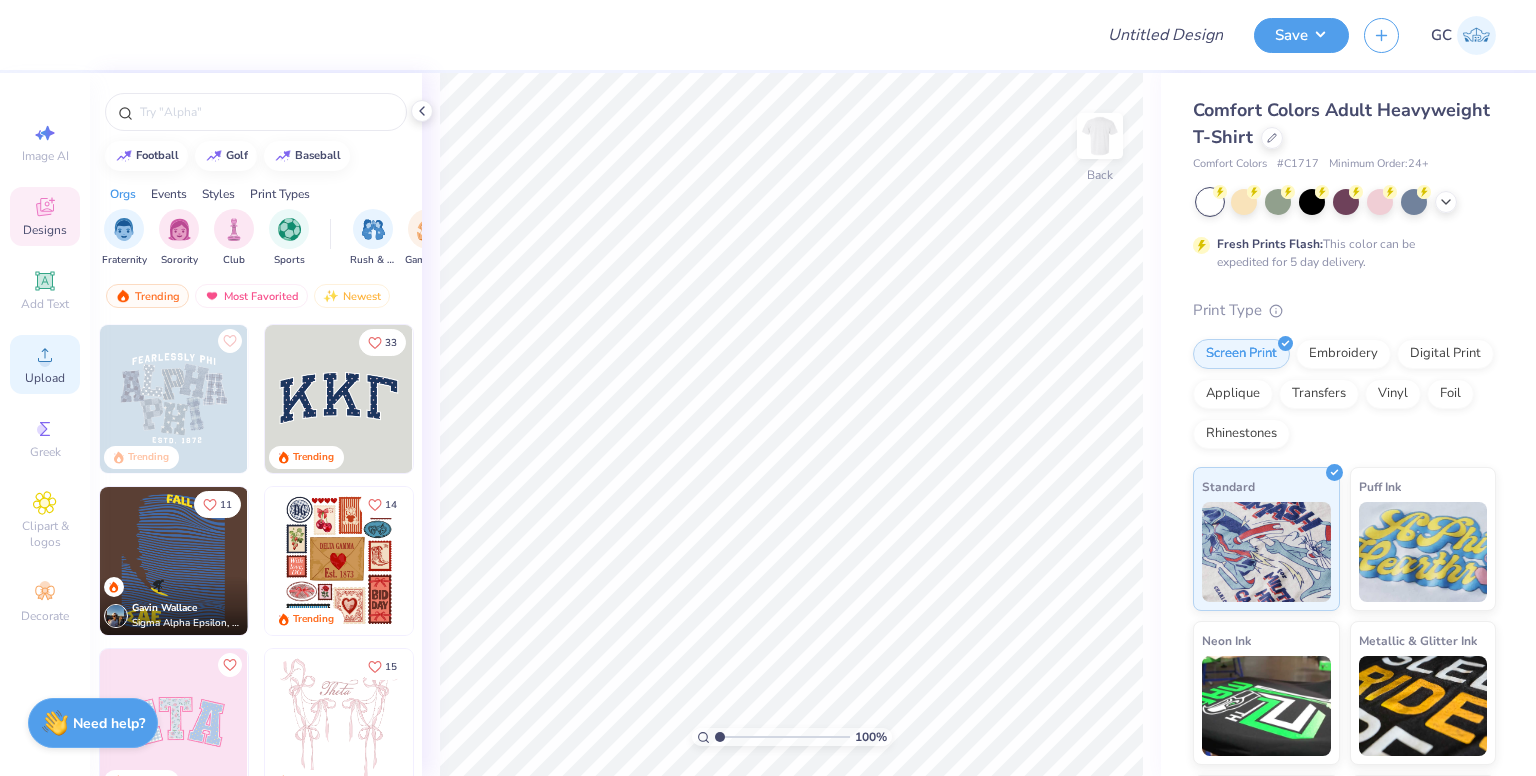 click 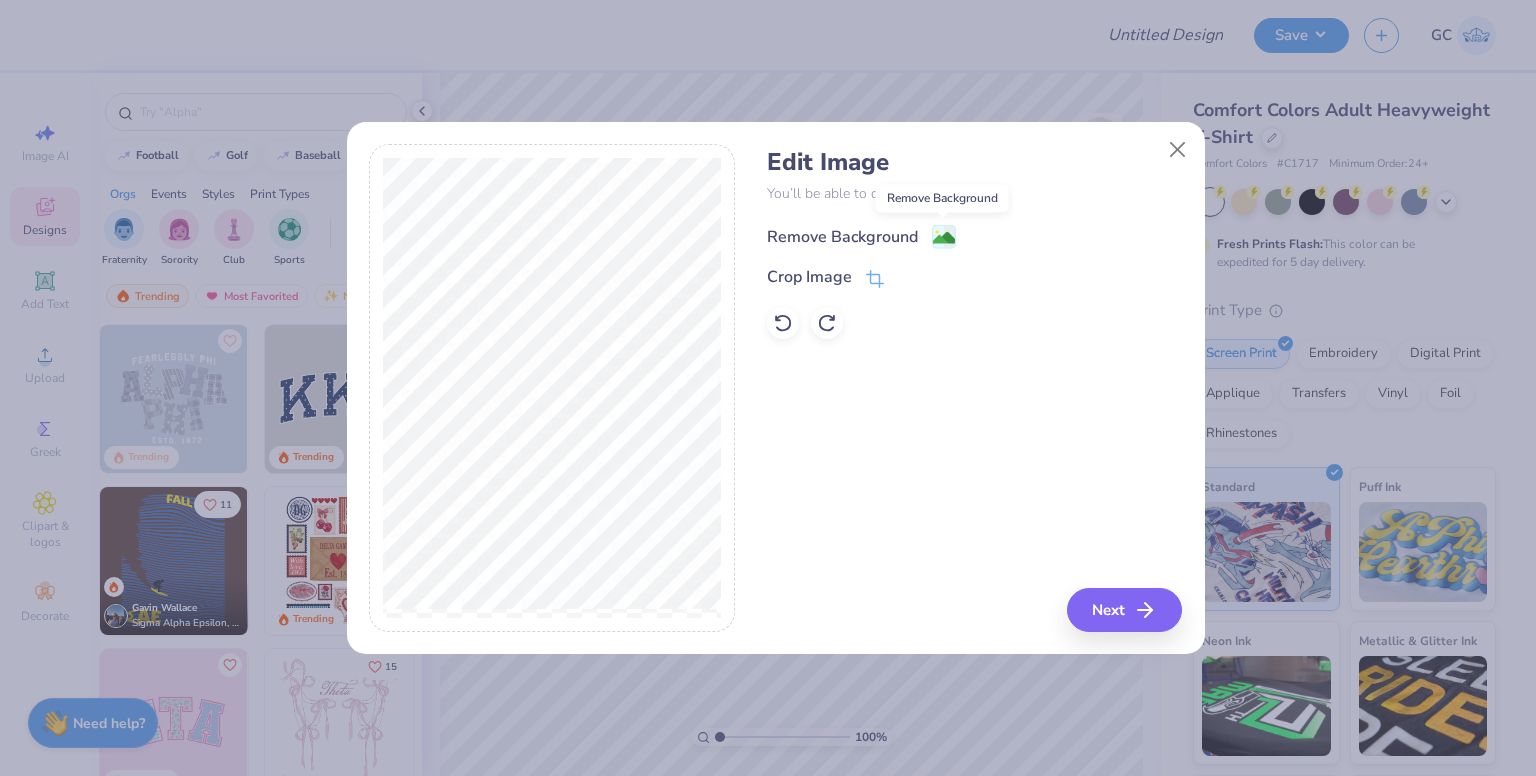 click 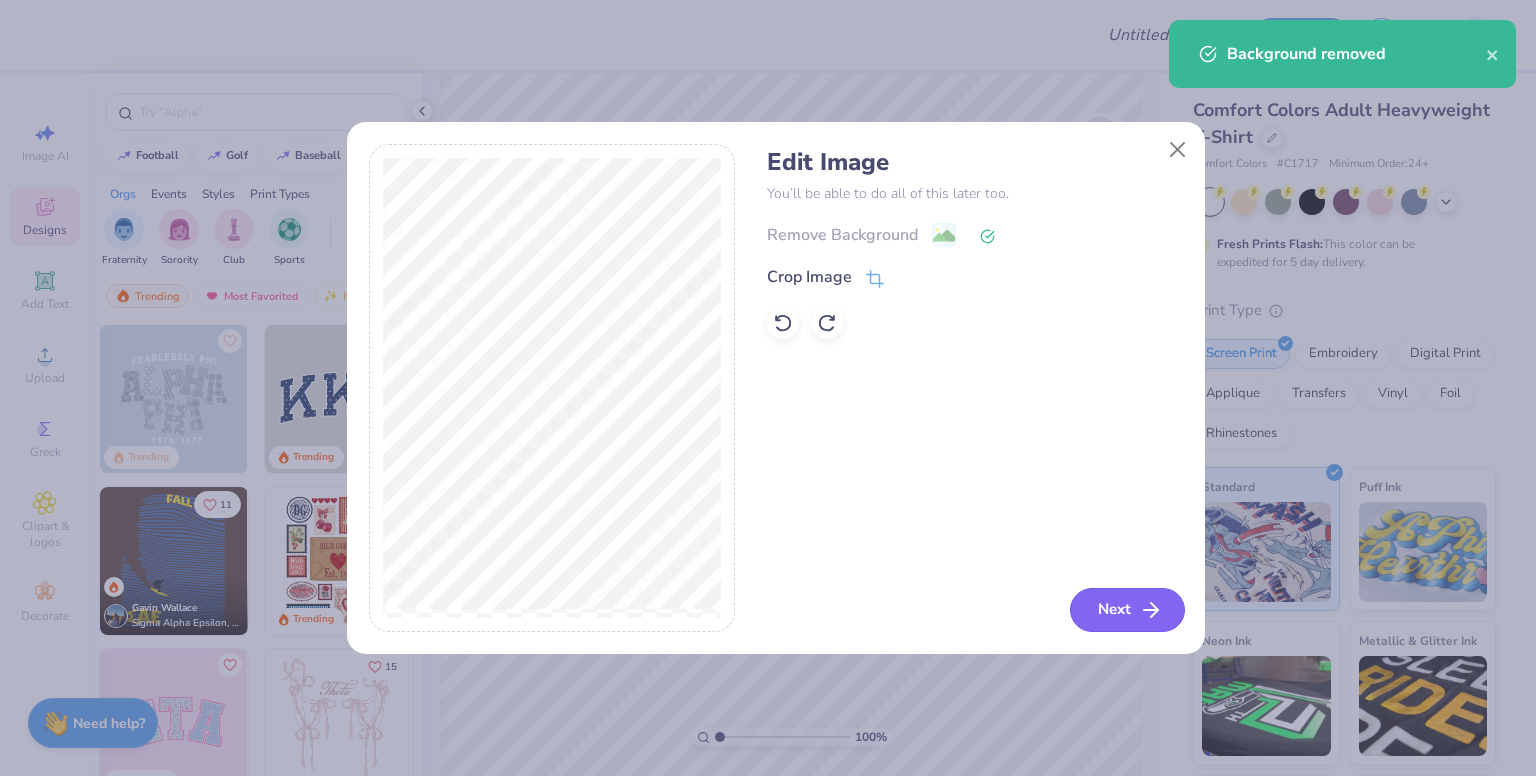 click on "Next" at bounding box center [1127, 610] 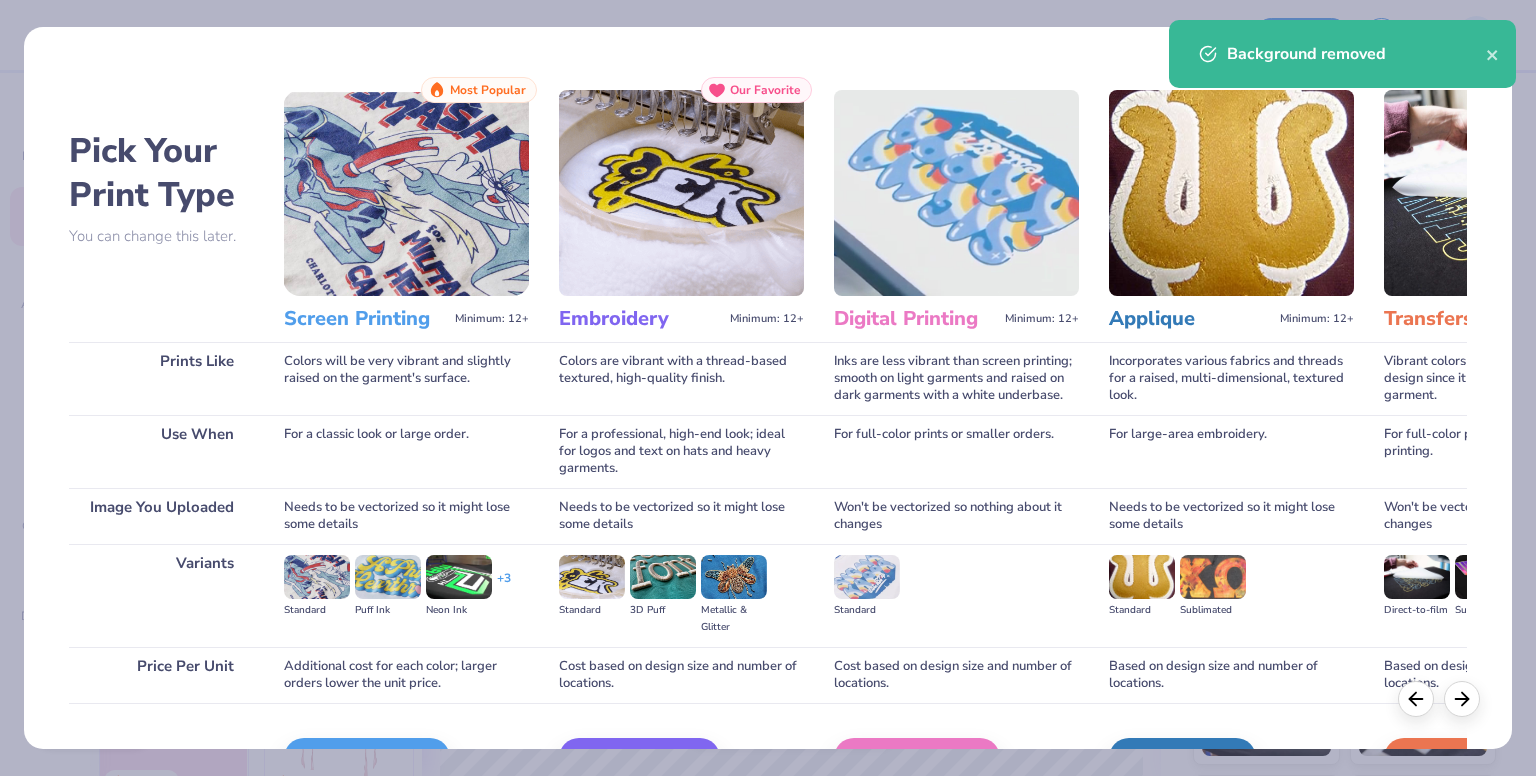 scroll, scrollTop: 120, scrollLeft: 0, axis: vertical 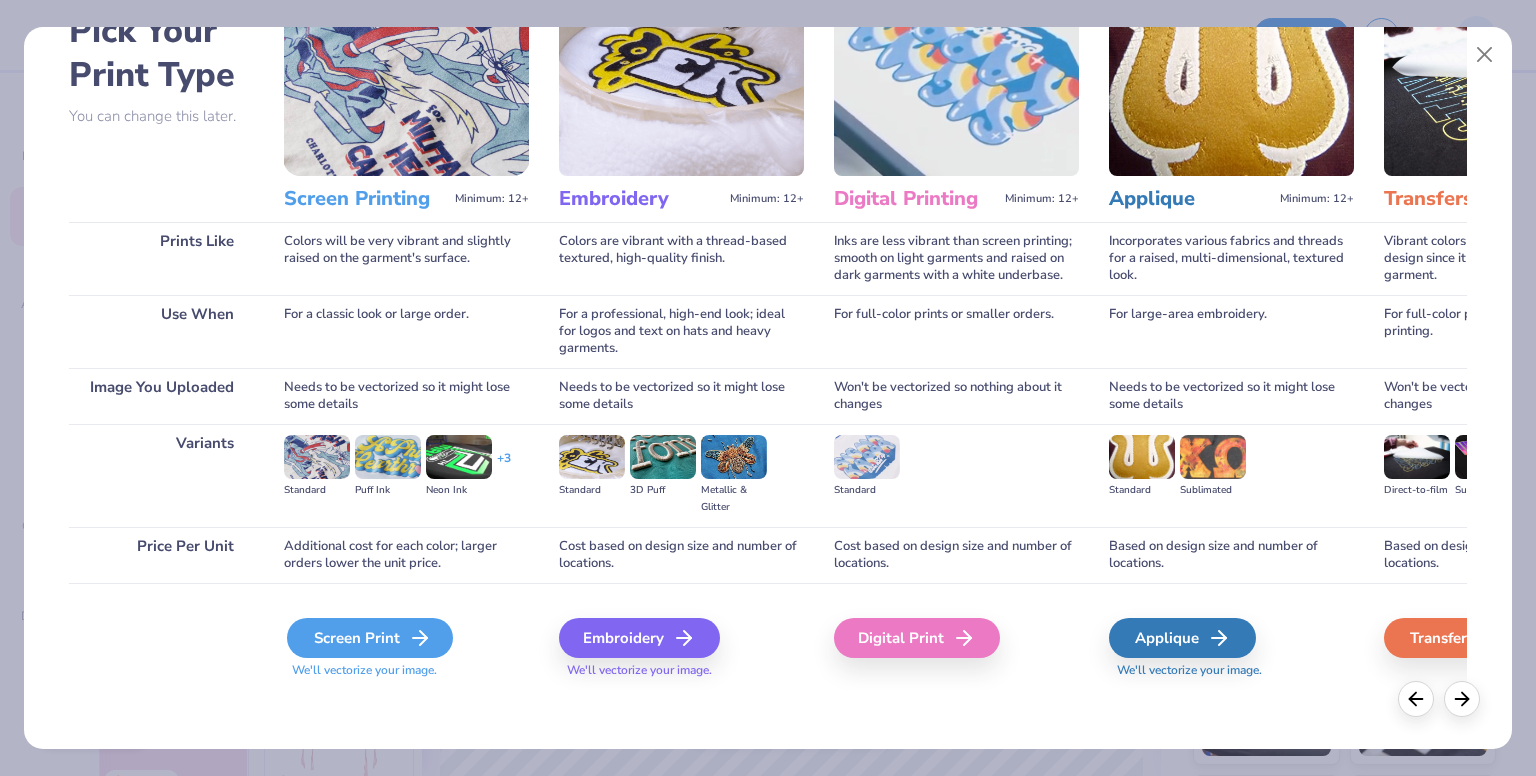 click on "Screen Print" at bounding box center [370, 638] 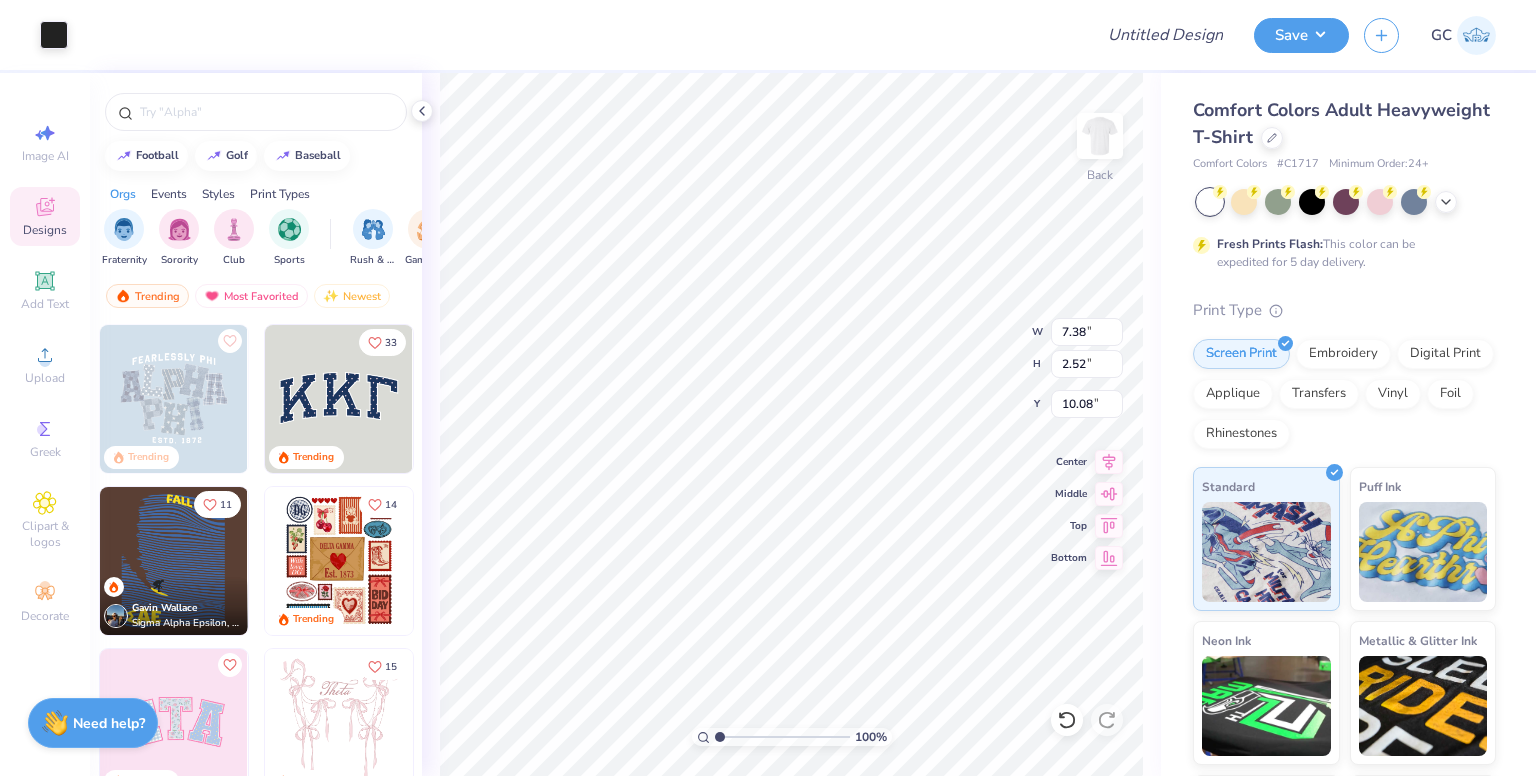 type on "7.38" 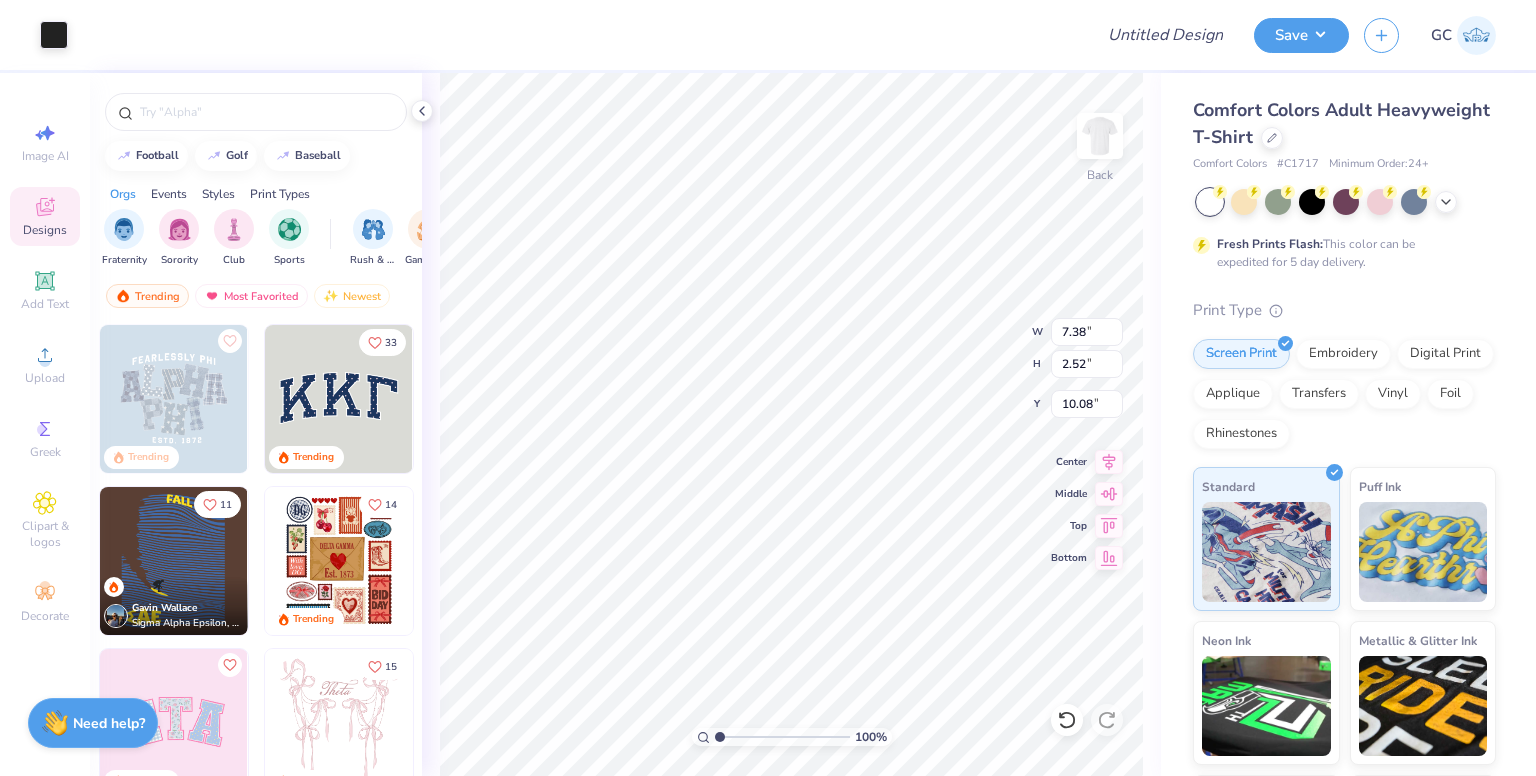 type on "2.52" 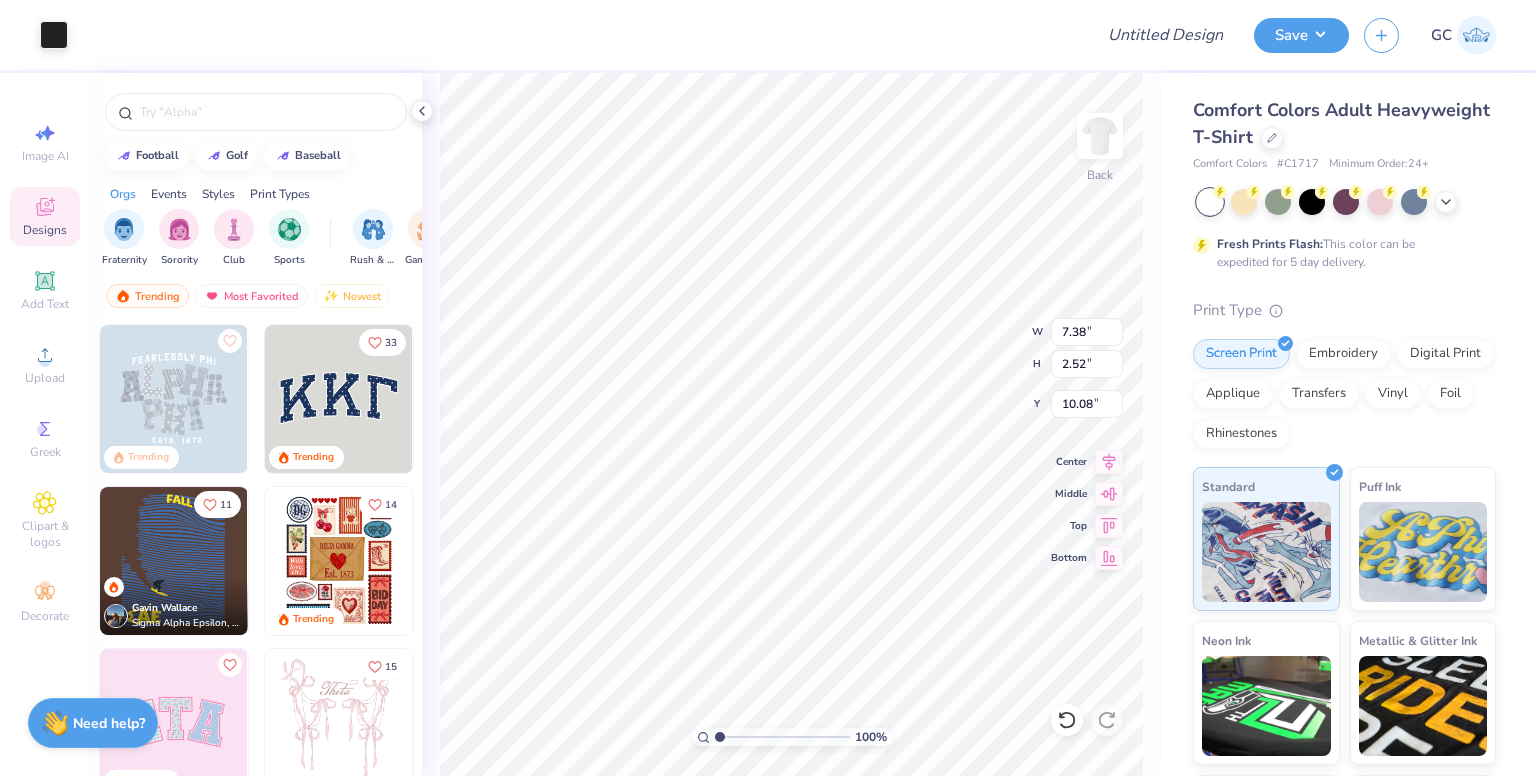 type on "10.78" 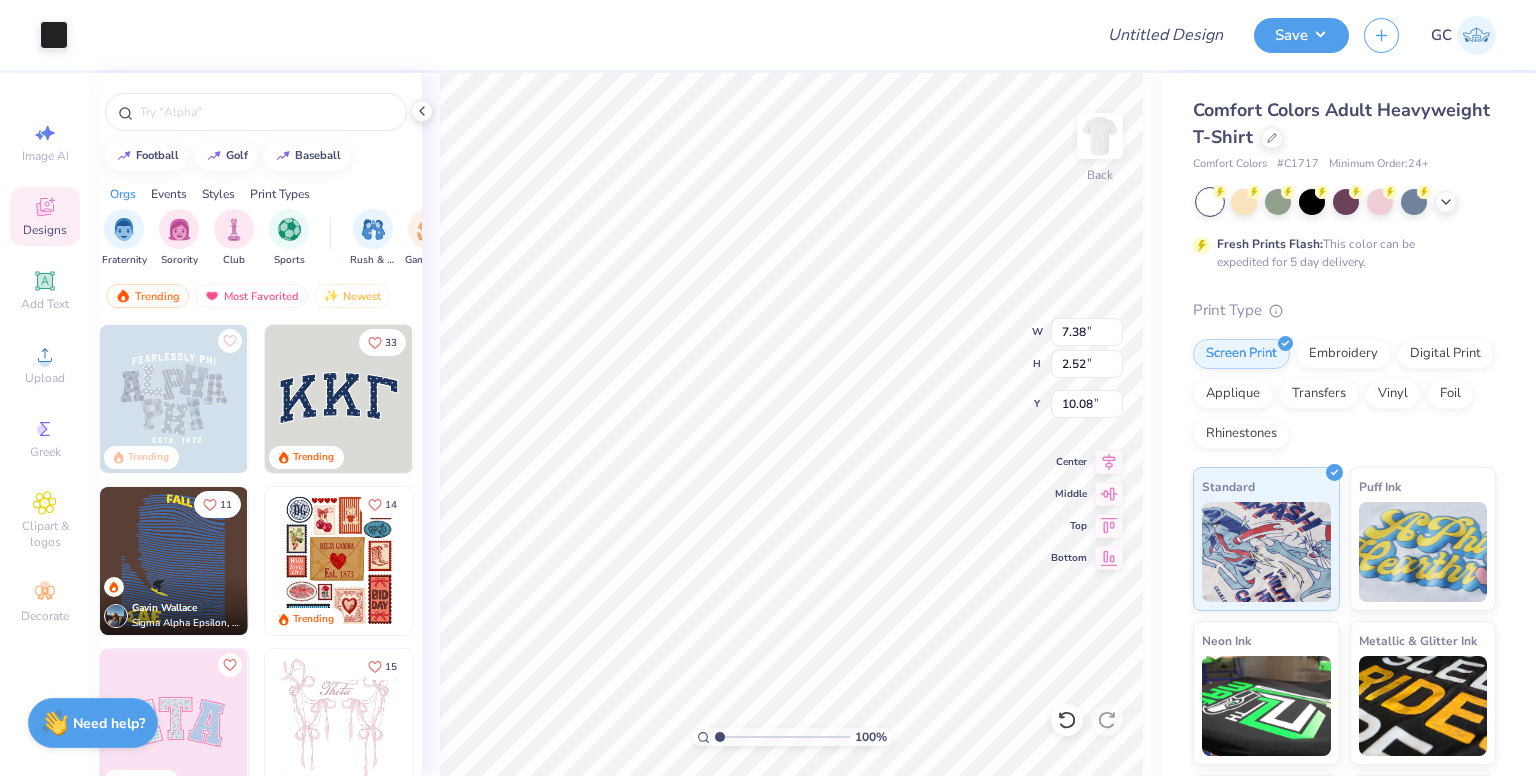 type on "3.68" 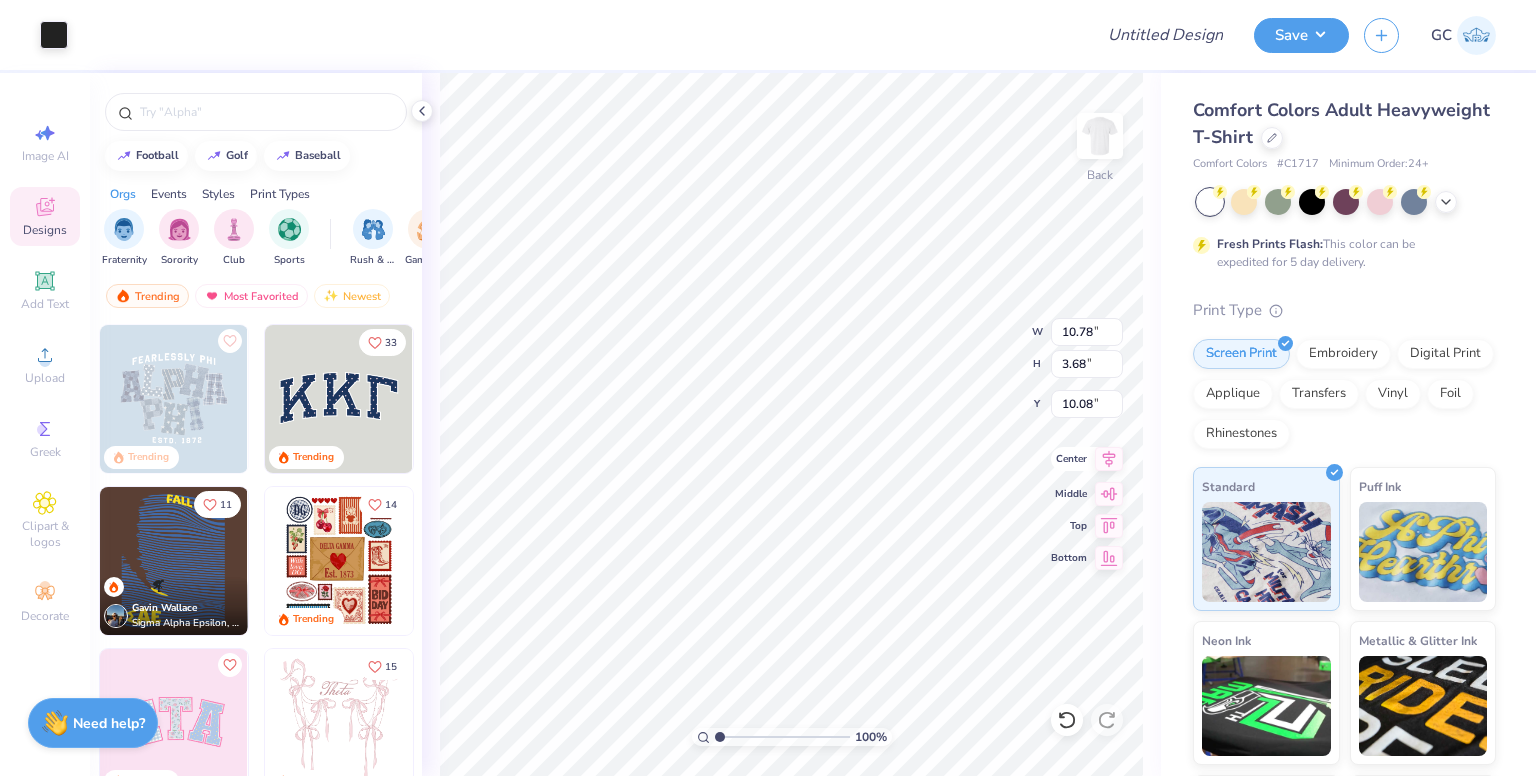 click 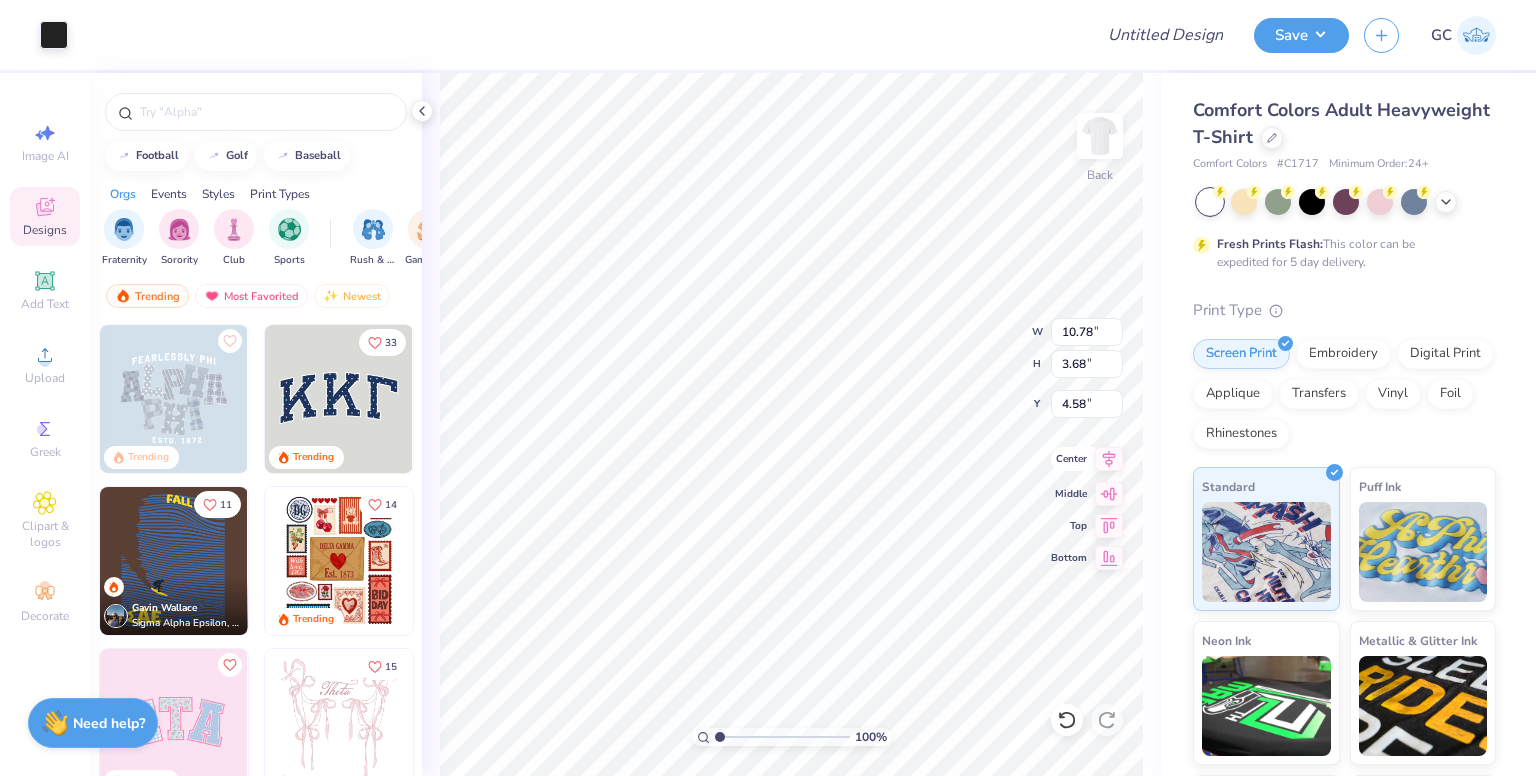 type on "4.58" 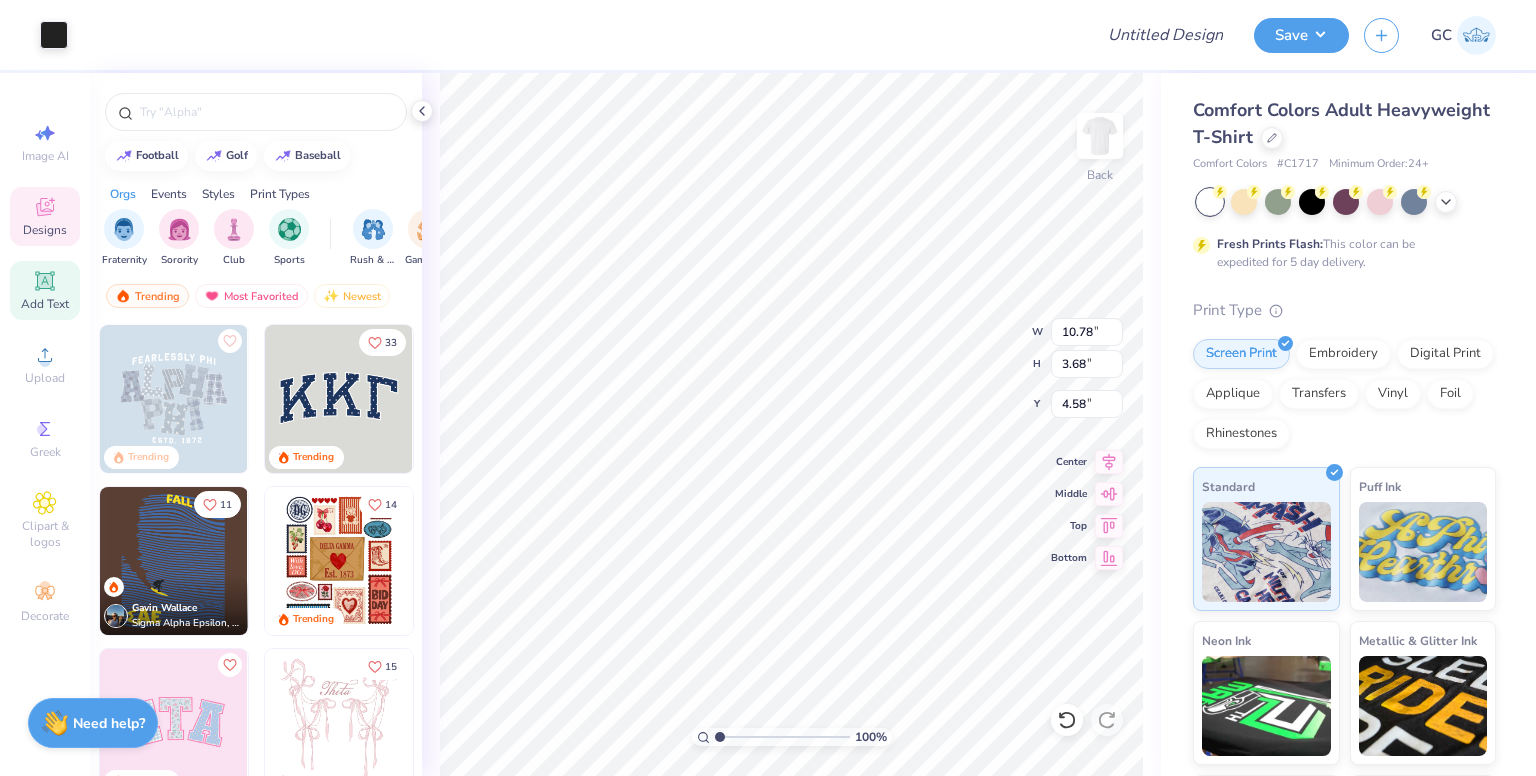 click 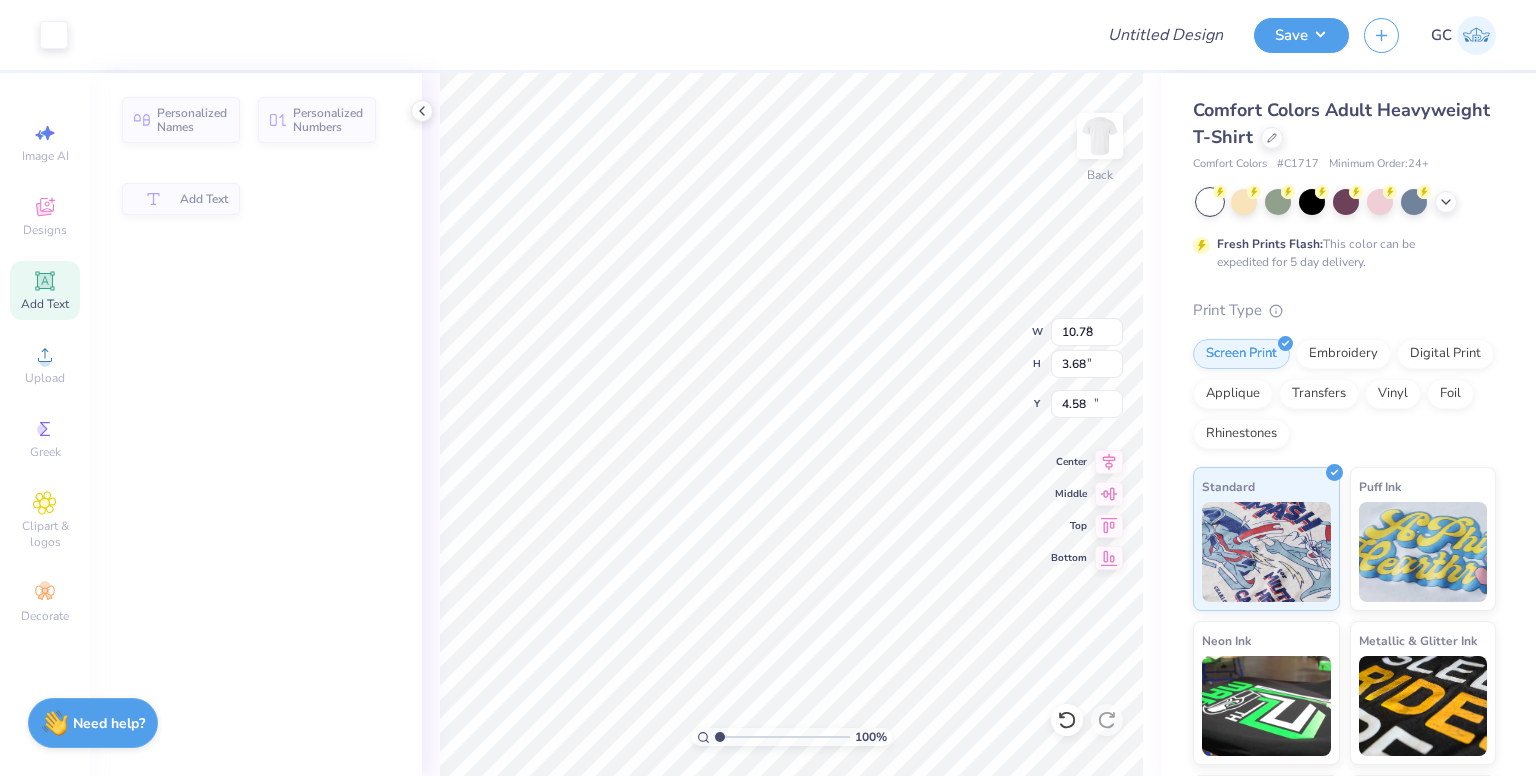 type on "5.59" 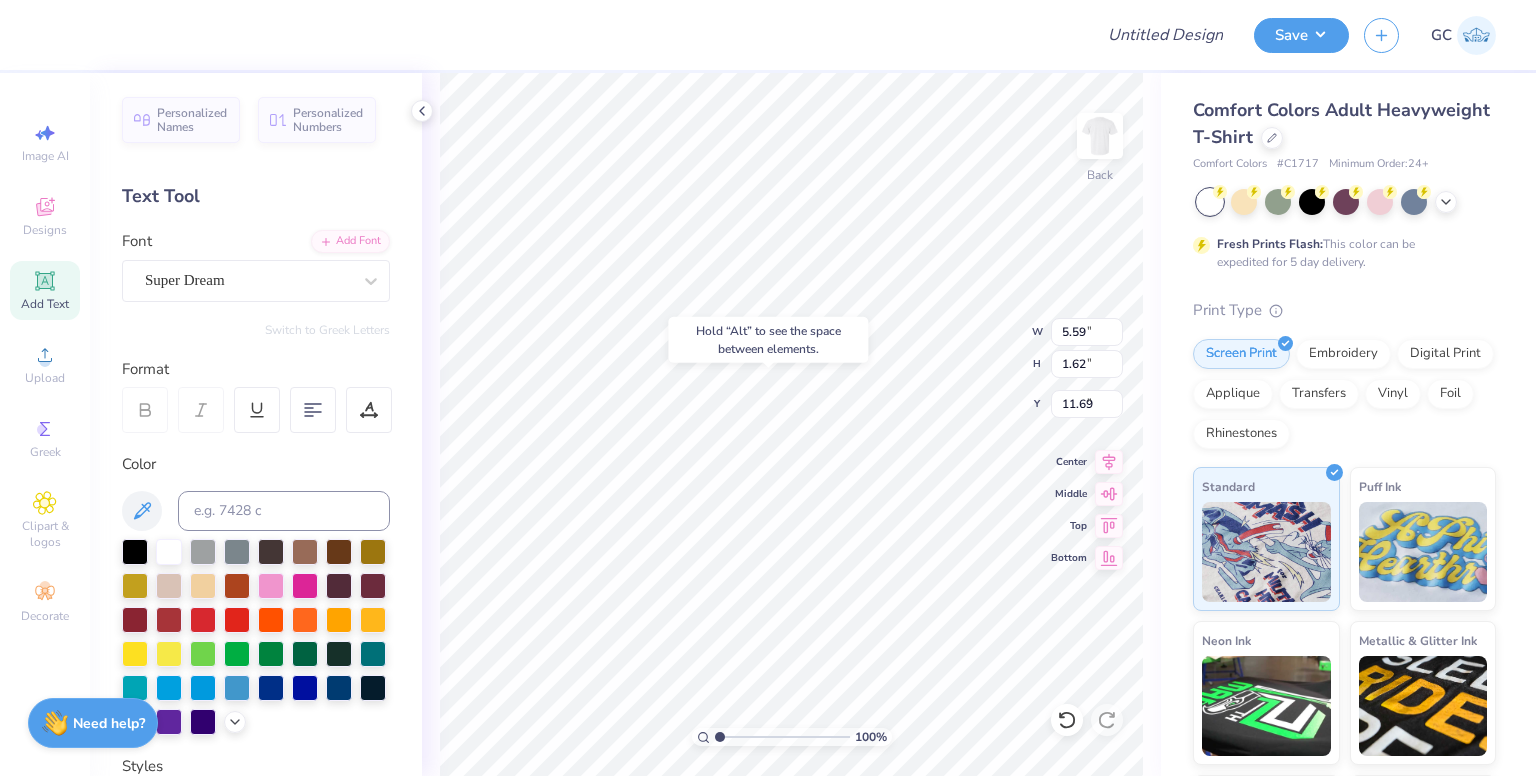 type on "9.68" 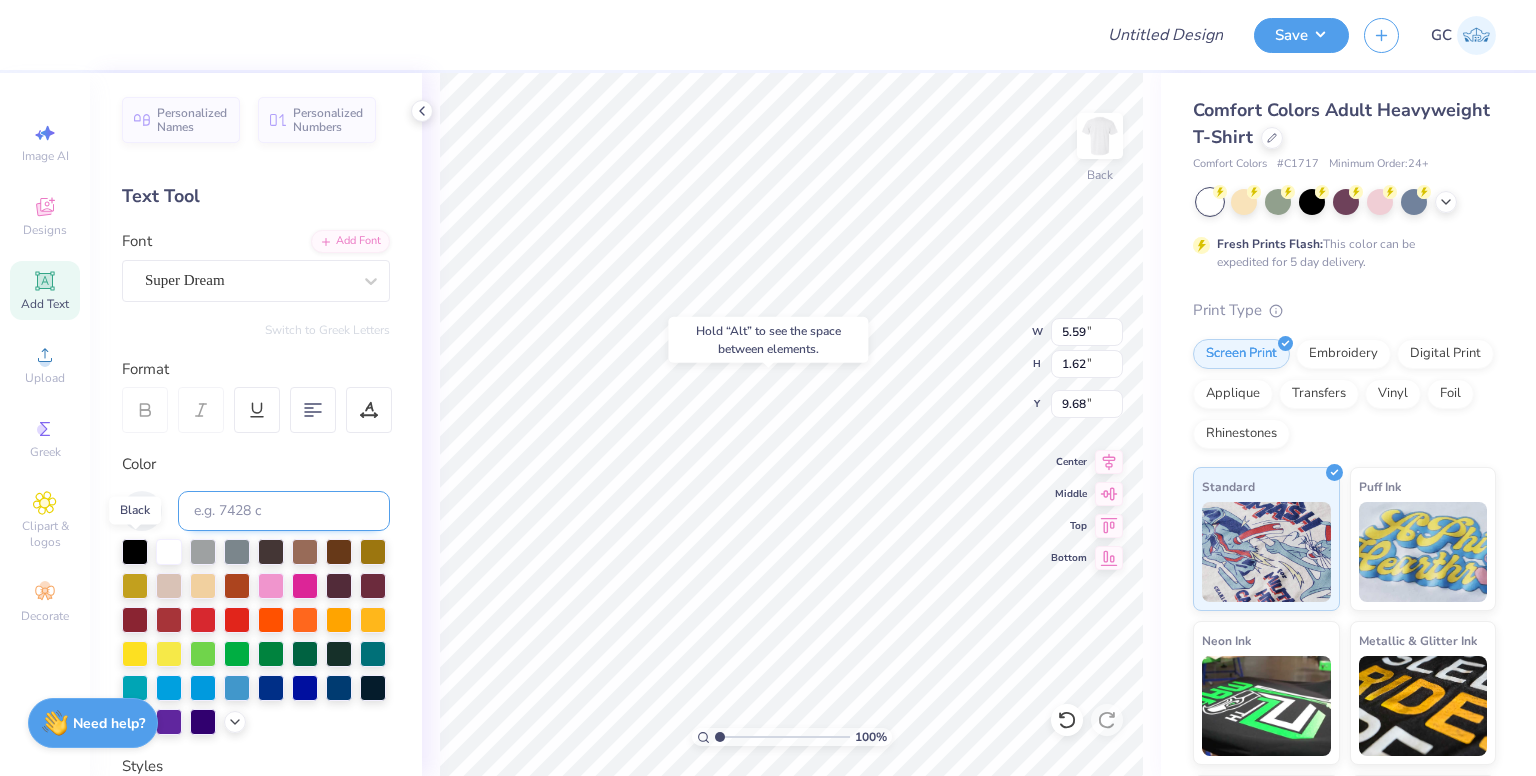 click at bounding box center [135, 552] 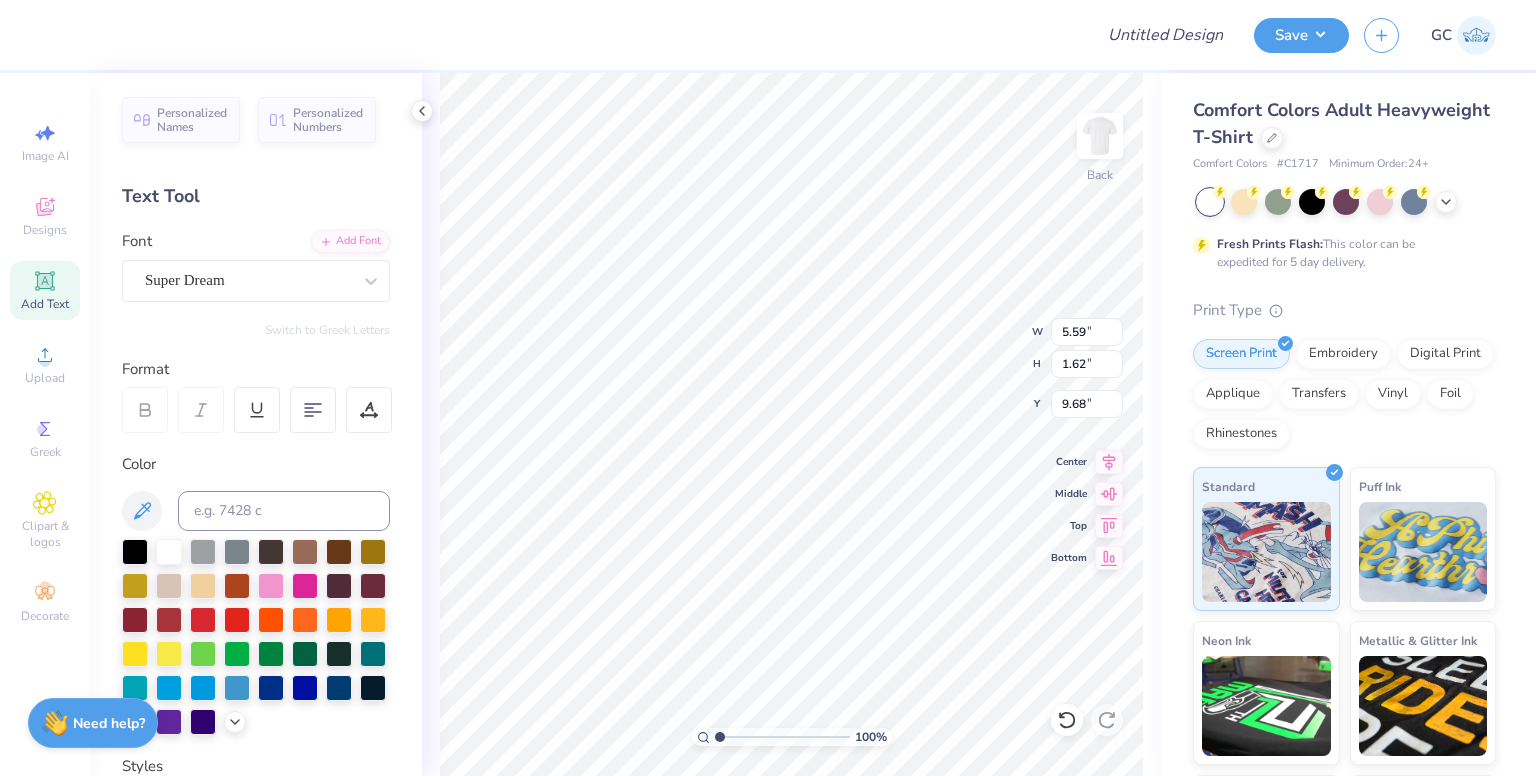 scroll, scrollTop: 16, scrollLeft: 2, axis: both 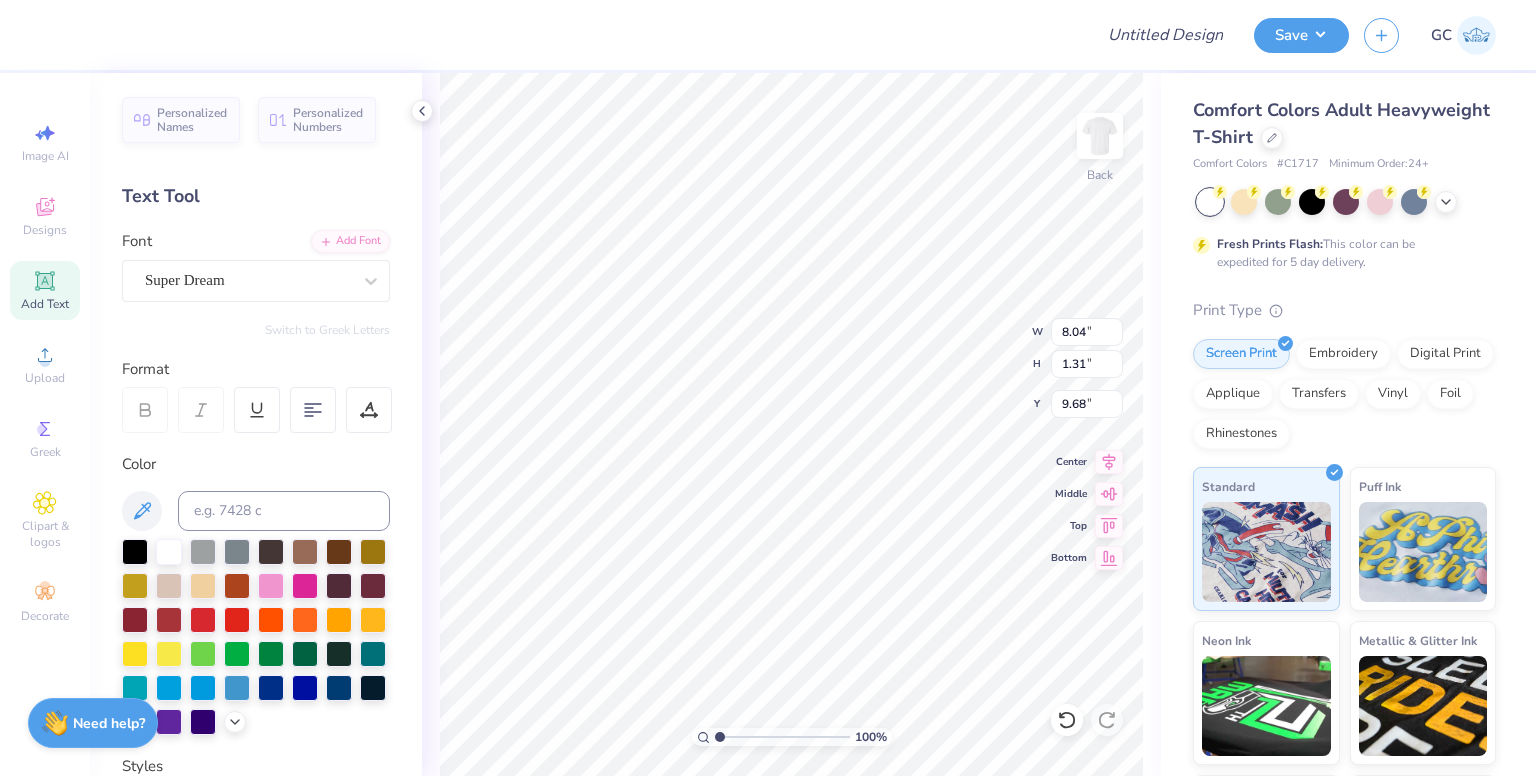 type on "8.04" 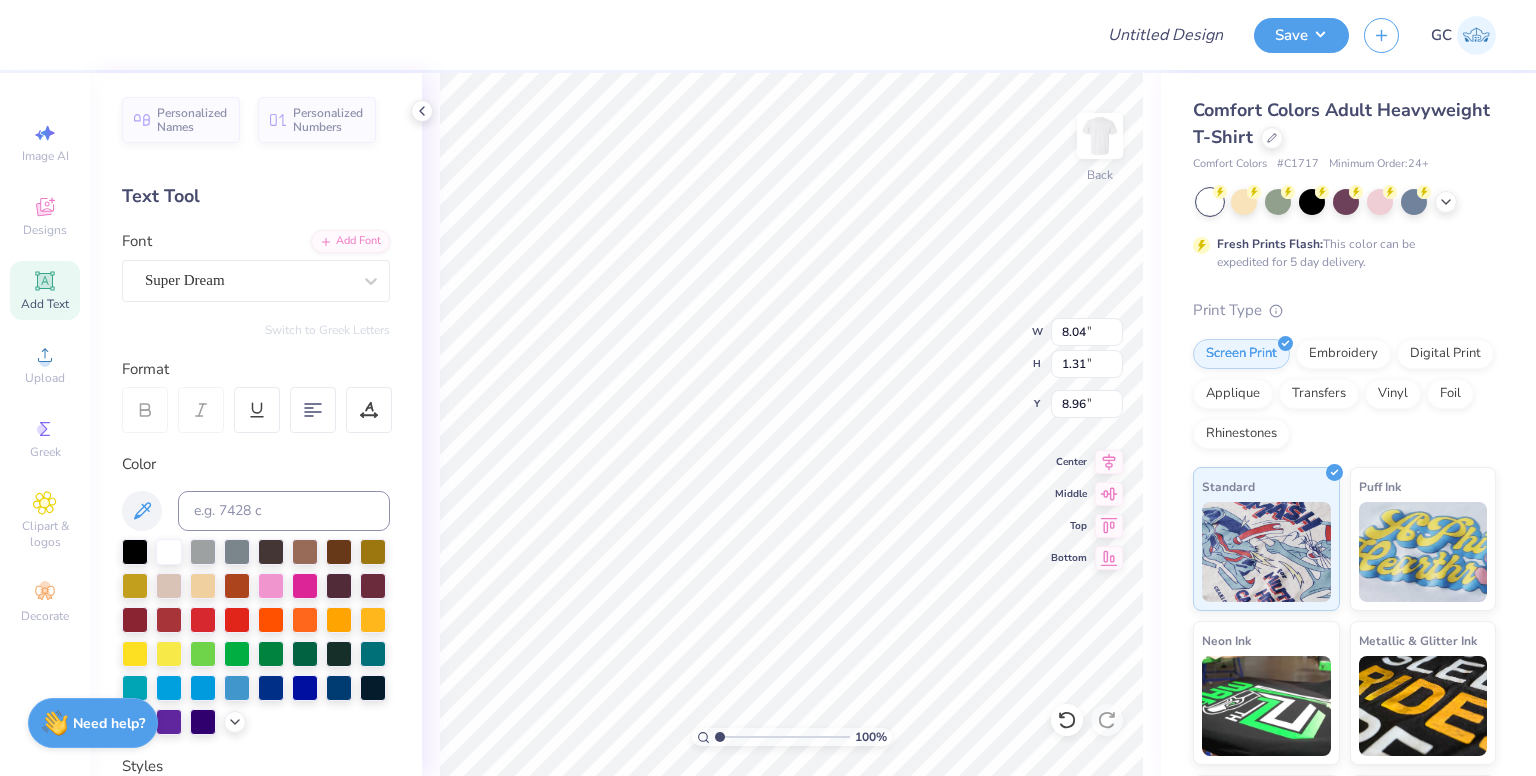 type on "8.96" 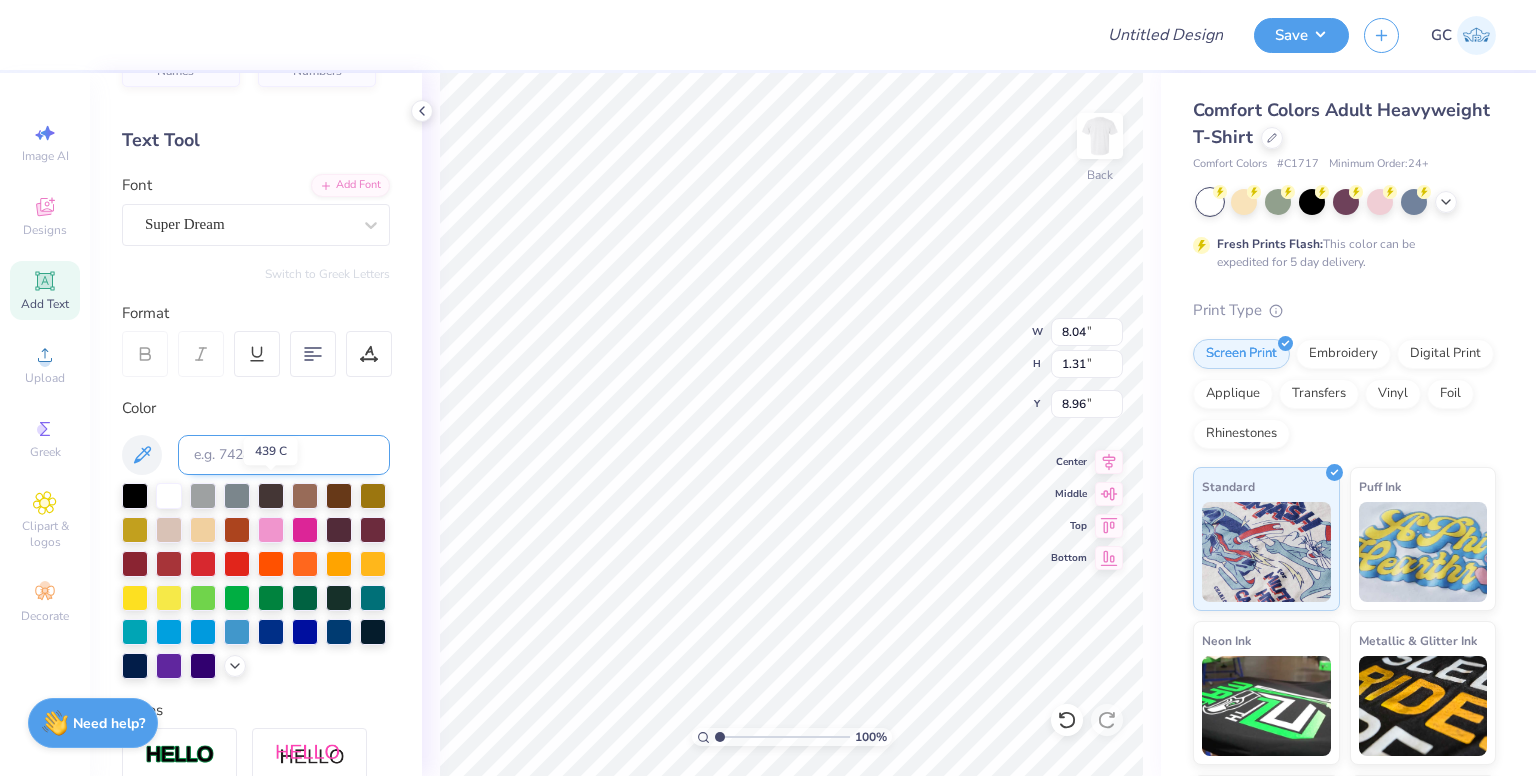 scroll, scrollTop: 55, scrollLeft: 0, axis: vertical 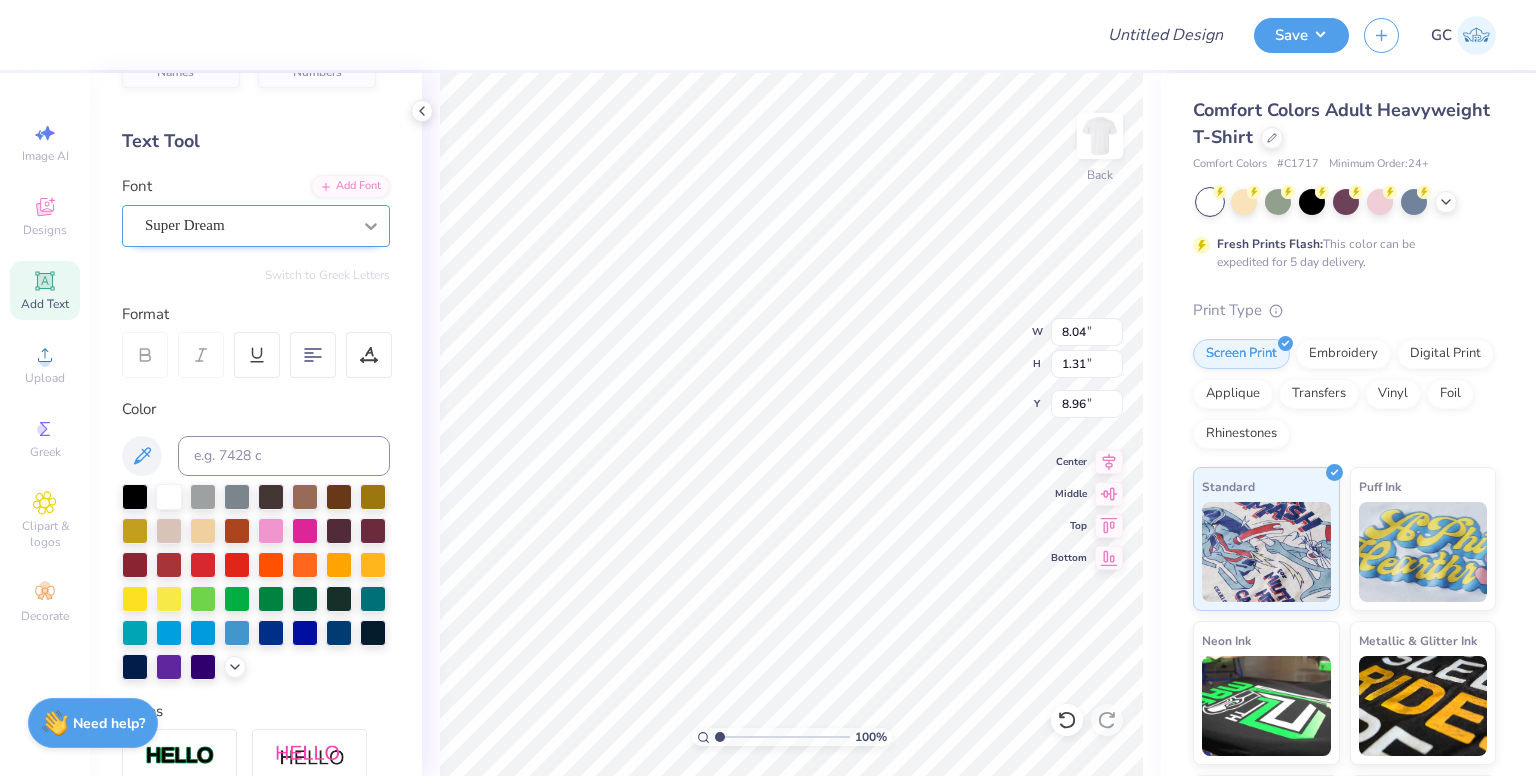 click 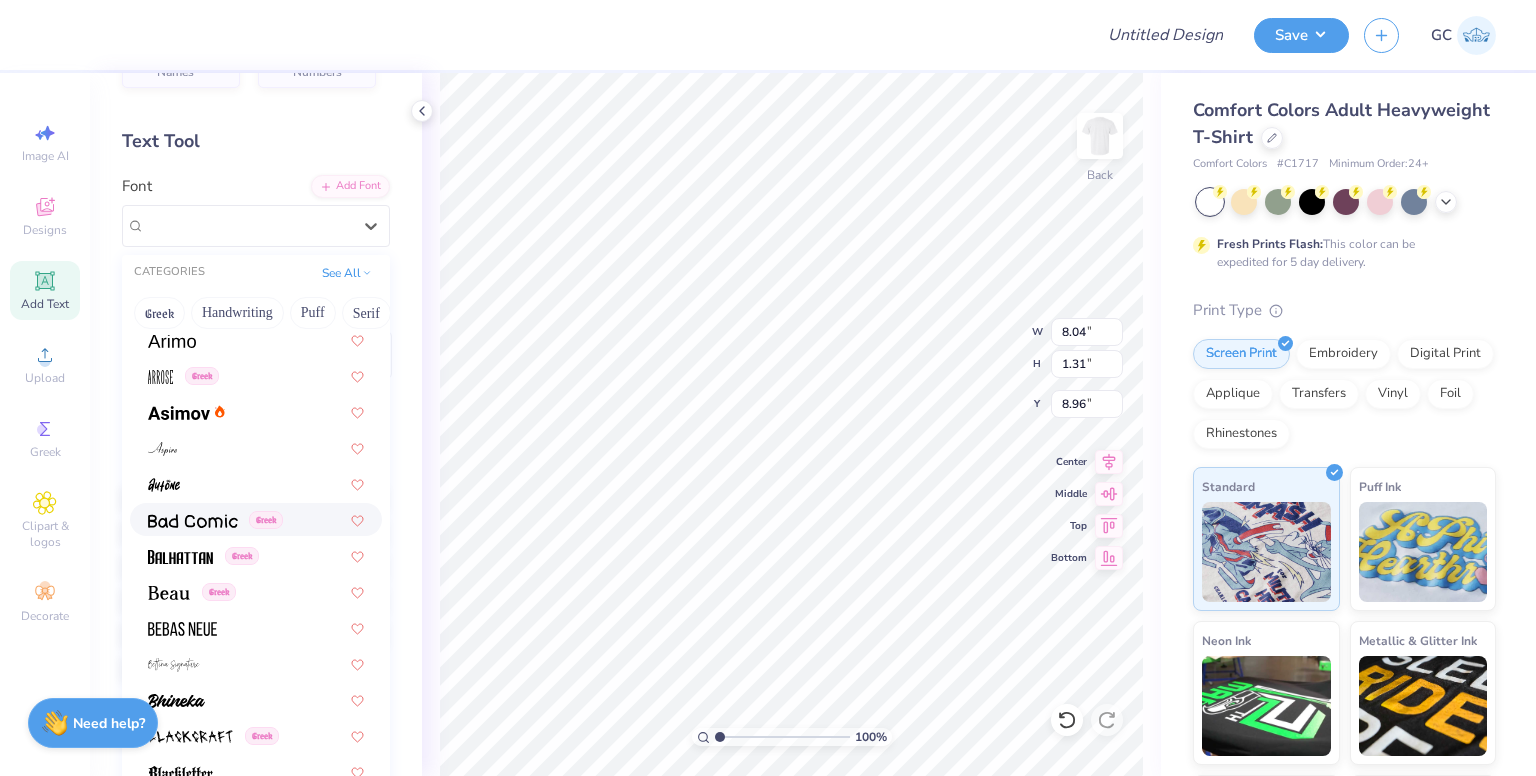 scroll, scrollTop: 768, scrollLeft: 0, axis: vertical 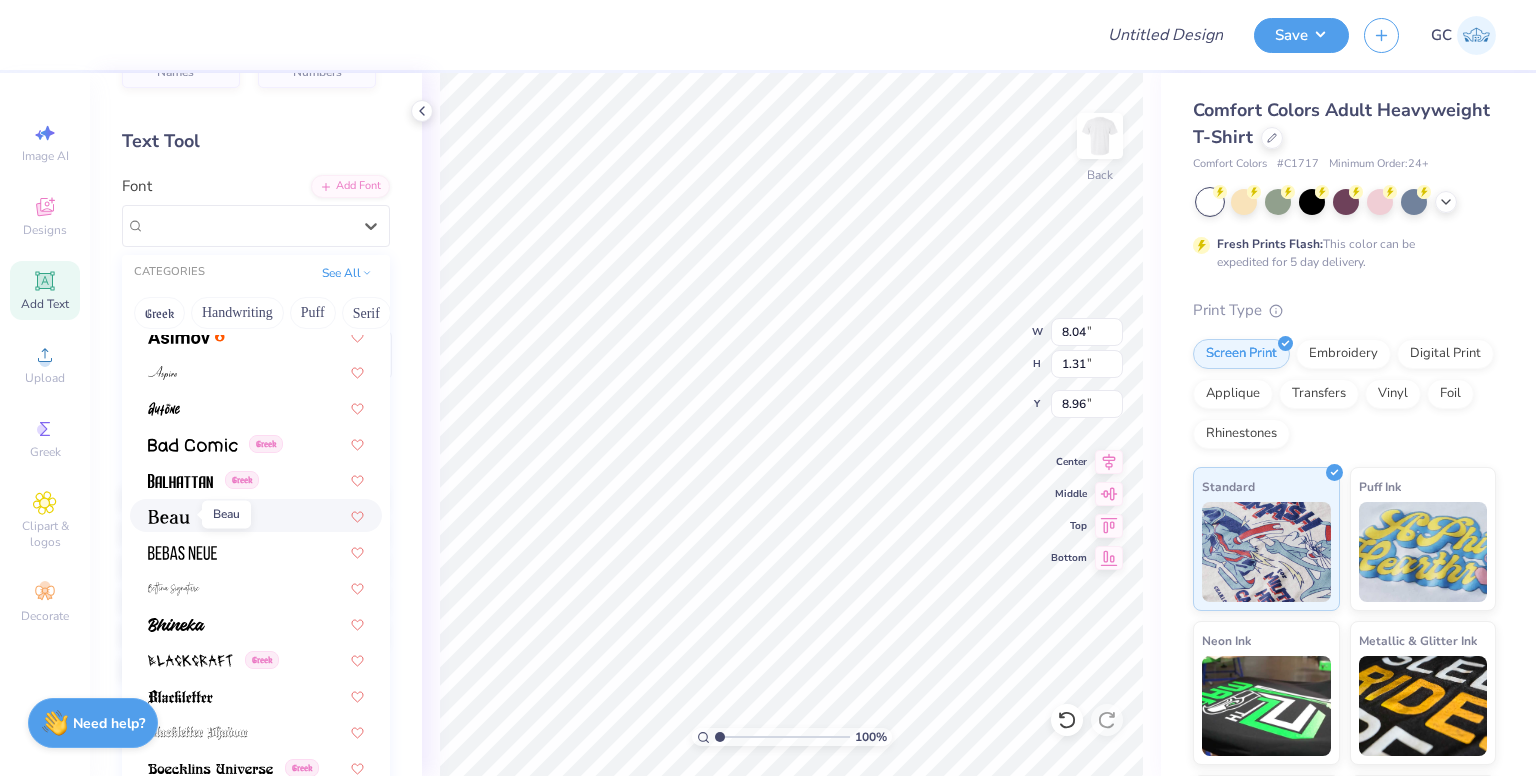 click at bounding box center [169, 517] 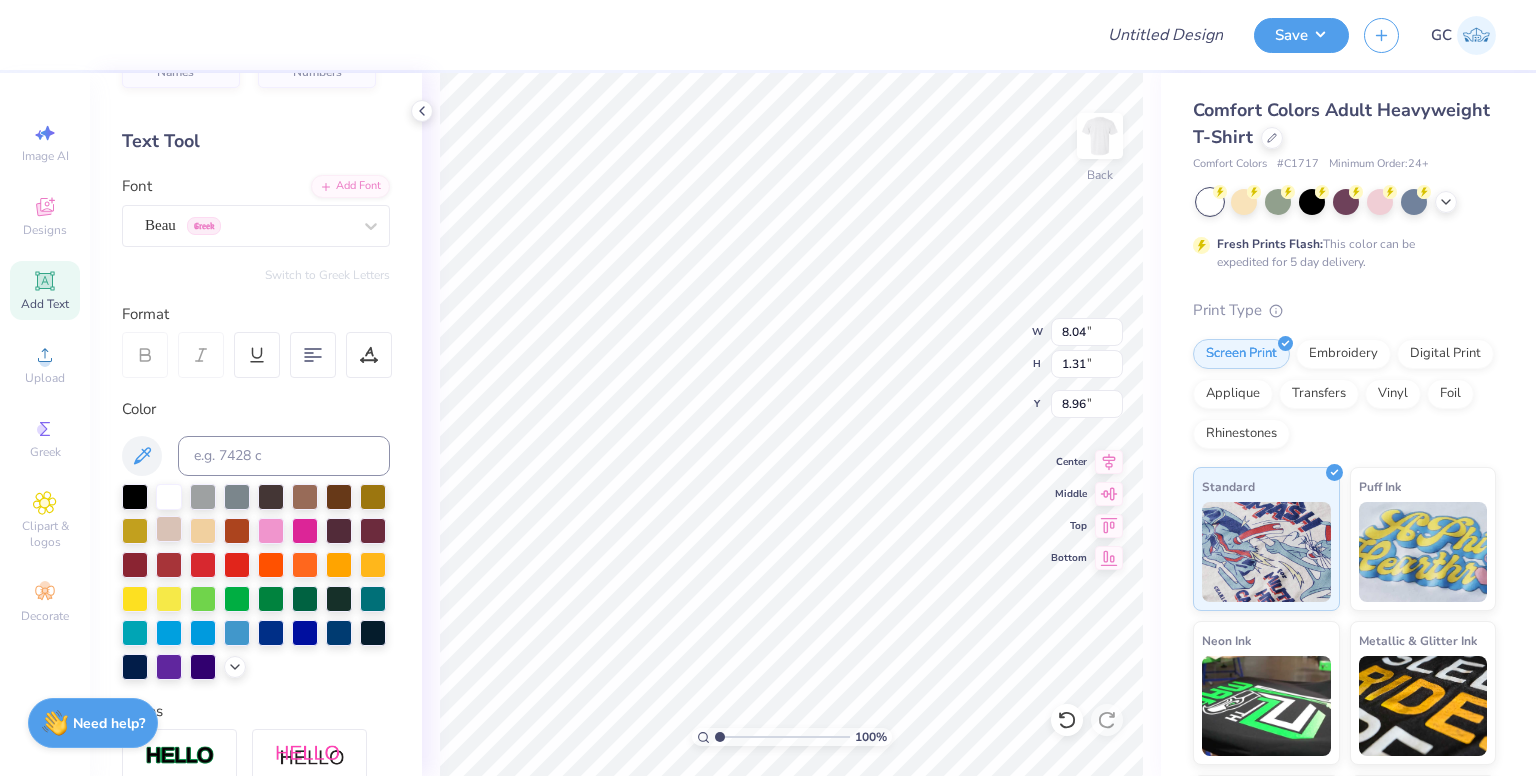 type on "6.84" 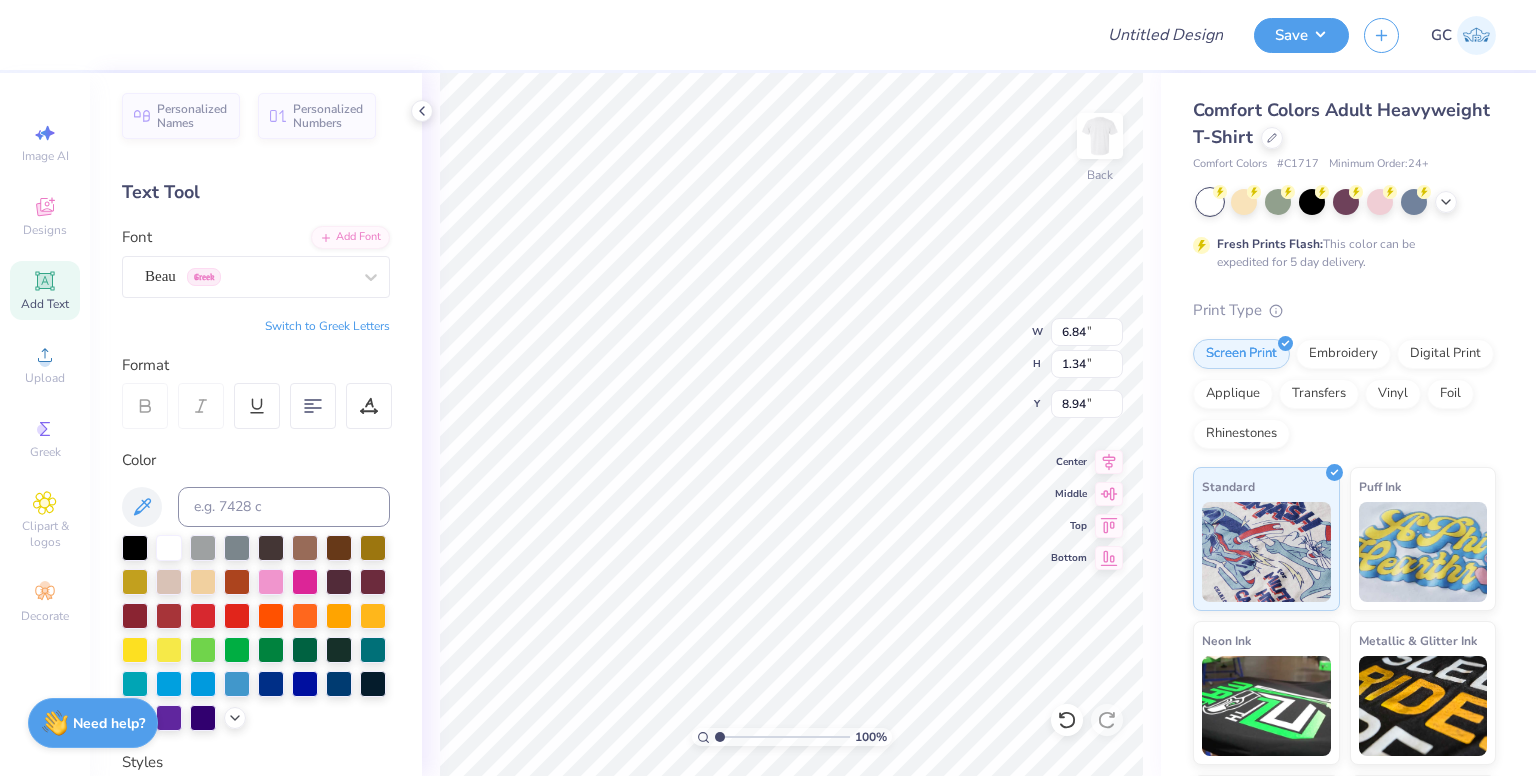 scroll, scrollTop: 6, scrollLeft: 0, axis: vertical 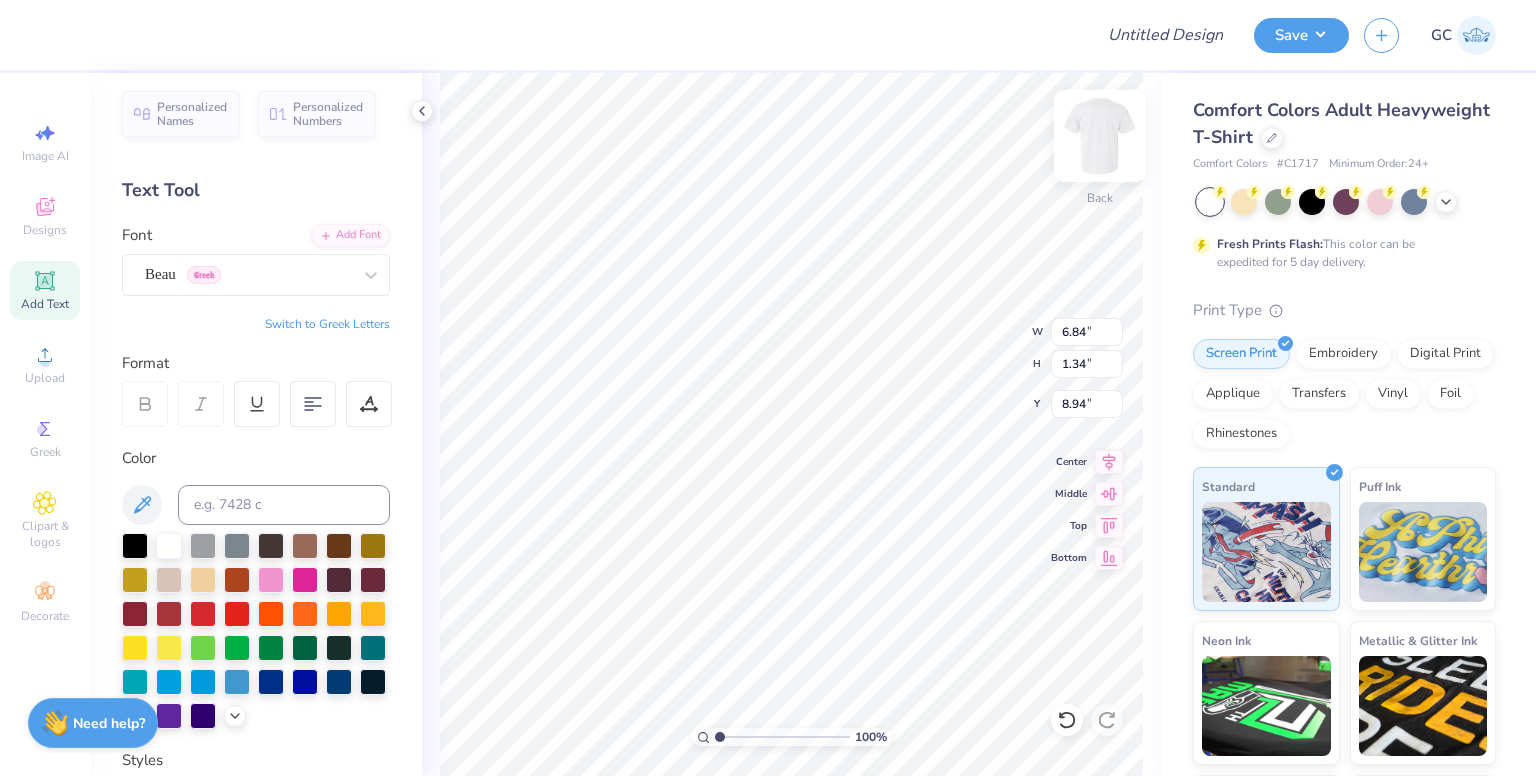 click at bounding box center [1100, 136] 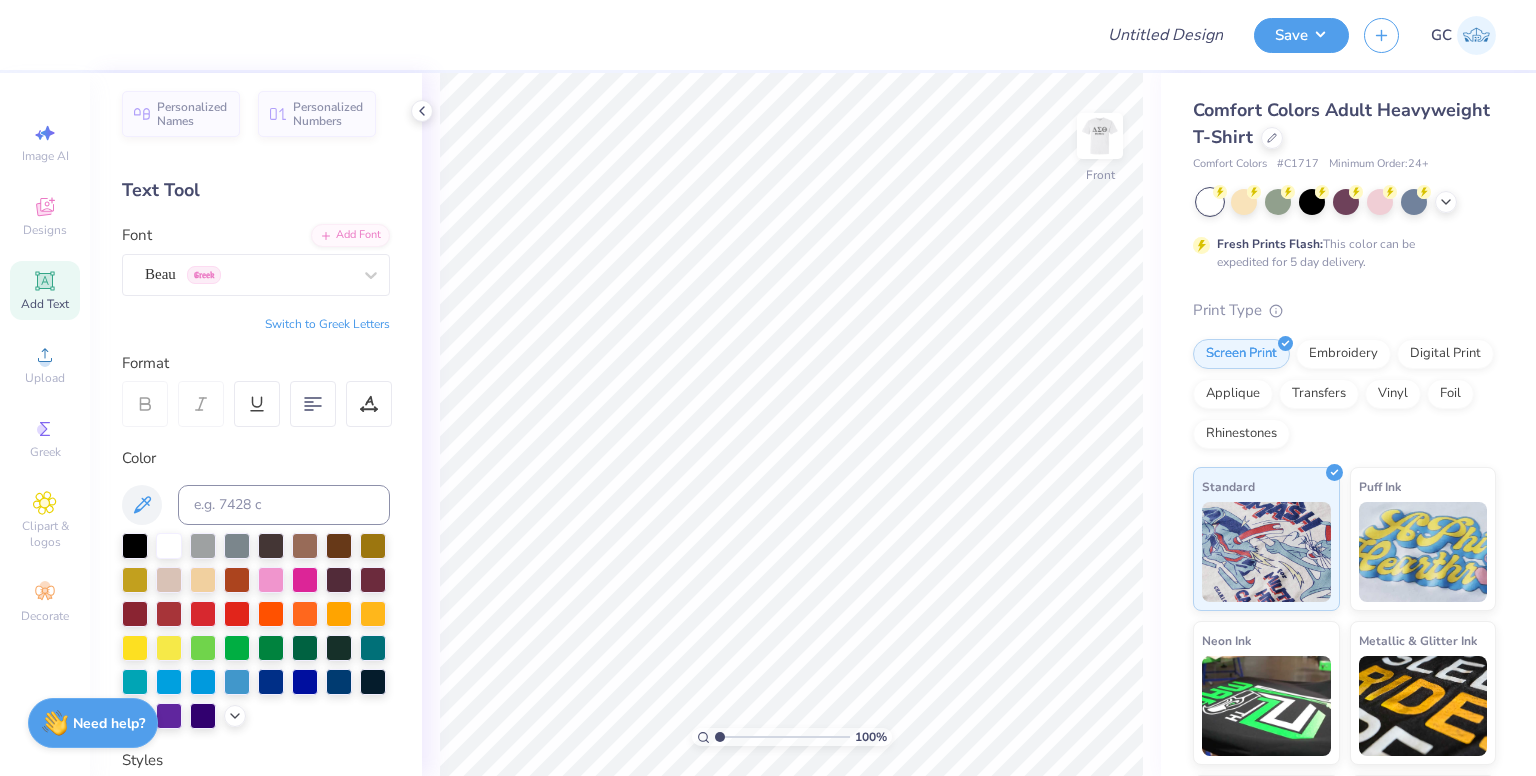 click 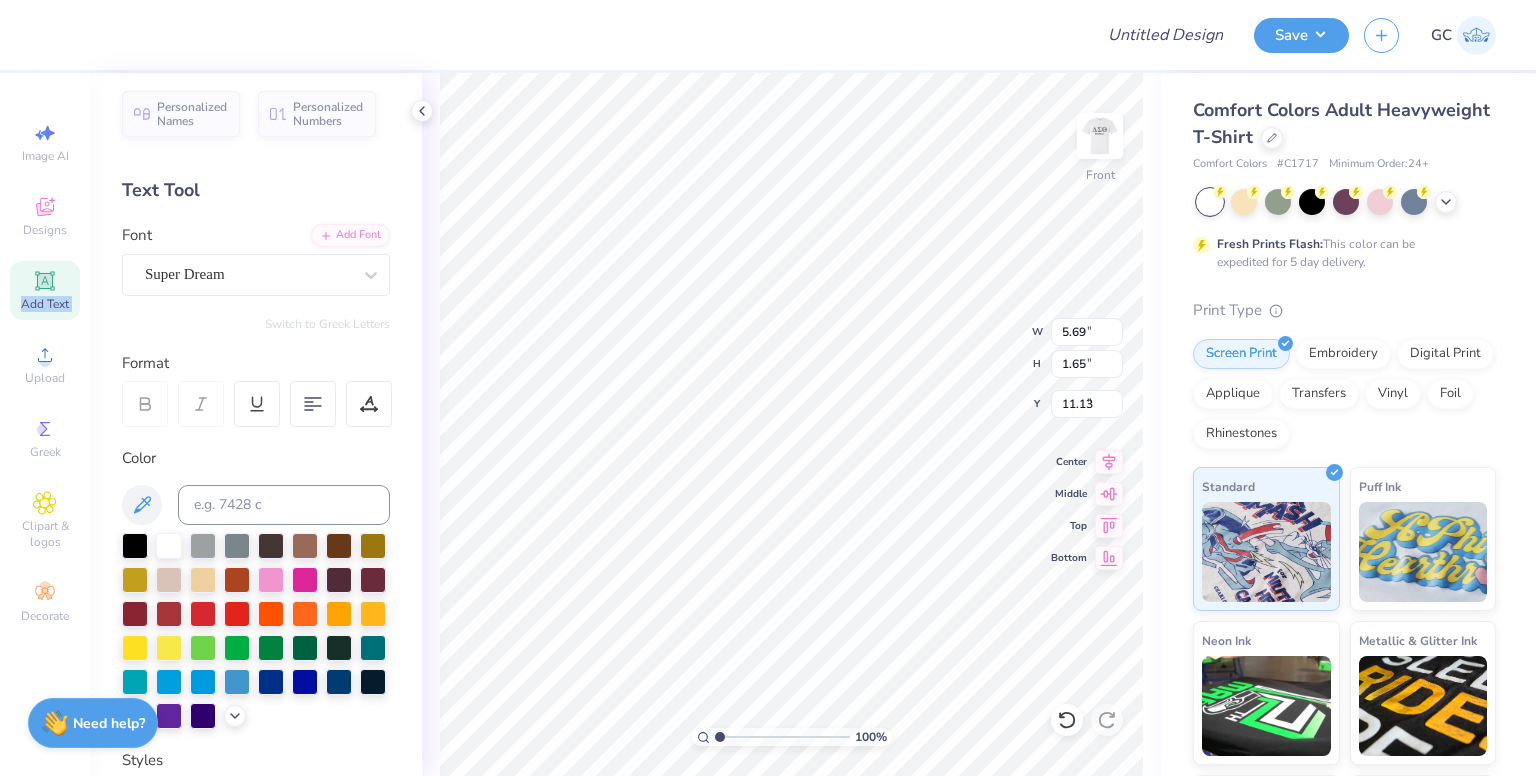 type on "5.58" 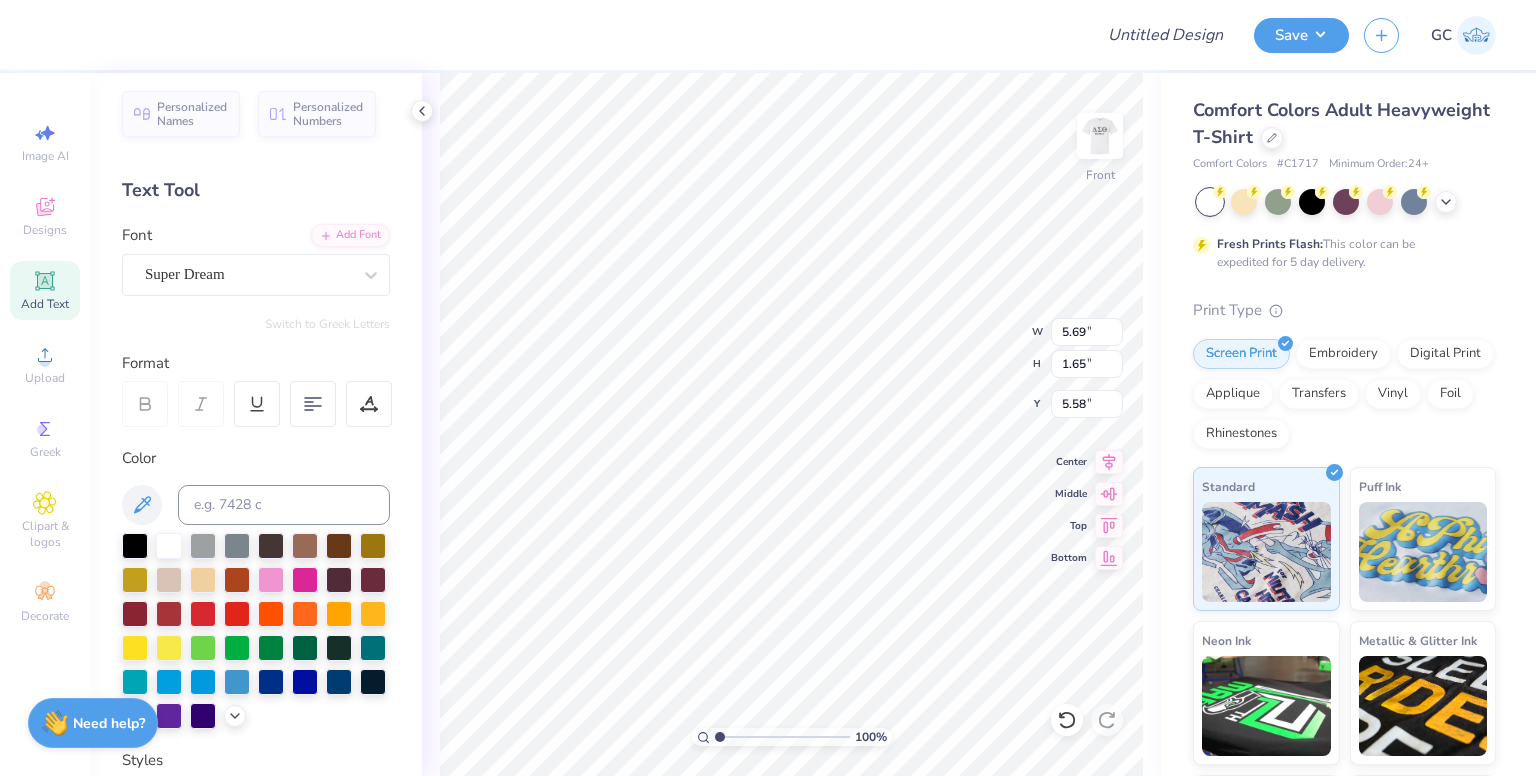 scroll, scrollTop: 16, scrollLeft: 2, axis: both 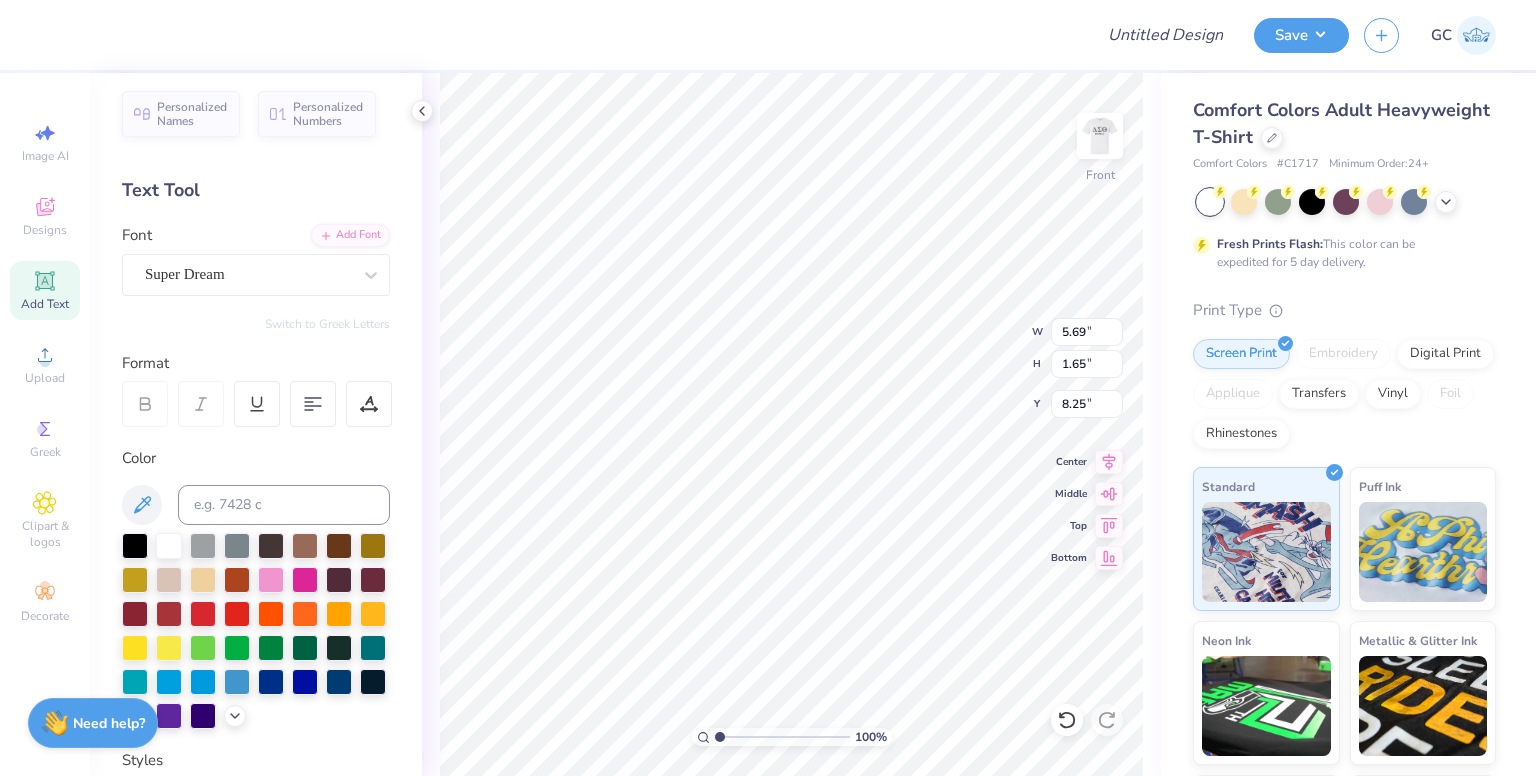 type on "T" 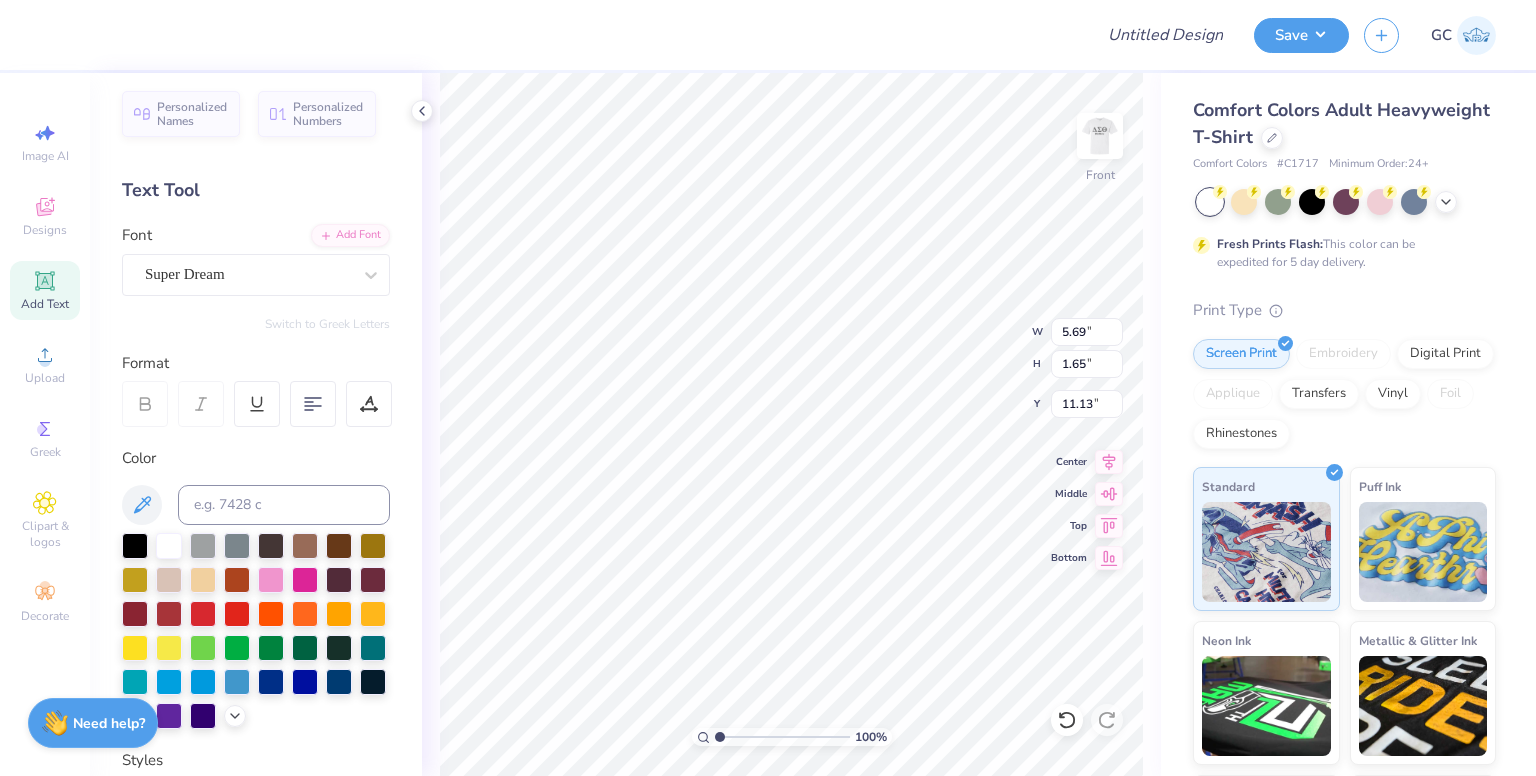 type on "11.13" 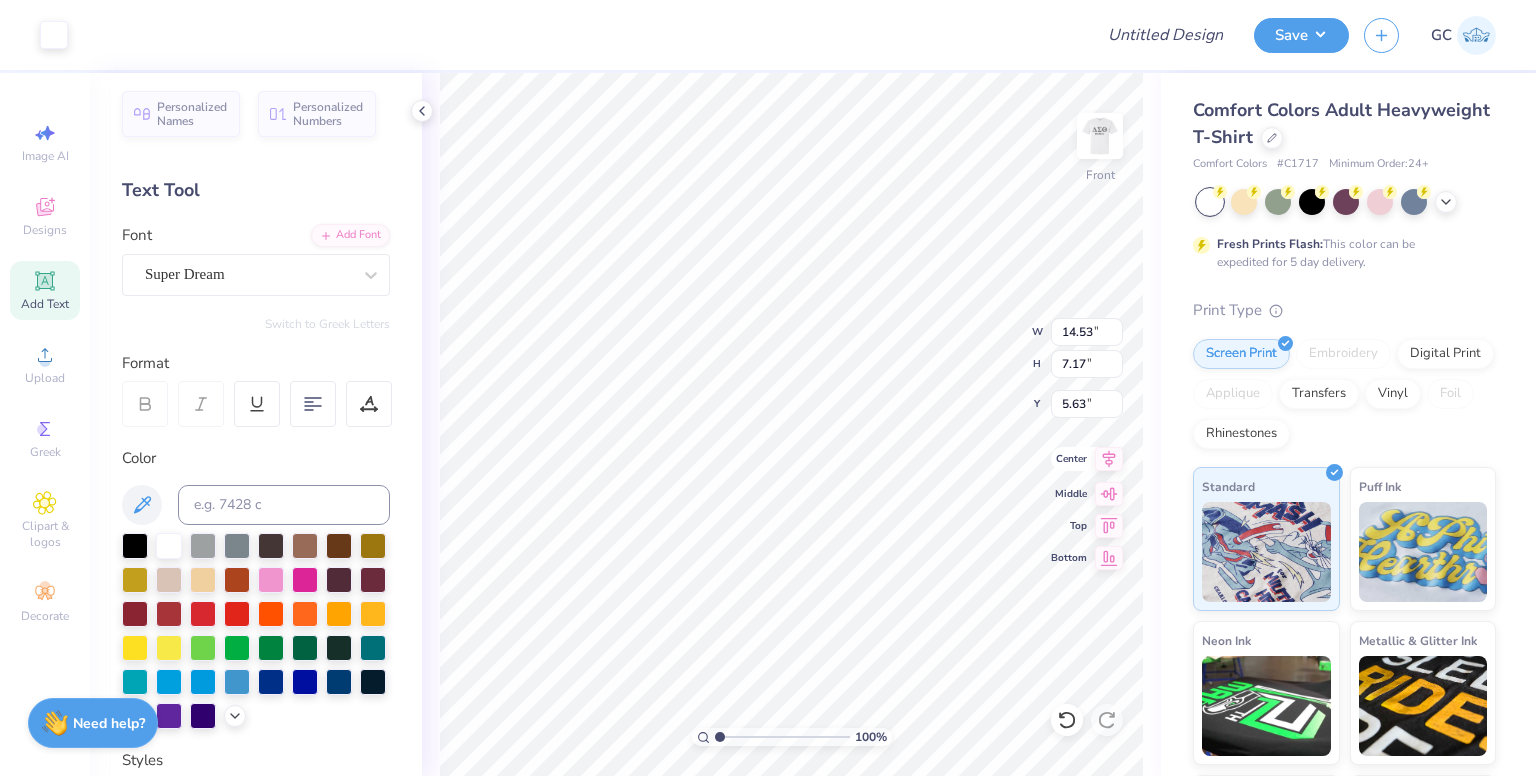click 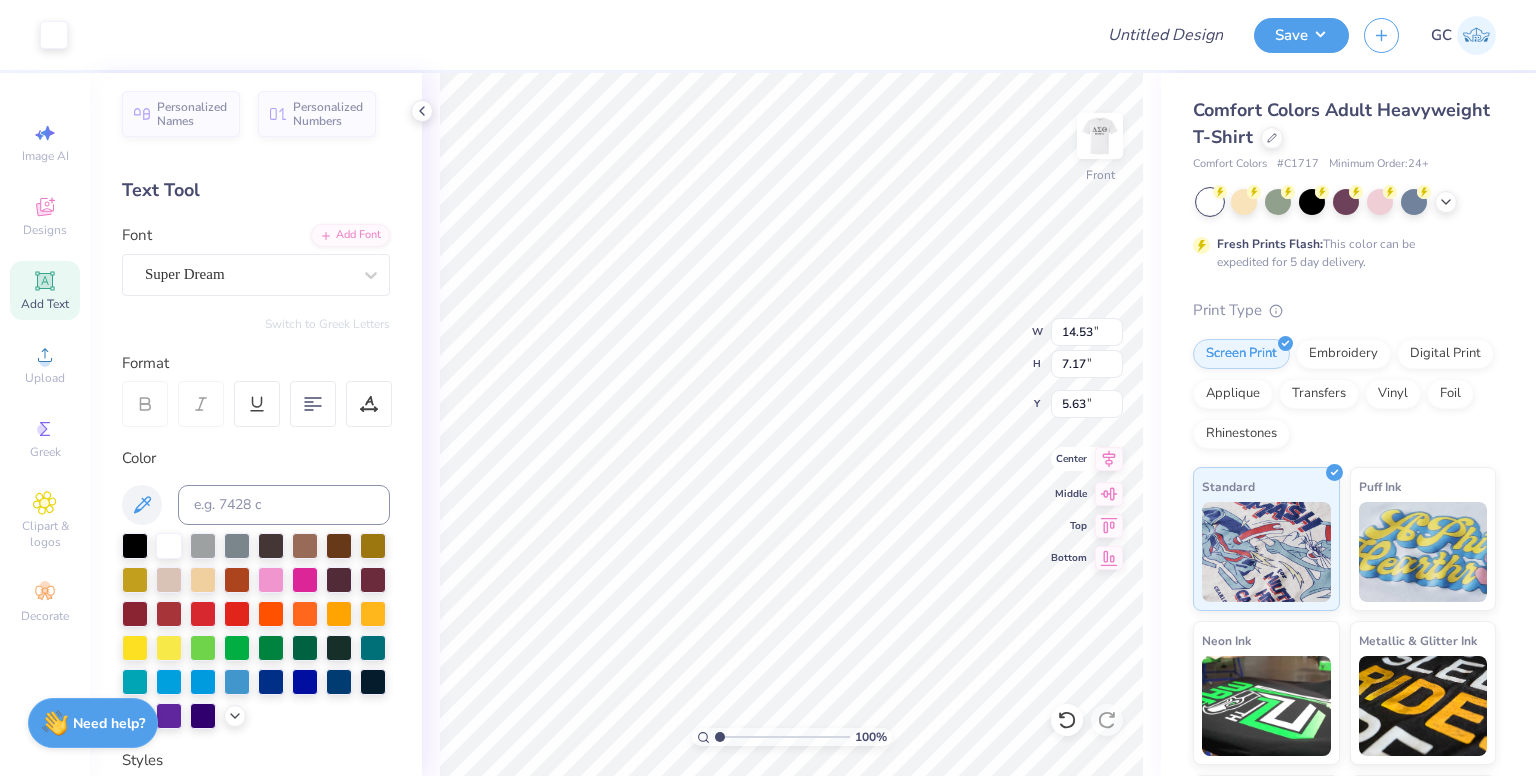 type on "10.09" 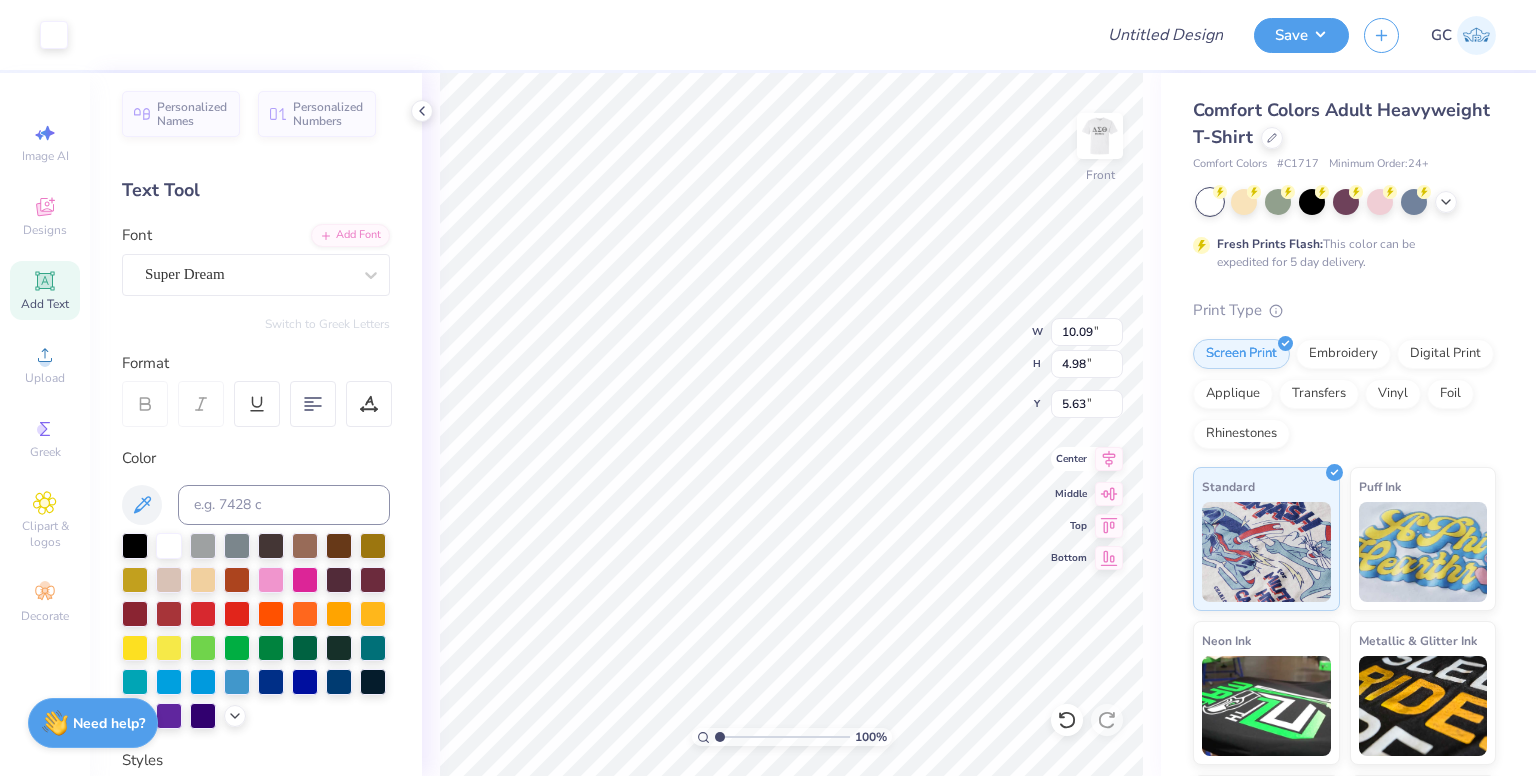 click 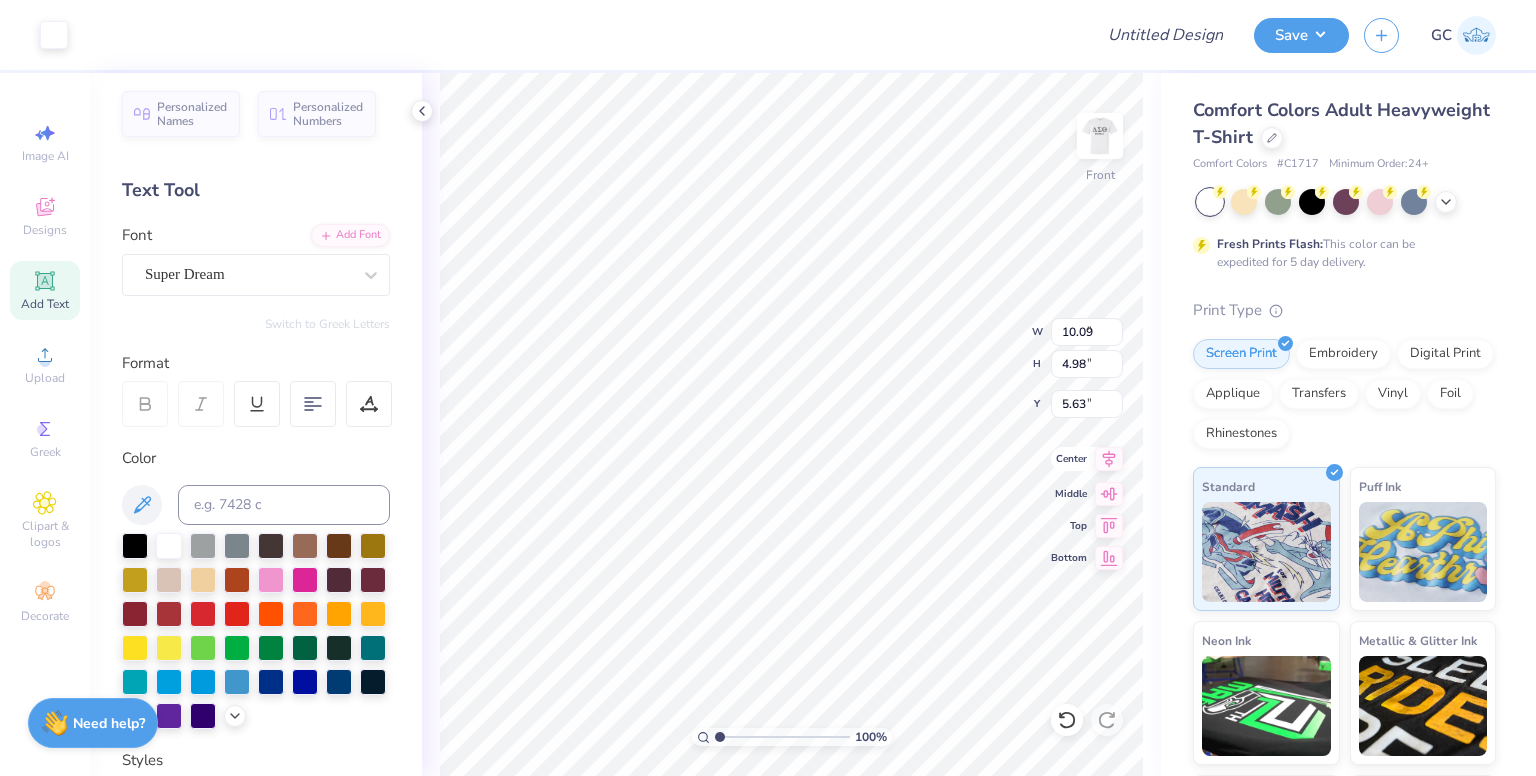 type on "8.43" 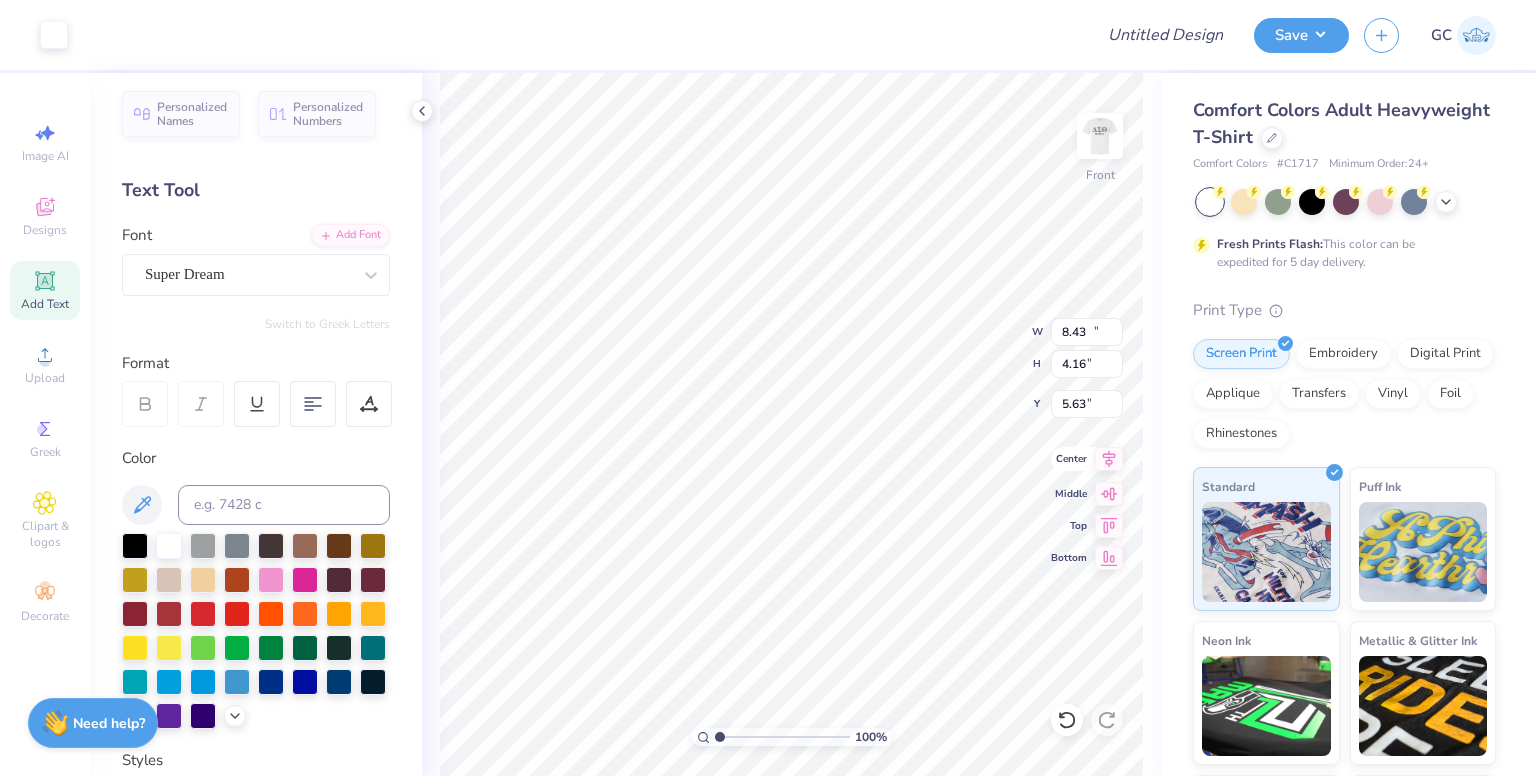 type on "10.76" 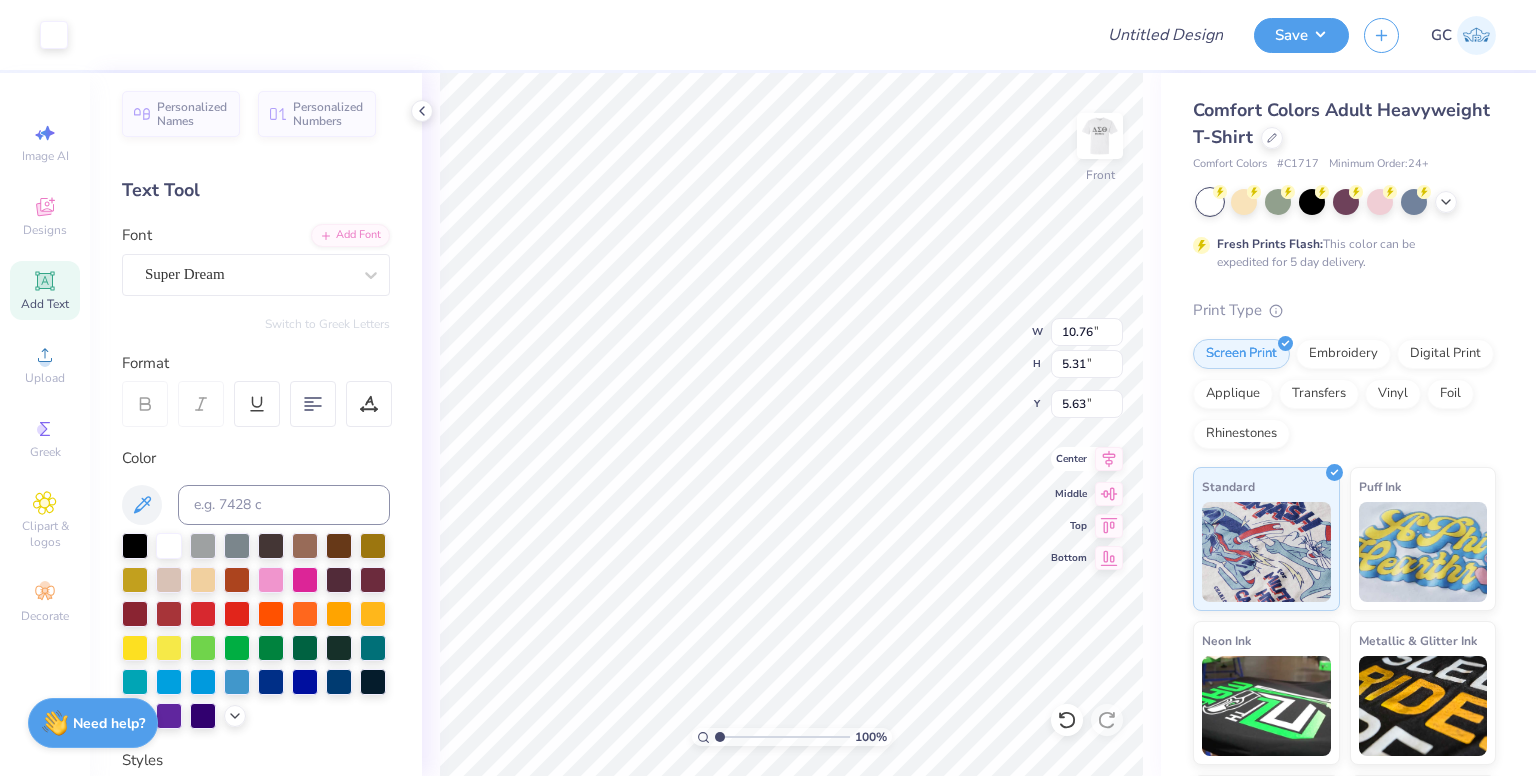 click 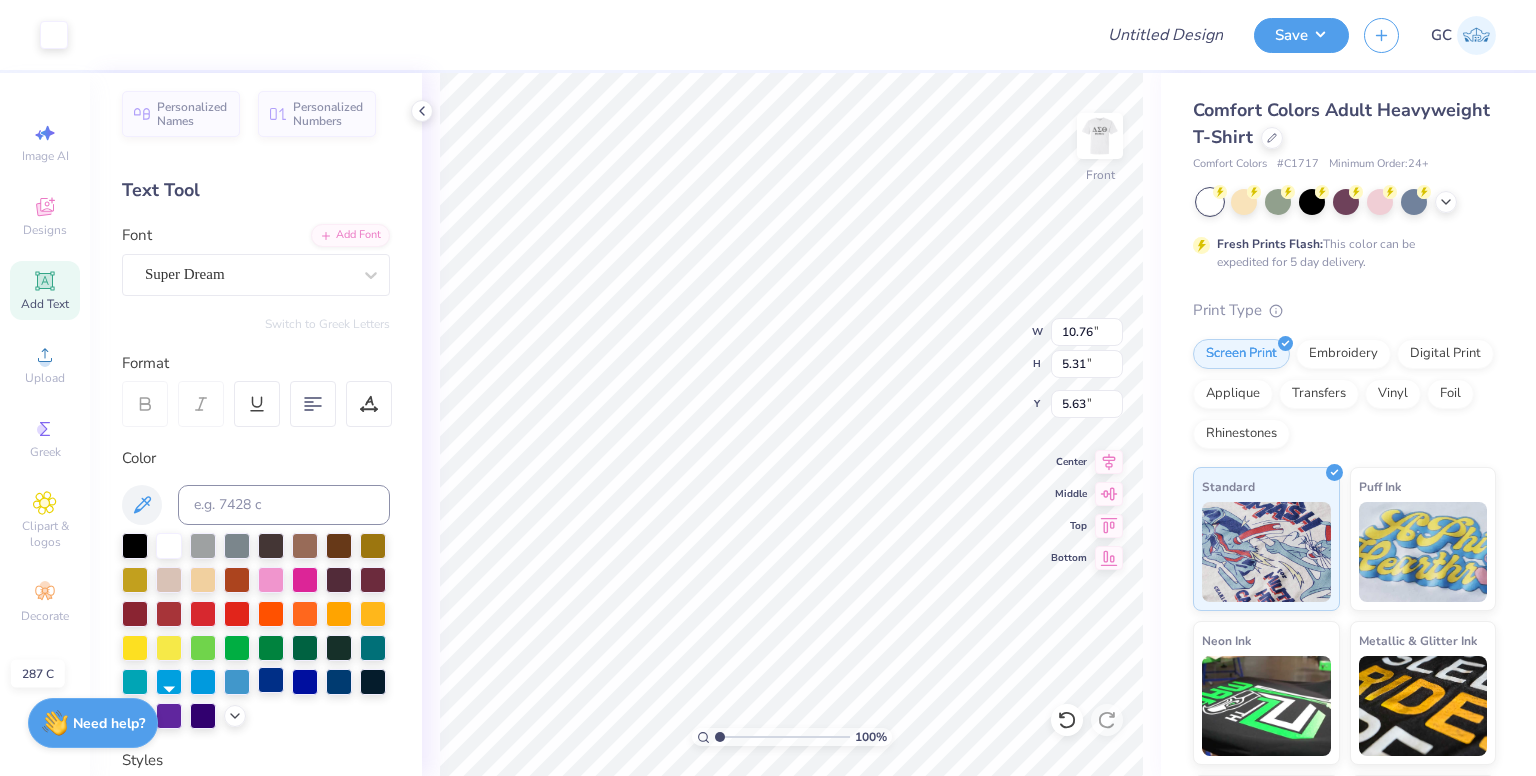 click at bounding box center [271, 680] 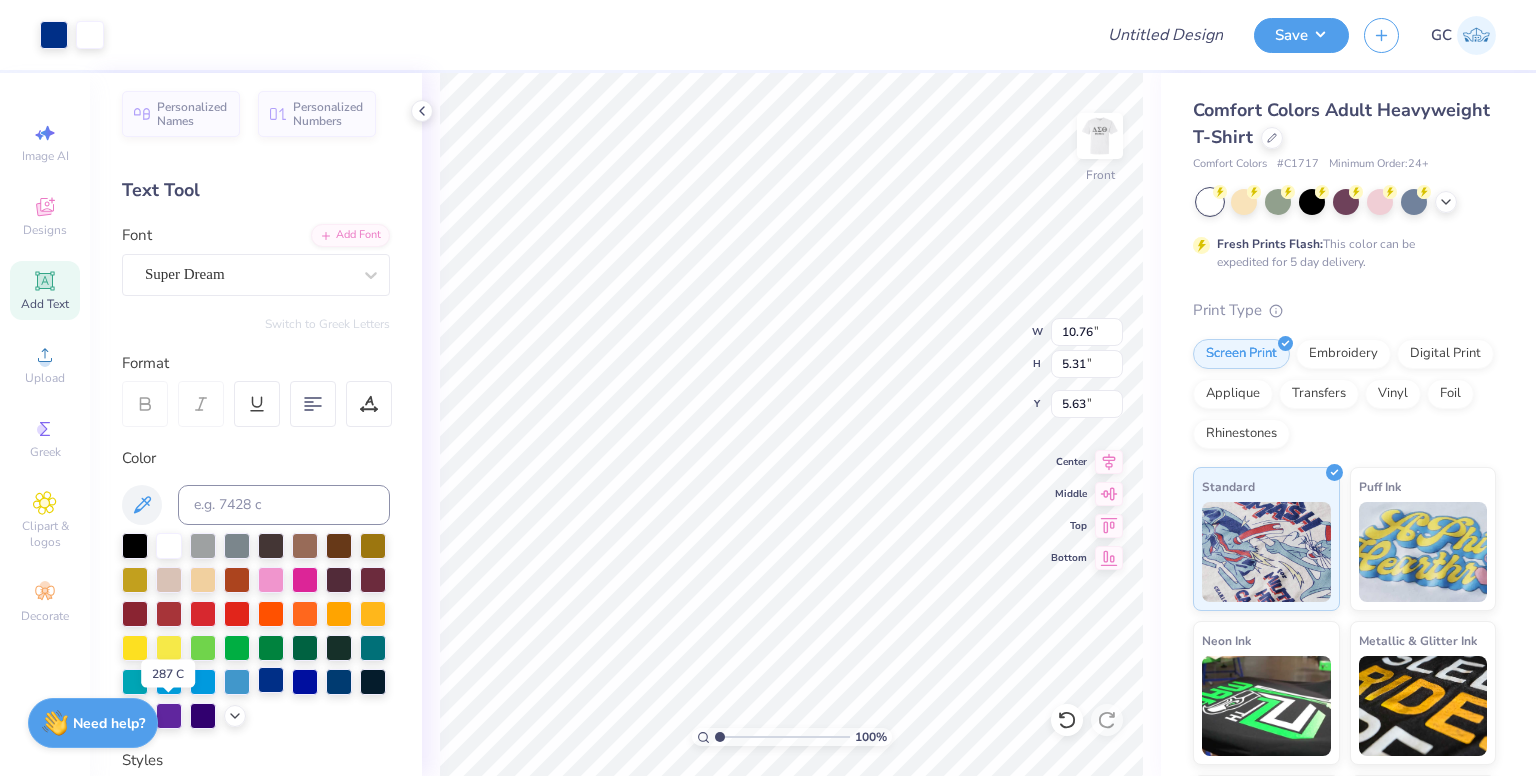 type on "7.17" 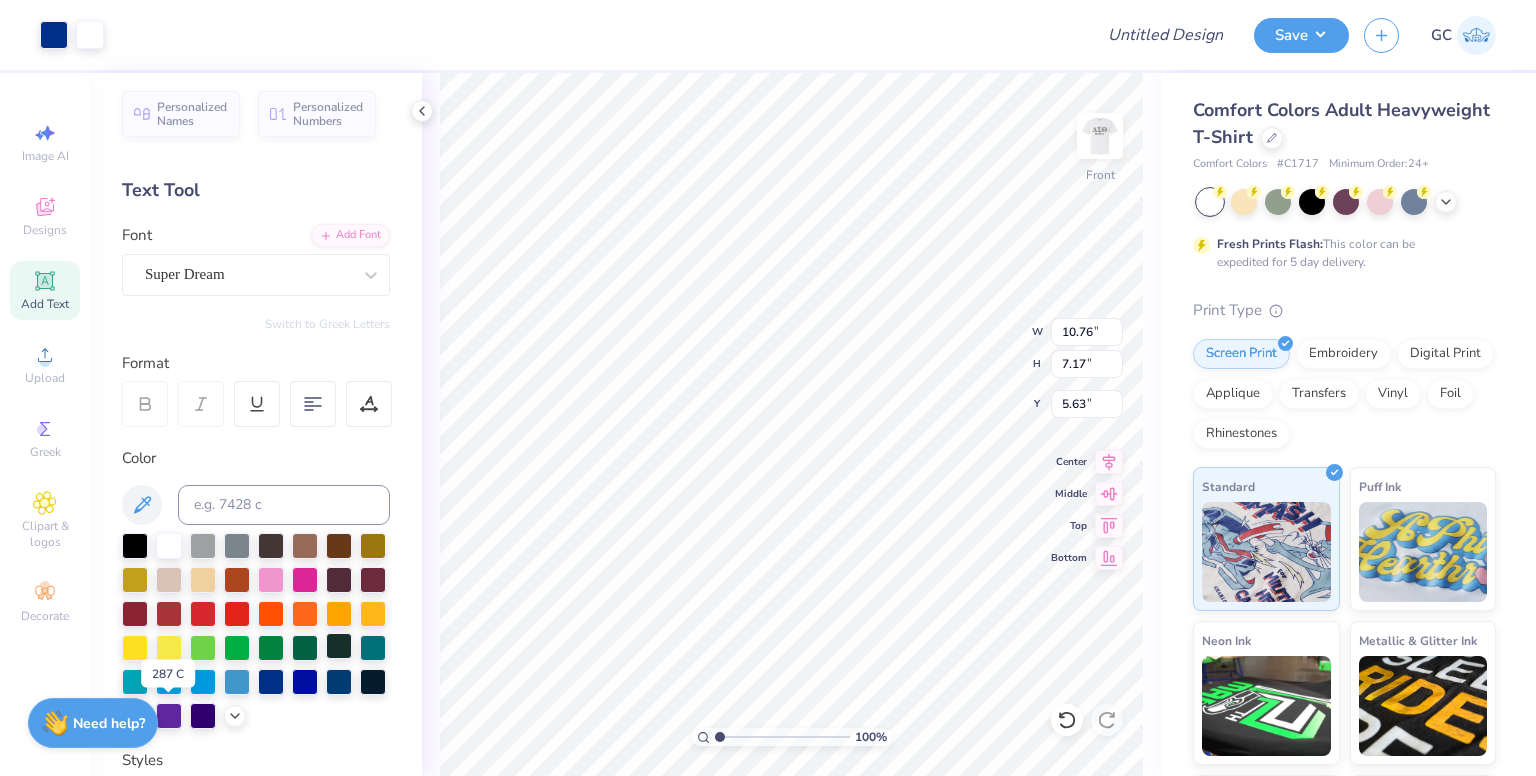 click at bounding box center (271, 682) 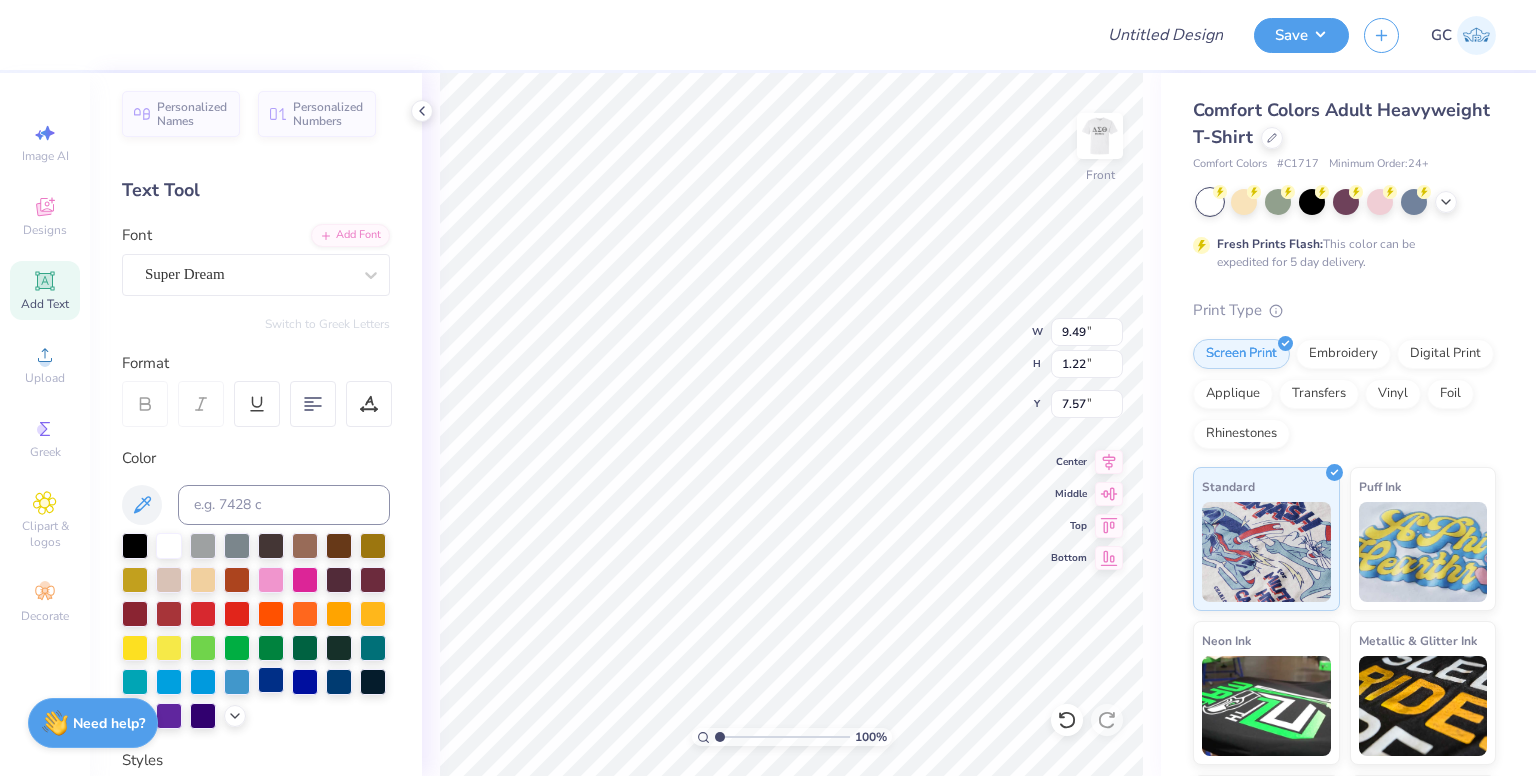 click at bounding box center (271, 680) 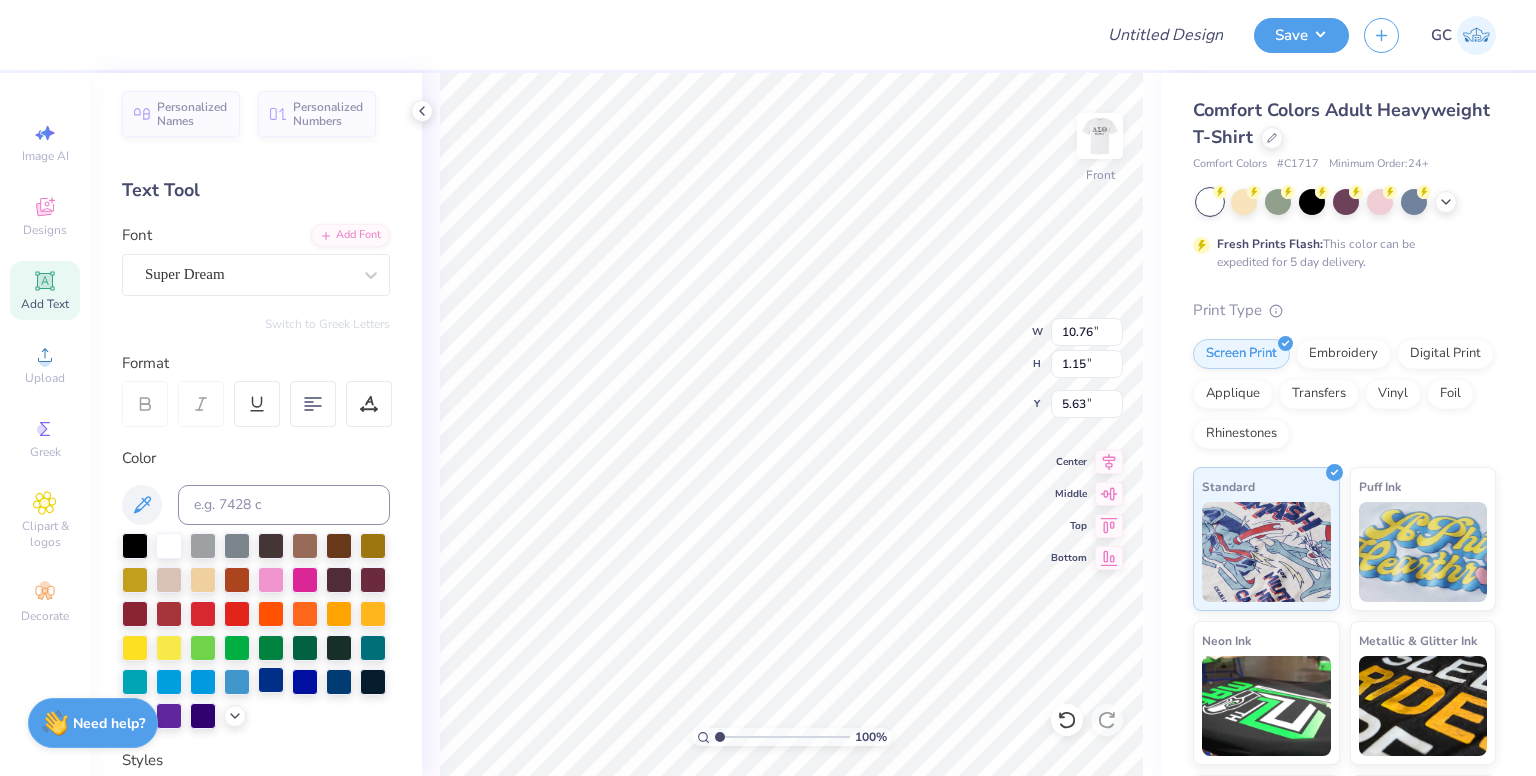 type on "10.76" 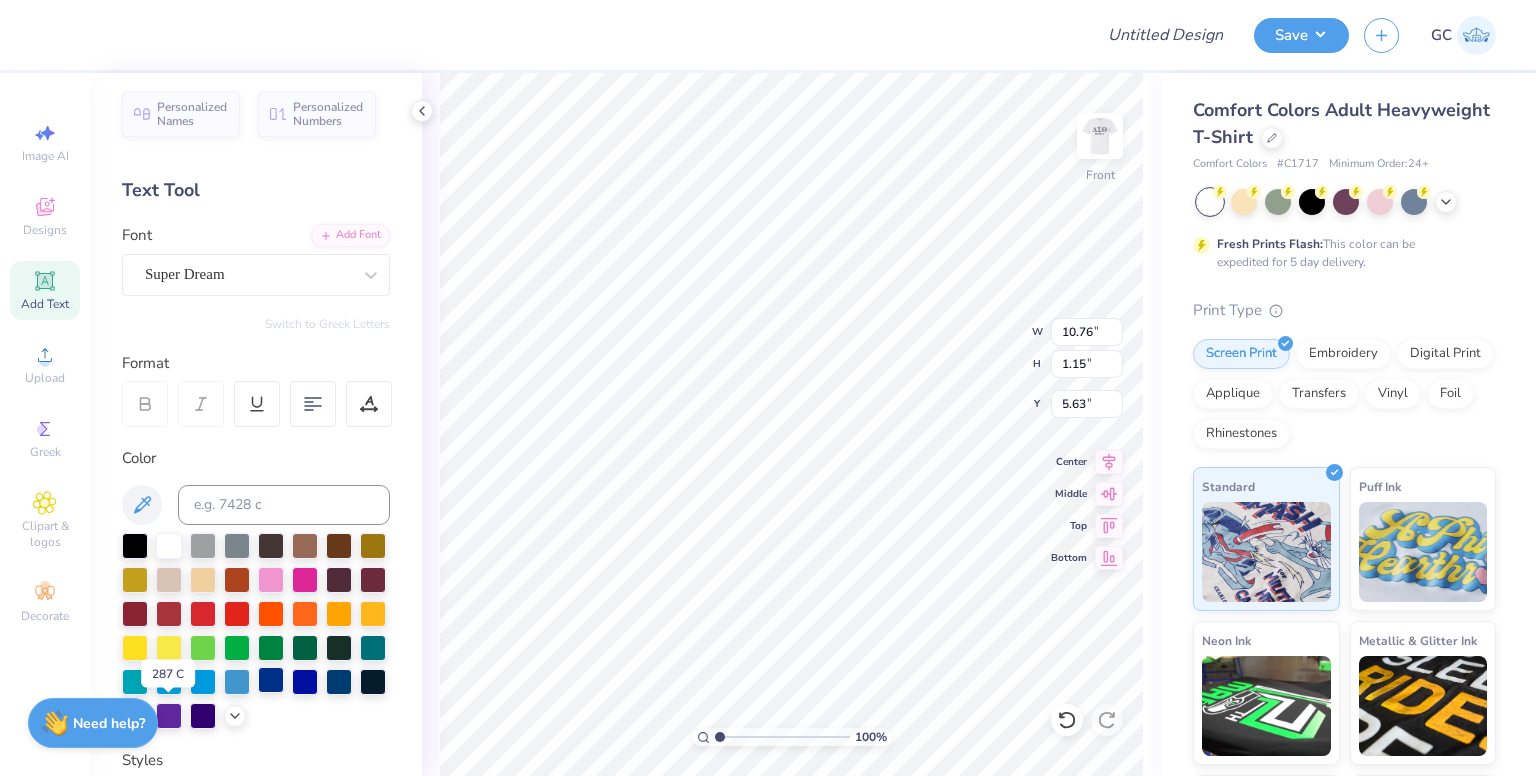 click at bounding box center (271, 680) 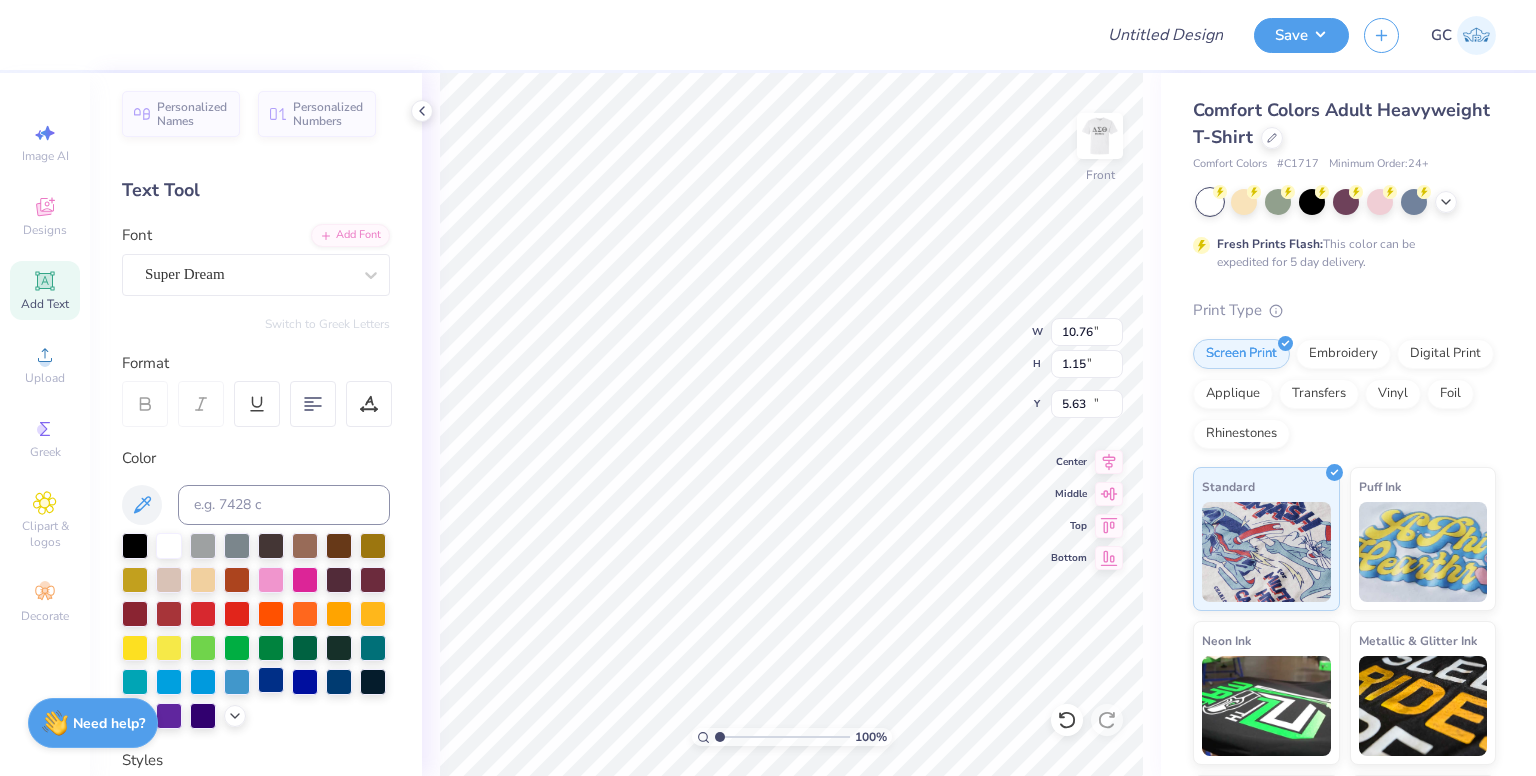 type on "10.15" 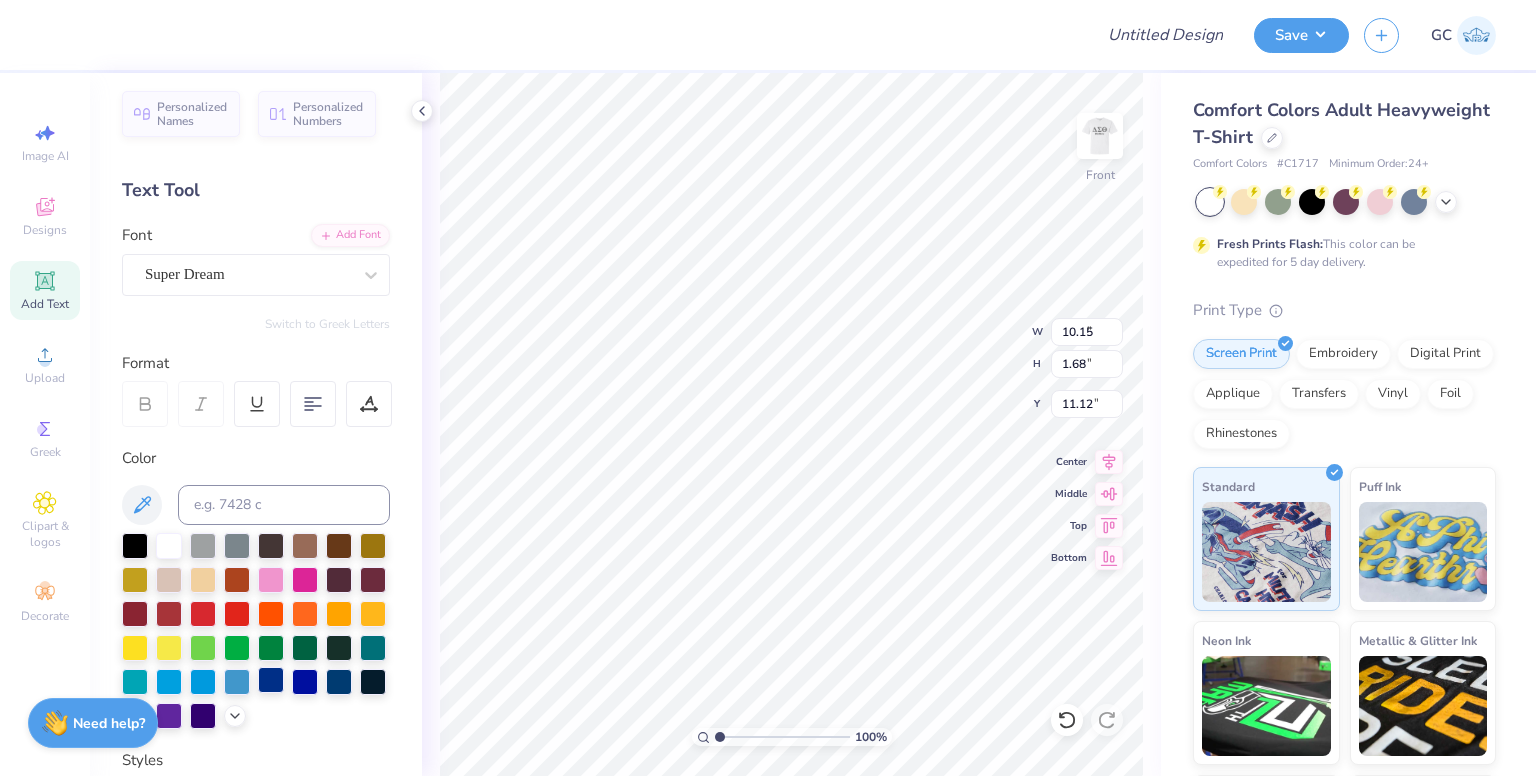 type on "6.97" 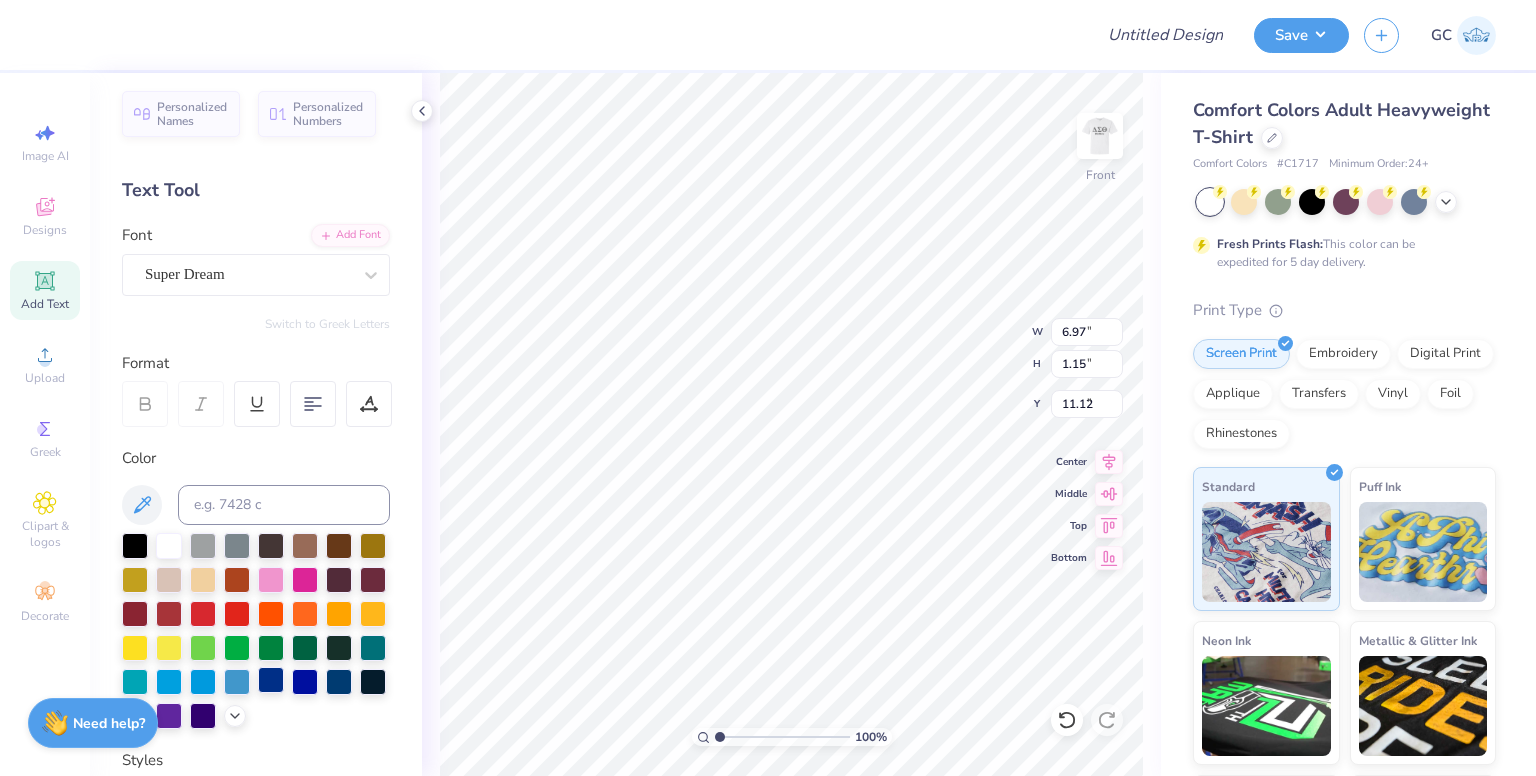 type on "9.49" 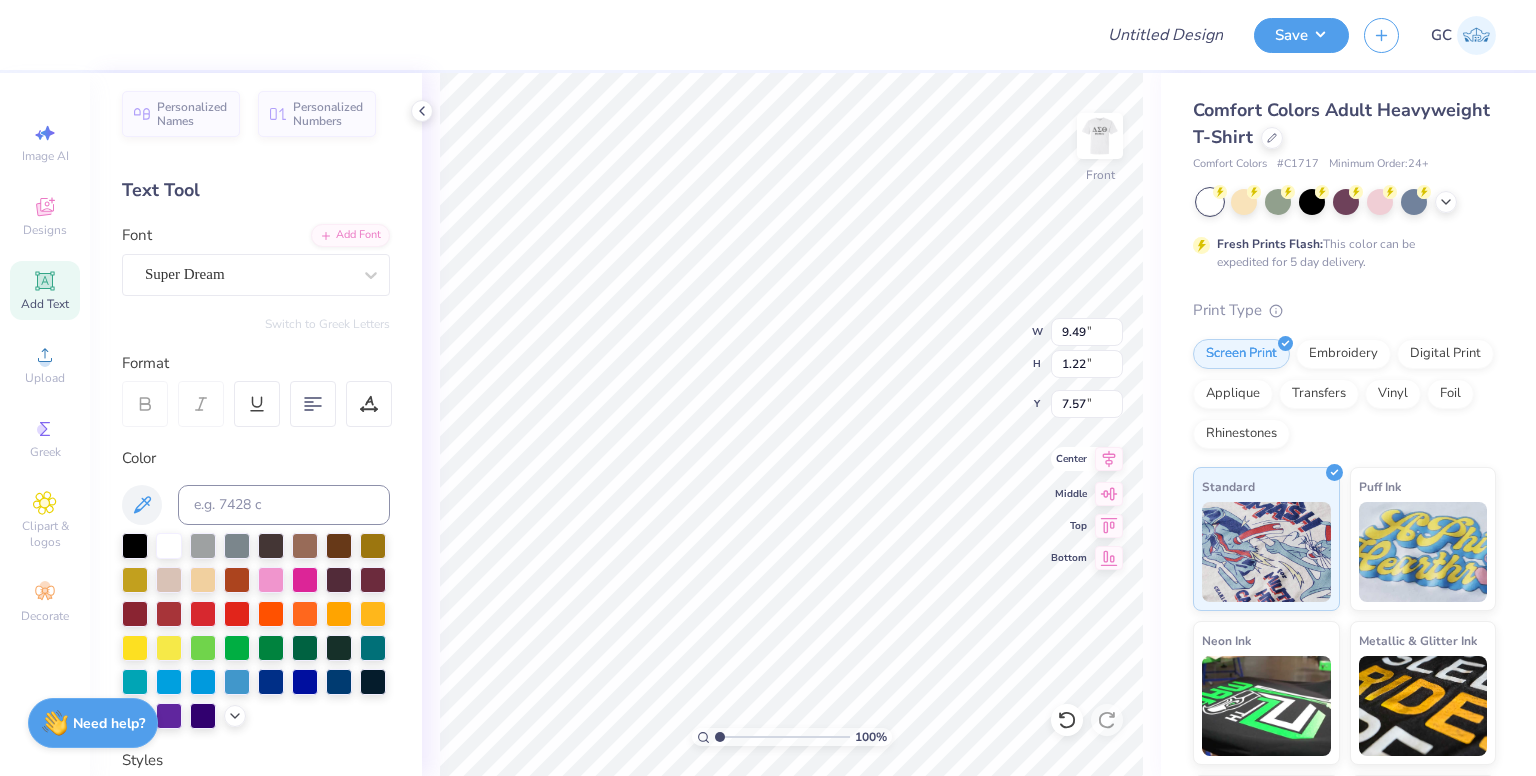 type on "6.31" 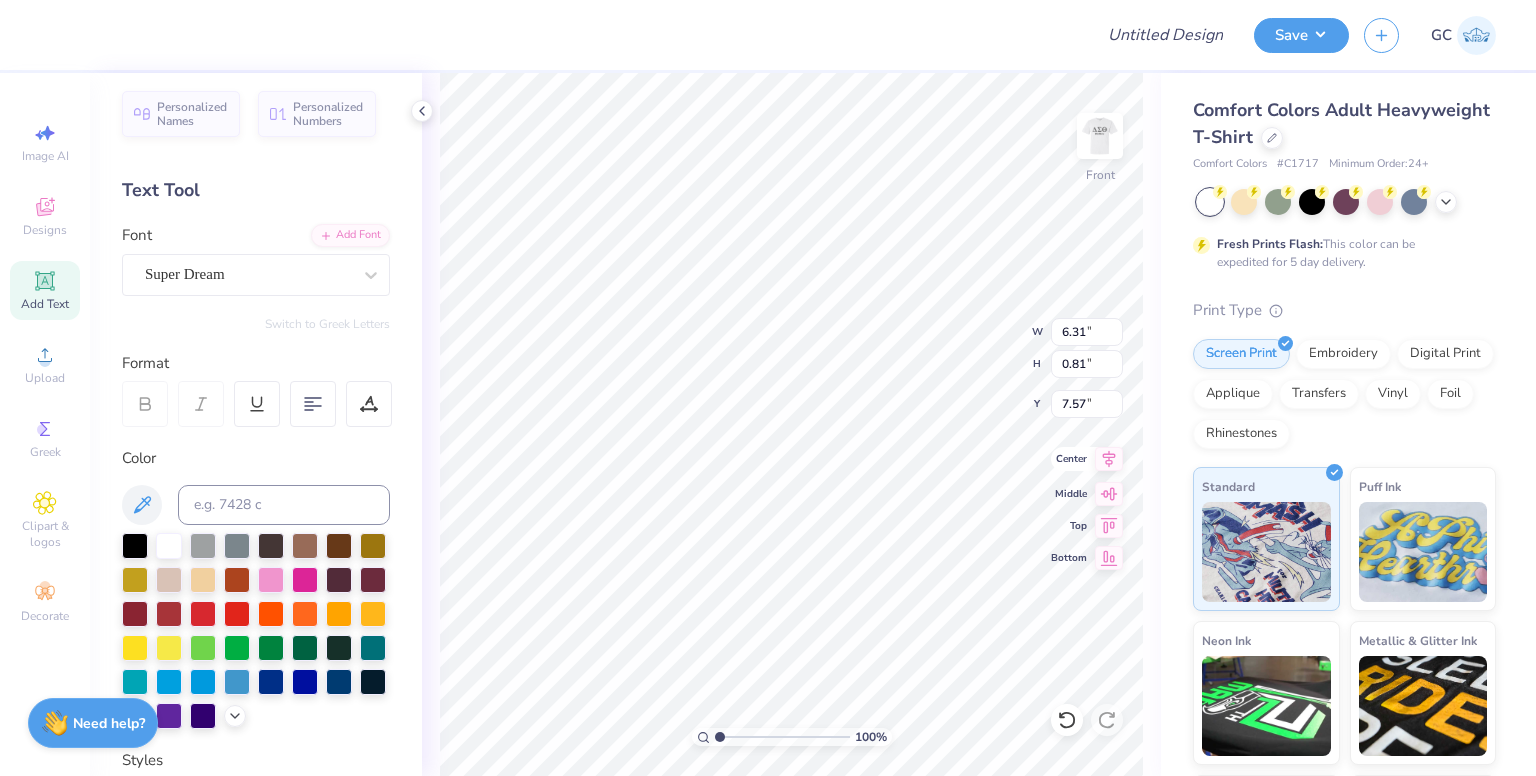 click 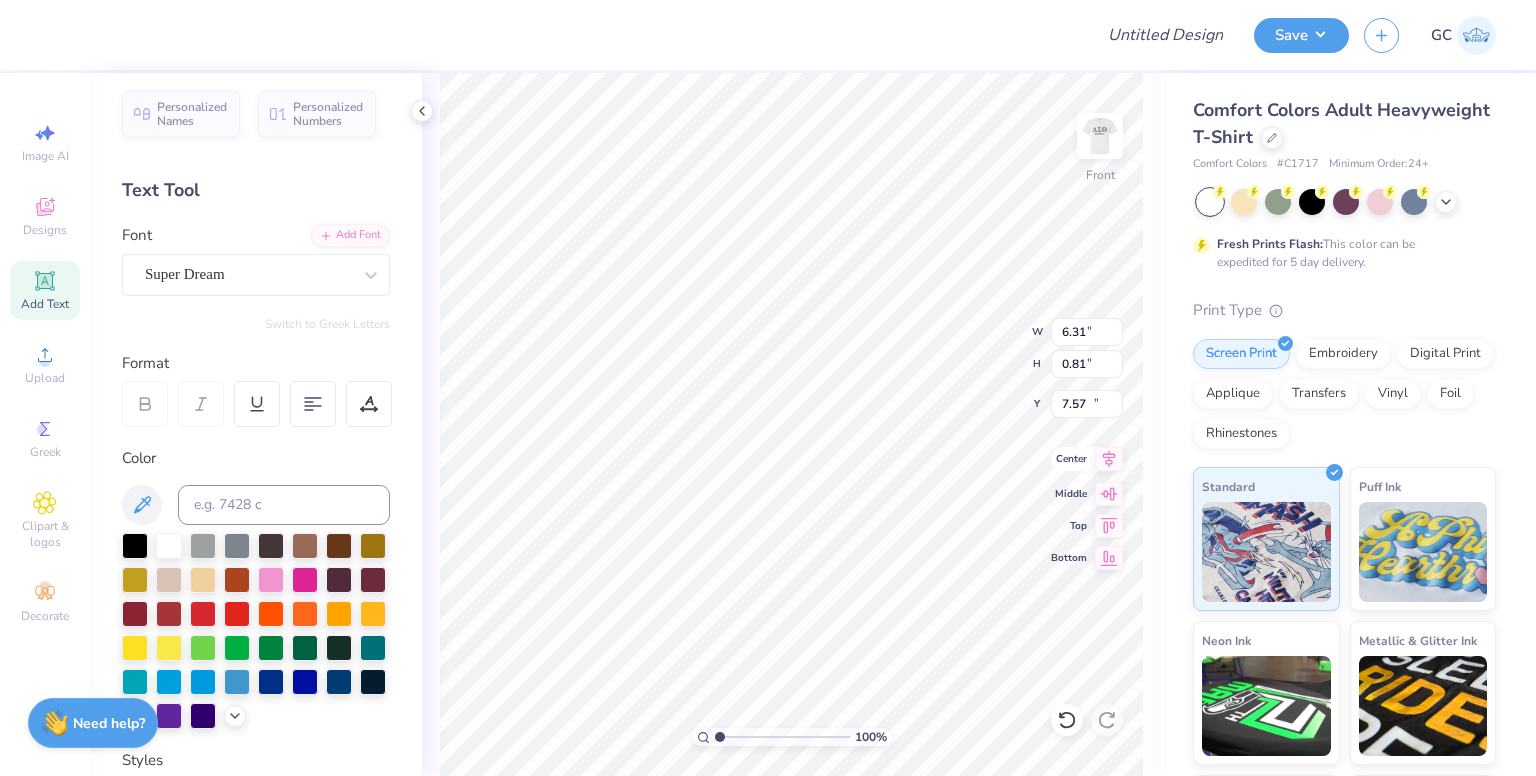 type on "6.97" 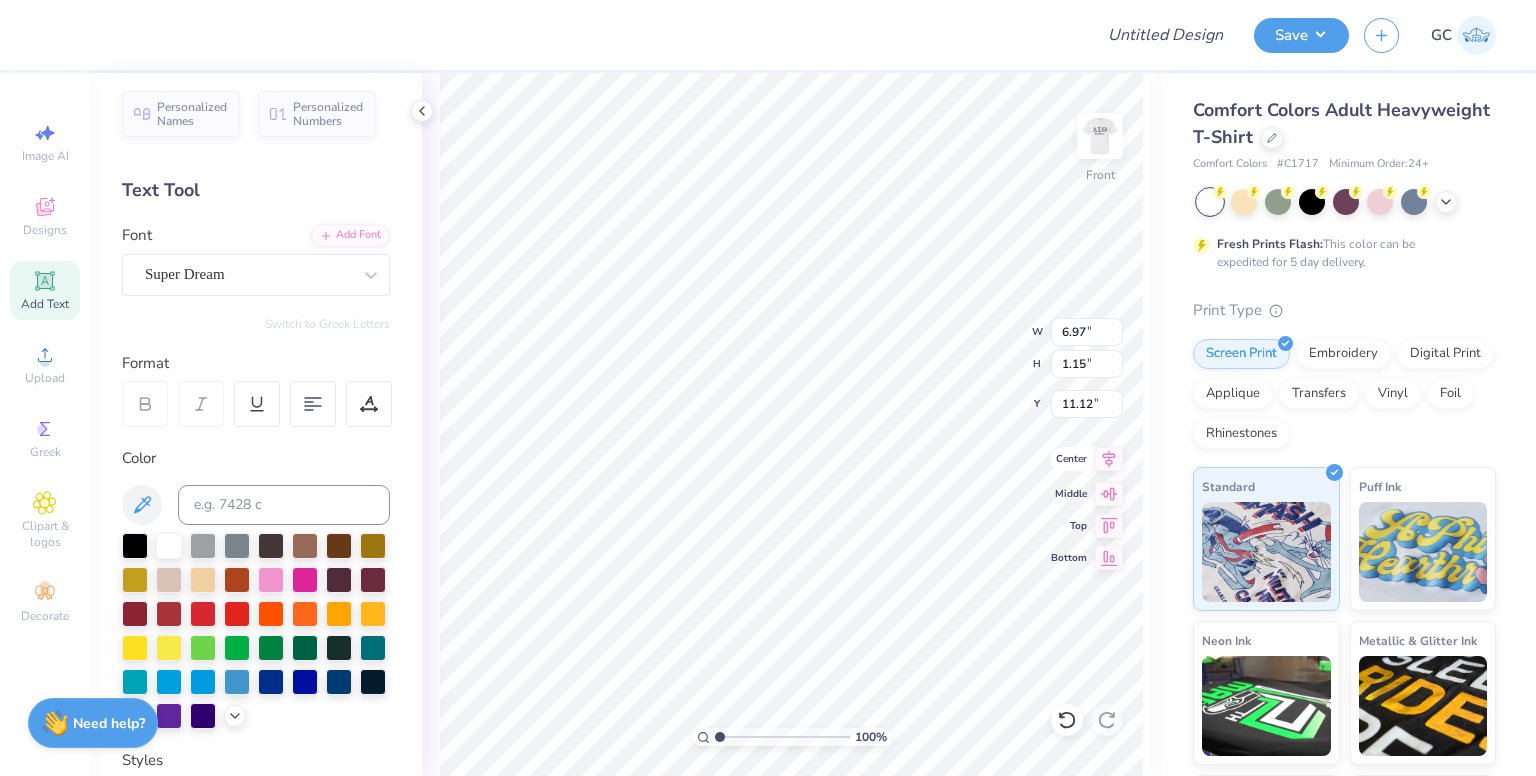 type on "5.04" 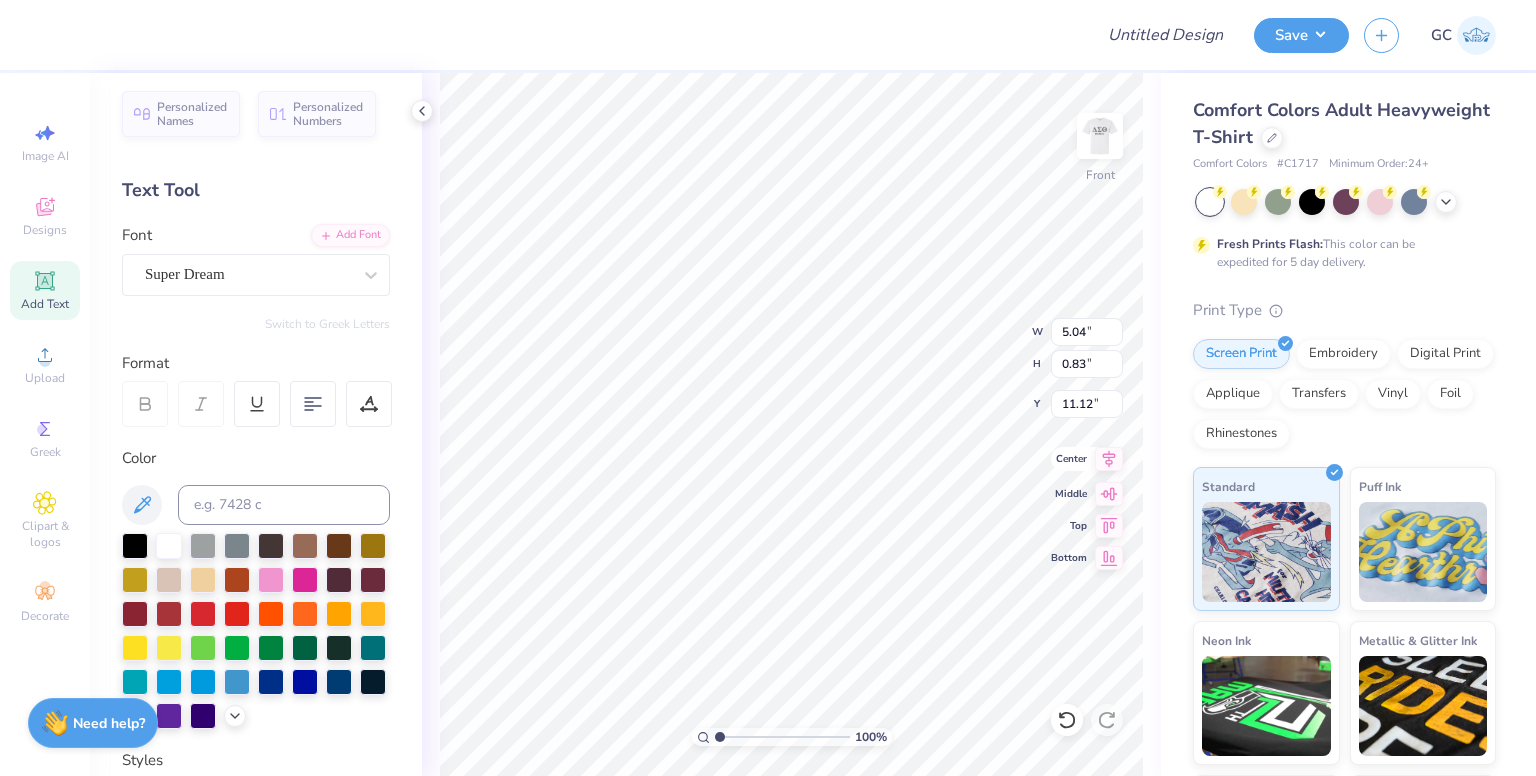 click 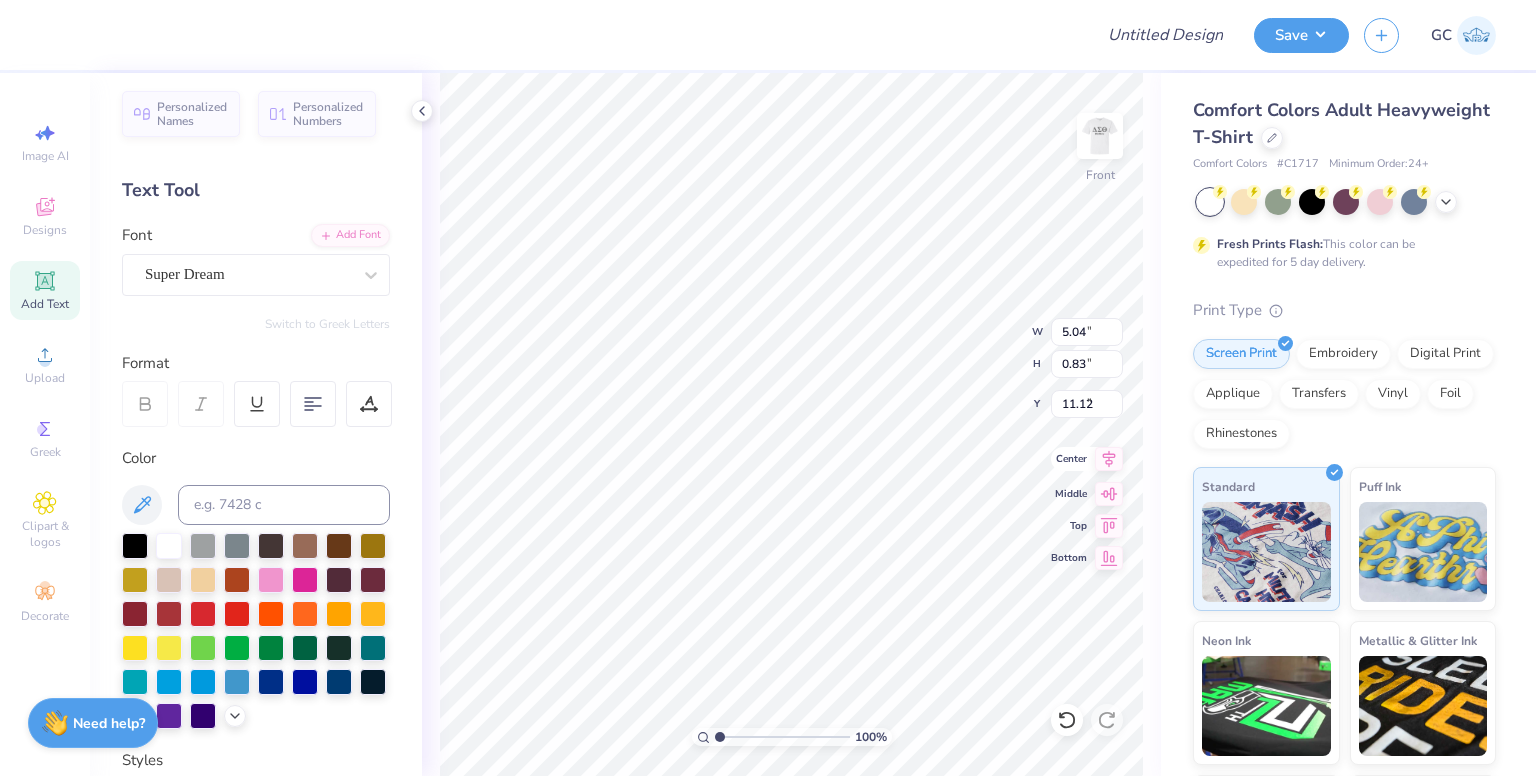 type on "9.15" 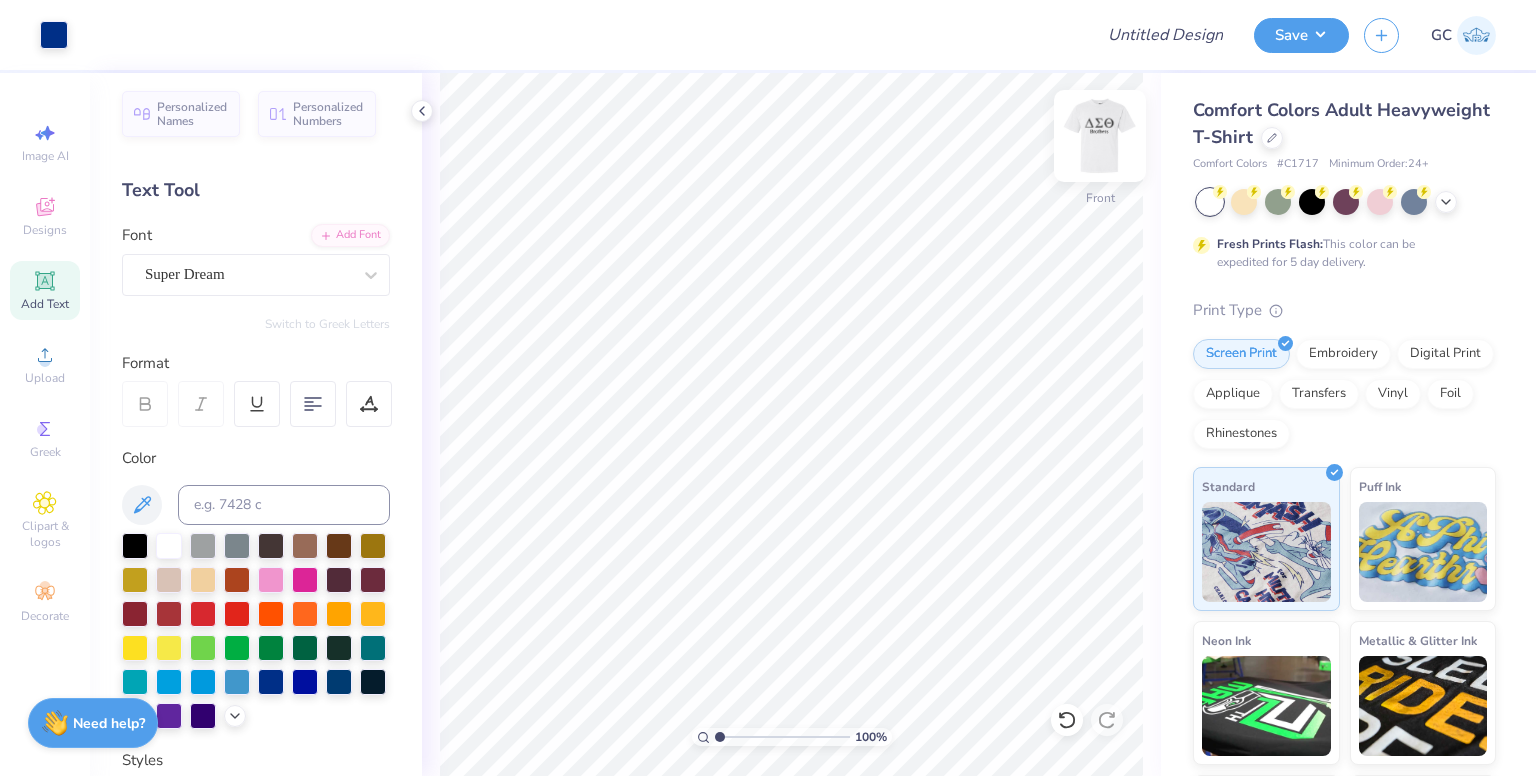 click at bounding box center (1100, 136) 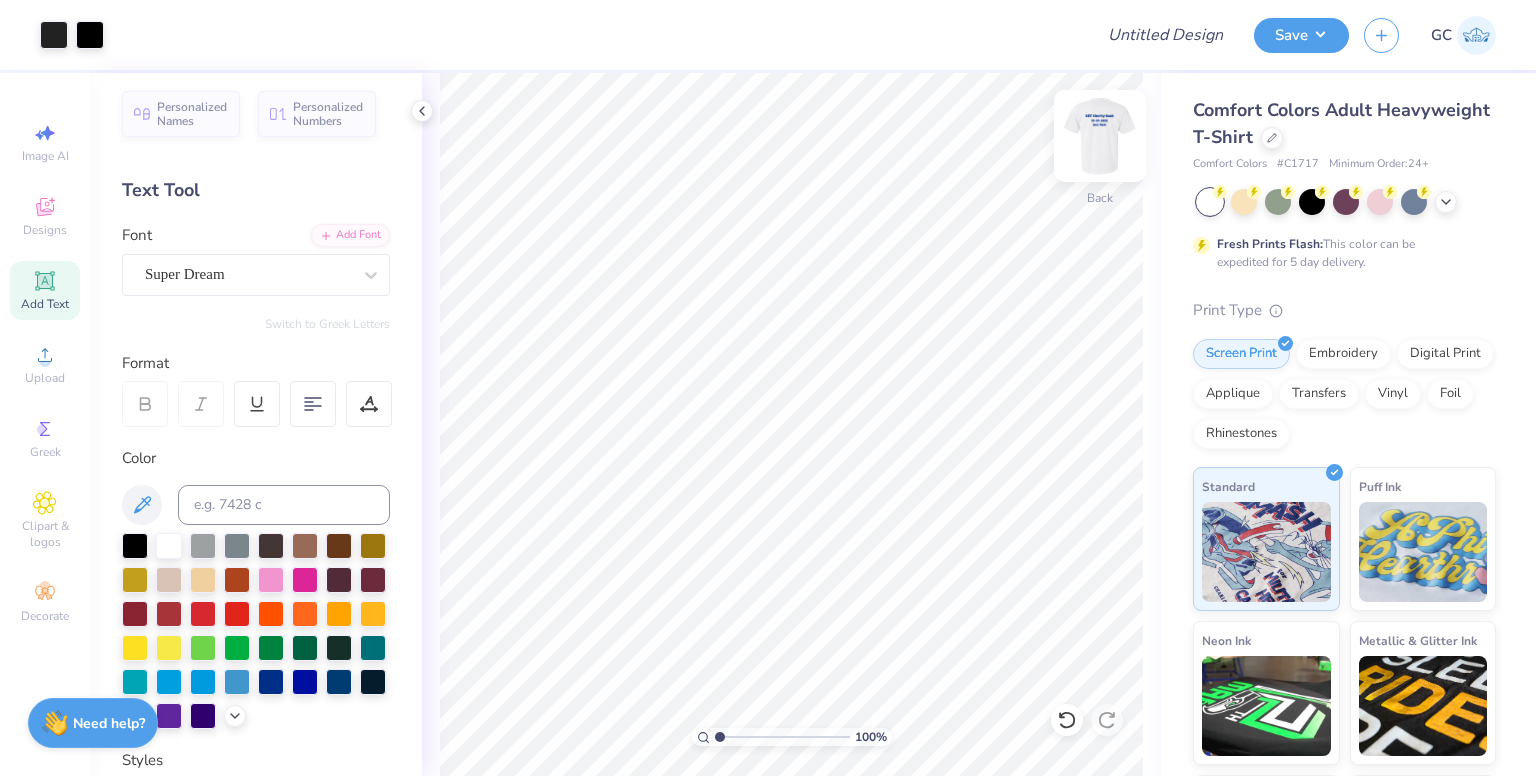 click at bounding box center (1100, 136) 